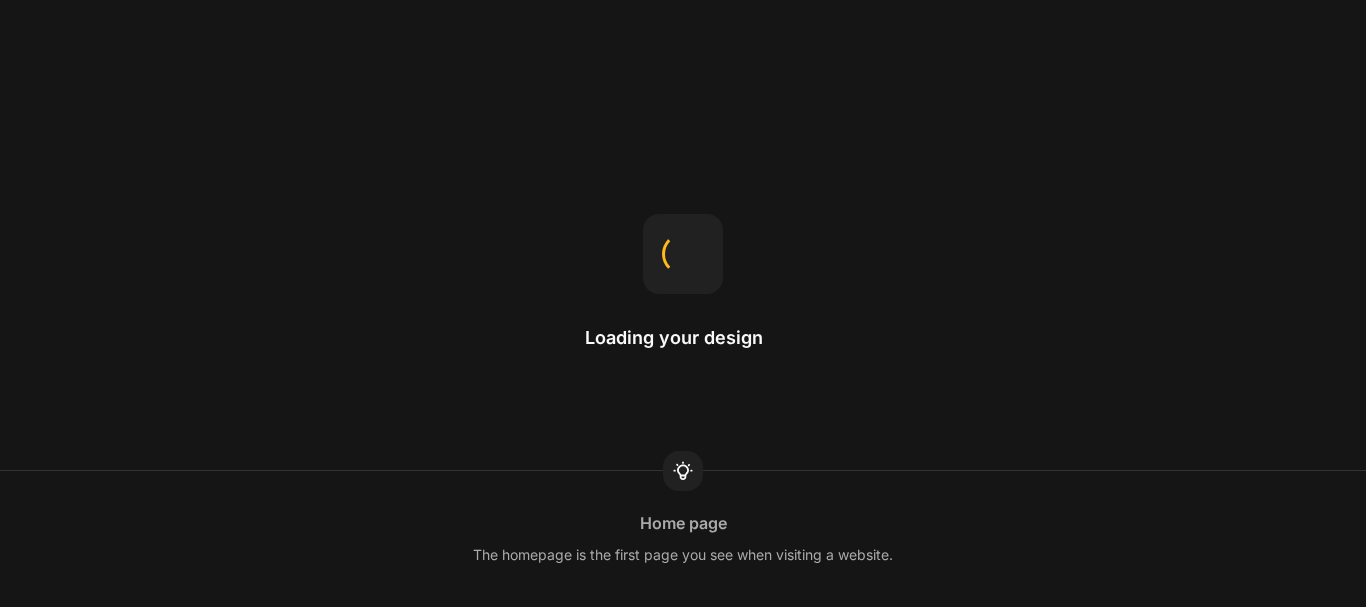 scroll, scrollTop: 0, scrollLeft: 0, axis: both 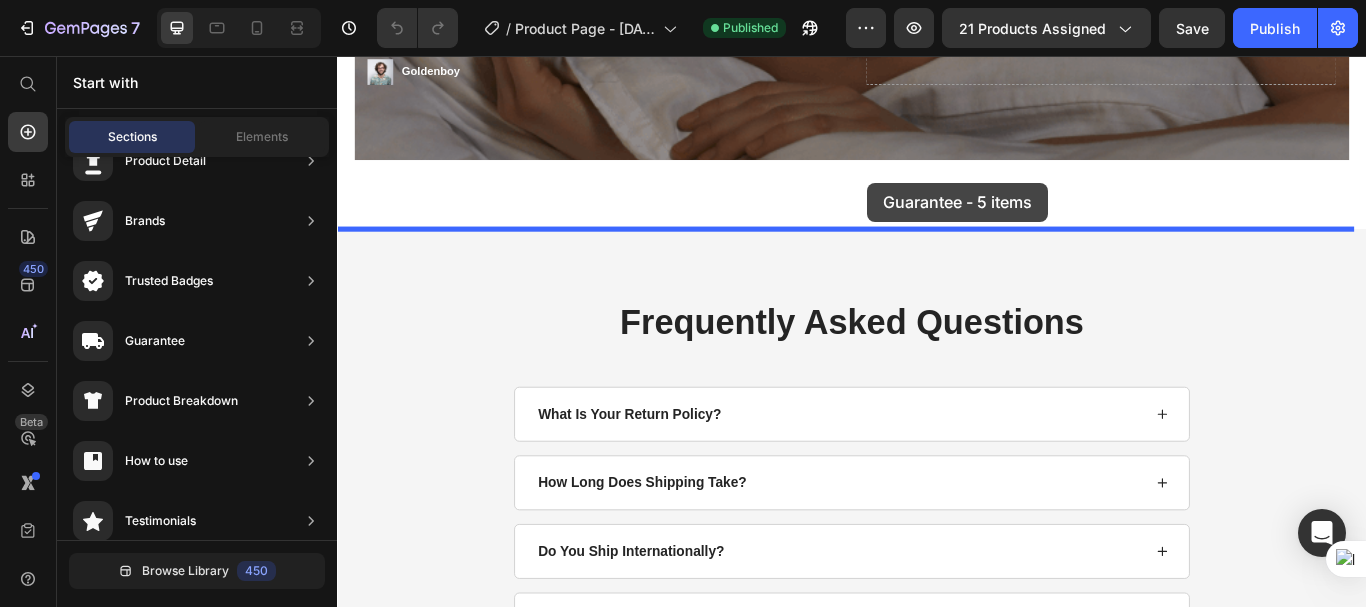 drag, startPoint x: 807, startPoint y: 578, endPoint x: 955, endPoint y: 204, distance: 402.21884 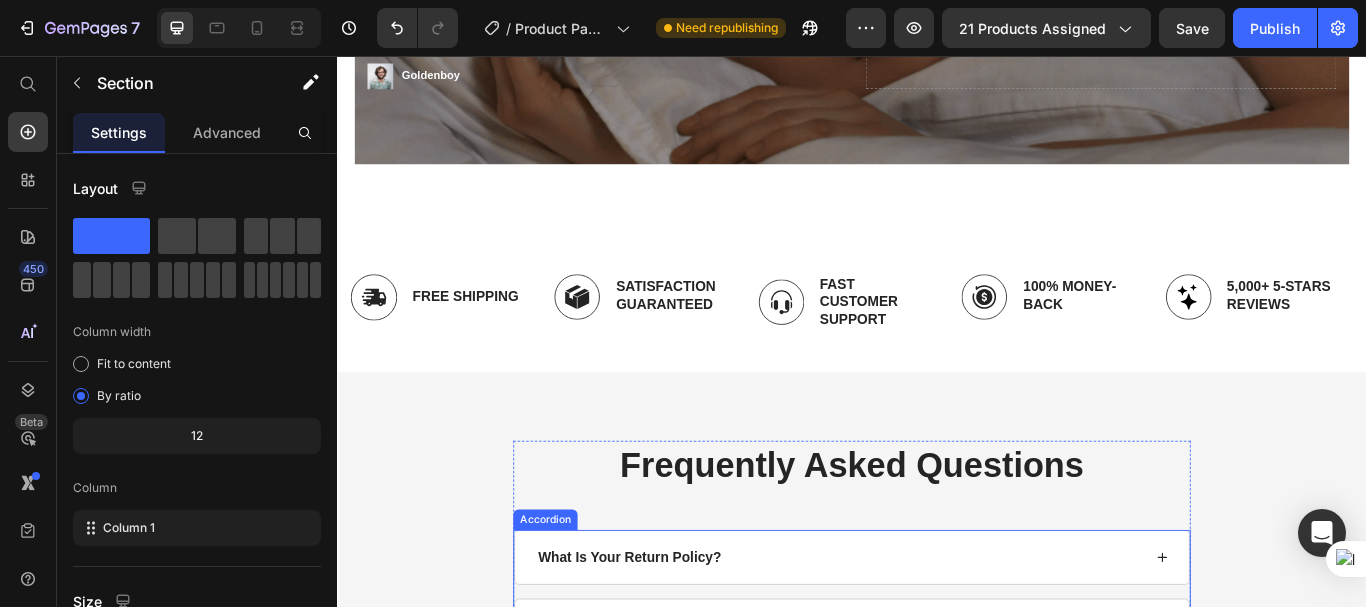 scroll, scrollTop: 6348, scrollLeft: 0, axis: vertical 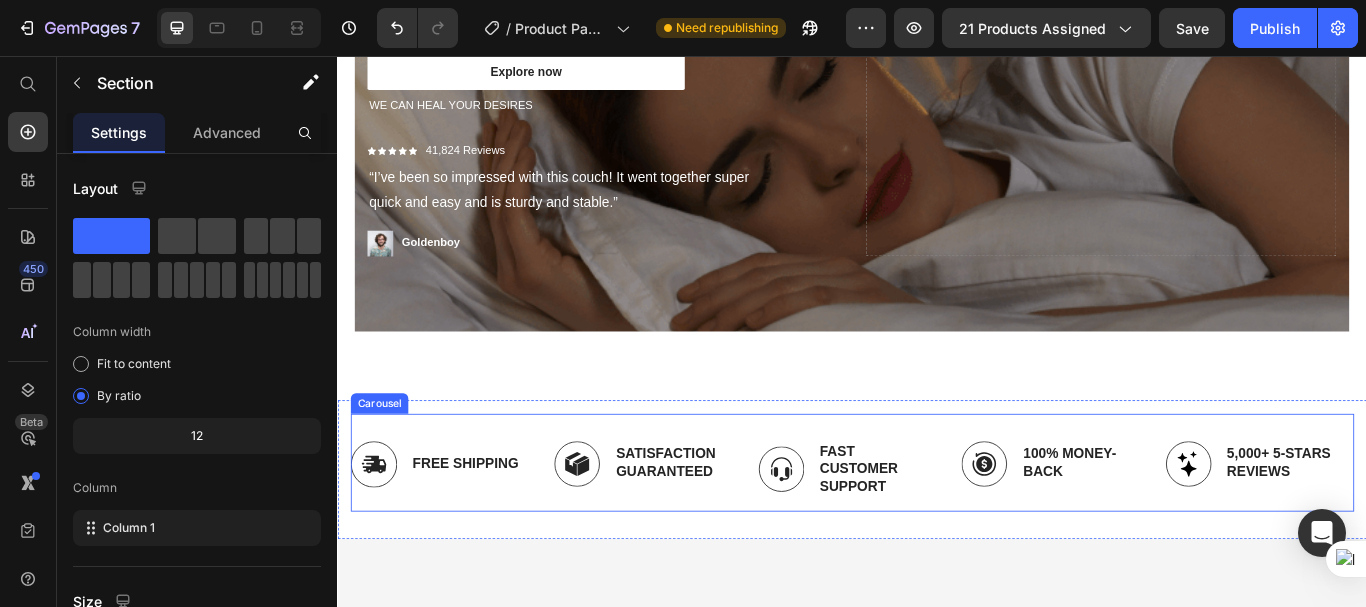 click on "Image Free Shipping Text Block Row Image Satisfaction Guaranteed Text Block Row Image Fast Customer Support Text Block Row Image 100% Money-Back Text Block Row Image 5,000+ 5-Stars Reviews Text Block Row Carousel" at bounding box center (937, 531) 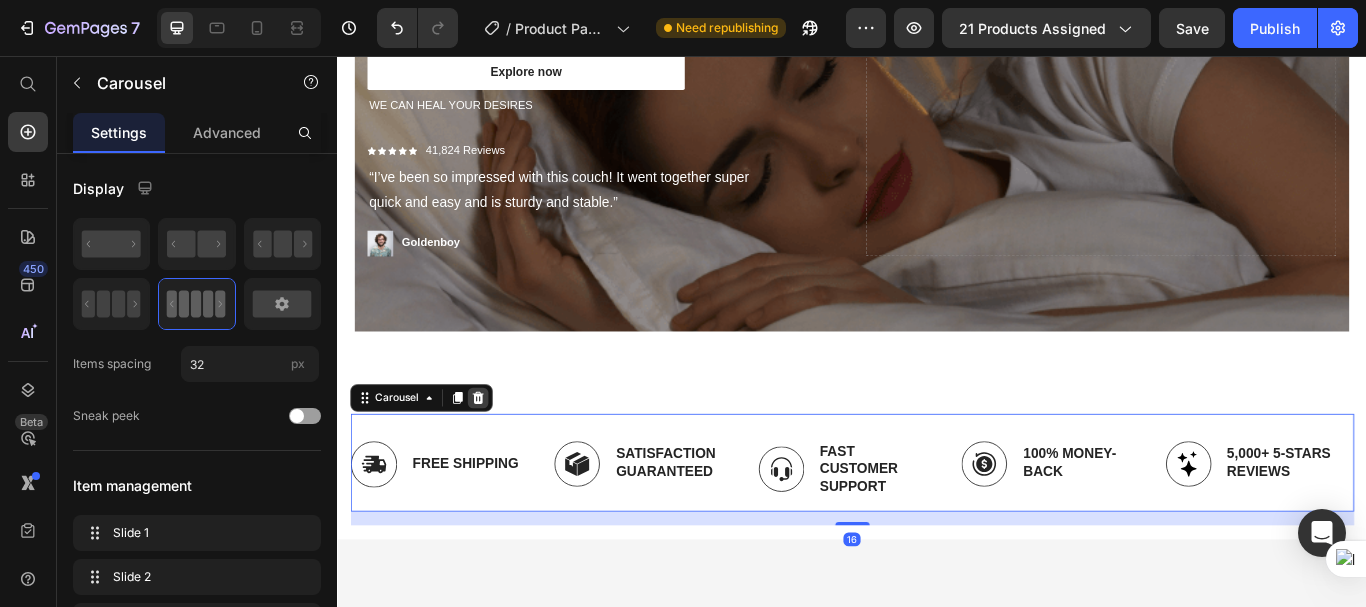 click 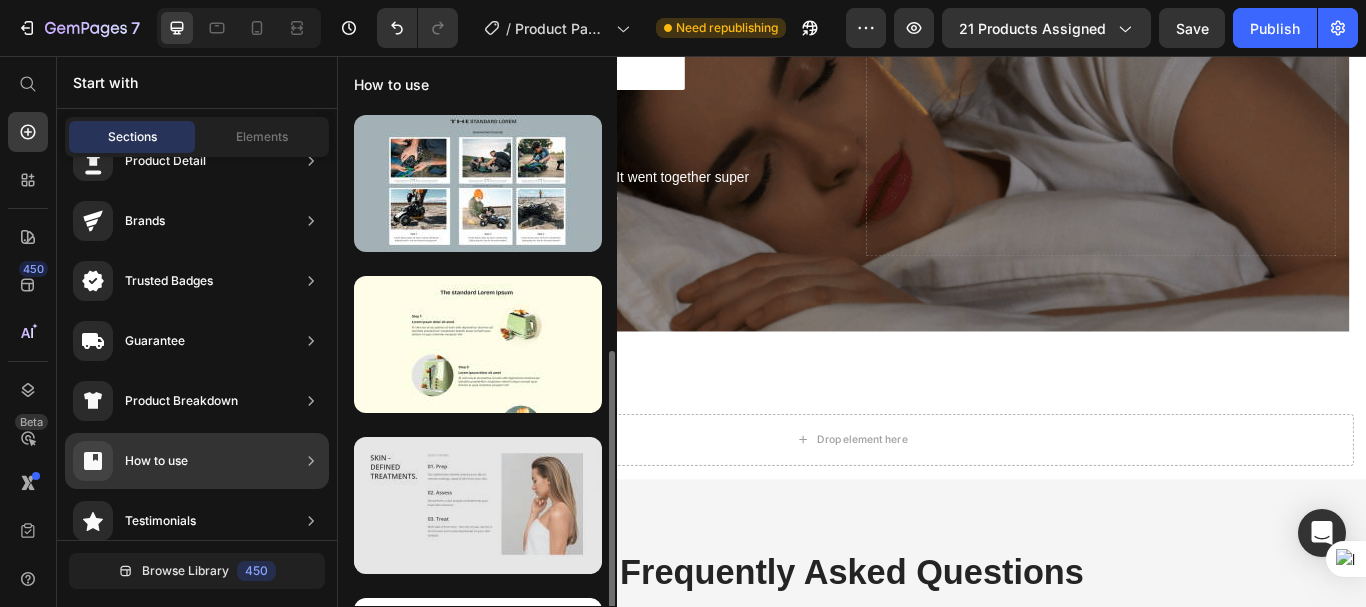 scroll, scrollTop: 135, scrollLeft: 0, axis: vertical 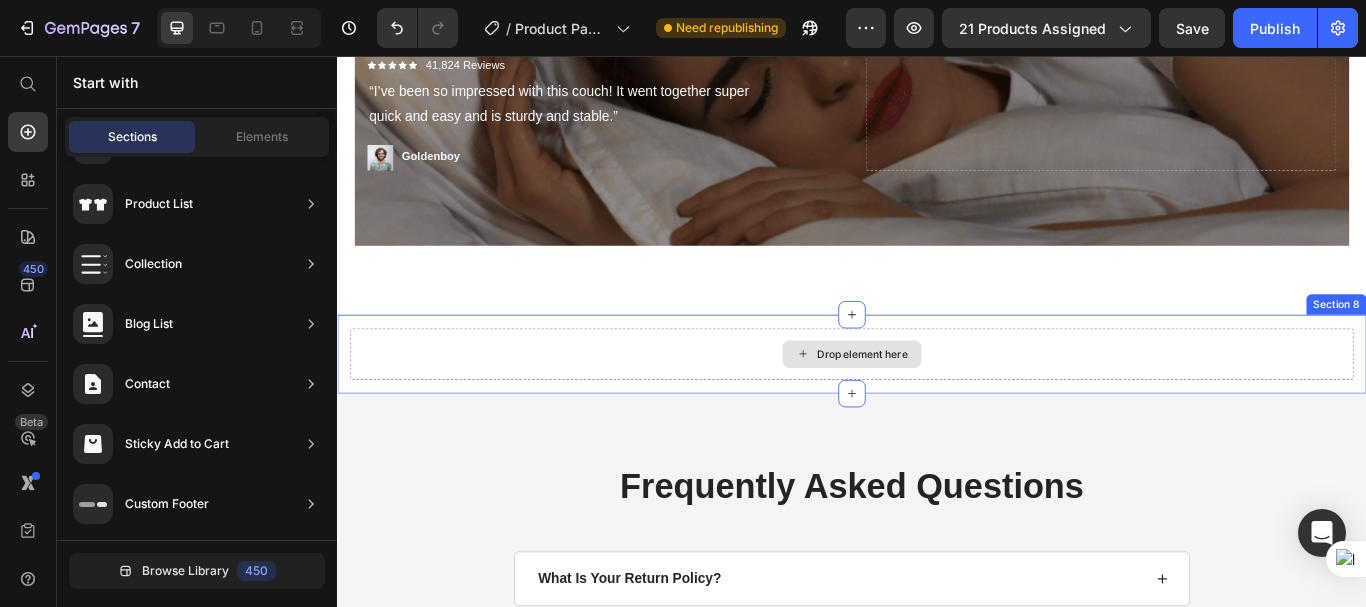 click on "Drop element here" at bounding box center [937, 404] 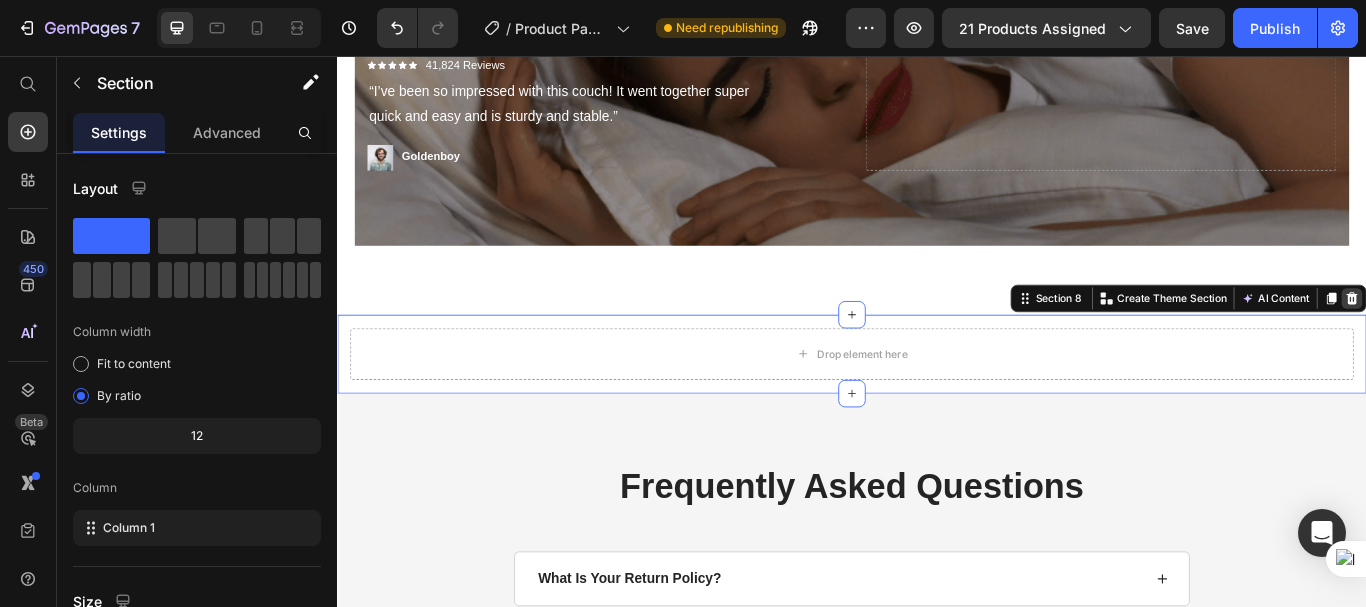 click 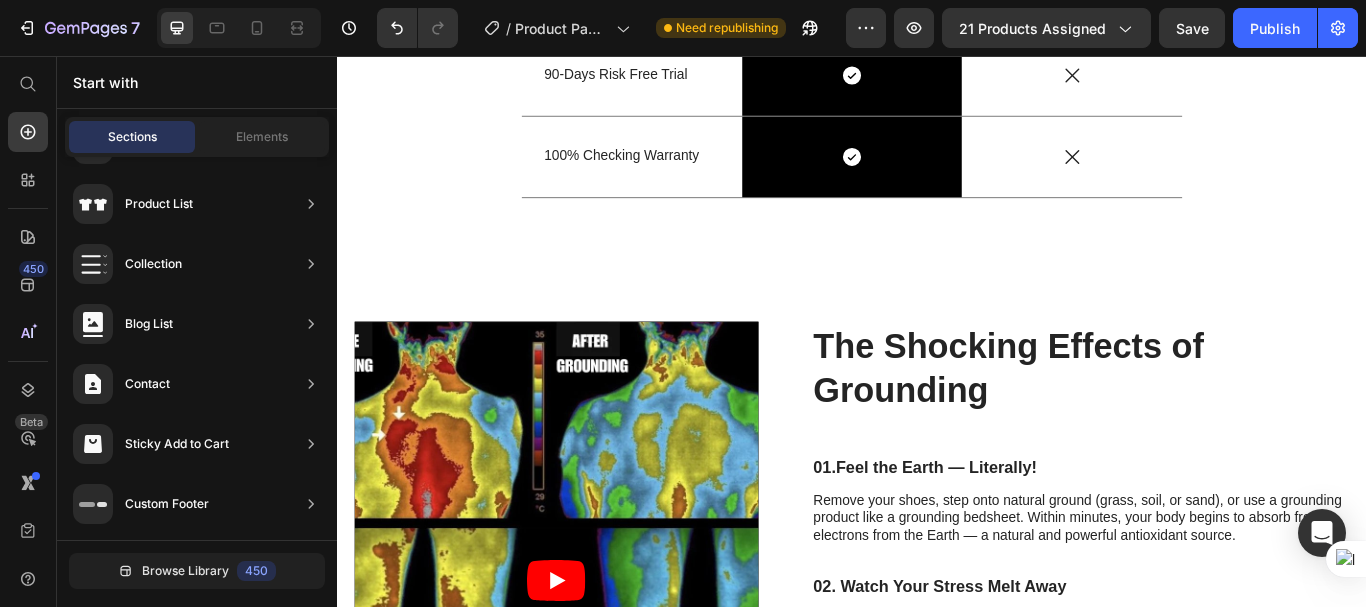 scroll, scrollTop: 5004, scrollLeft: 0, axis: vertical 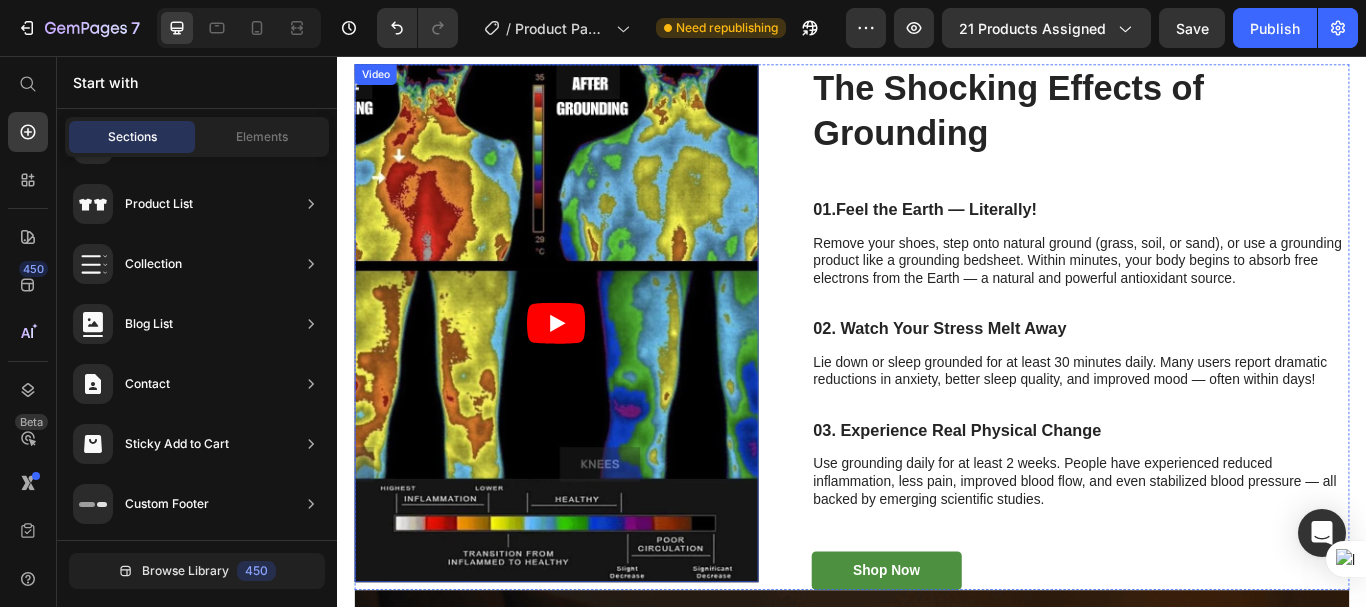 click 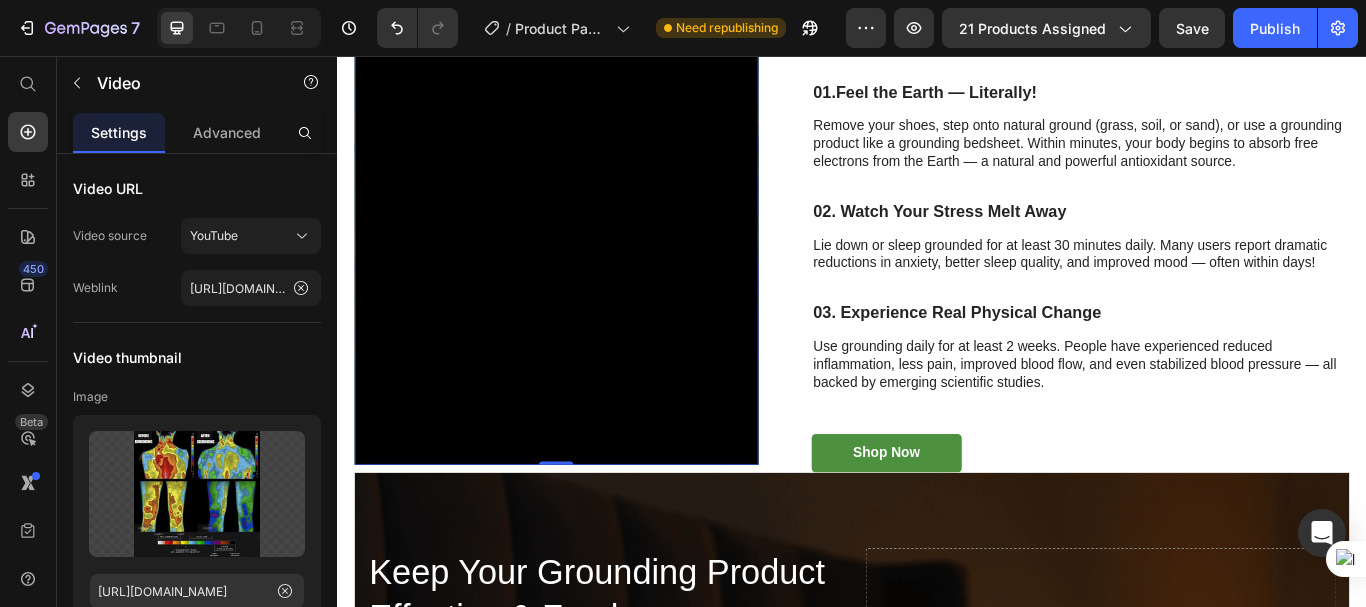 scroll, scrollTop: 5104, scrollLeft: 0, axis: vertical 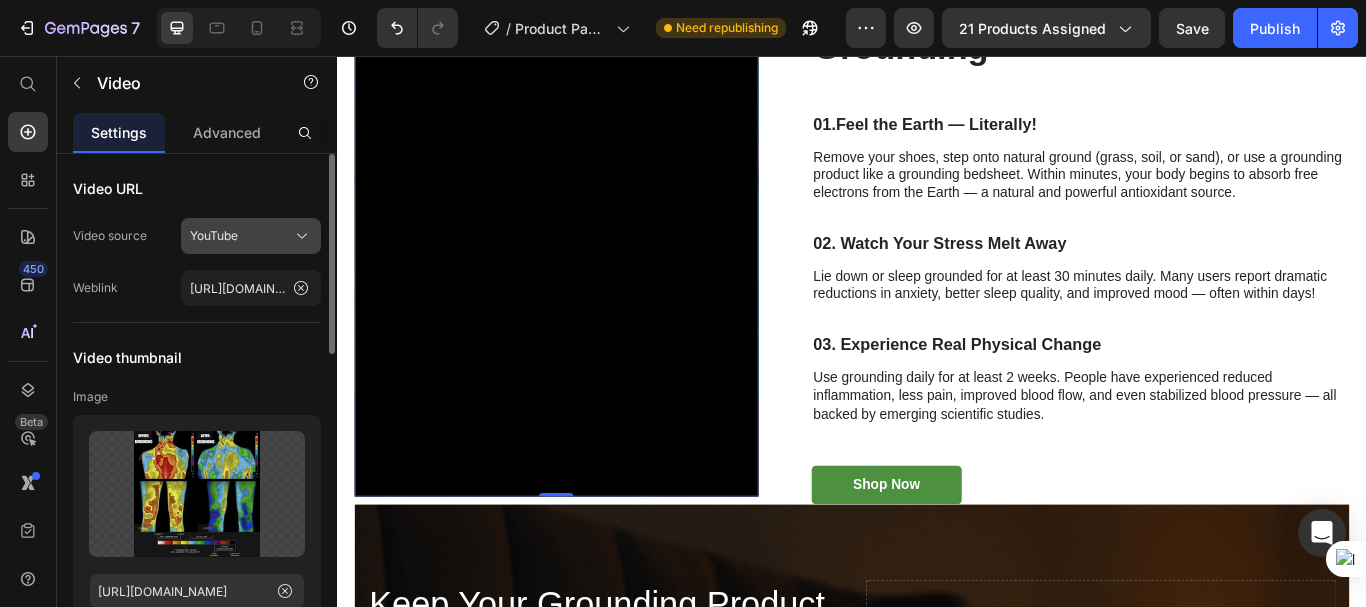 click on "YouTube" 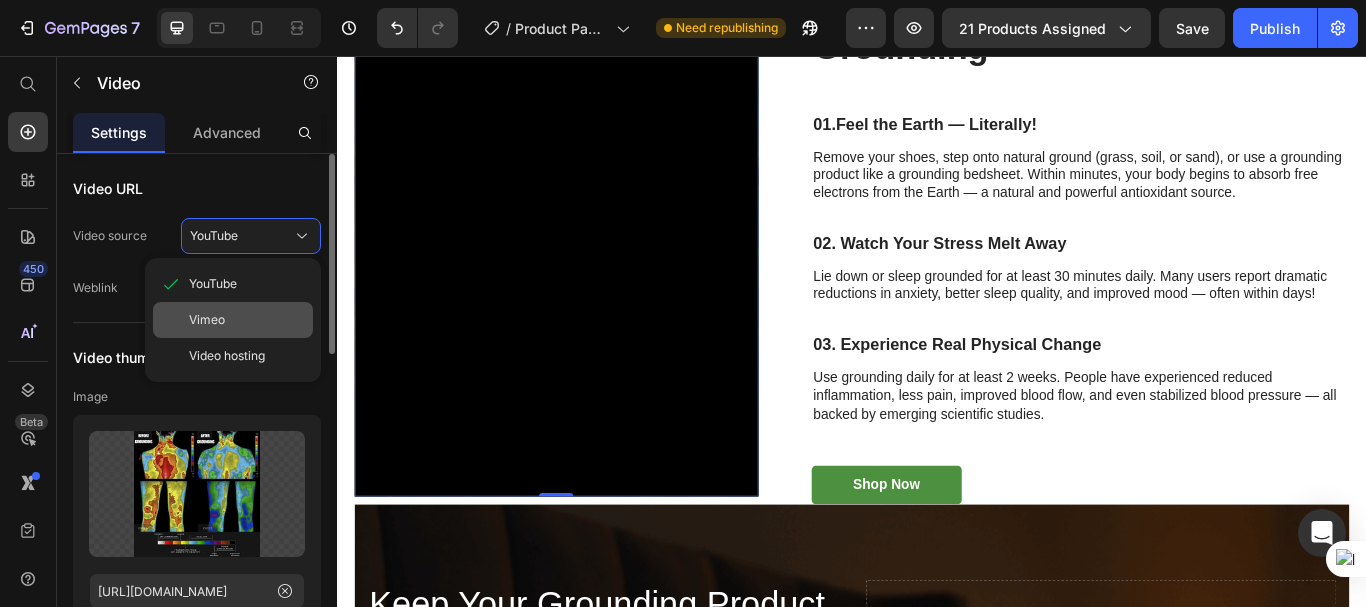 click on "Vimeo" at bounding box center (247, 320) 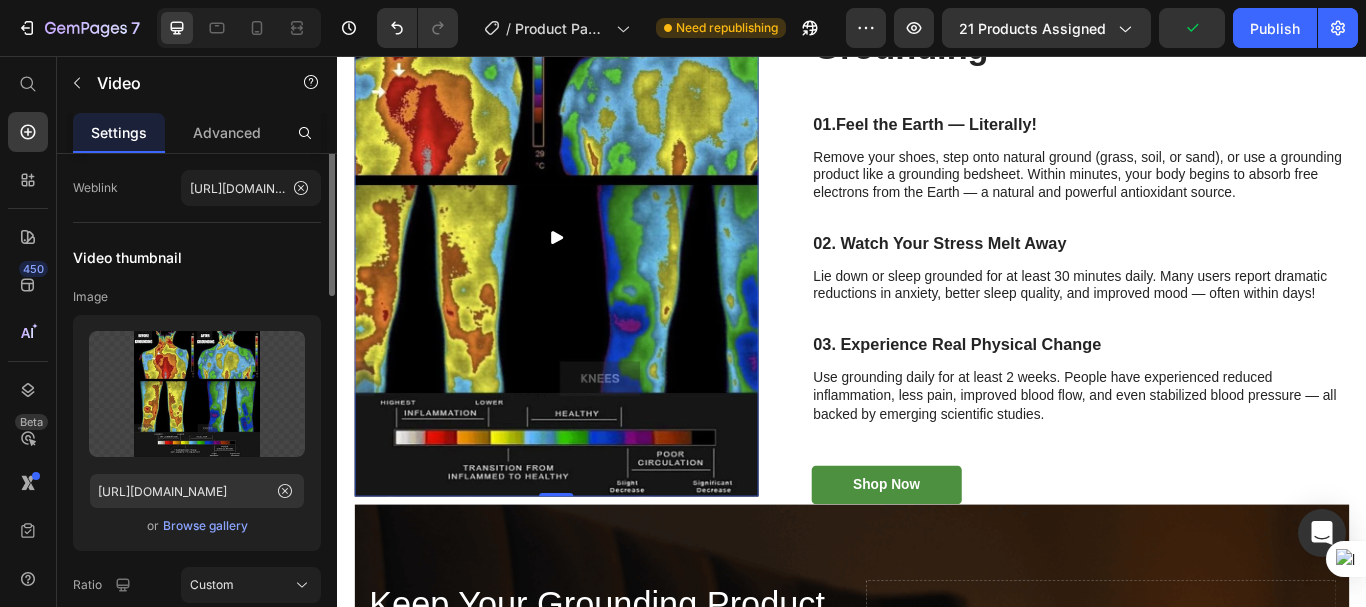 scroll, scrollTop: 0, scrollLeft: 0, axis: both 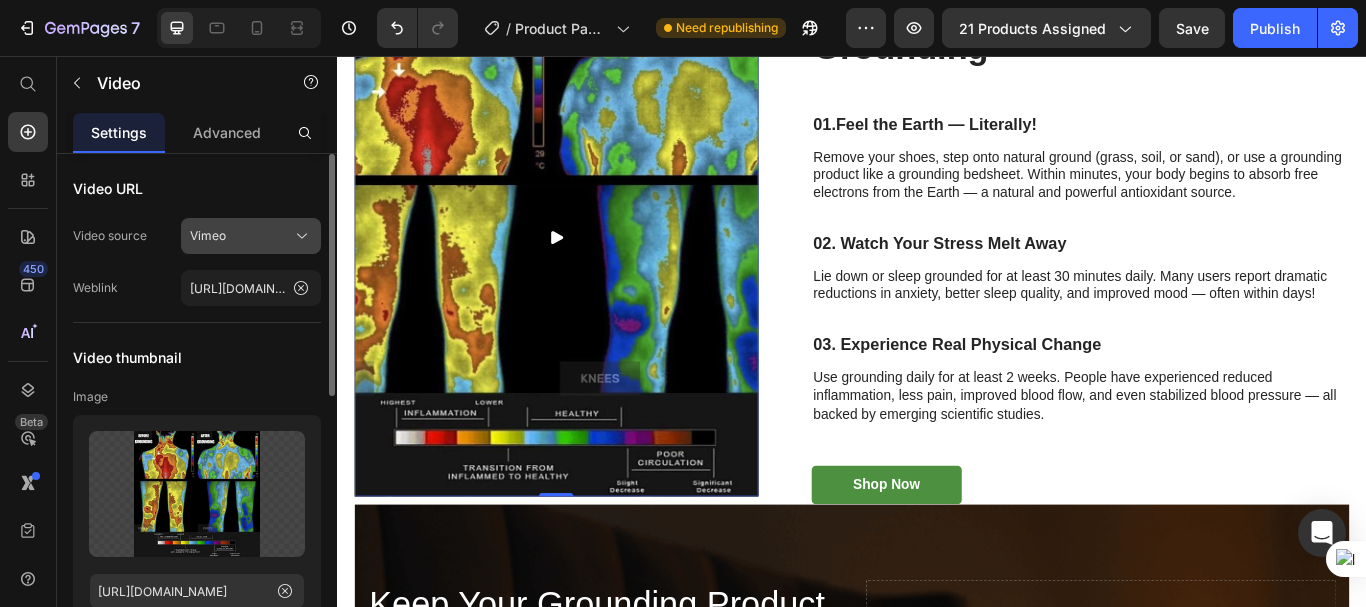 click on "Vimeo" at bounding box center (251, 236) 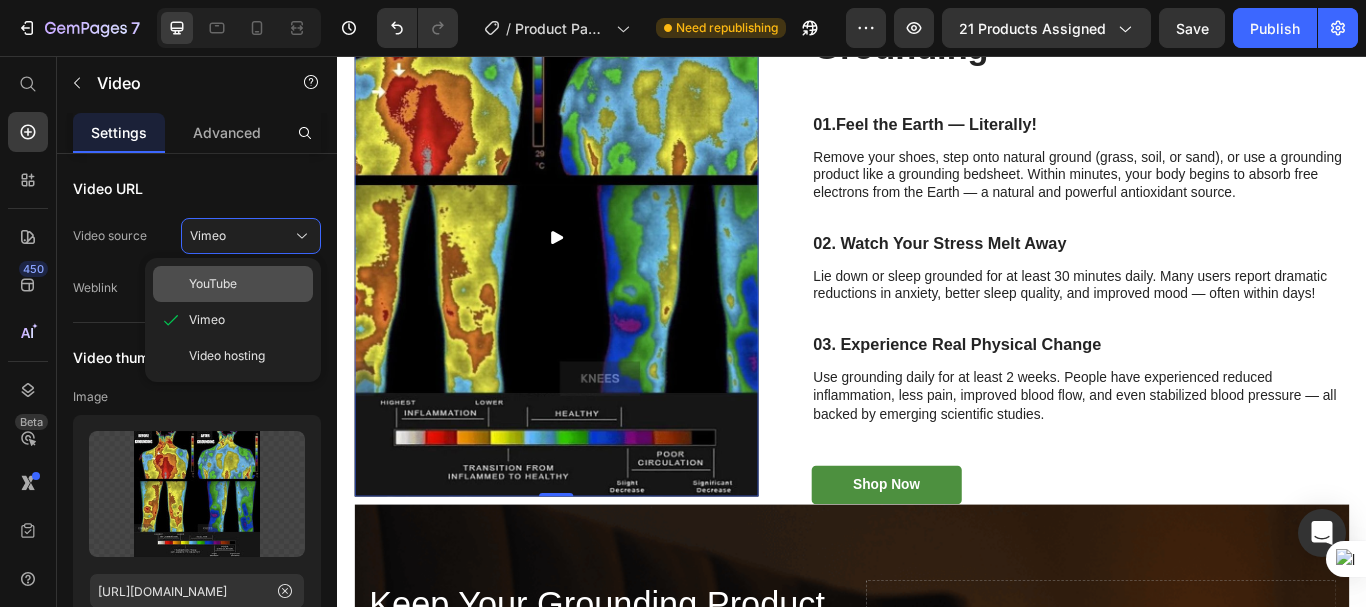 click on "YouTube" 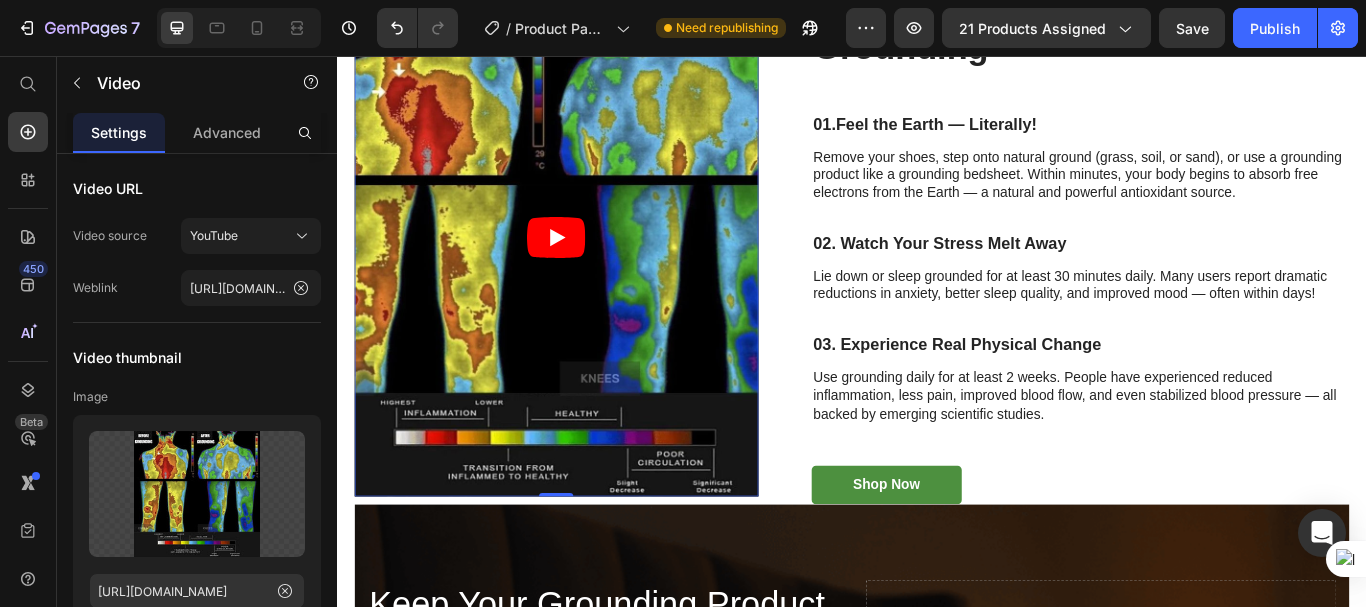 click 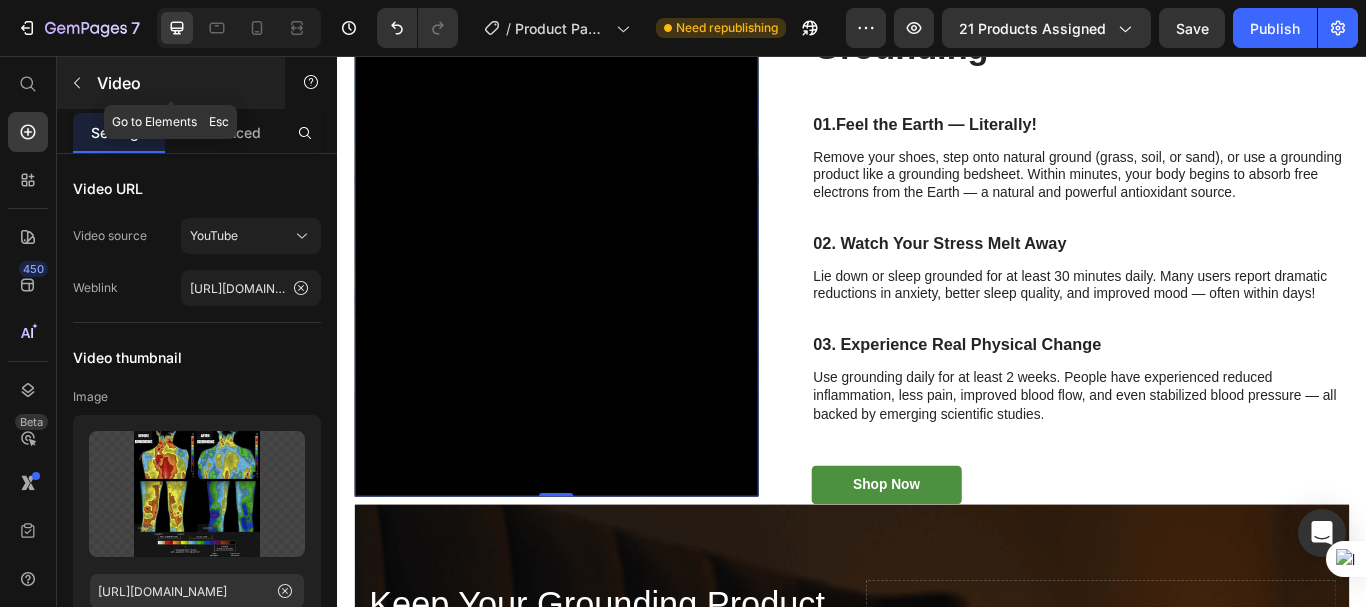 click at bounding box center [77, 83] 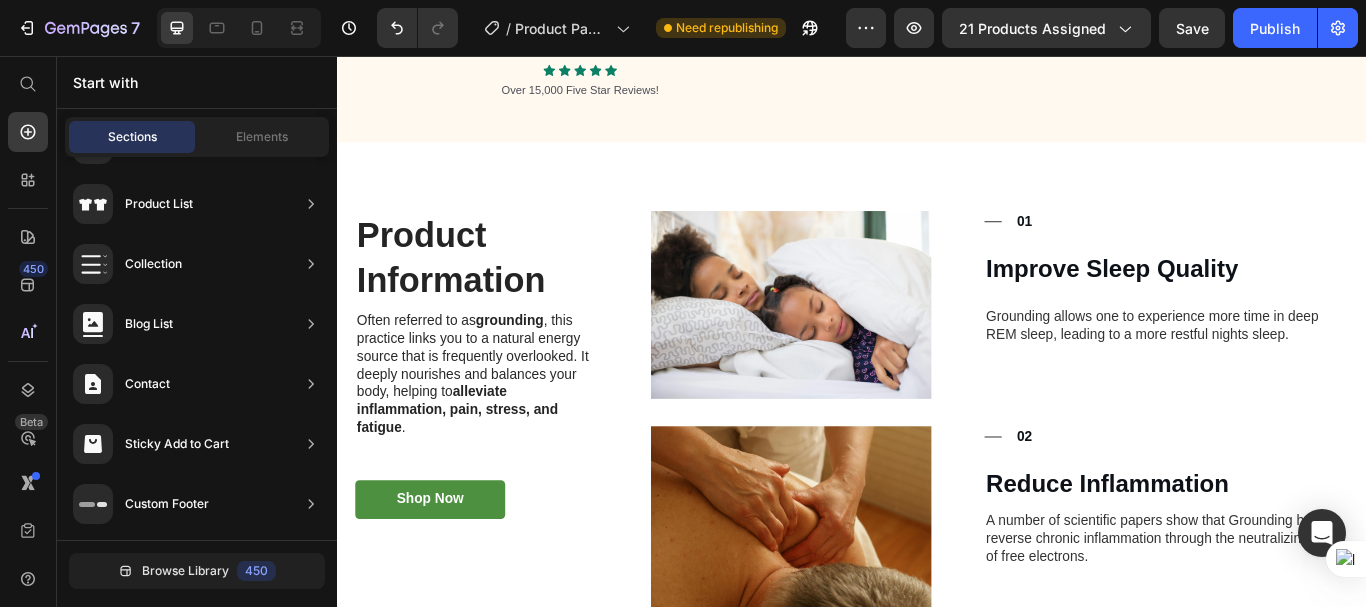 scroll, scrollTop: 1500, scrollLeft: 0, axis: vertical 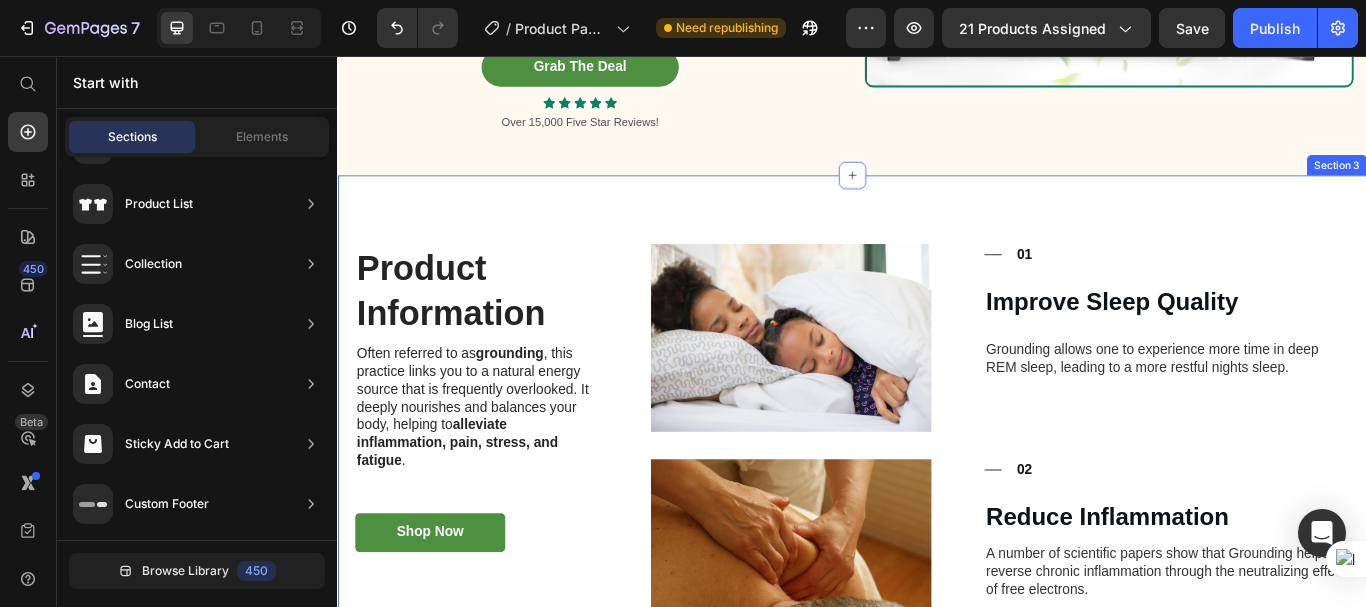 click on "Product Information Heading Often referred to as  grounding , this practice links you to a natural energy source that is frequently overlooked. It deeply nourishes and balances your body, helping to  alleviate inflammation, pain, stress, and fatigue . Text Block Shop Now Button Row Image                Title Line 01 Text Block Row Improve Sleep Quality  Heading Grounding allows one to experience more time in deep REM sleep, leading to a more restful nights sleep. Text Block Row Row Image                Title Line 02 Text Block Row Reduce Inflammation Heading A number of scientific papers show that Grounding helps reverse chronic inflammation through the neutralizing effect of free electrons. Text Block Row Row Image                Title Line 03 Text Block Row Stress & Anxiety Relief Heading Grounding has the potential to create an immediate change in the [MEDICAL_DATA] (ANS), switching the body to a more parasympathetic state. Text Block Row Row Image                Title Line 04 Text Block Row Row" at bounding box center [937, 733] 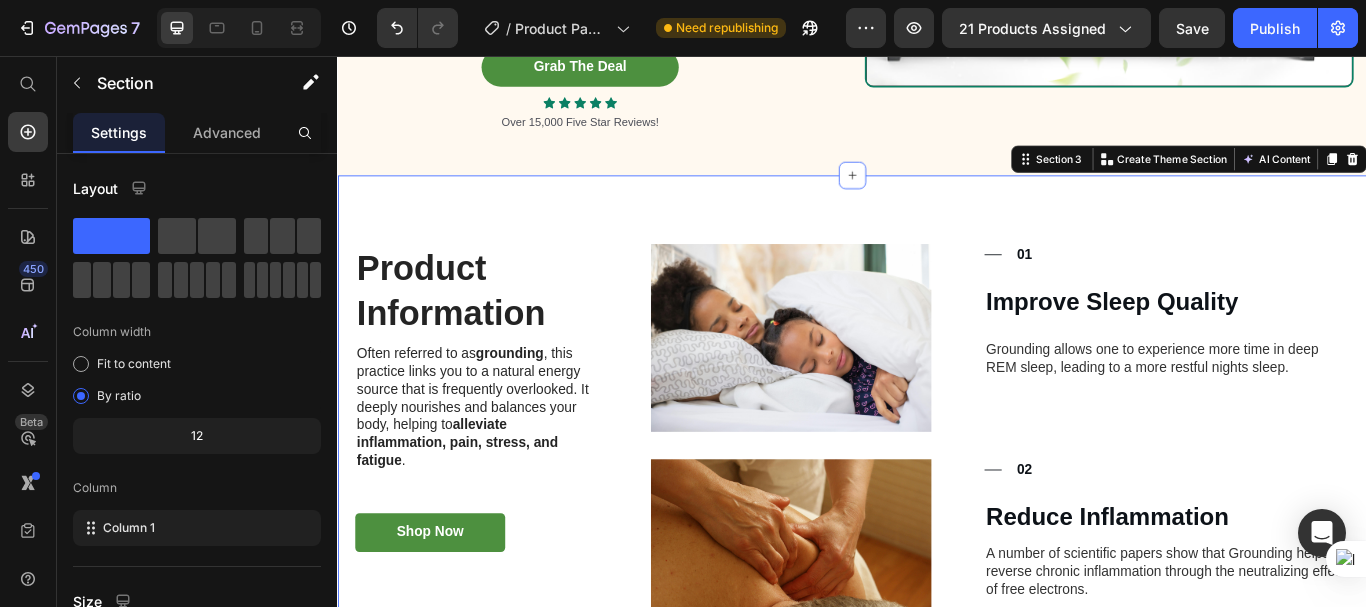 click on "Product Information Heading Often referred to as  grounding , this practice links you to a natural energy source that is frequently overlooked. It deeply nourishes and balances your body, helping to  alleviate inflammation, pain, stress, and fatigue . Text Block Shop Now Button Row Image                Title Line 01 Text Block Row Improve Sleep Quality  Heading Grounding allows one to experience more time in deep REM sleep, leading to a more restful nights sleep. Text Block Row Row Image                Title Line 02 Text Block Row Reduce Inflammation Heading A number of scientific papers show that Grounding helps reverse chronic inflammation through the neutralizing effect of free electrons. Text Block Row Row Image                Title Line 03 Text Block Row Stress & Anxiety Relief Heading Grounding has the potential to create an immediate change in the [MEDICAL_DATA] (ANS), switching the body to a more parasympathetic state. Text Block Row Row Image                Title Line 04 Text Block Row Row" at bounding box center (937, 733) 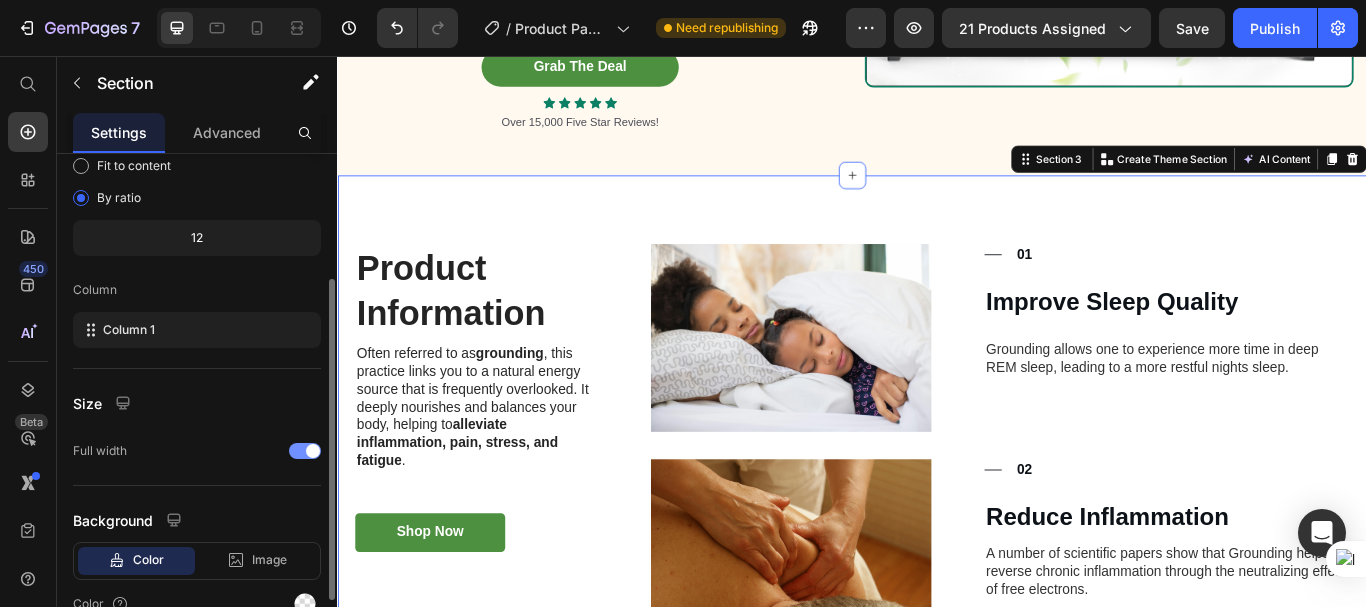 scroll, scrollTop: 0, scrollLeft: 0, axis: both 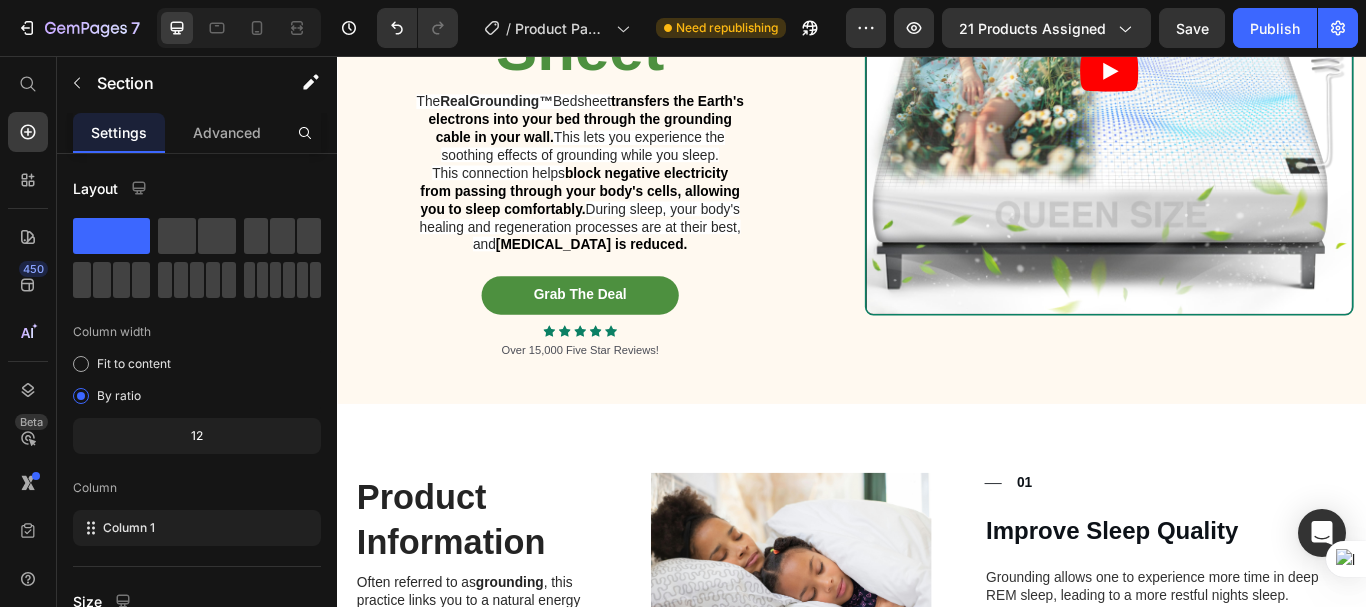 click on "Product Information Heading Often referred to as  grounding , this practice links you to a natural energy source that is frequently overlooked. It deeply nourishes and balances your body, helping to  alleviate inflammation, pain, stress, and fatigue . Text Block Shop Now Button Row Image                Title Line 01 Text Block Row Improve Sleep Quality  Heading Grounding allows one to experience more time in deep REM sleep, leading to a more restful nights sleep. Text Block Row Row Image                Title Line 02 Text Block Row Reduce Inflammation Heading A number of scientific papers show that Grounding helps reverse chronic inflammation through the neutralizing effect of free electrons. Text Block Row Row Image                Title Line 03 Text Block Row Stress & Anxiety Relief Heading Grounding has the potential to create an immediate change in the [MEDICAL_DATA] (ANS), switching the body to a more parasympathetic state. Text Block Row Row Image                Title Line 04 Text Block Row Row" at bounding box center [937, 1000] 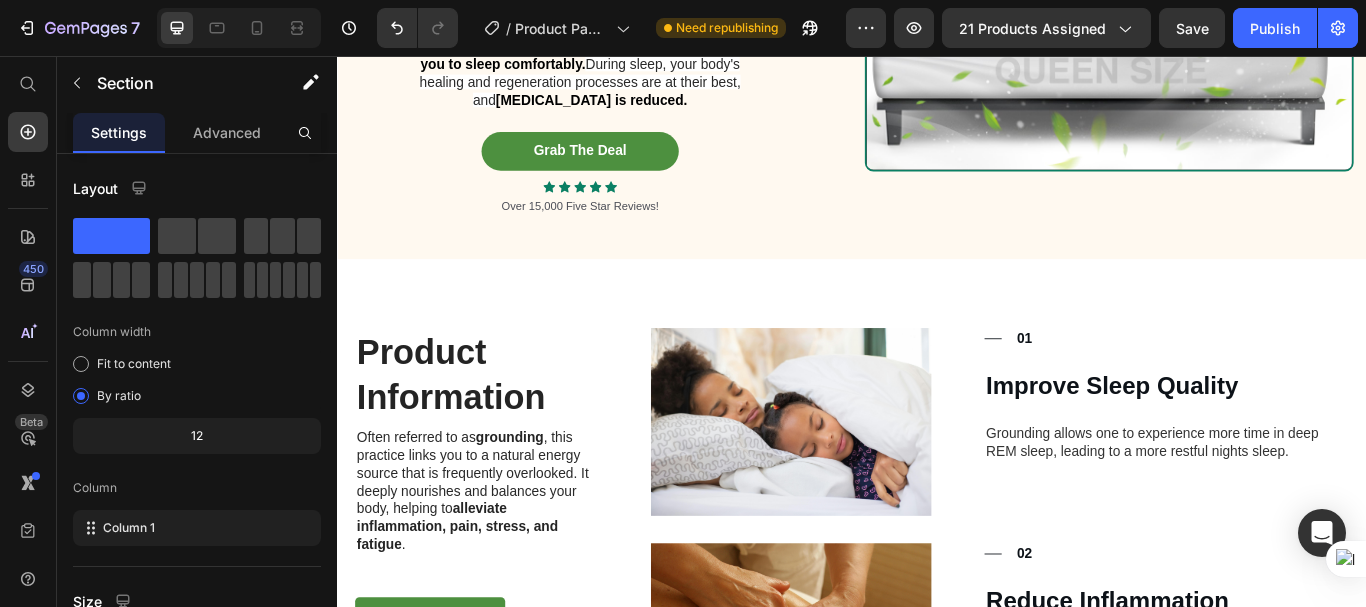 scroll, scrollTop: 1441, scrollLeft: 0, axis: vertical 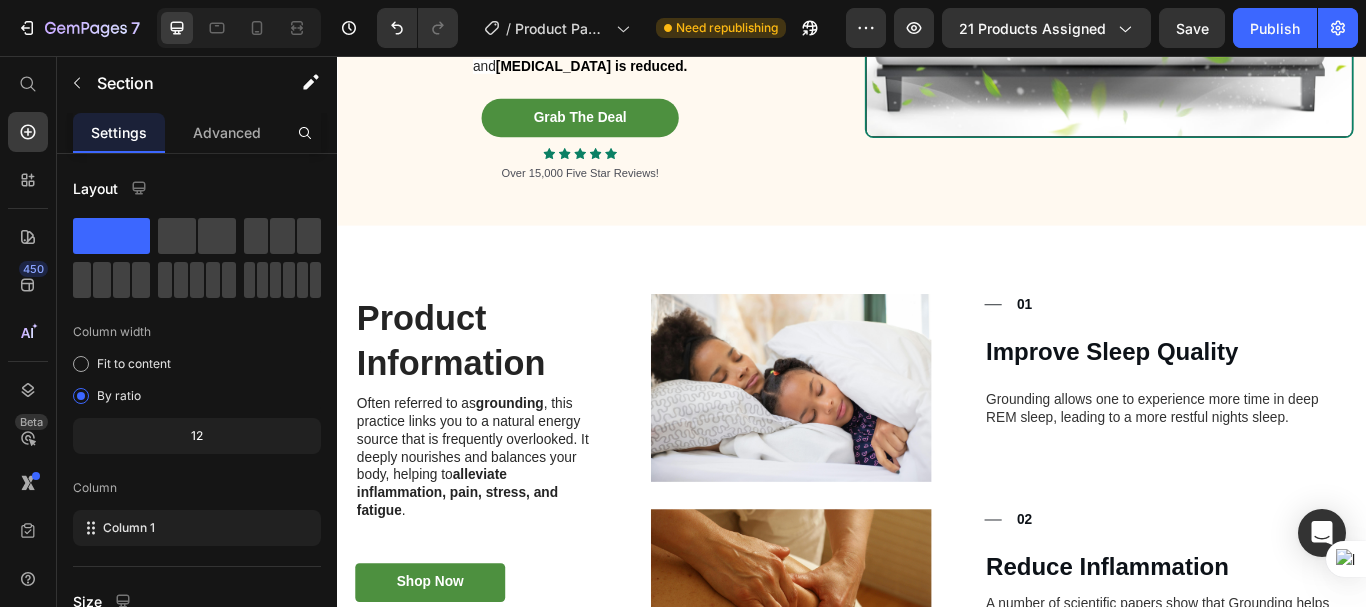 click on "Product Information Heading Often referred to as  grounding , this practice links you to a natural energy source that is frequently overlooked. It deeply nourishes and balances your body, helping to  alleviate inflammation, pain, stress, and fatigue . Text Block Shop Now Button Row Image                Title Line 01 Text Block Row Improve Sleep Quality  Heading Grounding allows one to experience more time in deep REM sleep, leading to a more restful nights sleep. Text Block Row Row Image                Title Line 02 Text Block Row Reduce Inflammation Heading A number of scientific papers show that Grounding helps reverse chronic inflammation through the neutralizing effect of free electrons. Text Block Row Row Image                Title Line 03 Text Block Row Stress & Anxiety Relief Heading Grounding has the potential to create an immediate change in the [MEDICAL_DATA] (ANS), switching the body to a more parasympathetic state. Text Block Row Row Image                Title Line 04 Text Block Row Row" at bounding box center [937, 792] 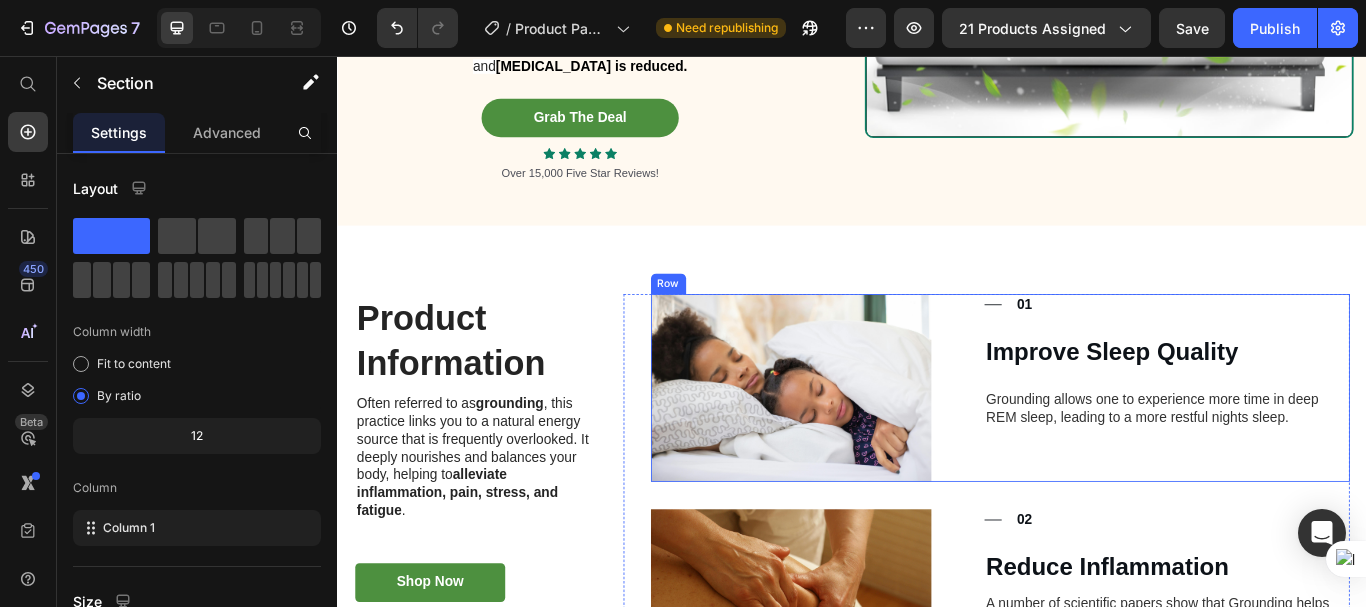 scroll, scrollTop: 1641, scrollLeft: 0, axis: vertical 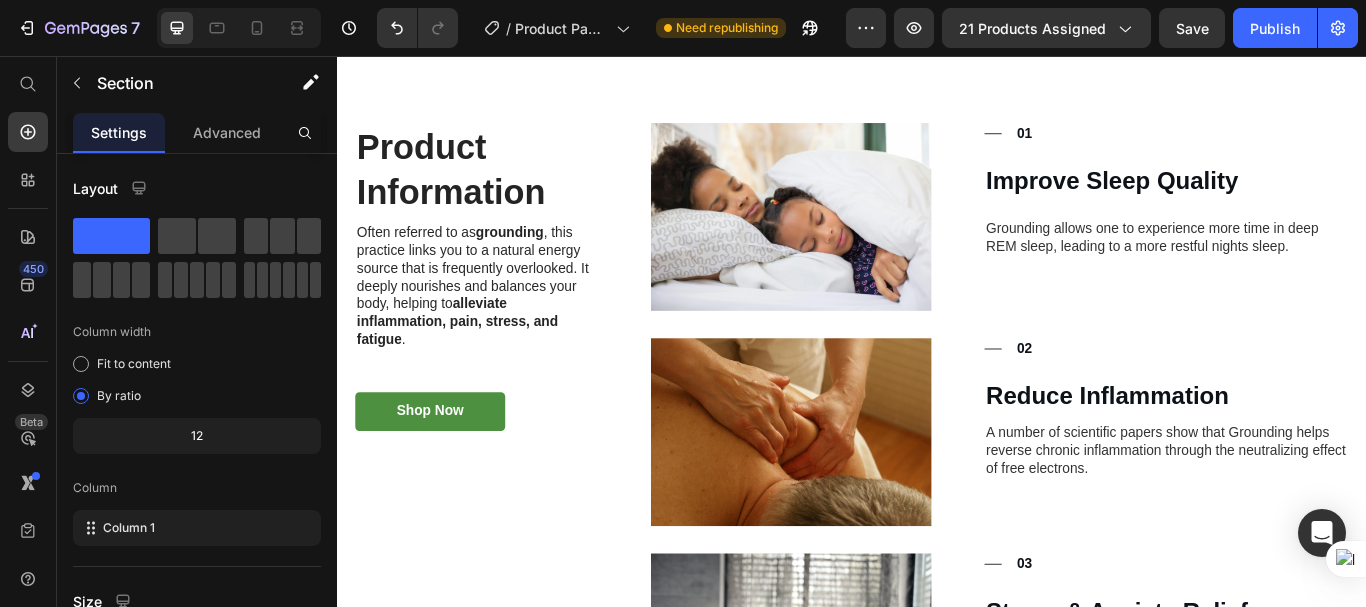 click on "Product Information Heading Often referred to as  grounding , this practice links you to a natural energy source that is frequently overlooked. It deeply nourishes and balances your body, helping to  alleviate inflammation, pain, stress, and fatigue . Text Block Shop Now Button Row Image                Title Line 01 Text Block Row Improve Sleep Quality  Heading Grounding allows one to experience more time in deep REM sleep, leading to a more restful nights sleep. Text Block Row Row Image                Title Line 02 Text Block Row Reduce Inflammation Heading A number of scientific papers show that Grounding helps reverse chronic inflammation through the neutralizing effect of free electrons. Text Block Row Row Image                Title Line 03 Text Block Row Stress & Anxiety Relief Heading Grounding has the potential to create an immediate change in the [MEDICAL_DATA] (ANS), switching the body to a more parasympathetic state. Text Block Row Row Image                Title Line 04 Text Block Row Row" at bounding box center (937, 592) 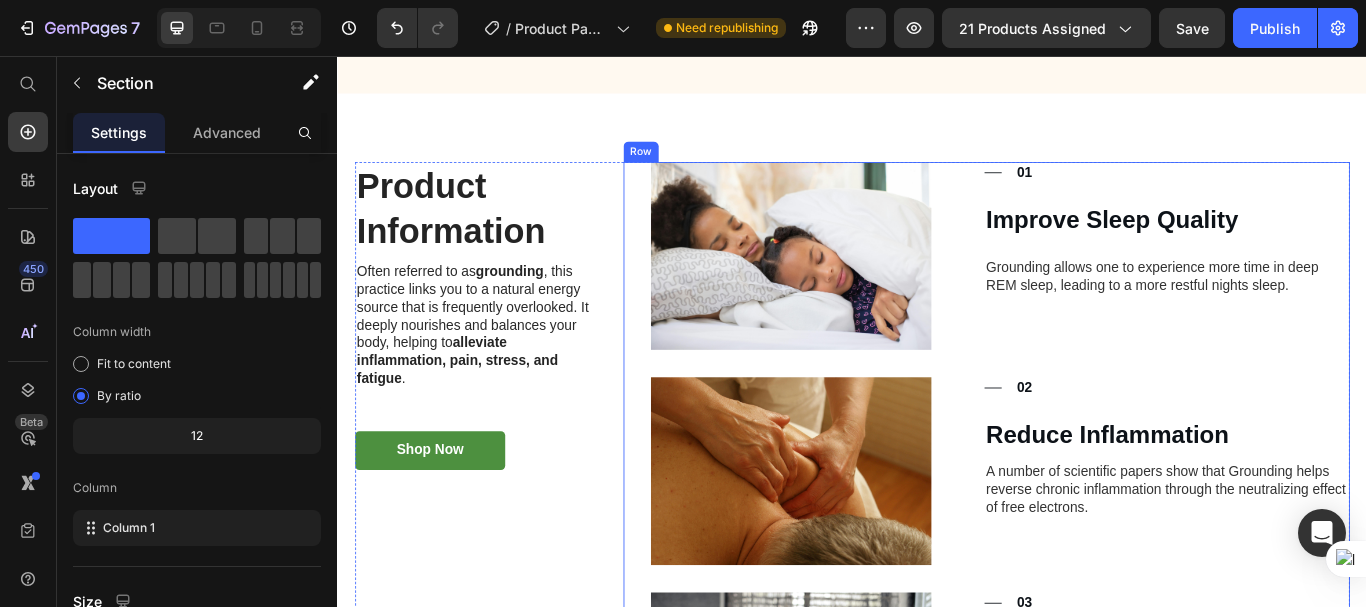 scroll, scrollTop: 1541, scrollLeft: 0, axis: vertical 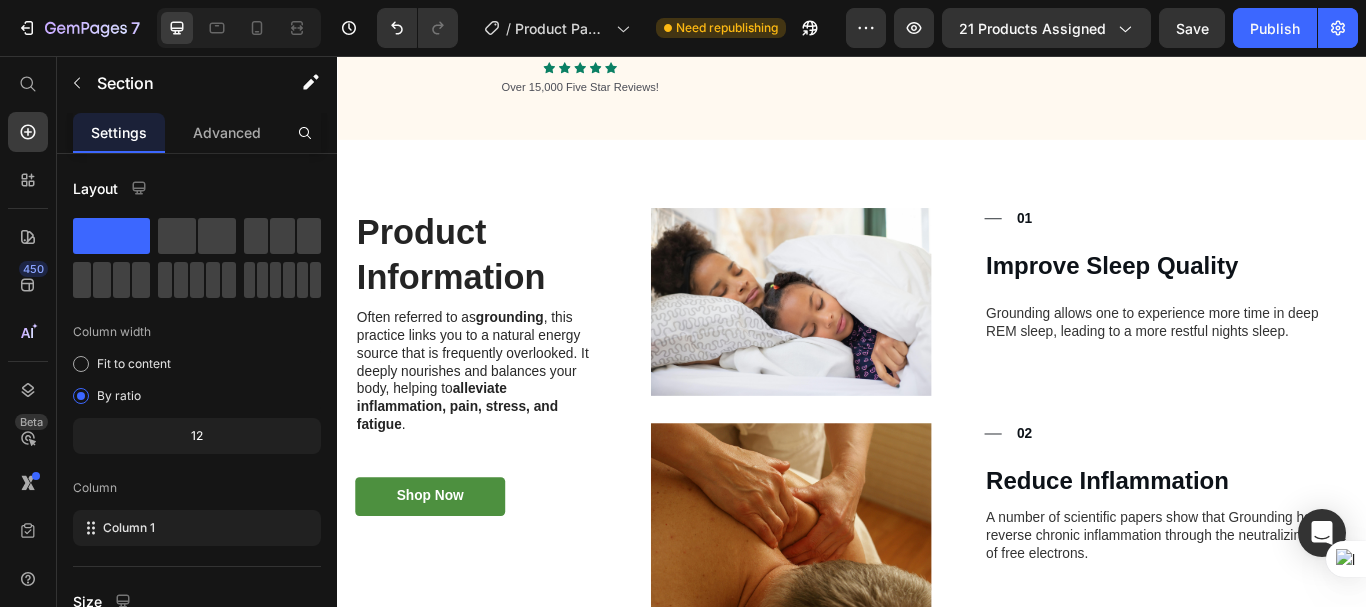 click on "Product Information Heading Often referred to as  grounding , this practice links you to a natural energy source that is frequently overlooked. It deeply nourishes and balances your body, helping to  alleviate inflammation, pain, stress, and fatigue . Text Block Shop Now Button Row Image                Title Line 01 Text Block Row Improve Sleep Quality  Heading Grounding allows one to experience more time in deep REM sleep, leading to a more restful nights sleep. Text Block Row Row Image                Title Line 02 Text Block Row Reduce Inflammation Heading A number of scientific papers show that Grounding helps reverse chronic inflammation through the neutralizing effect of free electrons. Text Block Row Row Image                Title Line 03 Text Block Row Stress & Anxiety Relief Heading Grounding has the potential to create an immediate change in the [MEDICAL_DATA] (ANS), switching the body to a more parasympathetic state. Text Block Row Row Image                Title Line 04 Text Block Row Row" at bounding box center (937, 692) 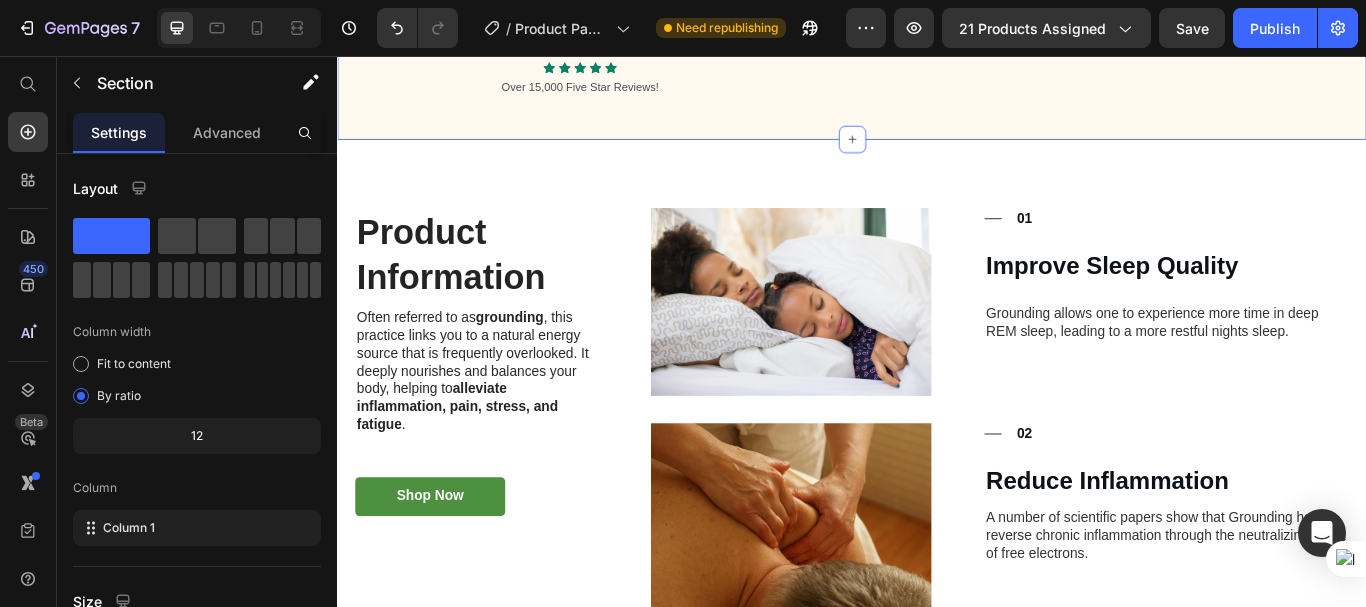 click on "#[DOMAIN_NAME] Text Block Grounding indoors with a Grounding Sheet Heading The  RealGrounding™  Bedsheet  transfers the Earth's electrons into your bed through the grounding cable in your wall.  This lets you experience the soothing effects of grounding while you sleep. This connection helps  block negative electricity from passing through your body's cells, allowing you to sleep comfortably.  During sleep, your body's healing and regeneration processes are at their best, and  [MEDICAL_DATA] is reduced. Text Block Grab The Deal Button Icon Icon Icon Icon Icon Icon List Over 15,000 Five Star Reviews! Text Block Row Video Row Section 2" at bounding box center (937, -234) 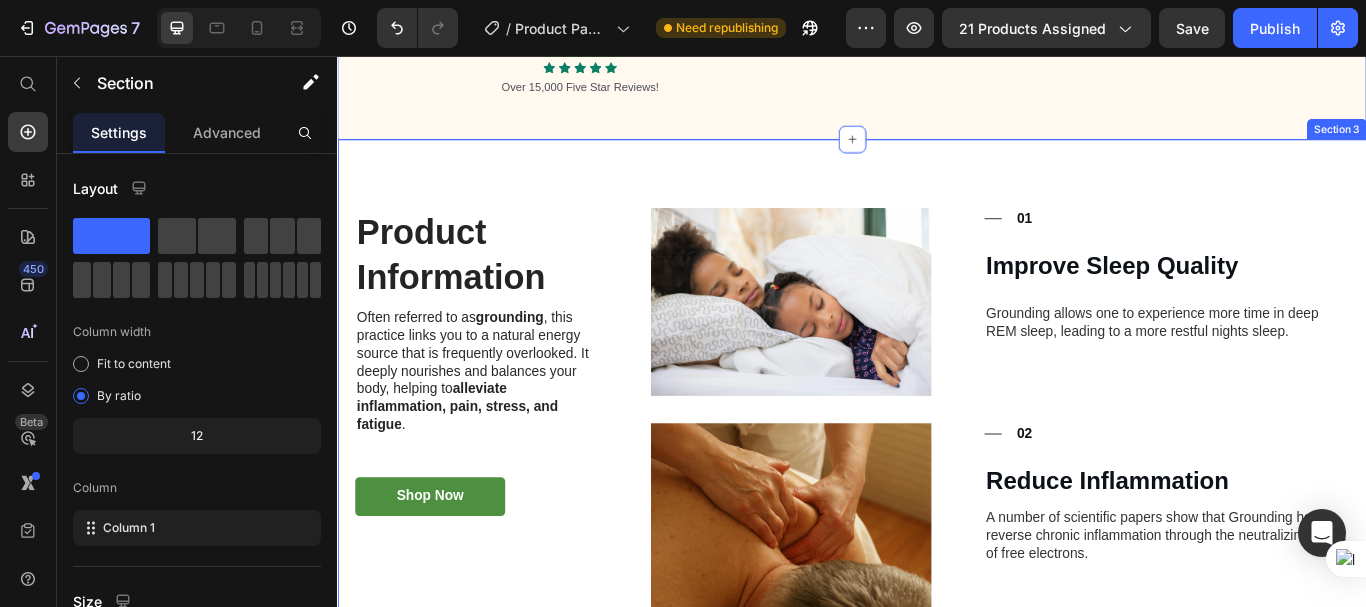 click on "Product Information Heading Often referred to as  grounding , this practice links you to a natural energy source that is frequently overlooked. It deeply nourishes and balances your body, helping to  alleviate inflammation, pain, stress, and fatigue . Text Block Shop Now Button Row Image                Title Line 01 Text Block Row Improve Sleep Quality  Heading Grounding allows one to experience more time in deep REM sleep, leading to a more restful nights sleep. Text Block Row Row Image                Title Line 02 Text Block Row Reduce Inflammation Heading A number of scientific papers show that Grounding helps reverse chronic inflammation through the neutralizing effect of free electrons. Text Block Row Row Image                Title Line 03 Text Block Row Stress & Anxiety Relief Heading Grounding has the potential to create an immediate change in the [MEDICAL_DATA] (ANS), switching the body to a more parasympathetic state. Text Block Row Row Image                Title Line 04 Text Block Row Row" at bounding box center (937, 692) 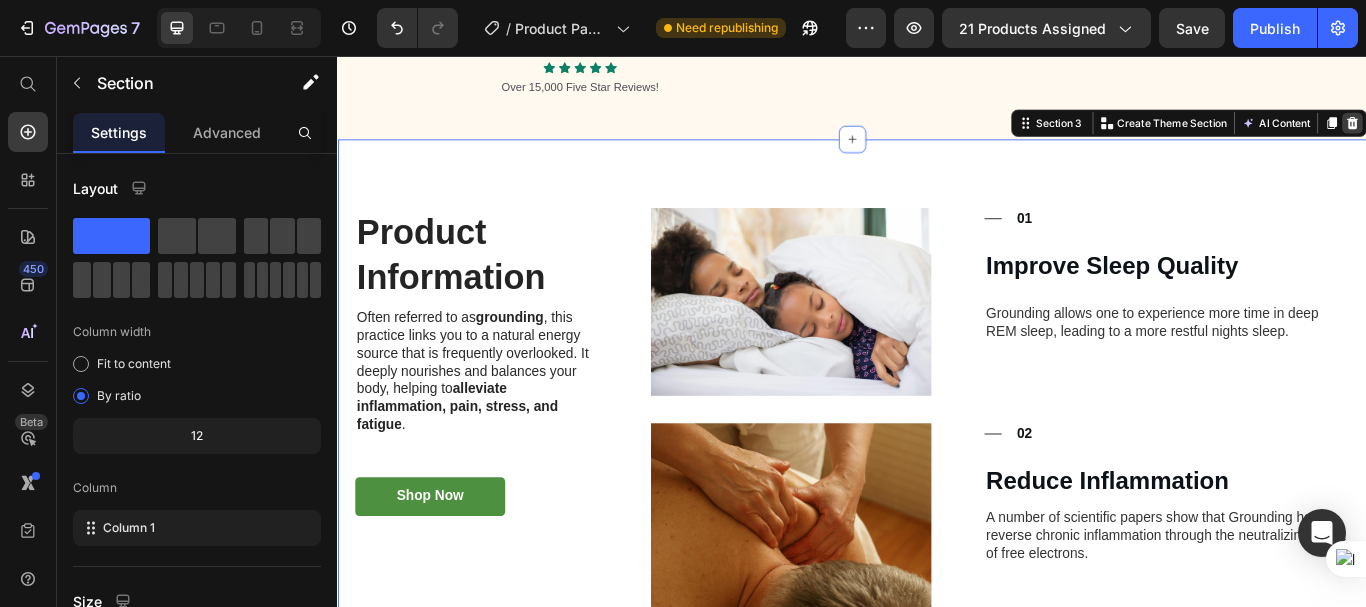 click at bounding box center [1520, 135] 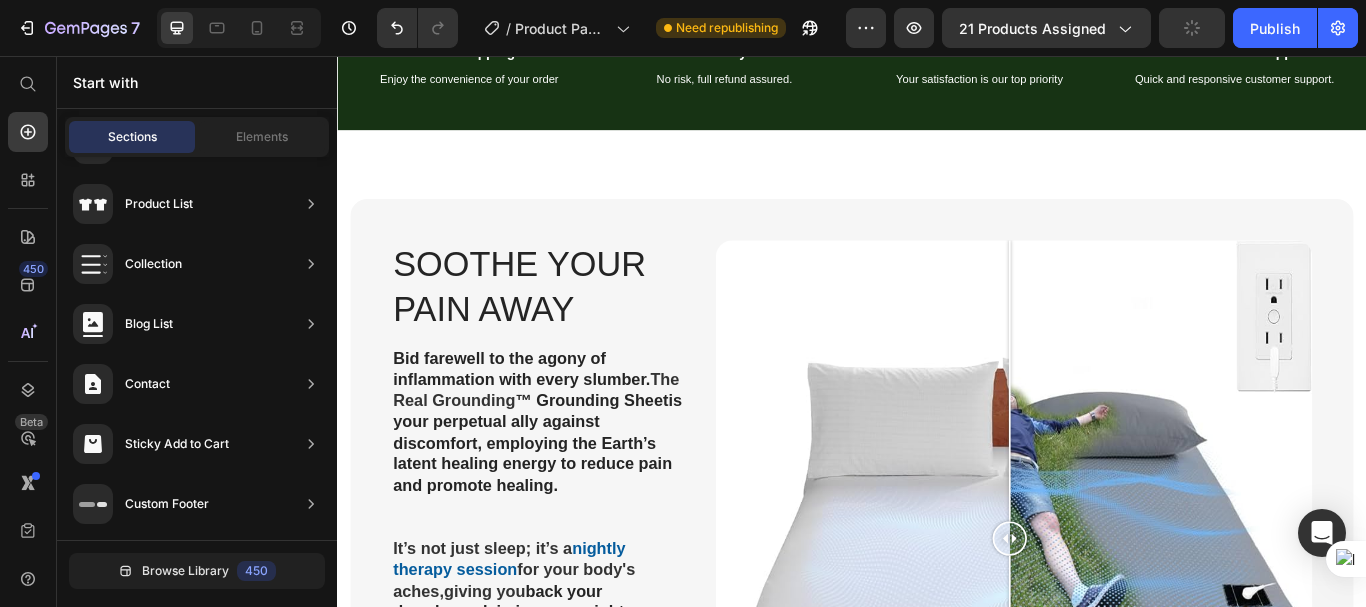 scroll, scrollTop: 1441, scrollLeft: 0, axis: vertical 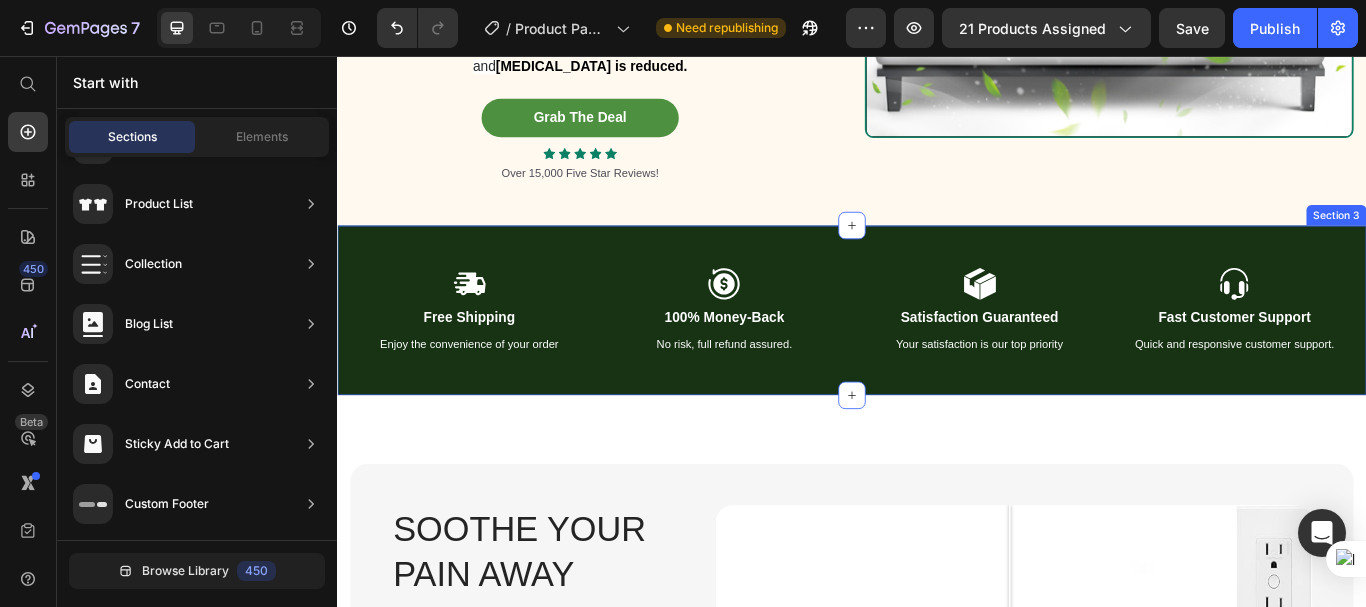 click on "Icon Free Shipping Text Block Enjoy the convenience of your order Text Block
Icon 100% Money-Back Text Block No risk, full refund assured. Text Block Row
Icon Satisfaction Guaranteed Text Block Your satisfaction is our top priority Text Block
Icon Fast Customer Support Text Block Quick and responsive customer support. Text Block Row Row Section 3" at bounding box center [937, 353] 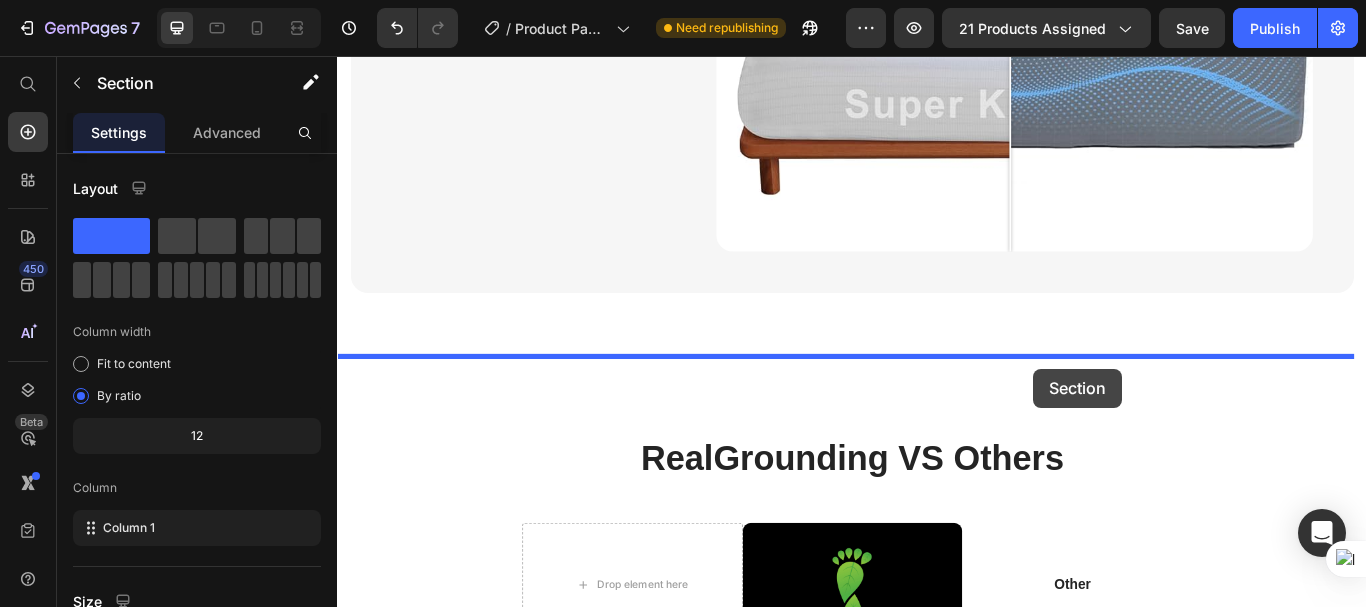 drag, startPoint x: 1123, startPoint y: 263, endPoint x: 1149, endPoint y: 421, distance: 160.12495 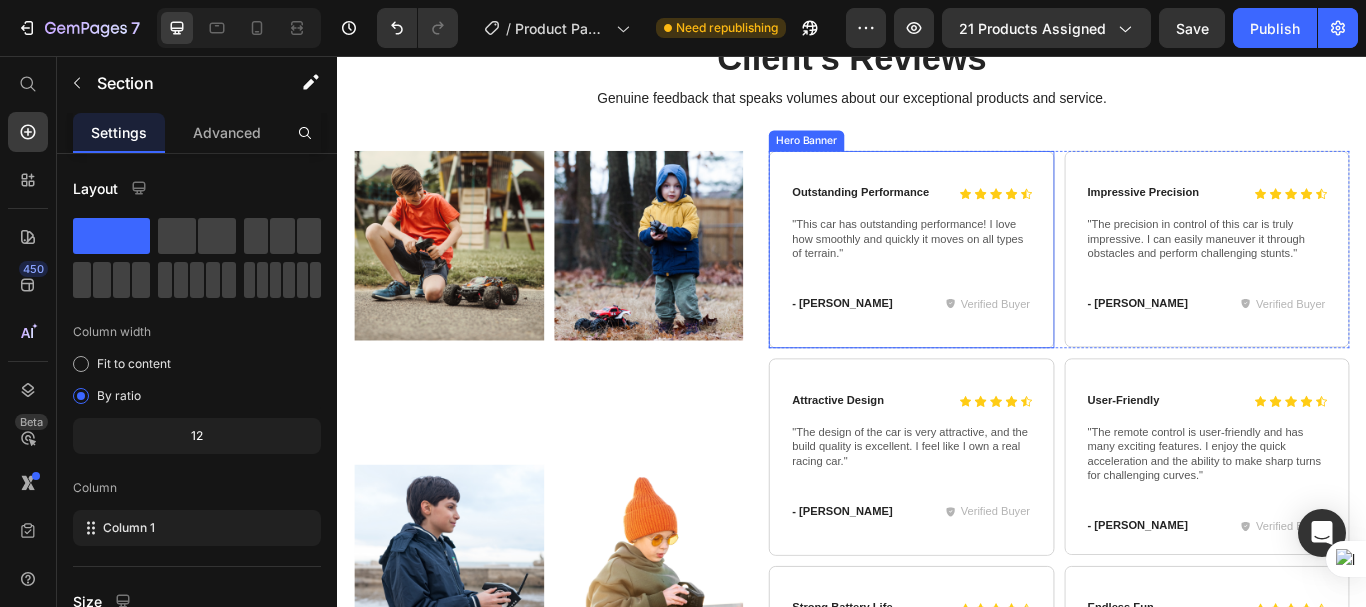 scroll, scrollTop: 6155, scrollLeft: 0, axis: vertical 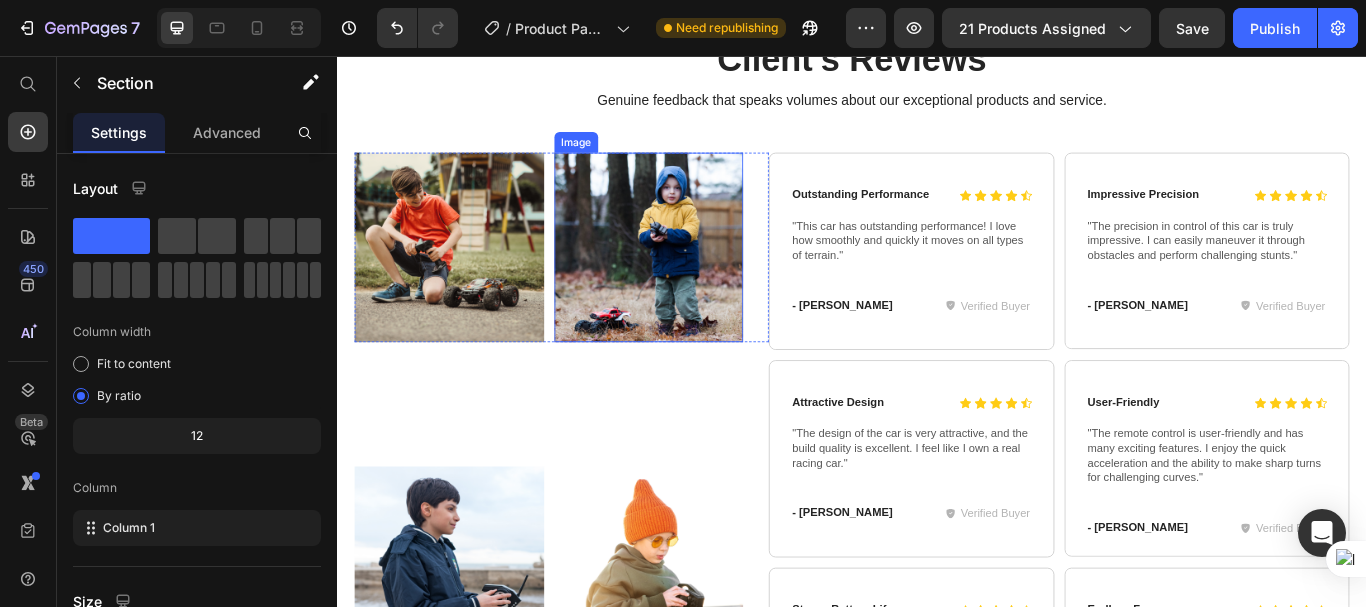 click at bounding box center (700, 279) 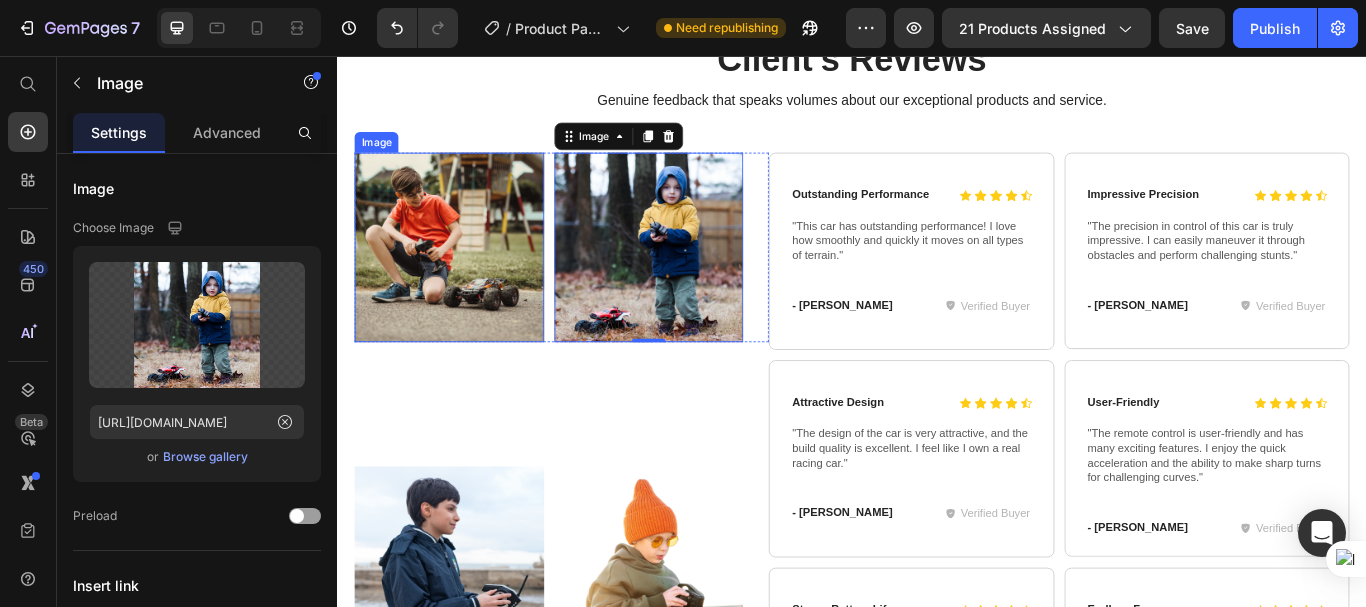 click at bounding box center [467, 279] 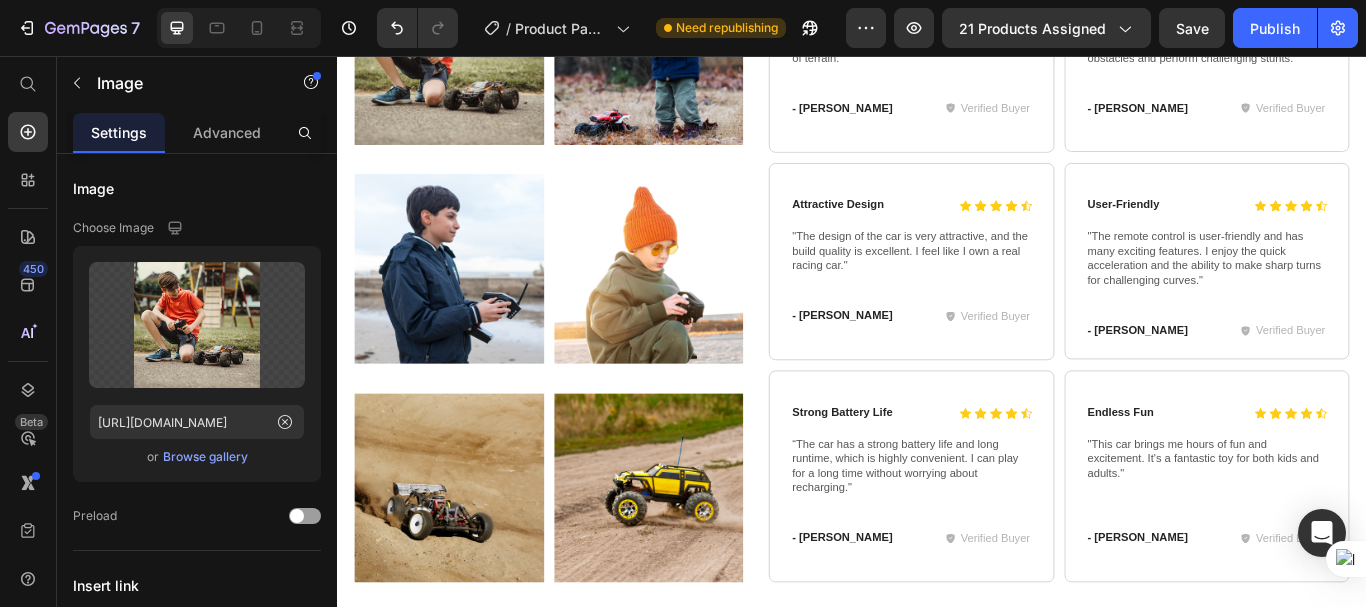scroll, scrollTop: 6417, scrollLeft: 0, axis: vertical 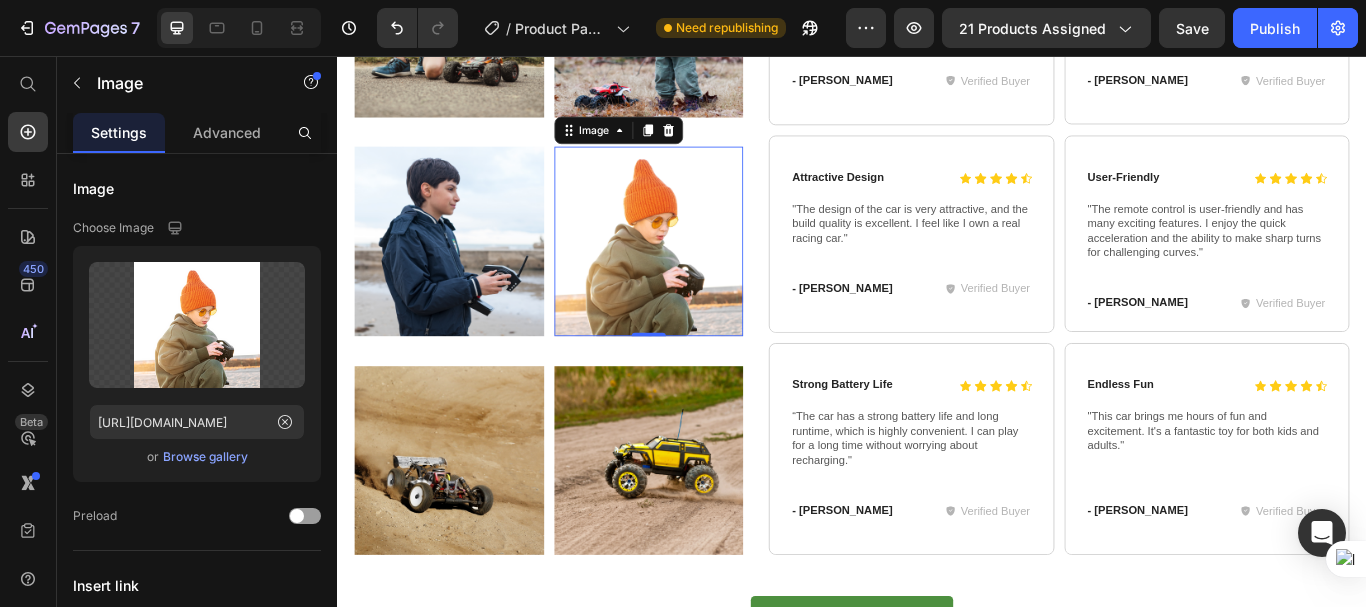 click at bounding box center [700, 272] 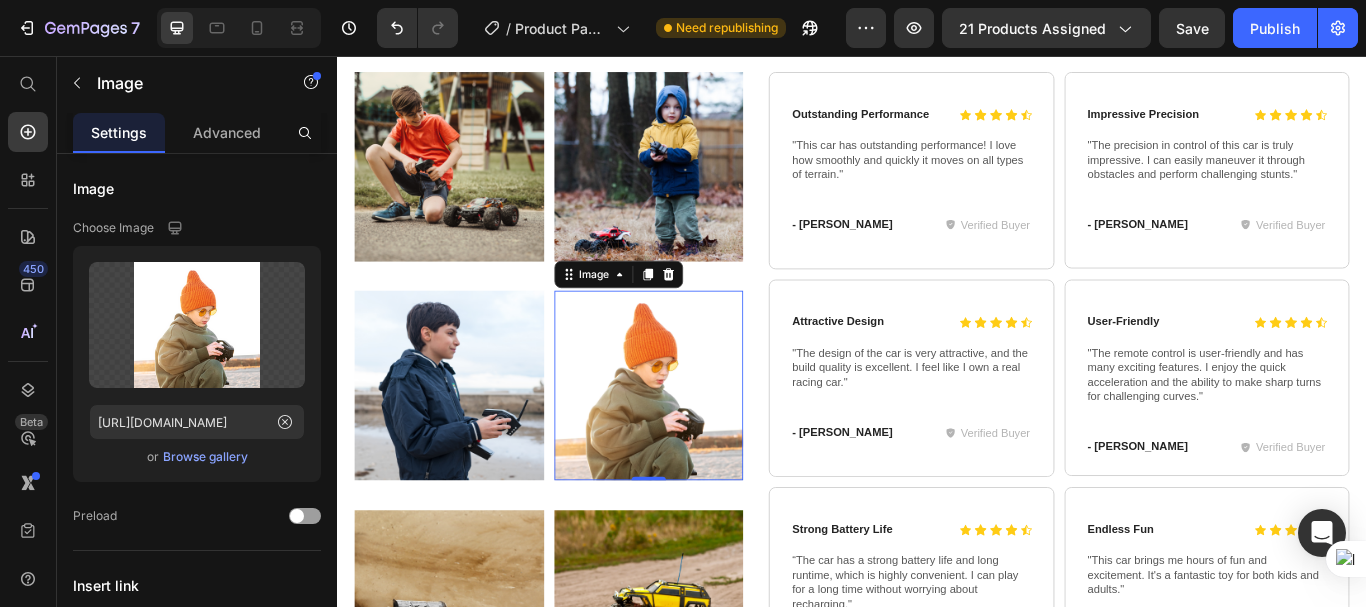 scroll, scrollTop: 6217, scrollLeft: 0, axis: vertical 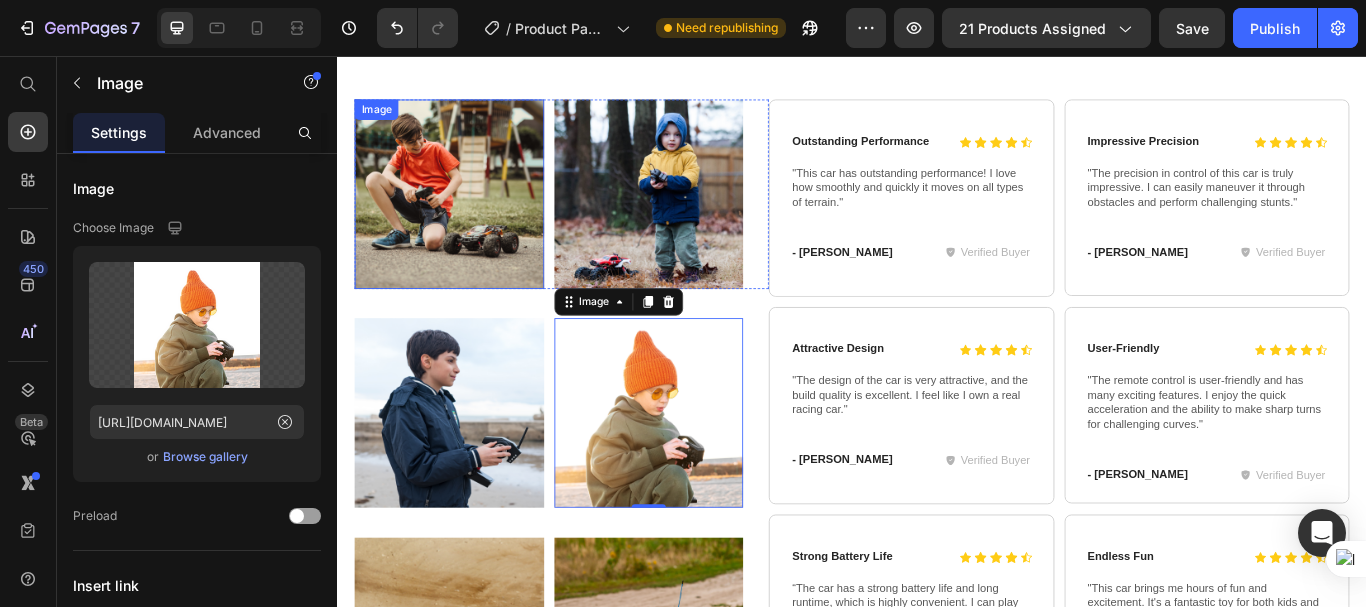 click at bounding box center [467, 217] 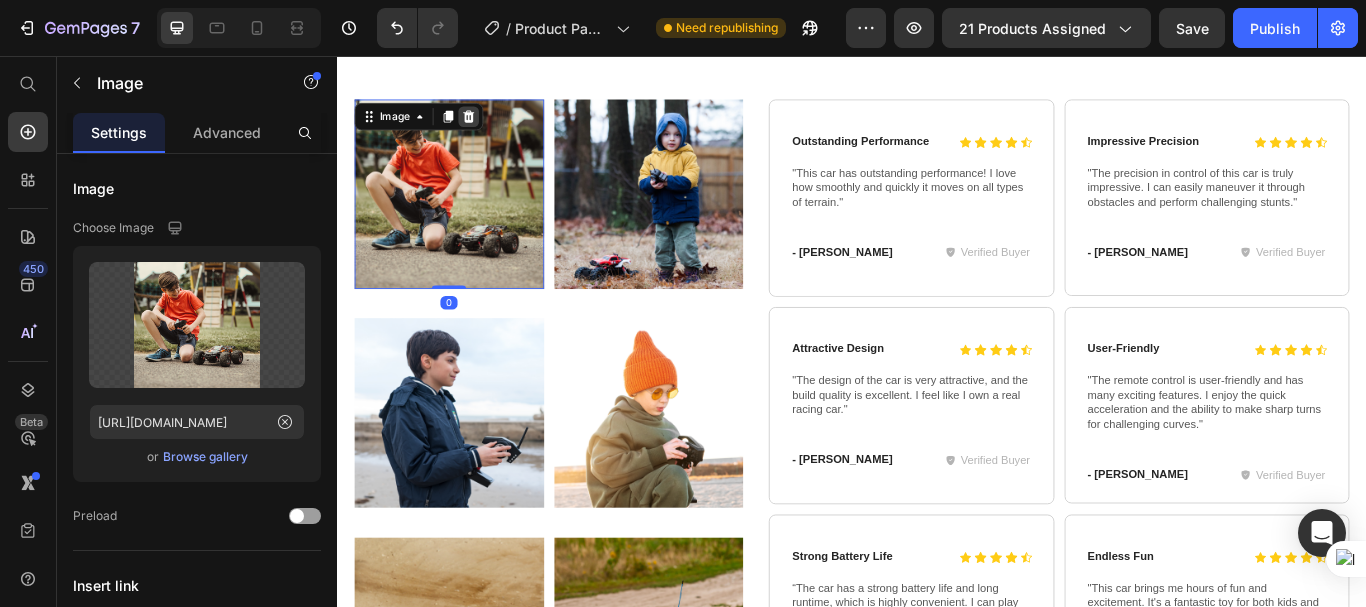 click 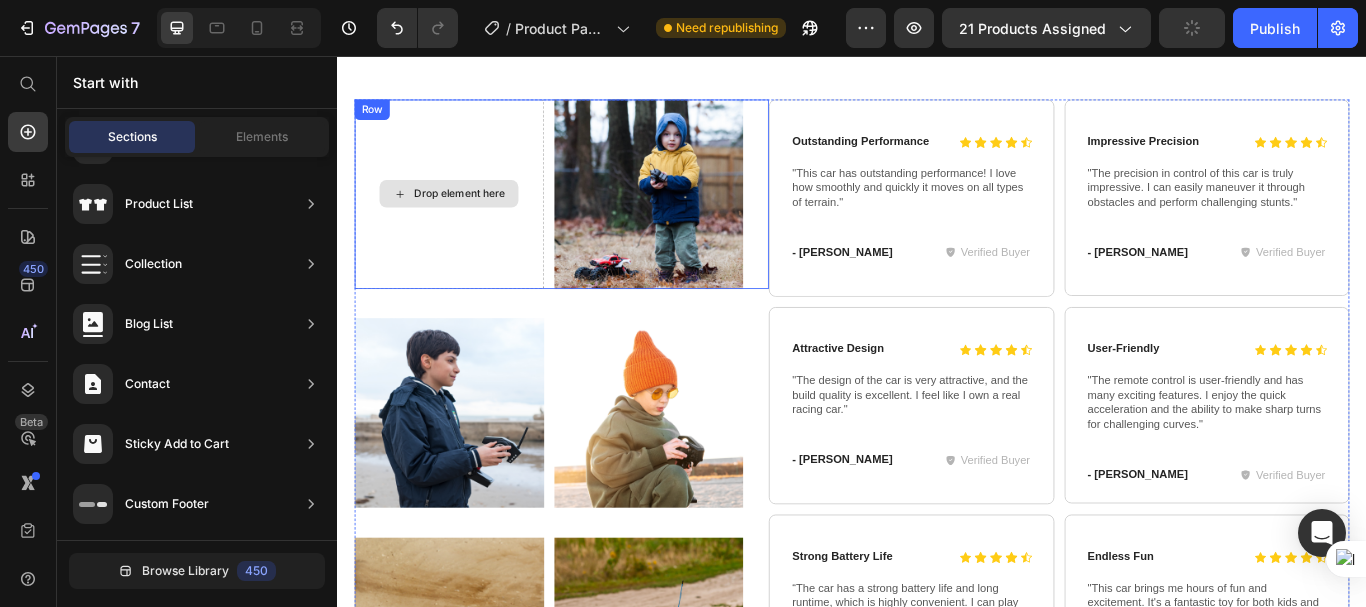 click on "Drop element here" at bounding box center (467, 217) 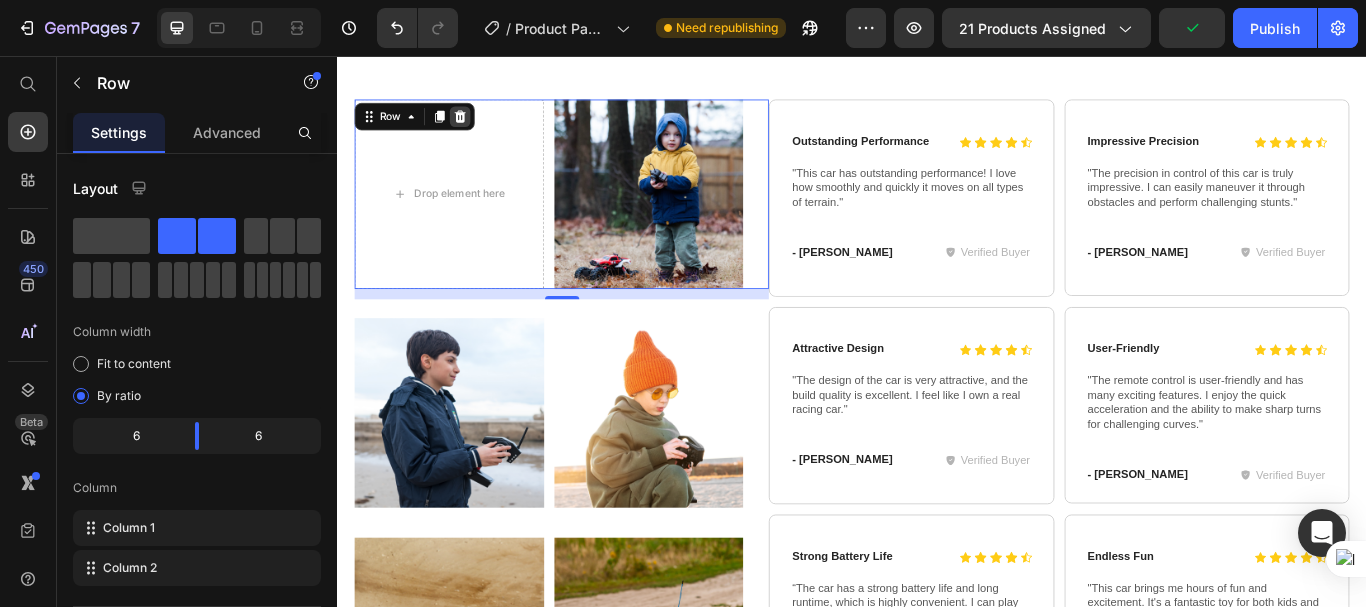 click 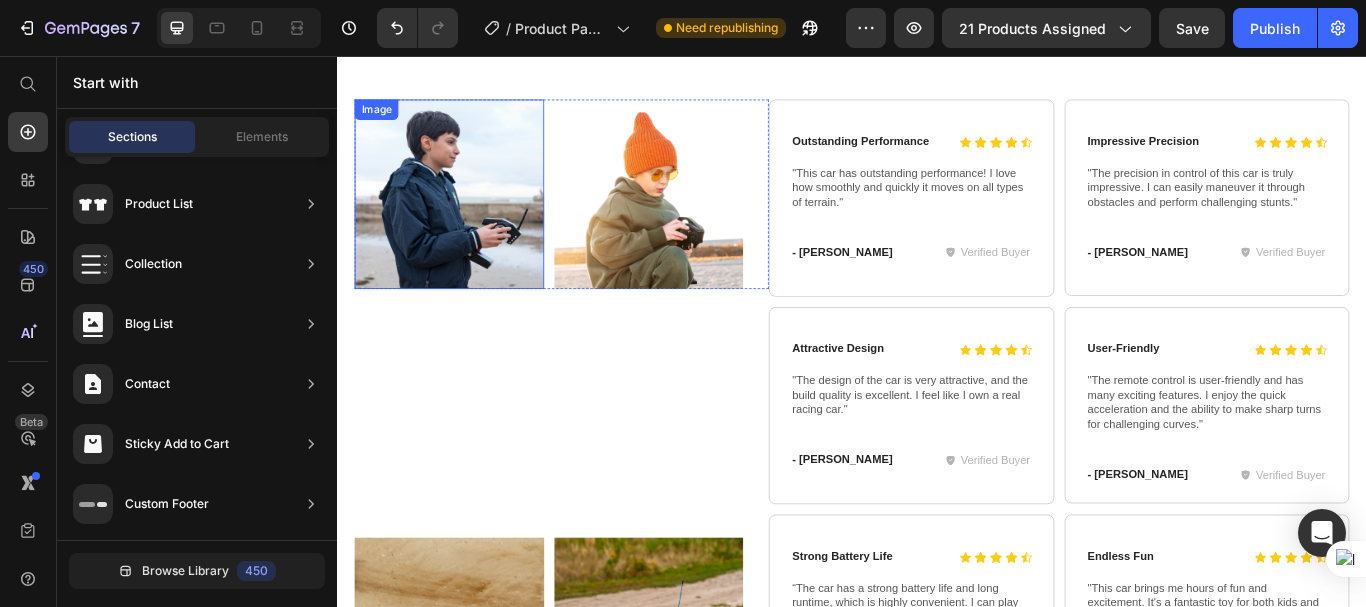 click on "Image" at bounding box center [467, 217] 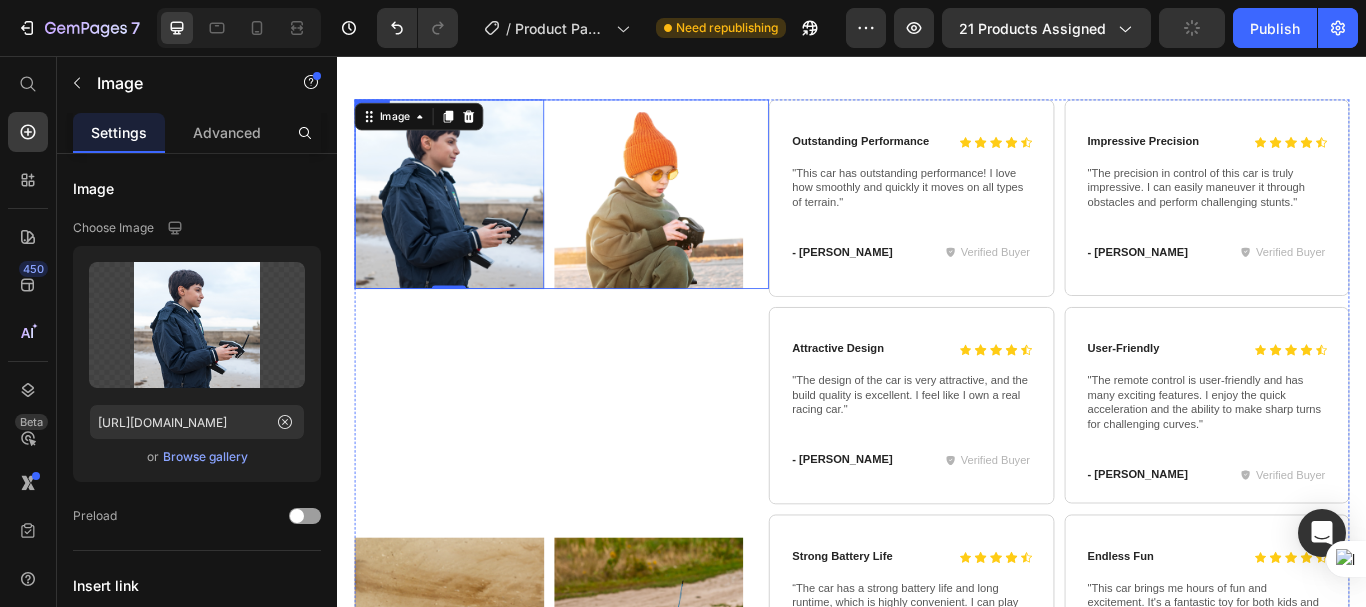 click on "Image   0 Image Row" at bounding box center (598, 217) 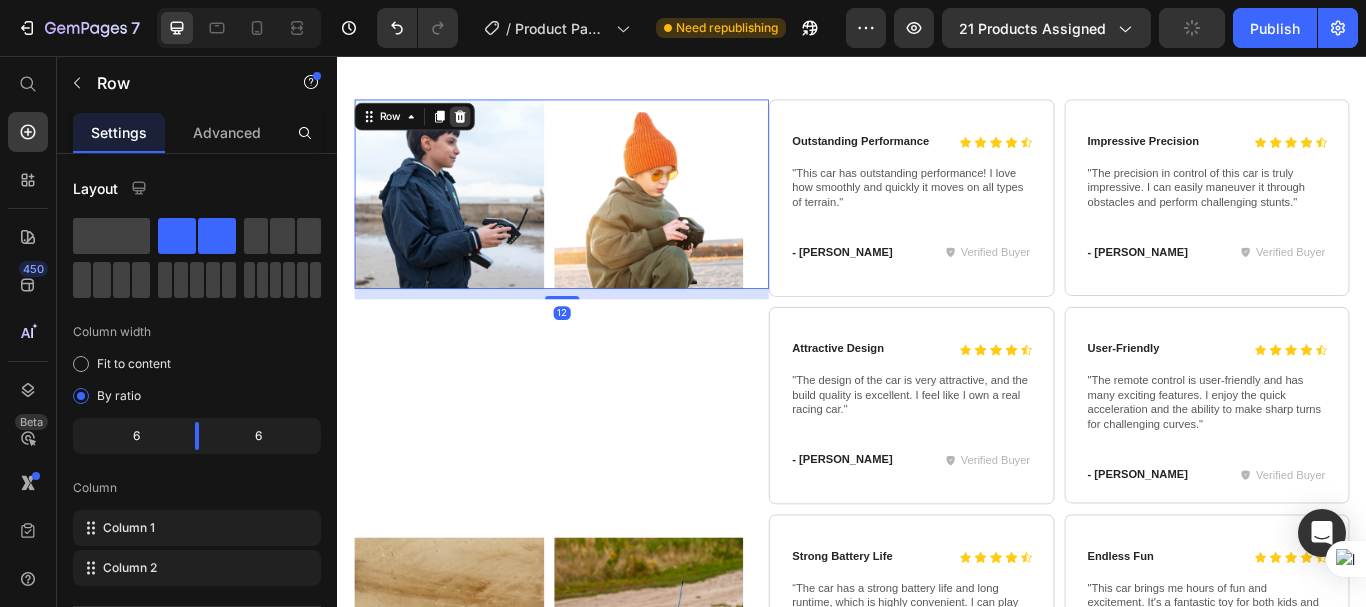 click 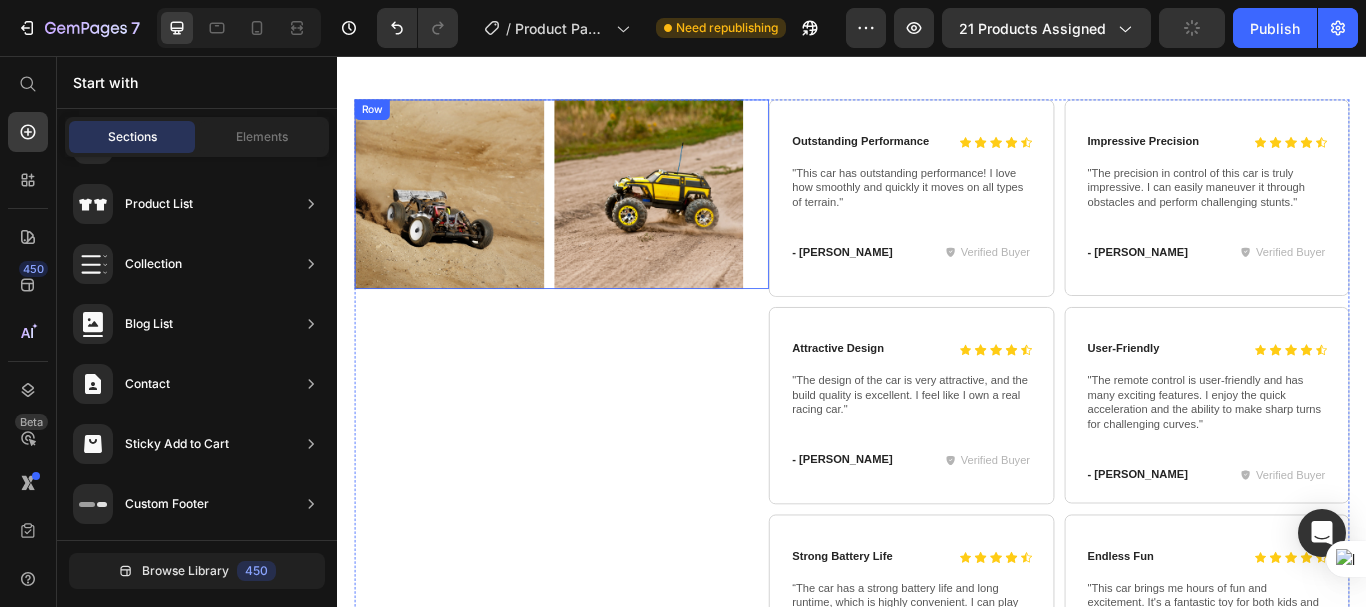 click on "Image Image Row" at bounding box center (598, 217) 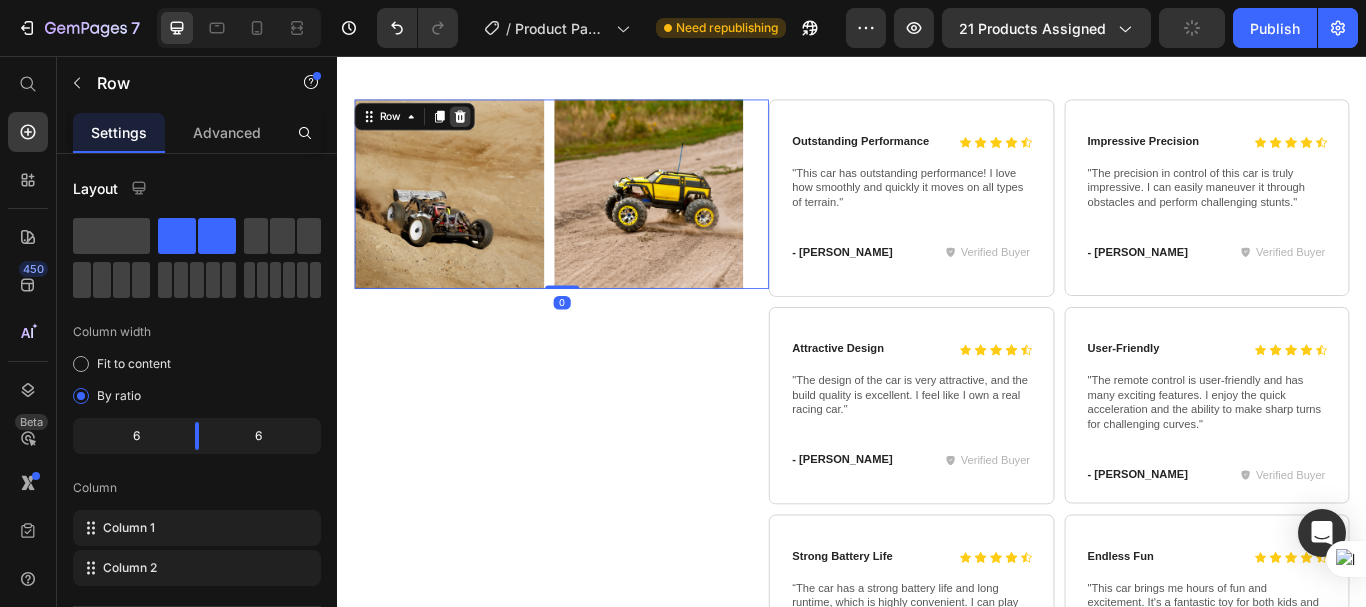 click 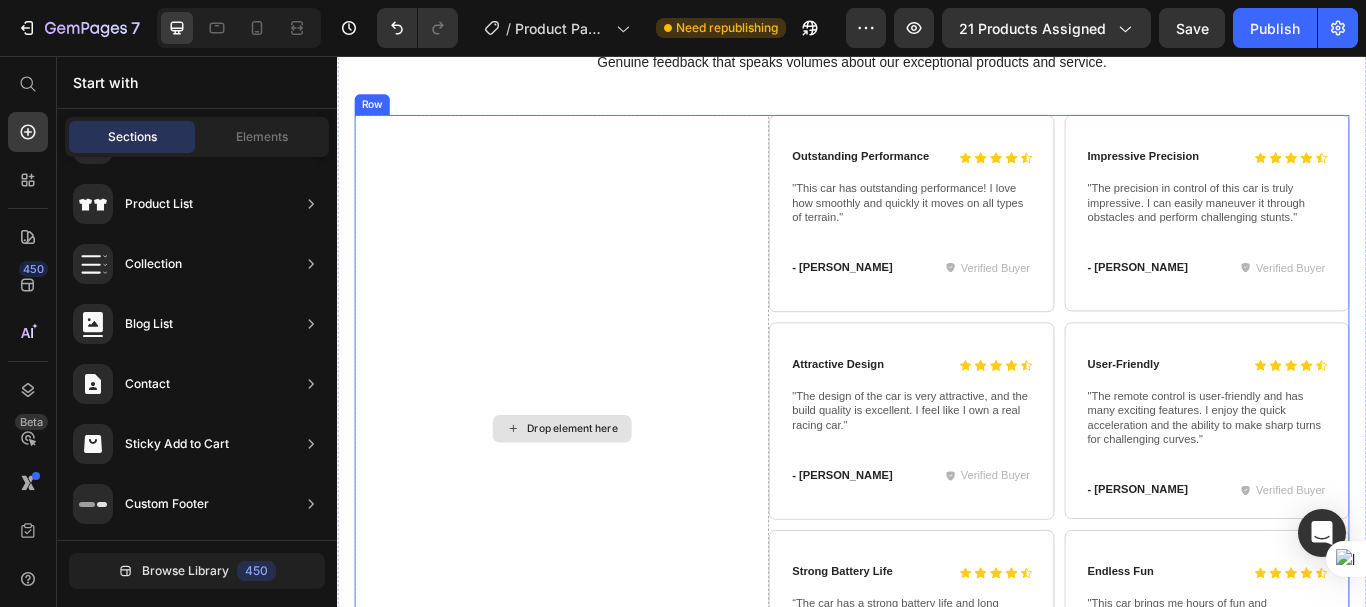 scroll, scrollTop: 6217, scrollLeft: 0, axis: vertical 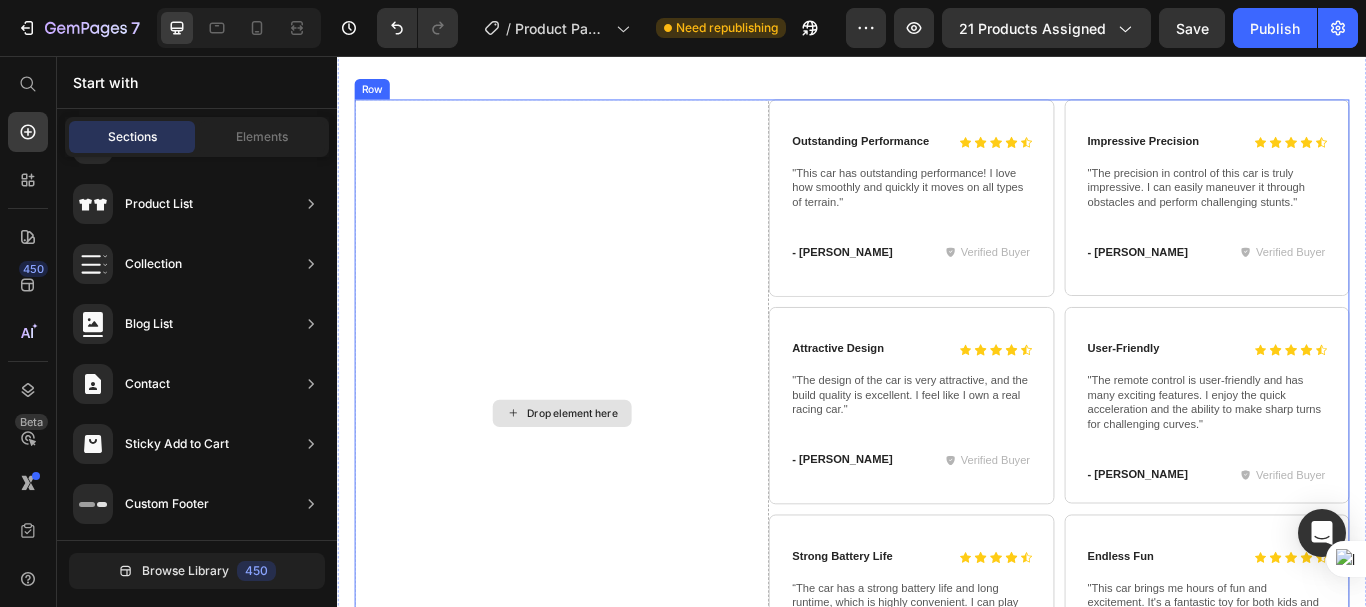 click on "Drop element here" at bounding box center (611, 473) 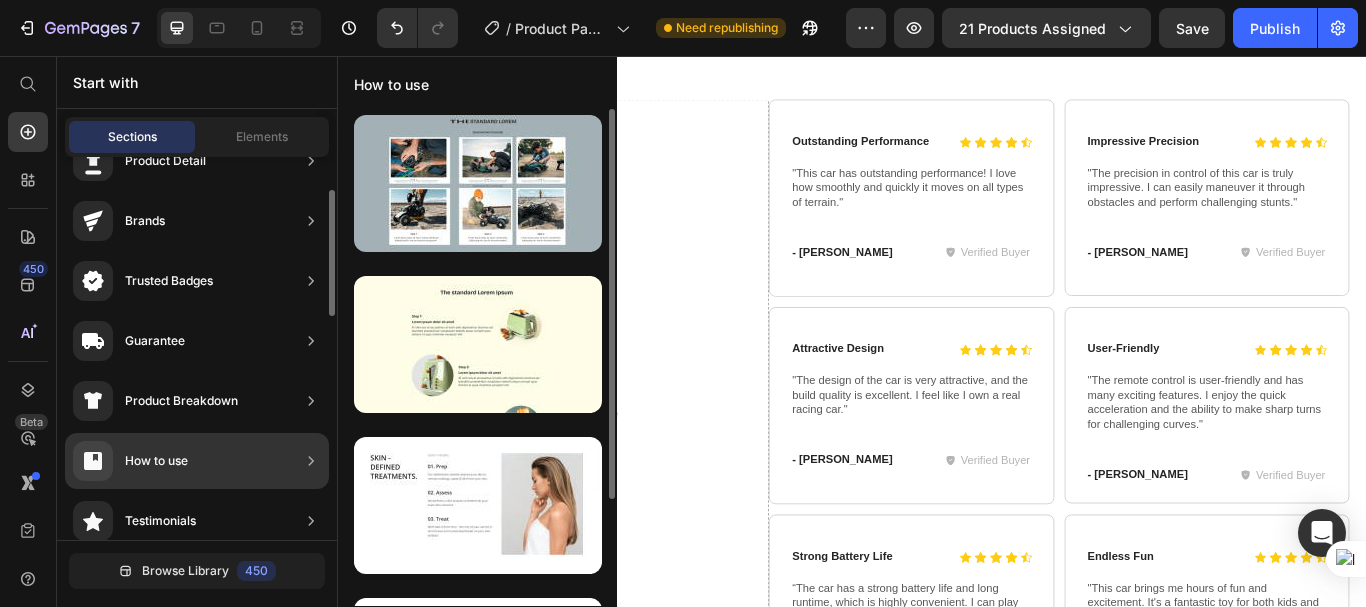 scroll, scrollTop: 200, scrollLeft: 0, axis: vertical 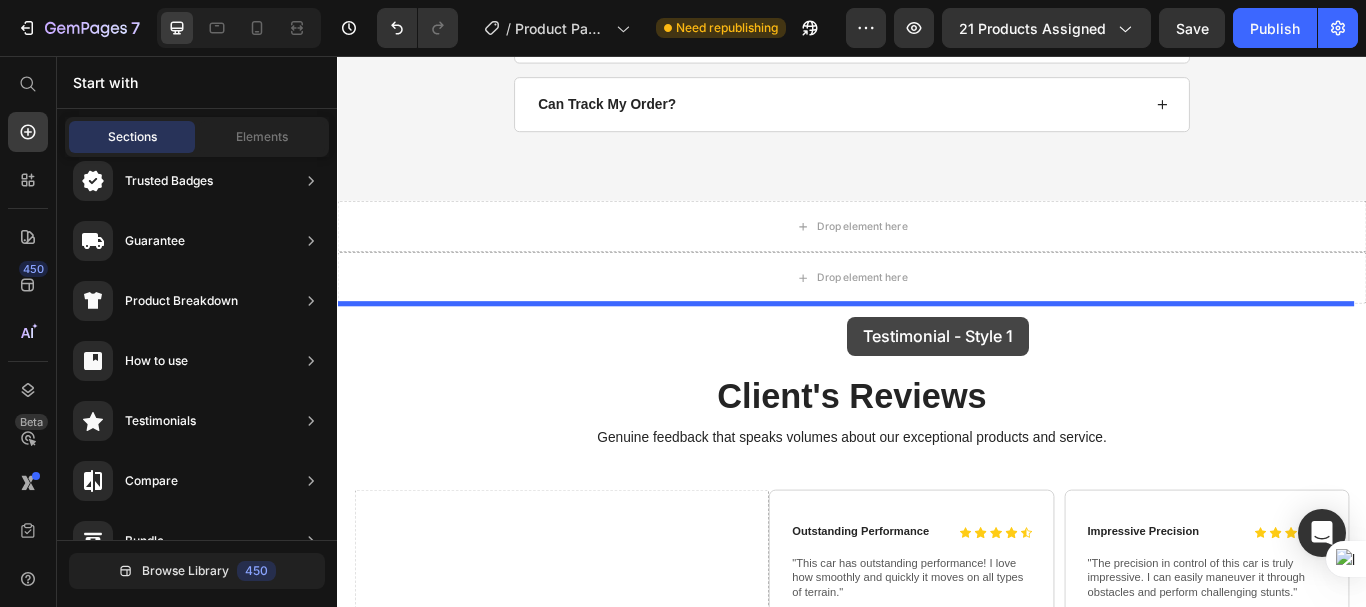 drag, startPoint x: 796, startPoint y: 231, endPoint x: 935, endPoint y: 359, distance: 188.95767 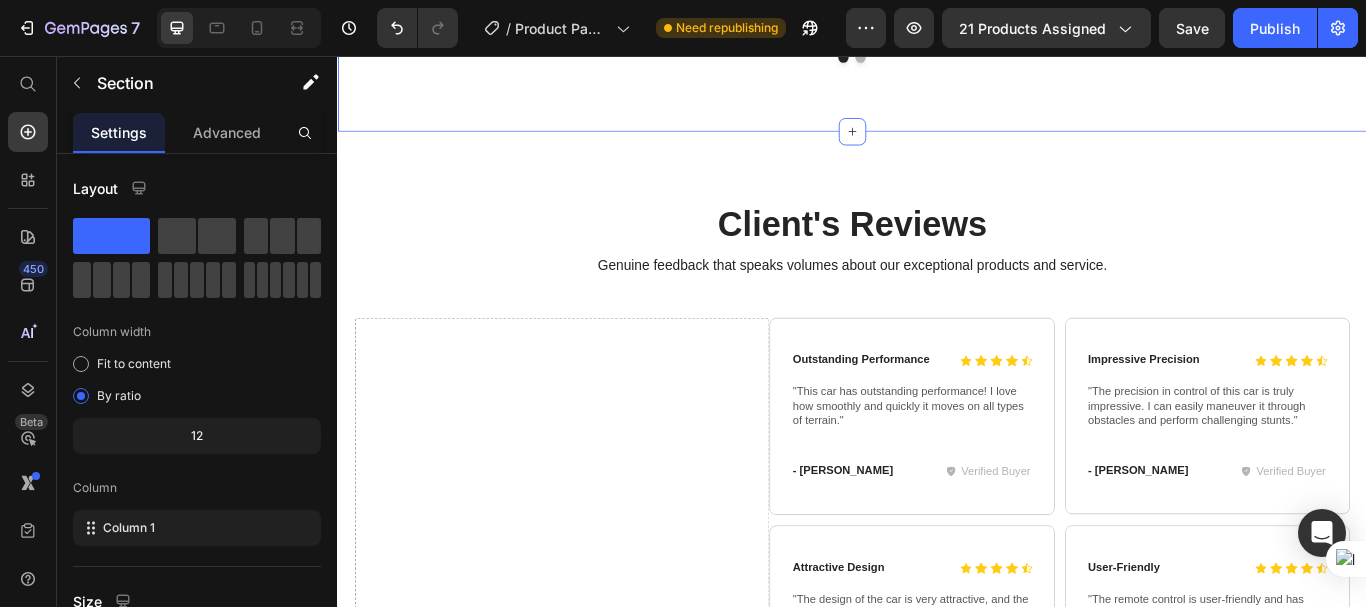scroll, scrollTop: 6781, scrollLeft: 0, axis: vertical 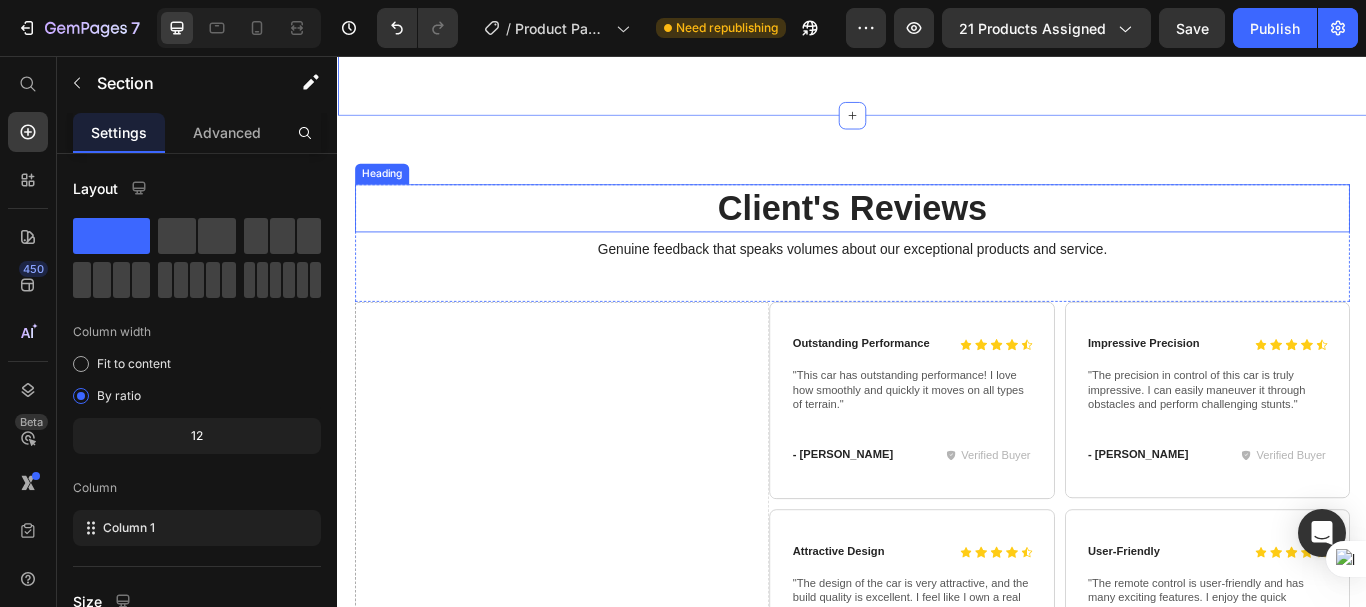 click on "Client's Reviews" at bounding box center (937, 234) 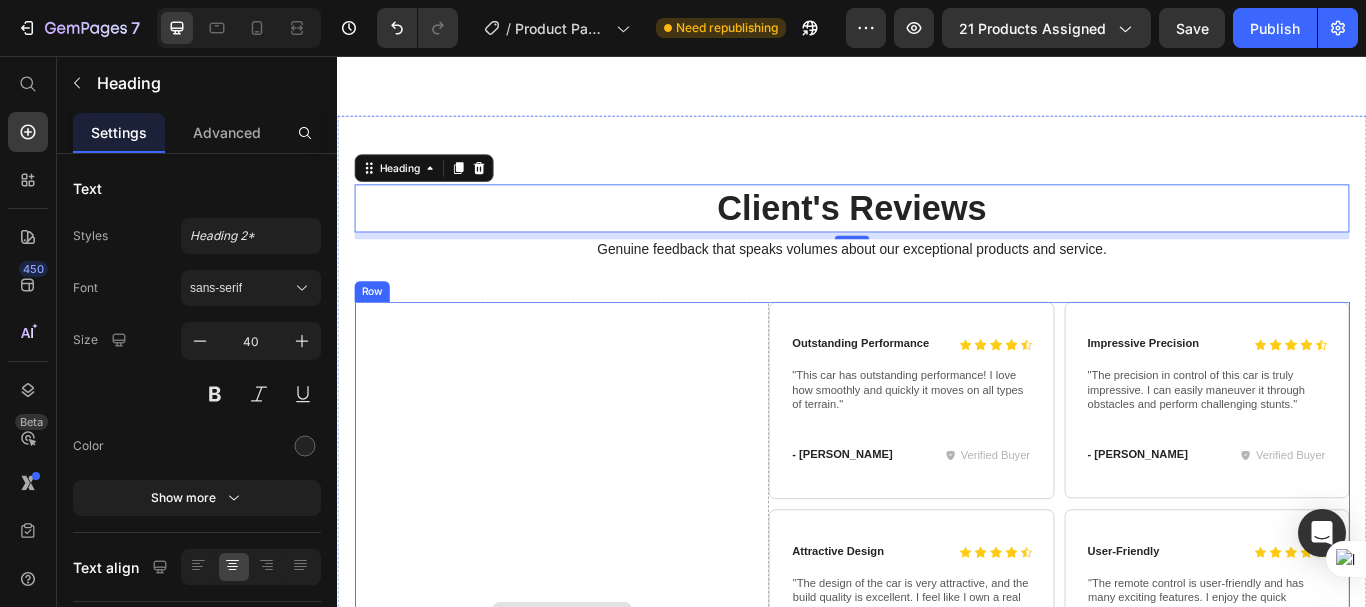 click on "Drop element here" at bounding box center (598, 708) 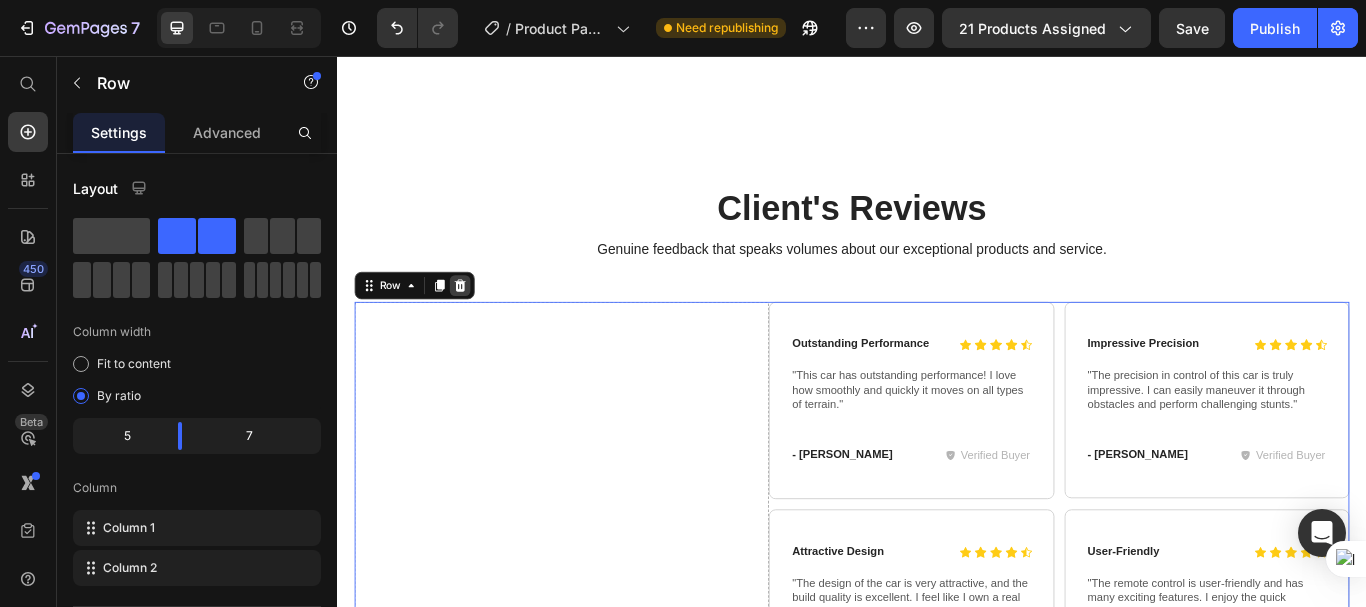 click 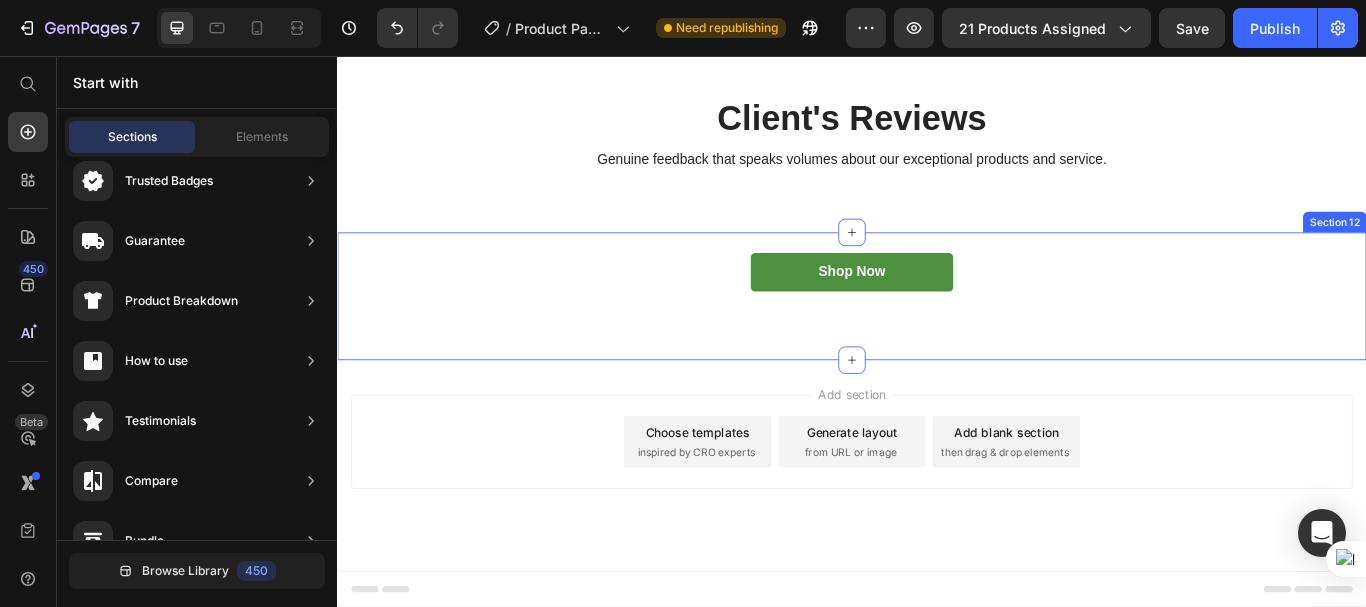 scroll, scrollTop: 6896, scrollLeft: 0, axis: vertical 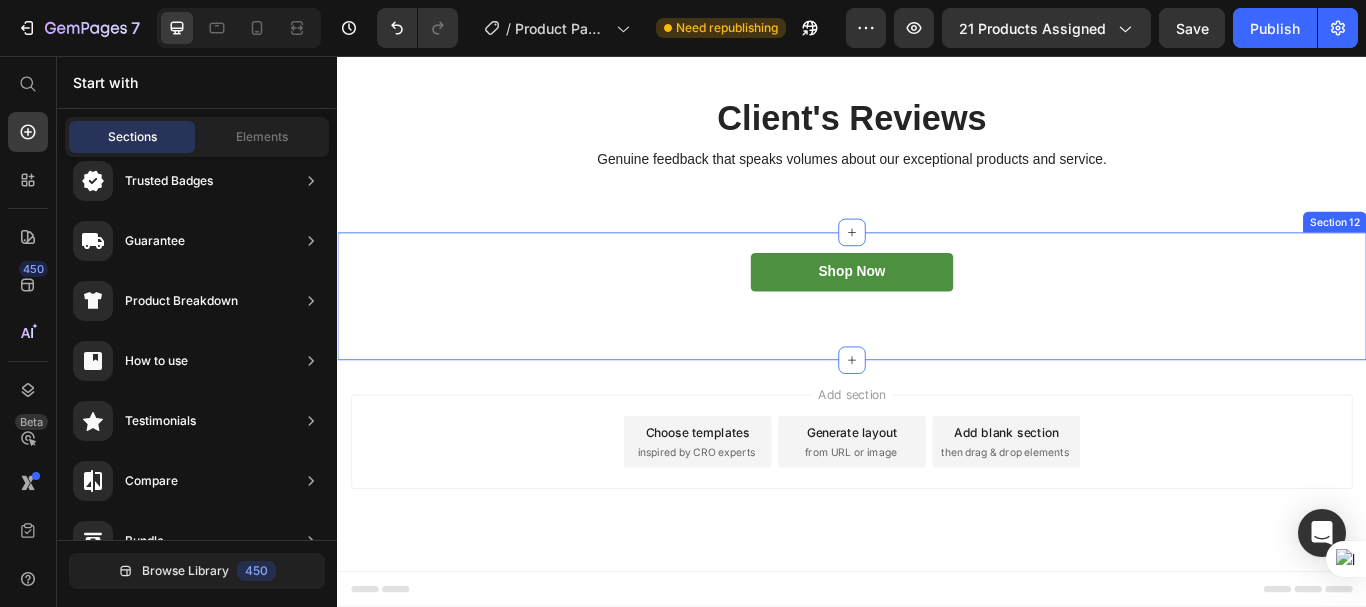 click on "Icon Icon Icon Icon
Icon Icon List Outstanding Performance Text Block Row "This car has outstanding performance! I love how smoothly and quickly it moves on all types of terrain." Text Block - [PERSON_NAME] D Text Block
Verified Buyer Item List Row Row
Icon Icon Icon Icon
Icon Icon List Impressive Precision Text Block Row "The precision in control of this car is truly impressive. I can easily maneuver it through obstacles and perform challenging stunts." Text Block - [PERSON_NAME] Text Block
Verified Buyer Item List Row Row
Icon Icon Icon Icon
Icon Icon List Attractive Design Text Block Row "The design of the car is very attractive, and the build quality is excellent. I feel like I own a real racing car." Text Block - [PERSON_NAME] R  Text Block
Verified Buyer Item List Row Row
Icon Icon Icon Icon" at bounding box center [937, 336] 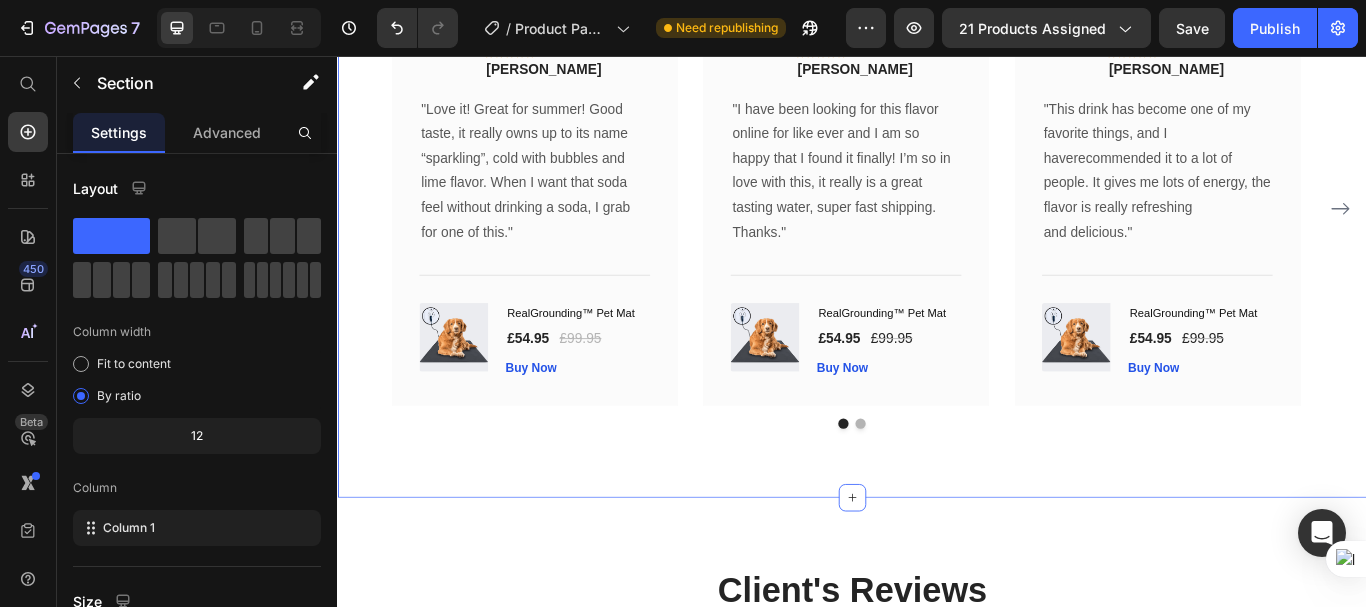 scroll, scrollTop: 6696, scrollLeft: 0, axis: vertical 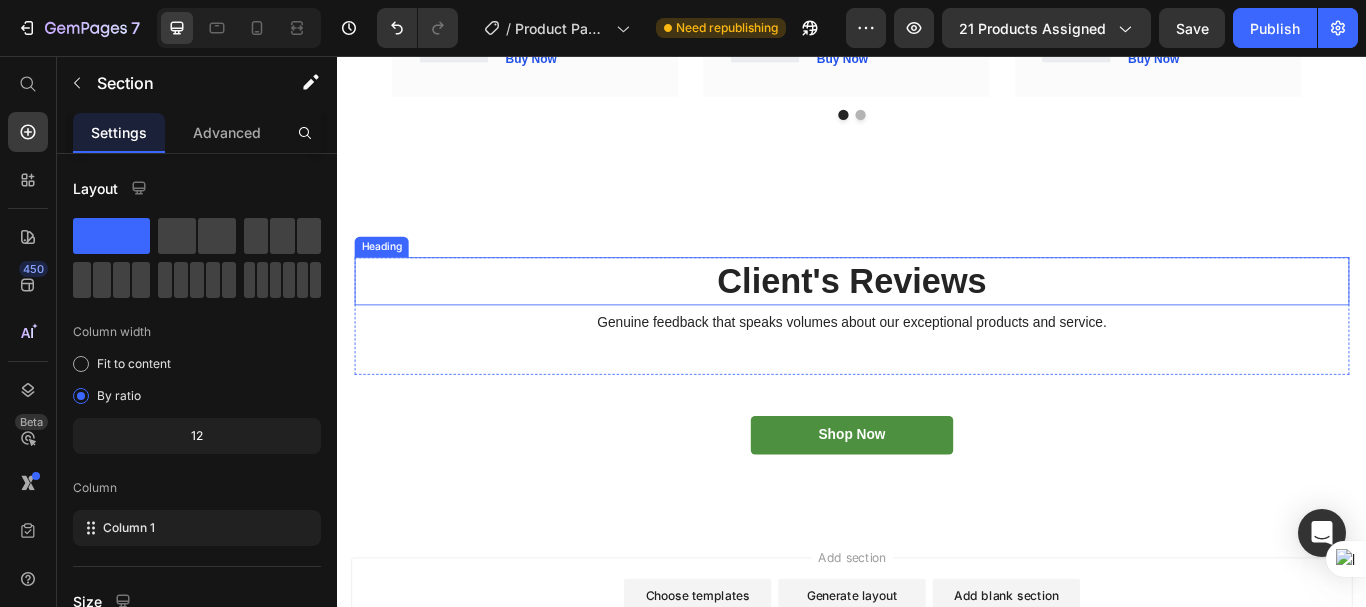 click on "Client's Reviews" at bounding box center [937, 319] 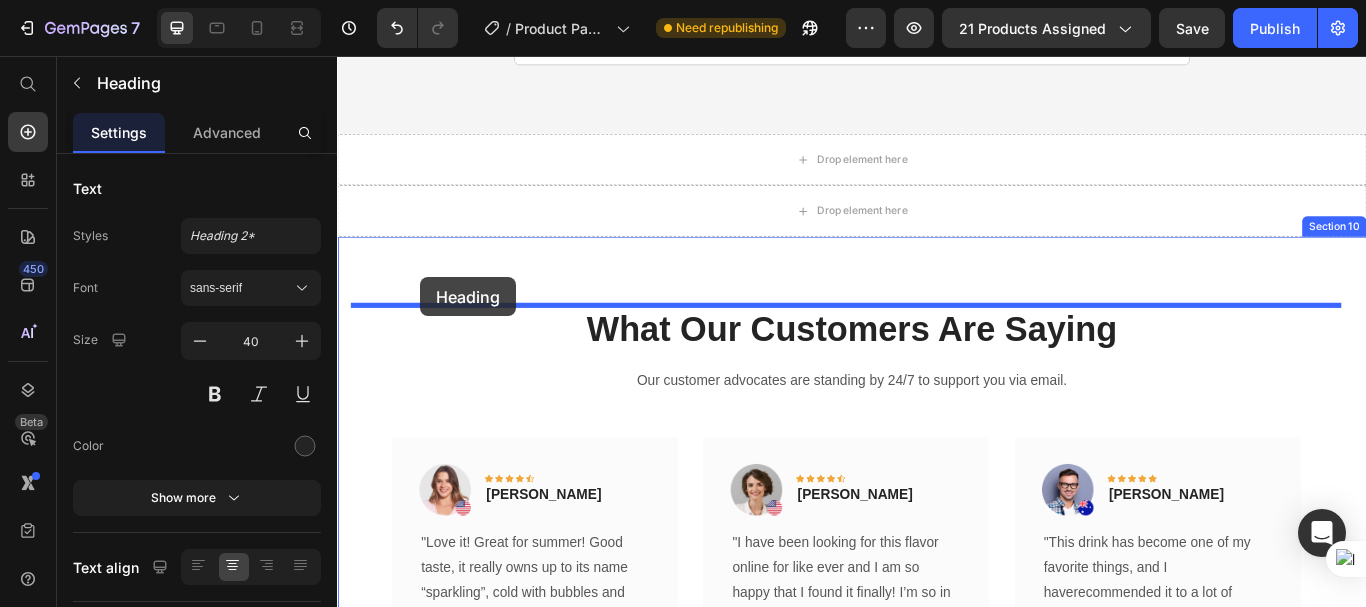 scroll, scrollTop: 5815, scrollLeft: 0, axis: vertical 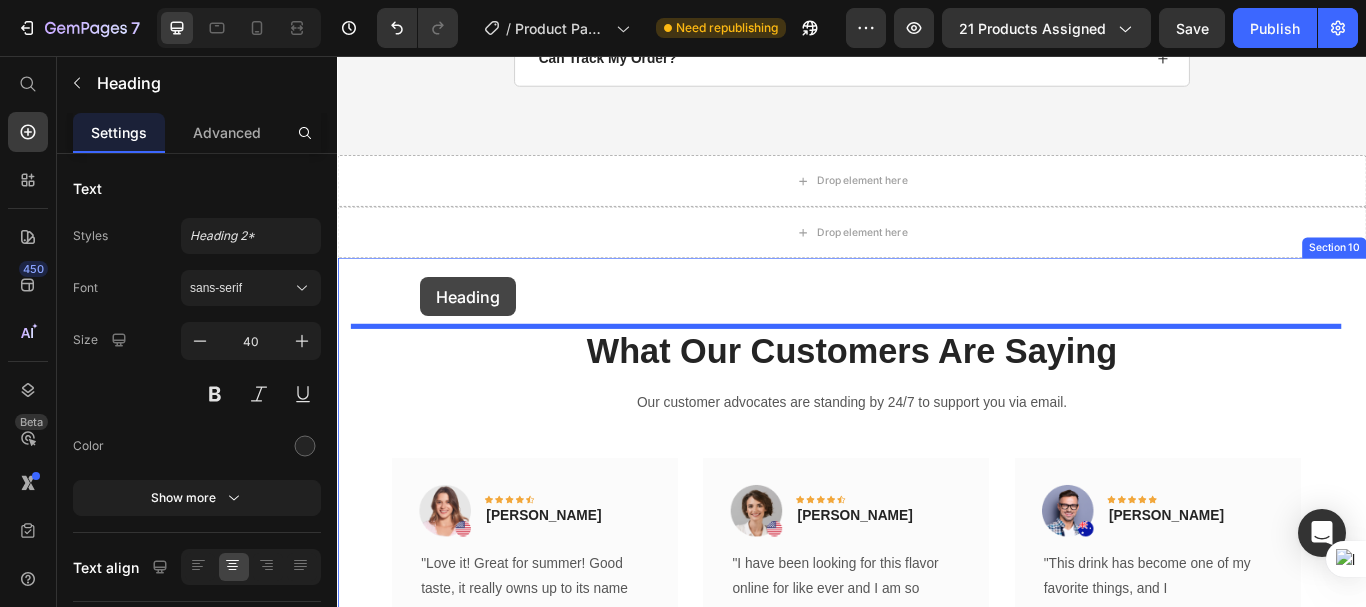 drag, startPoint x: 381, startPoint y: 283, endPoint x: 434, endPoint y: 314, distance: 61.400326 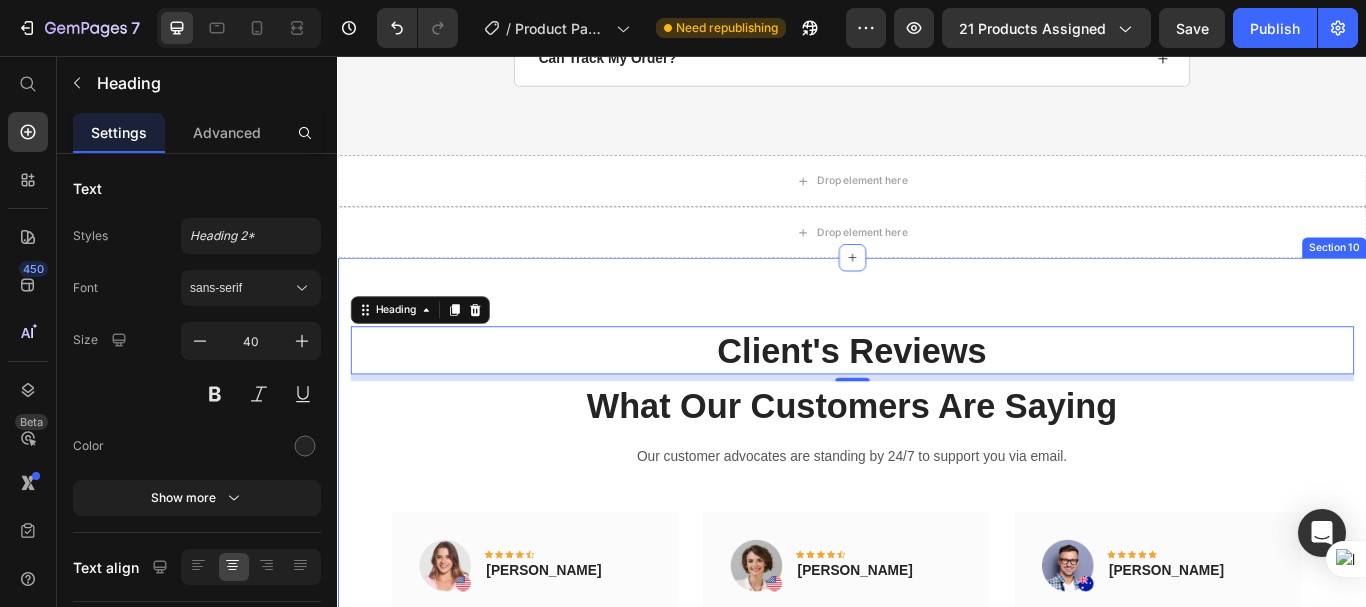 click on "Client's Reviews Heading   8 What Our Customers Are Saying Heading Our customer advocates are standing by 24/7 to support you via email. Text block
Image
Icon
Icon
Icon
Icon
Icon Row [PERSON_NAME] Text block Row "Love it! Great for summer! Good taste, it really owns up to its name “sparkling”, cold with bubbles and lime flavor. When I want that soda feel without drinking a soda, I grab for one of this." Text block                Title Line (P) Images & Gallery RealGrounding™ Pet Mat (P) Title £54.95 (P) Price £99.95 (P) Price Row Buy Now (P) Cart Button Product Row Image
Icon
Icon
Icon
Icon
Icon Row [PERSON_NAME] Text block Row "I have been looking for this flavor online for like ever and I am so happy that I found it finally! I’m so in love with this, it really is a great tasting water, super fast shipping.  Thanks." Title" at bounding box center [937, 729] 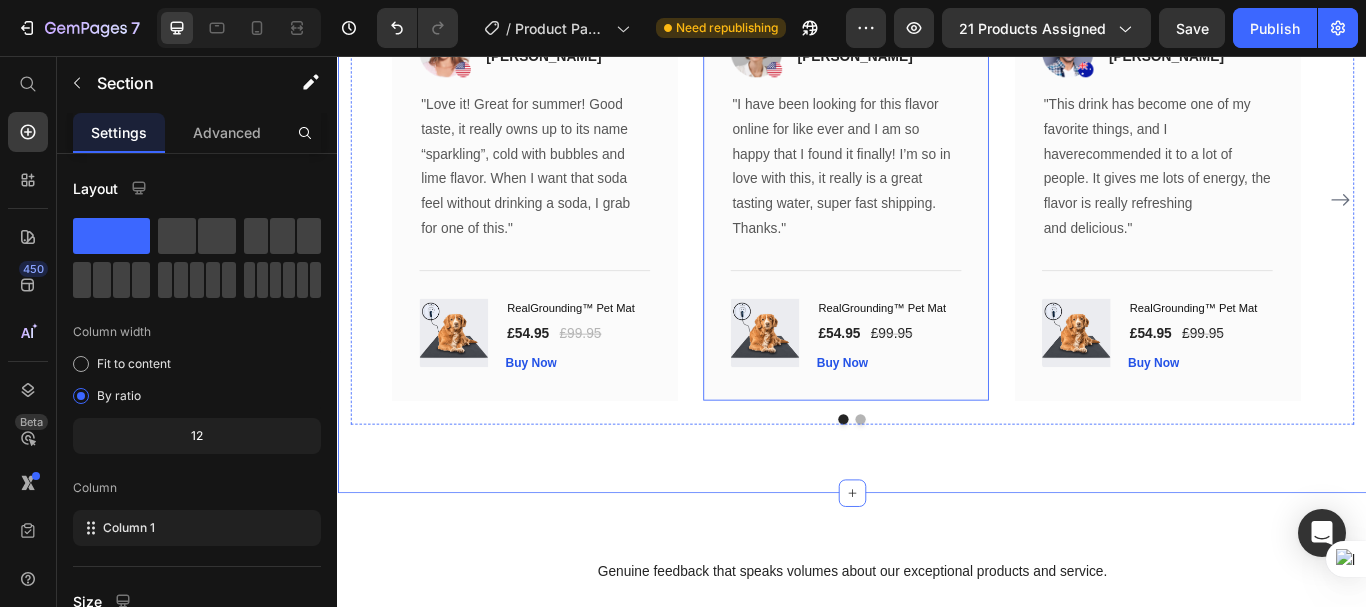 scroll, scrollTop: 6615, scrollLeft: 0, axis: vertical 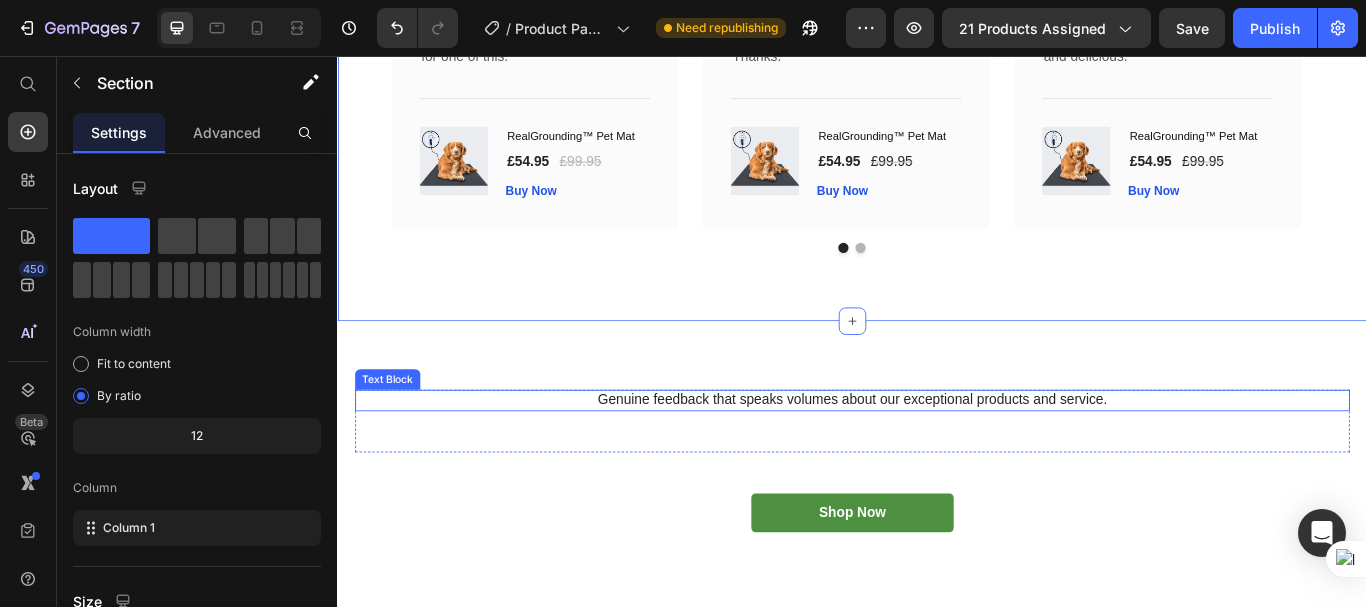 click on "Genuine feedback that speaks volumes about our exceptional products and service." at bounding box center (937, 458) 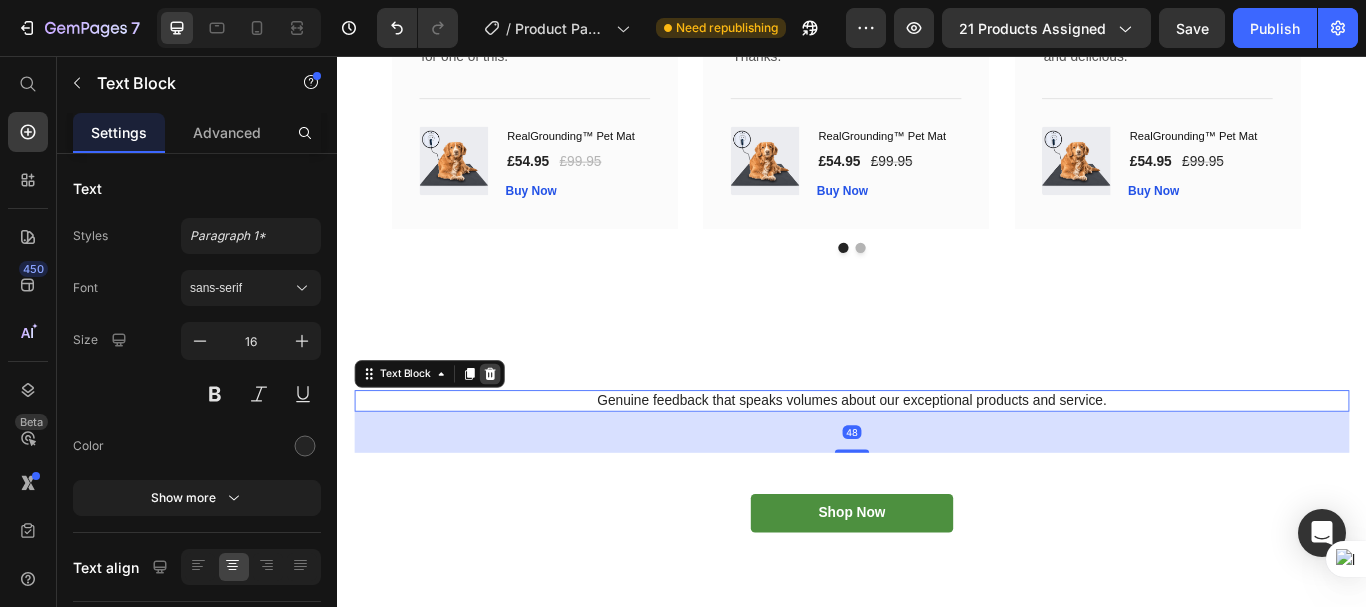 click at bounding box center [515, 427] 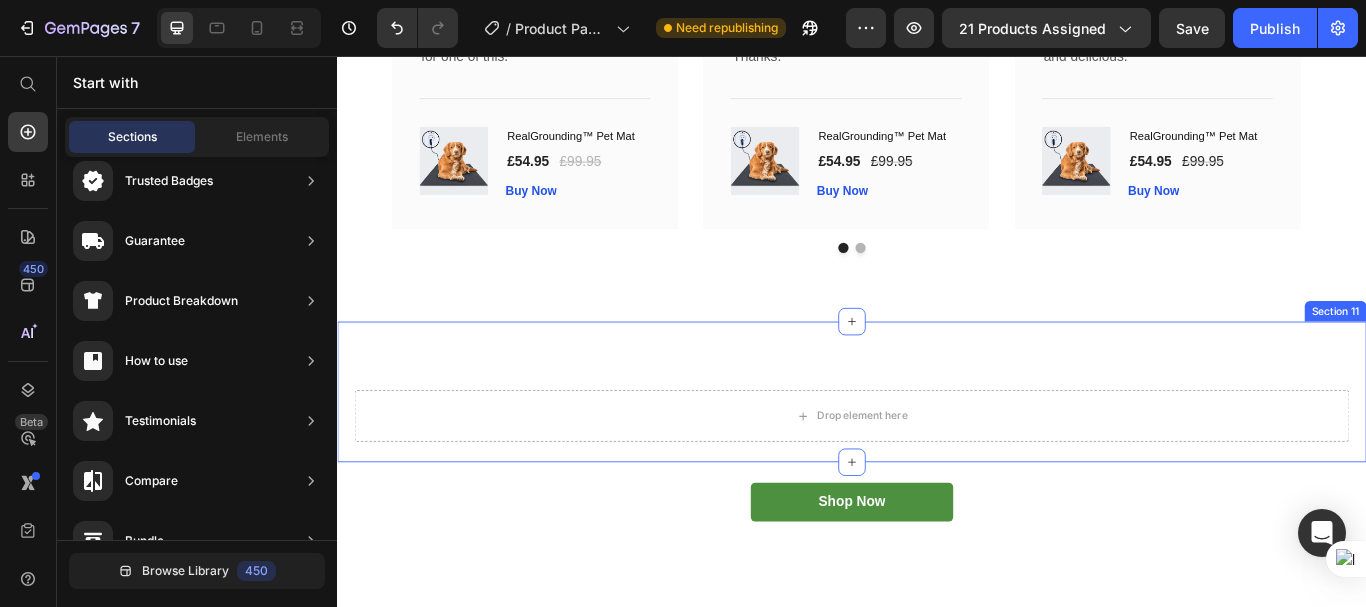click on "Drop element here Row Section 11" at bounding box center [937, 448] 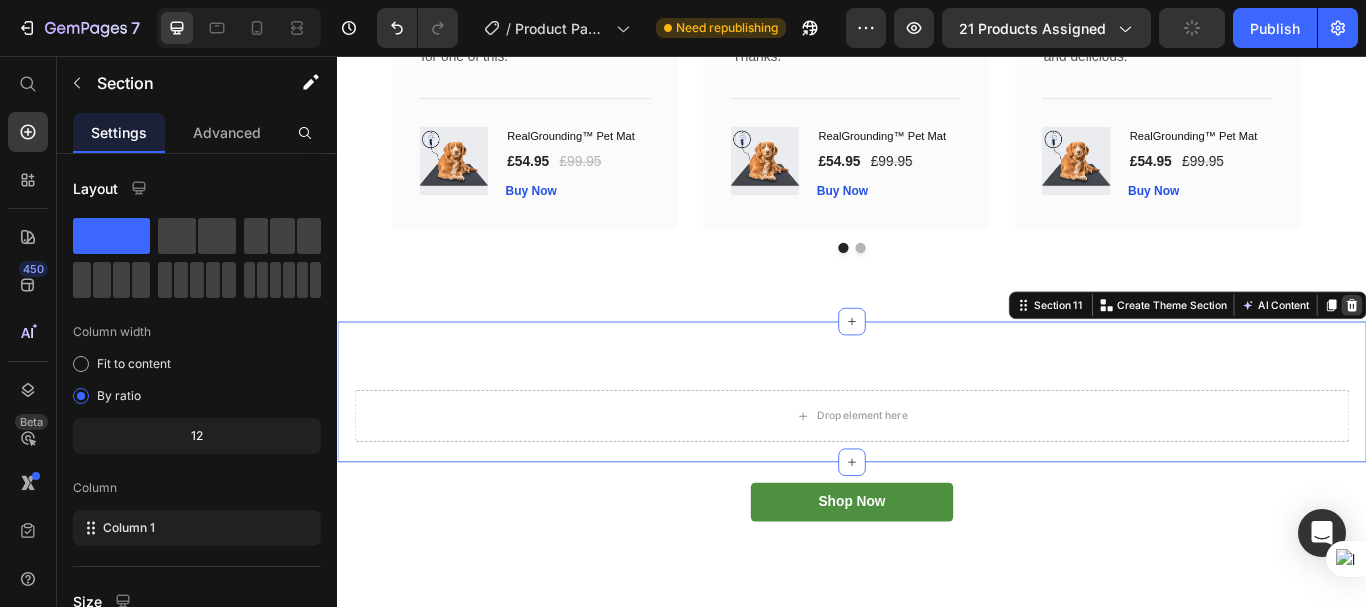 click 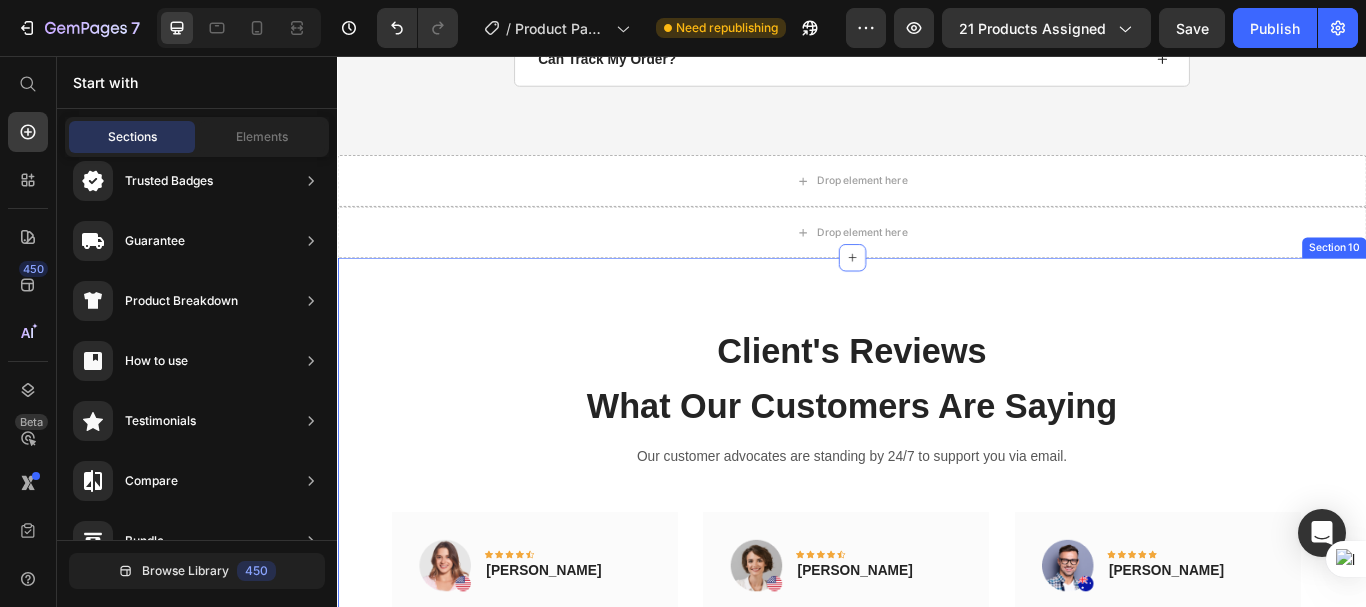 scroll, scrollTop: 6719, scrollLeft: 0, axis: vertical 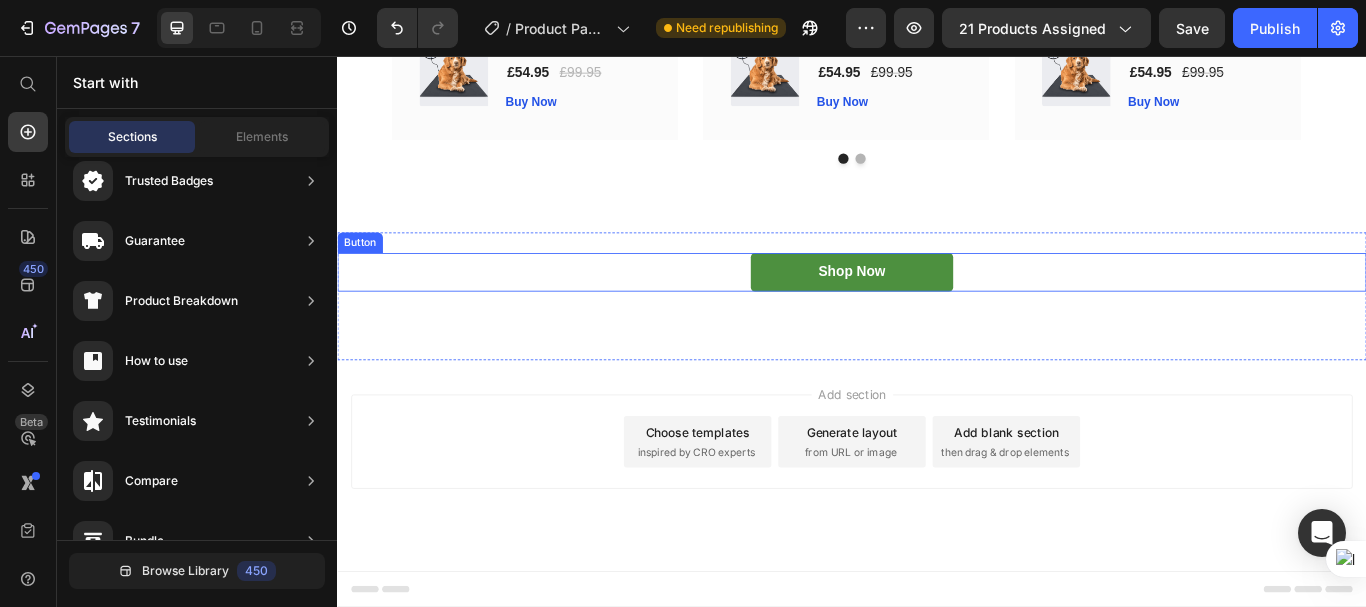 click on "Shop Now Button" at bounding box center [937, 308] 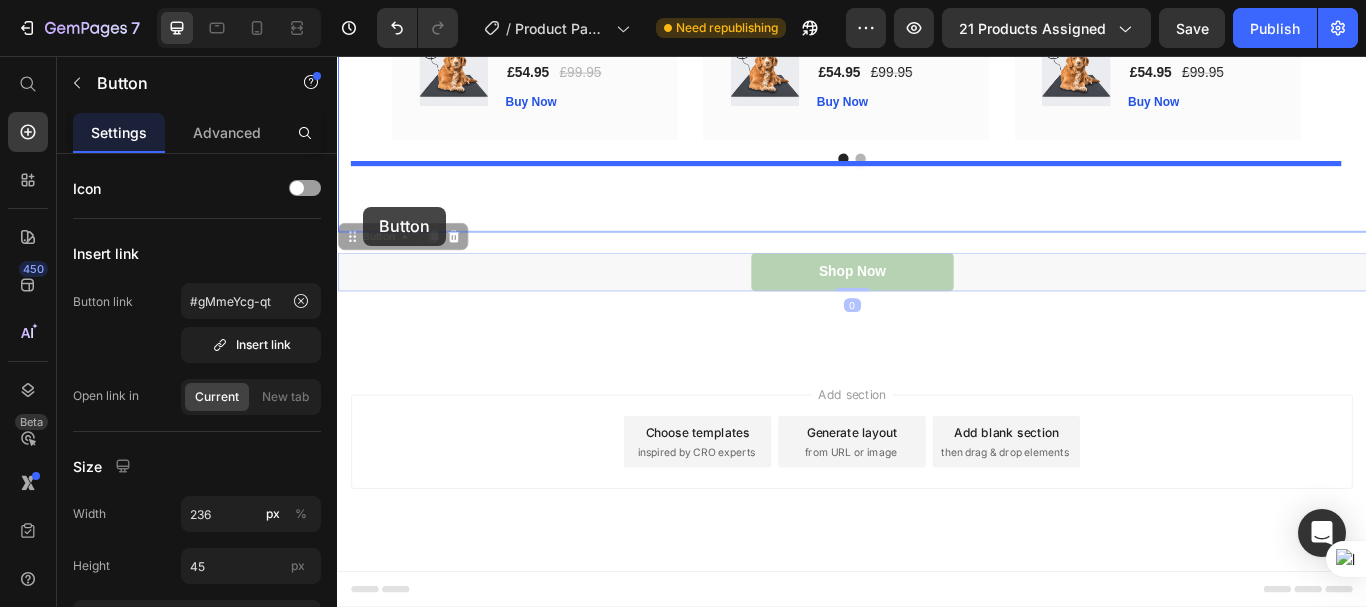 drag, startPoint x: 363, startPoint y: 271, endPoint x: 367, endPoint y: 232, distance: 39.20459 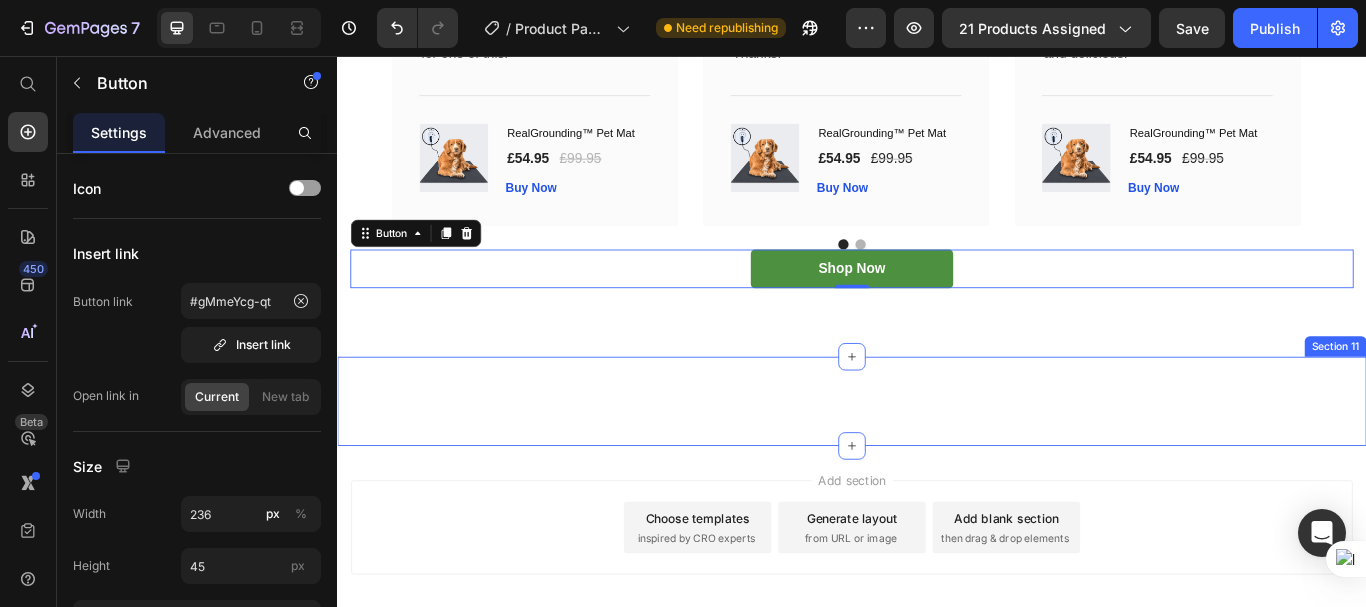 scroll, scrollTop: 6519, scrollLeft: 0, axis: vertical 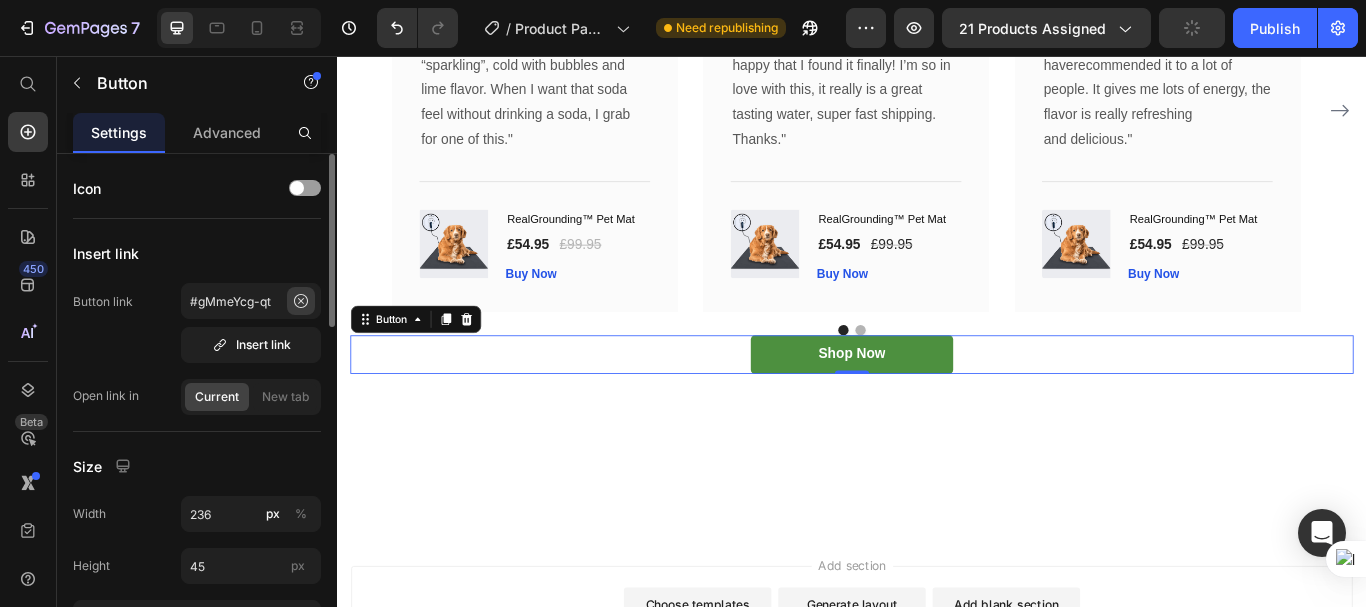 click 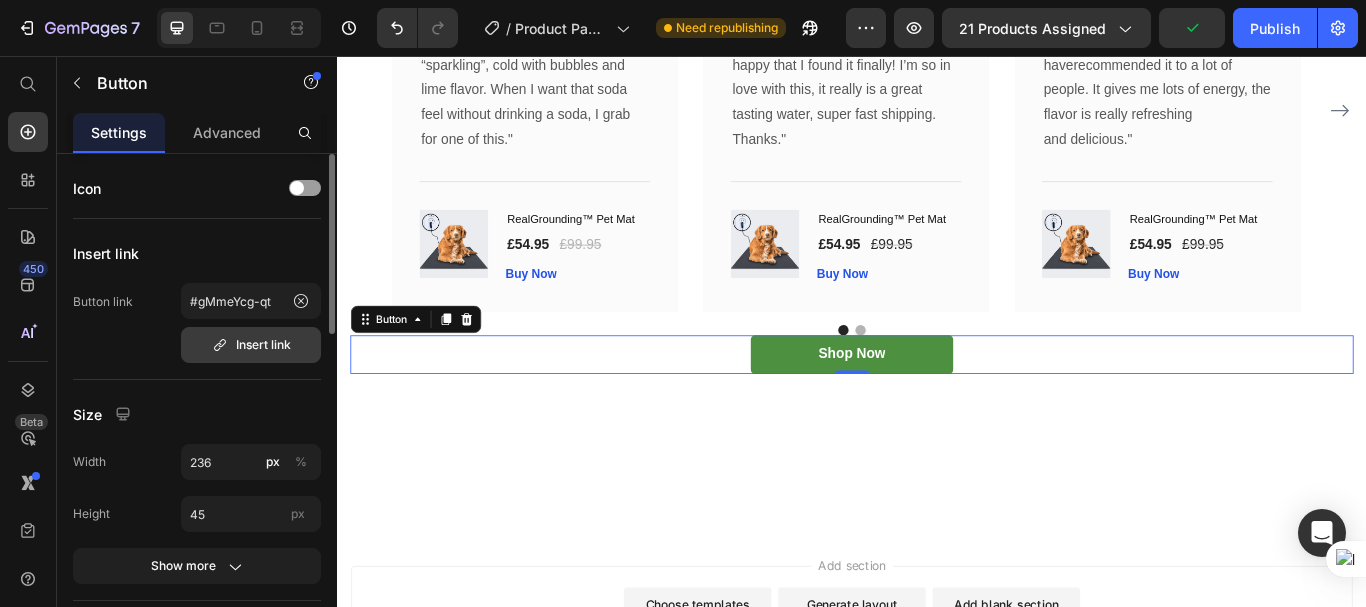 click on "Insert link" at bounding box center (251, 345) 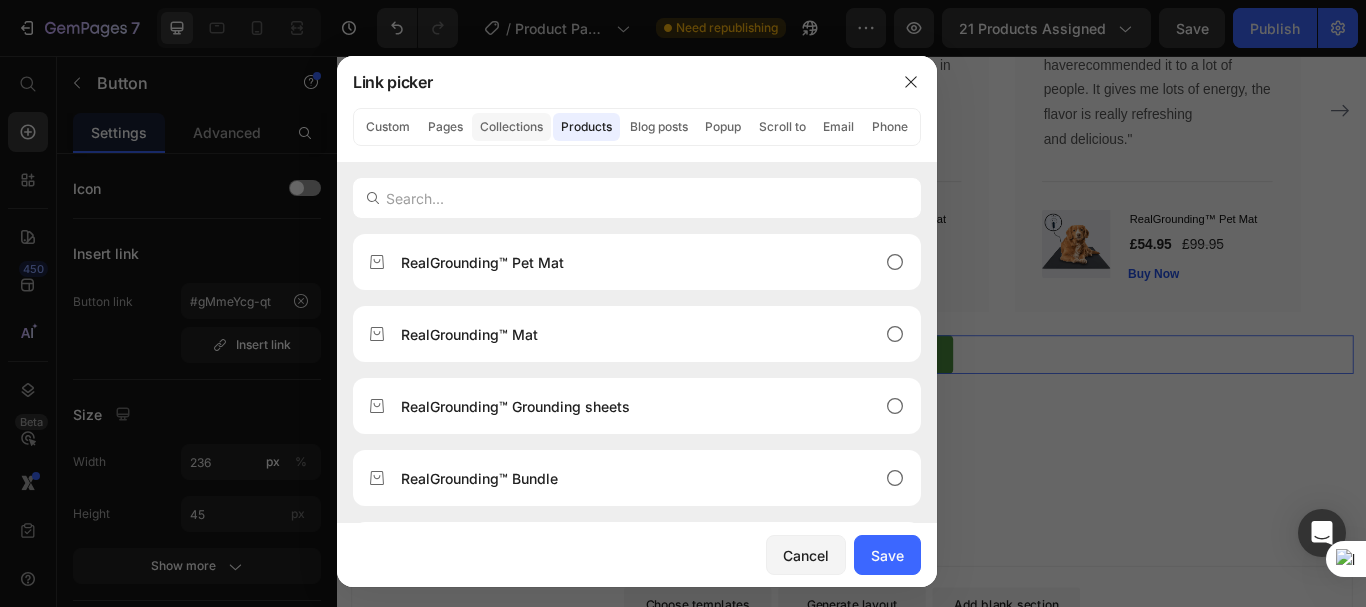 click on "Collections" 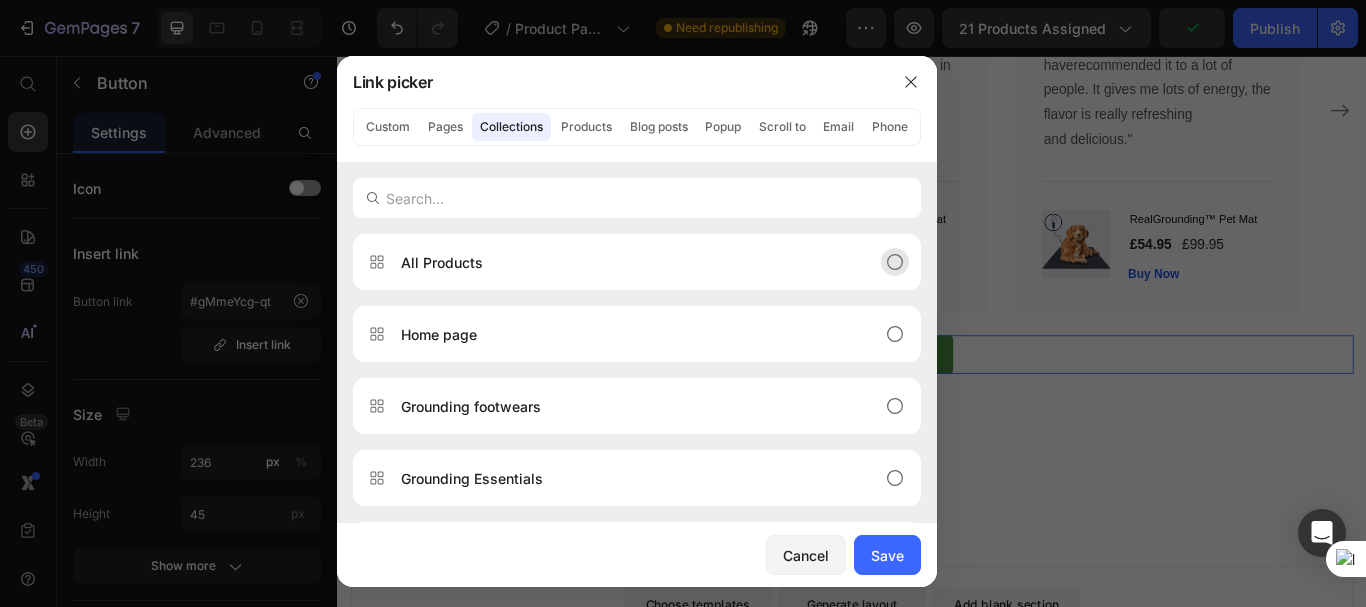 click 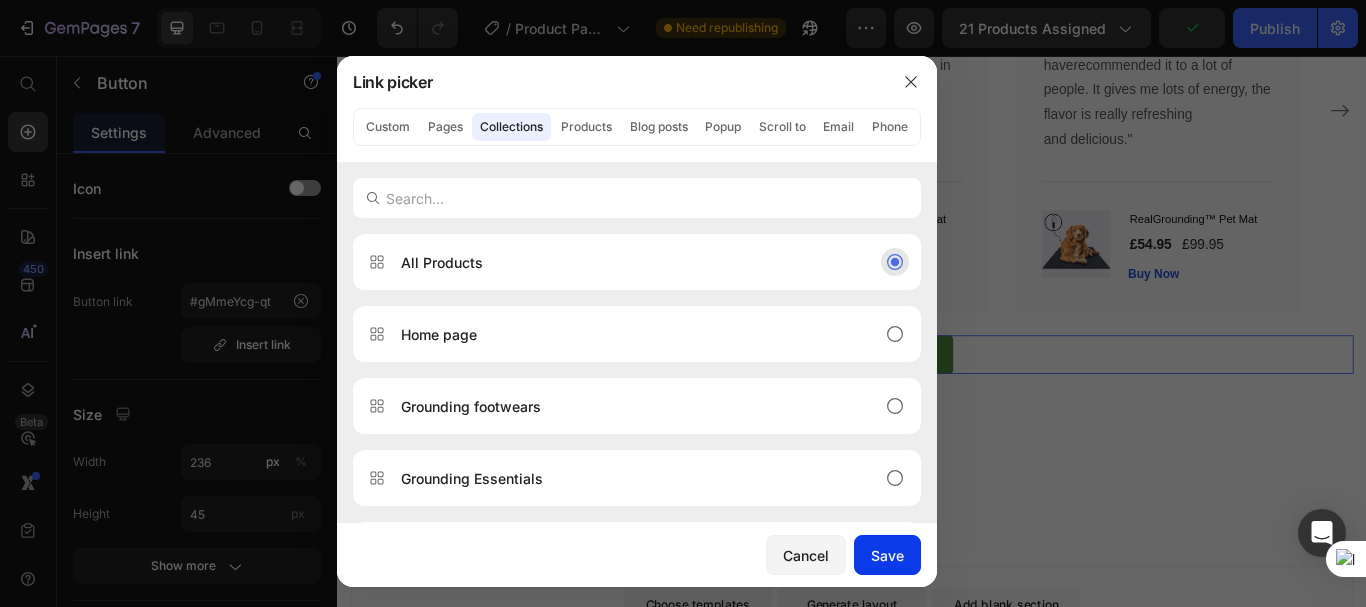 click on "Save" at bounding box center (887, 555) 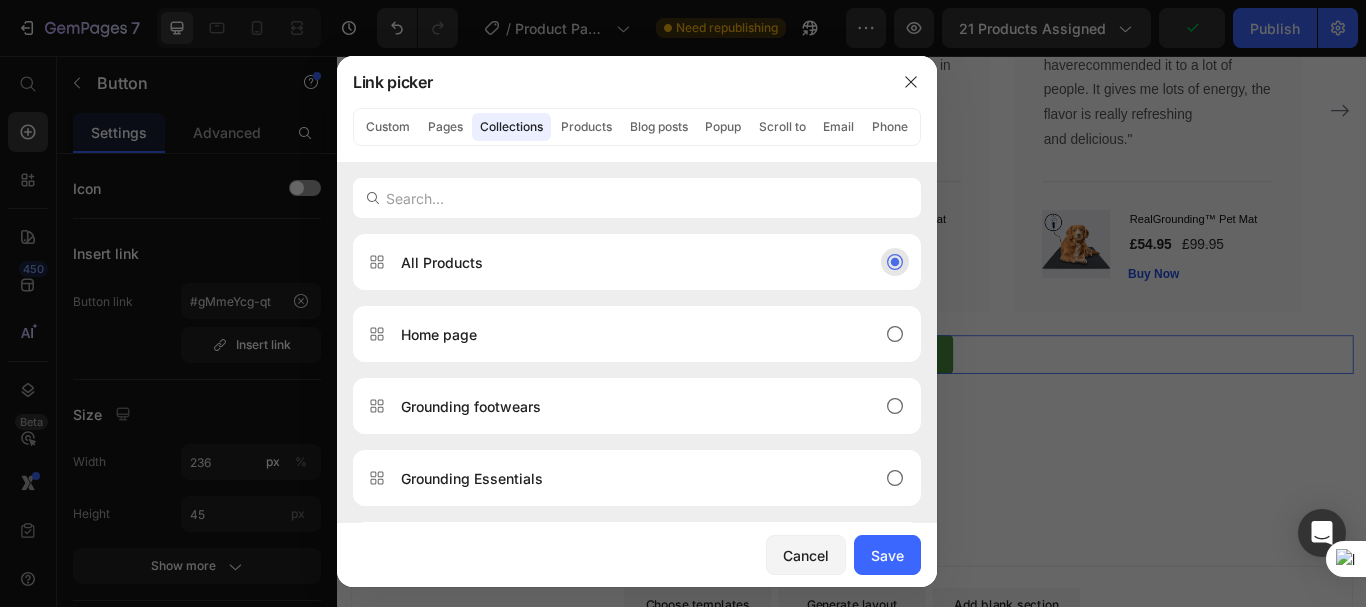 type on "/collections/all" 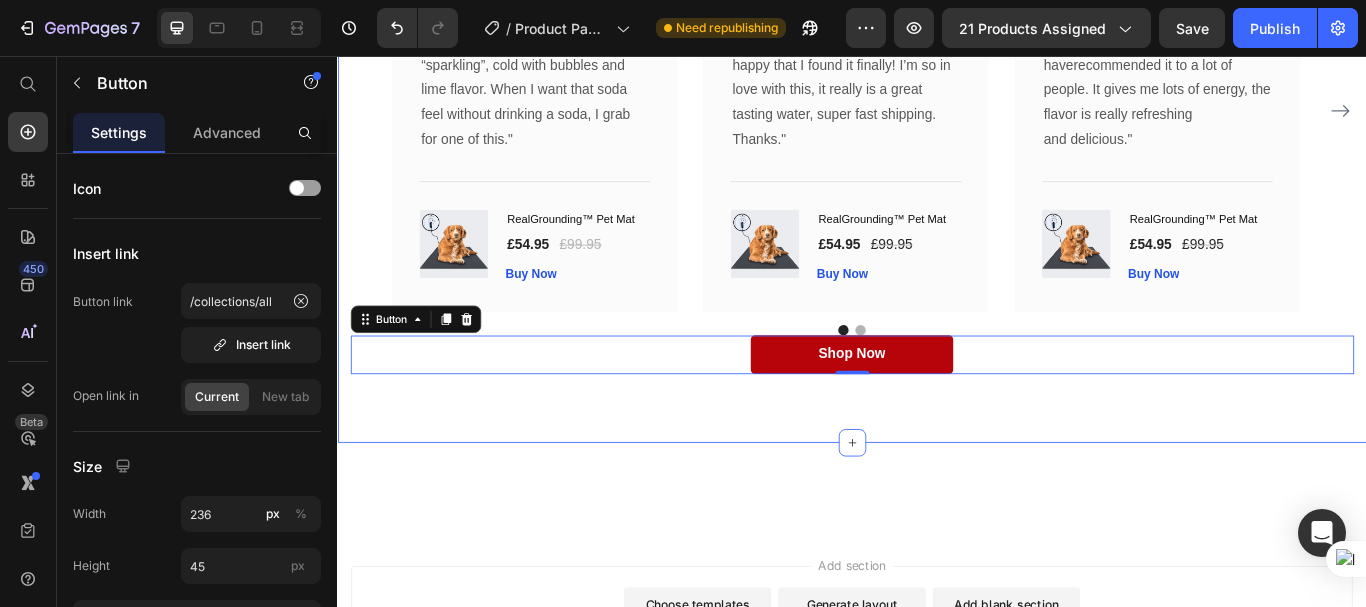 scroll, scrollTop: 6419, scrollLeft: 0, axis: vertical 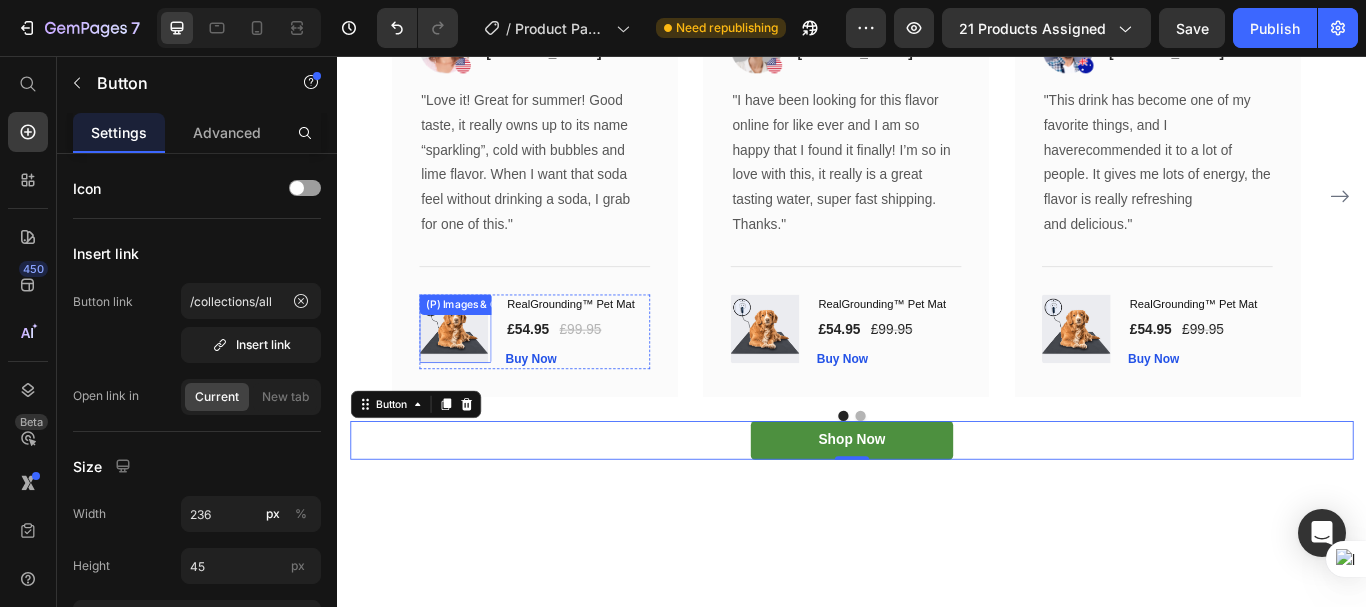 click at bounding box center (472, 375) 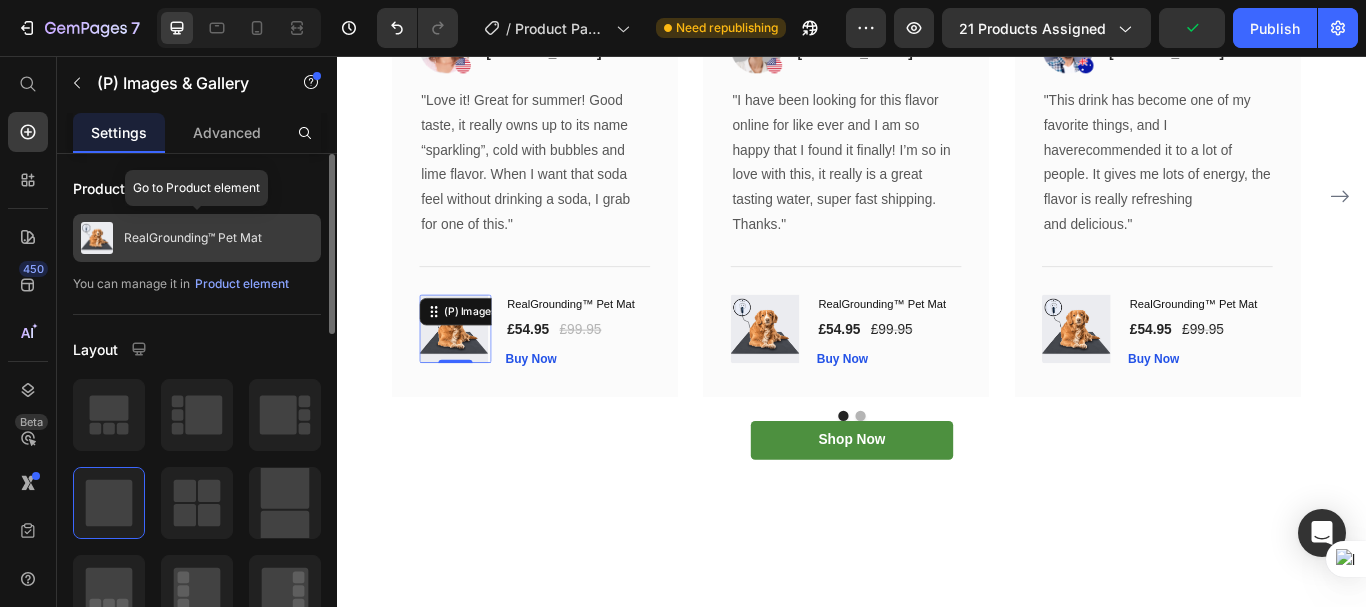 click on "RealGrounding™ Pet Mat" at bounding box center (193, 238) 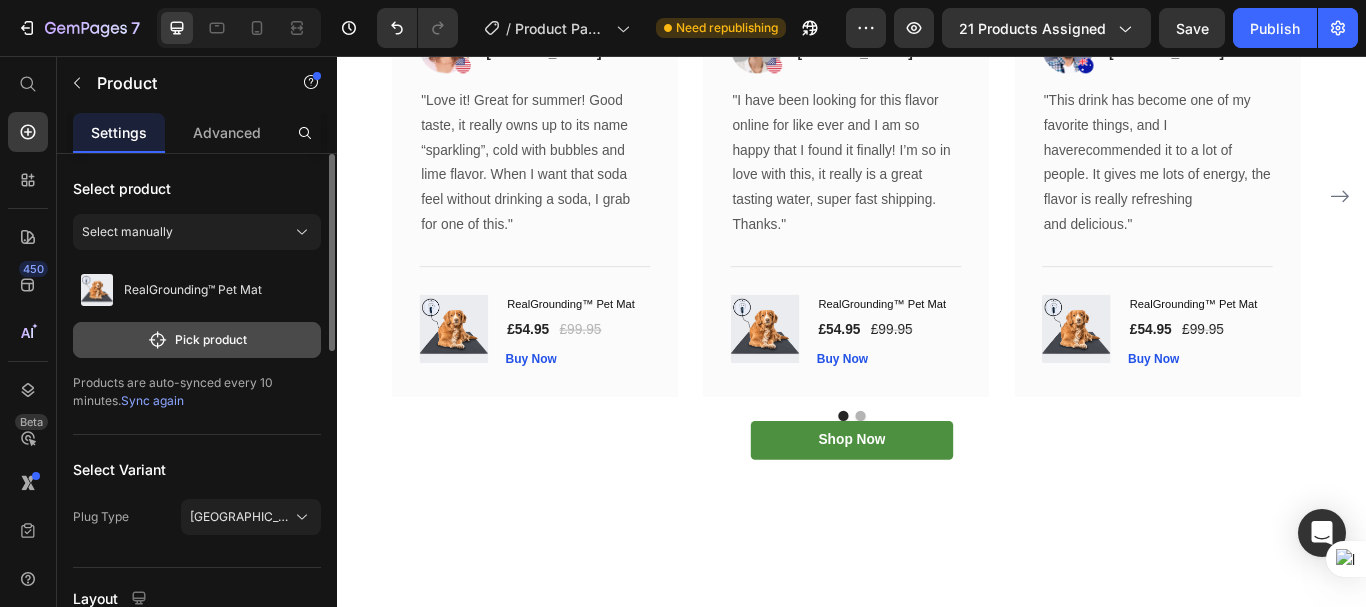 click on "Pick product" 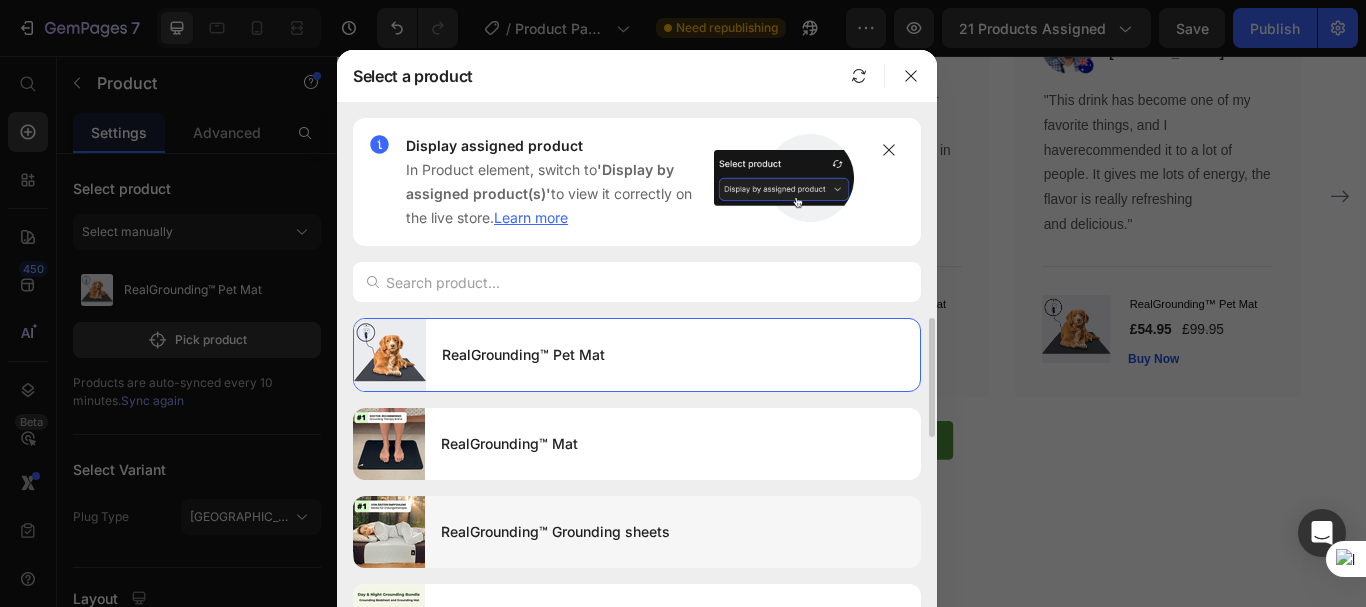 click on "RealGrounding™ Grounding sheets" at bounding box center (673, 532) 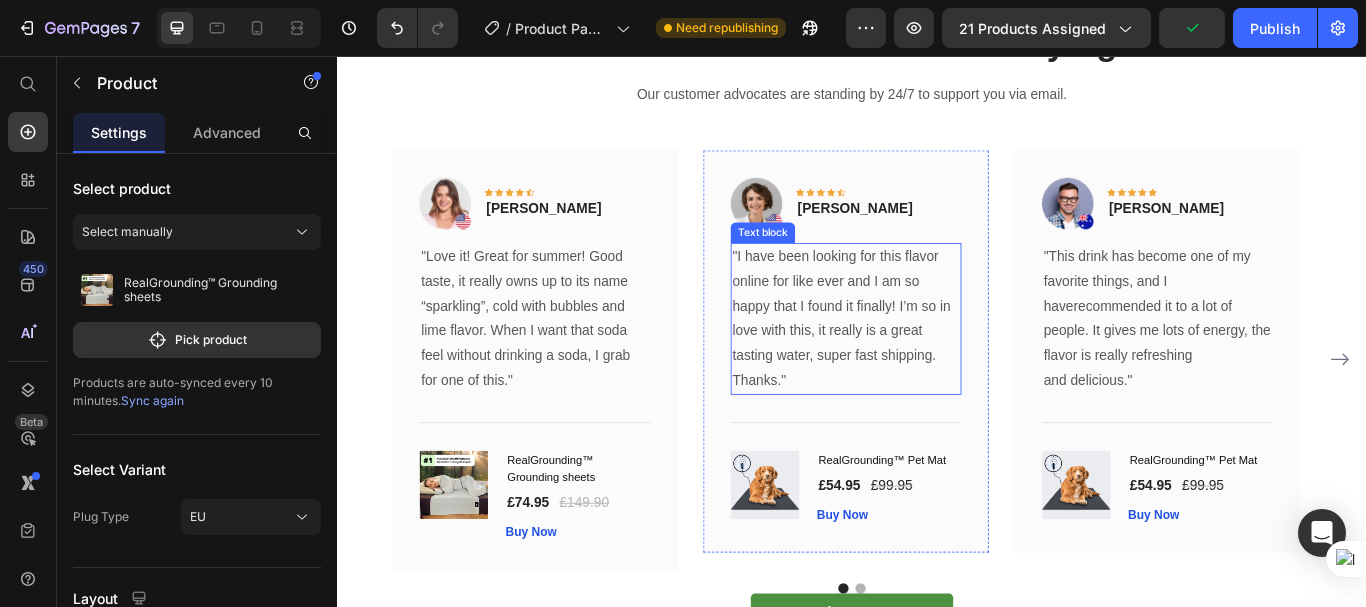 scroll, scrollTop: 6229, scrollLeft: 0, axis: vertical 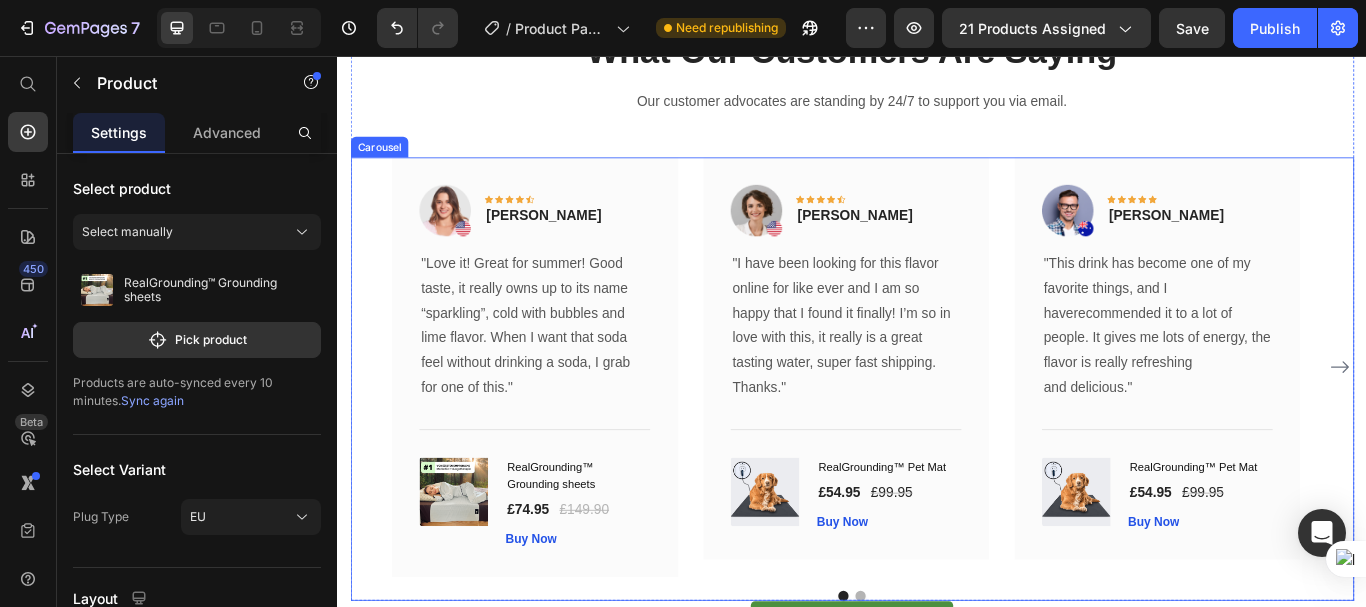 click 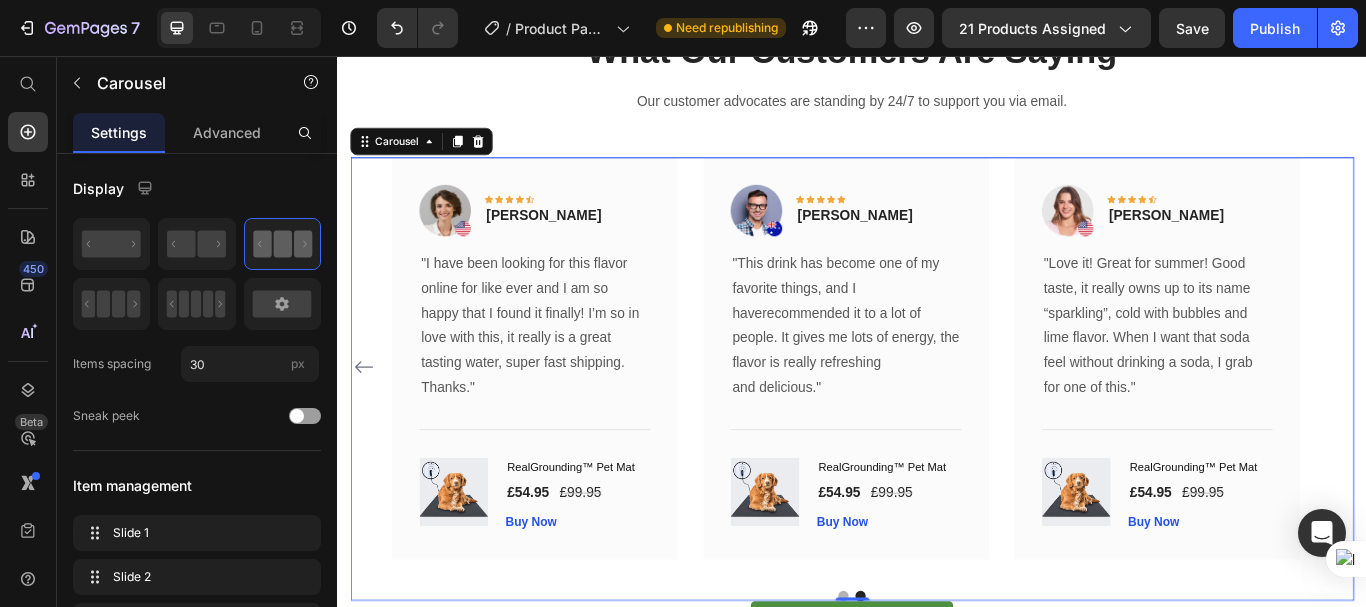 click 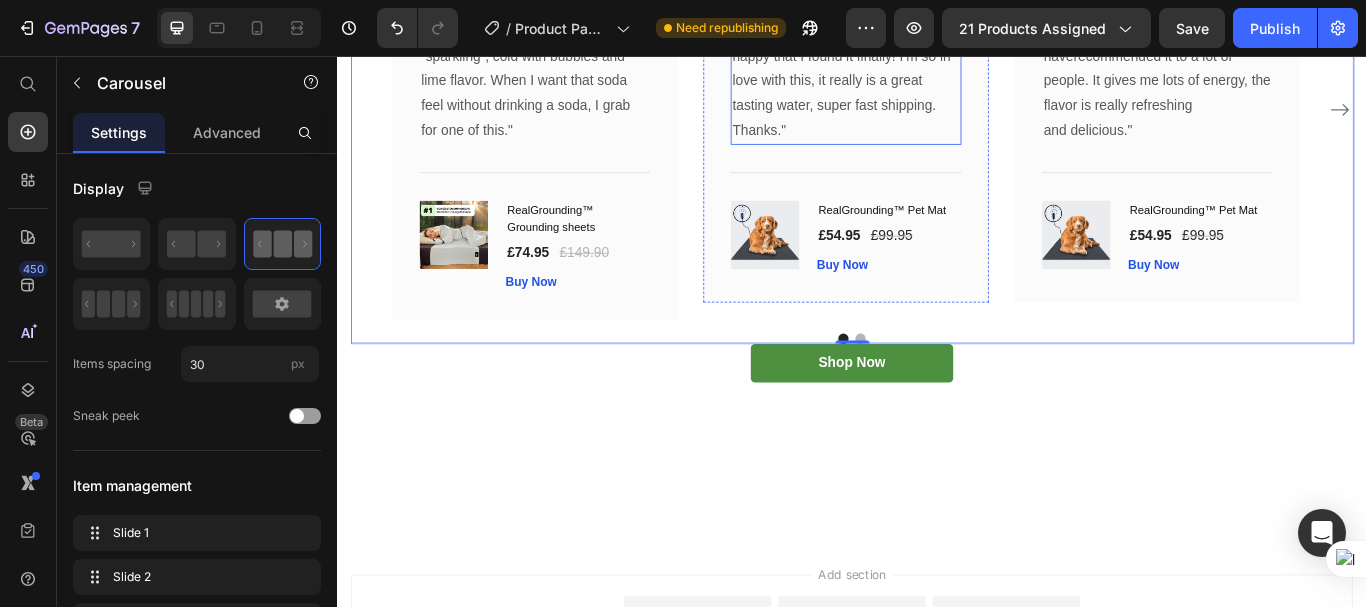 scroll, scrollTop: 6429, scrollLeft: 0, axis: vertical 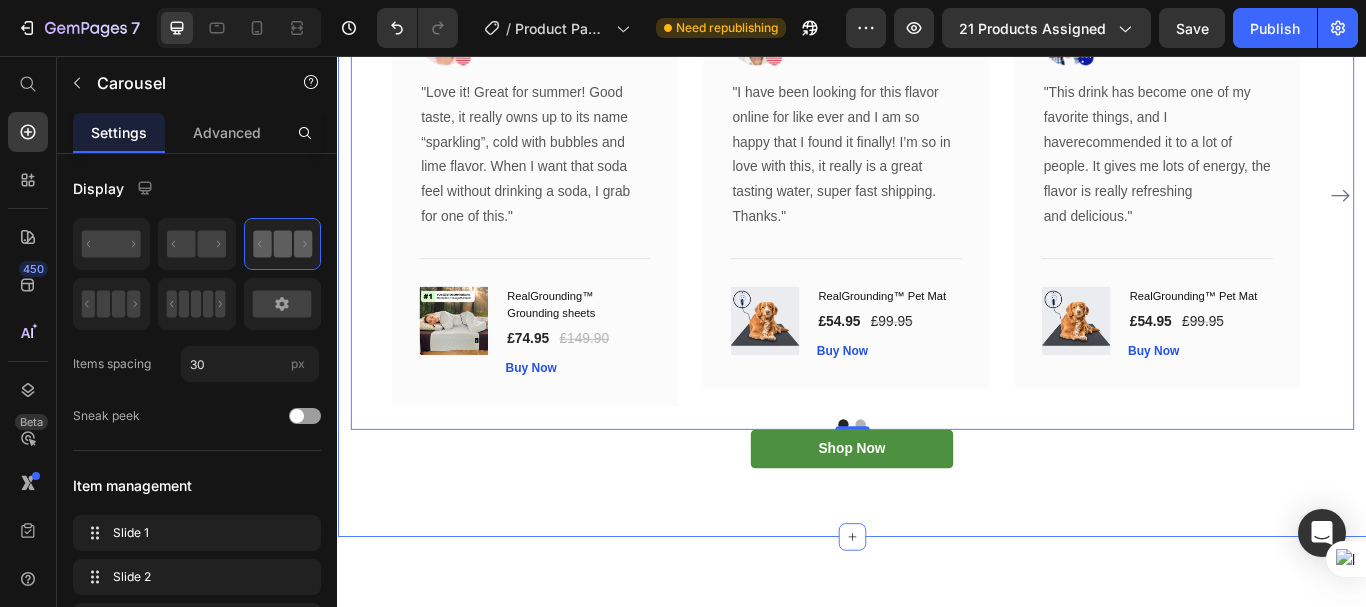 click on "Client's Reviews Heading What Our Customers Are Saying Heading Our customer advocates are standing by 24/7 to support you via email. Text block
Image
Icon
Icon
Icon
Icon
Icon Row [PERSON_NAME] Text block Row "Love it! Great for summer! Good taste, it really owns up to its name “sparkling”, cold with bubbles and lime flavor. When I want that soda feel without drinking a soda, I grab for one of this." Text block                Title Line (P) Images & Gallery RealGrounding™ Grounding sheets (P) Title £74.95 (P) Price £149.90 (P) Price Row Buy Now (P) Cart Button Product Row Image
Icon
Icon
Icon
Icon
Icon Row [PERSON_NAME] Text block Row "I have been looking for this flavor online for like ever and I am so happy that I found it finally! I’m so in love with this, it really is a great tasting water, super fast shipping.  Thanks."" at bounding box center [937, 147] 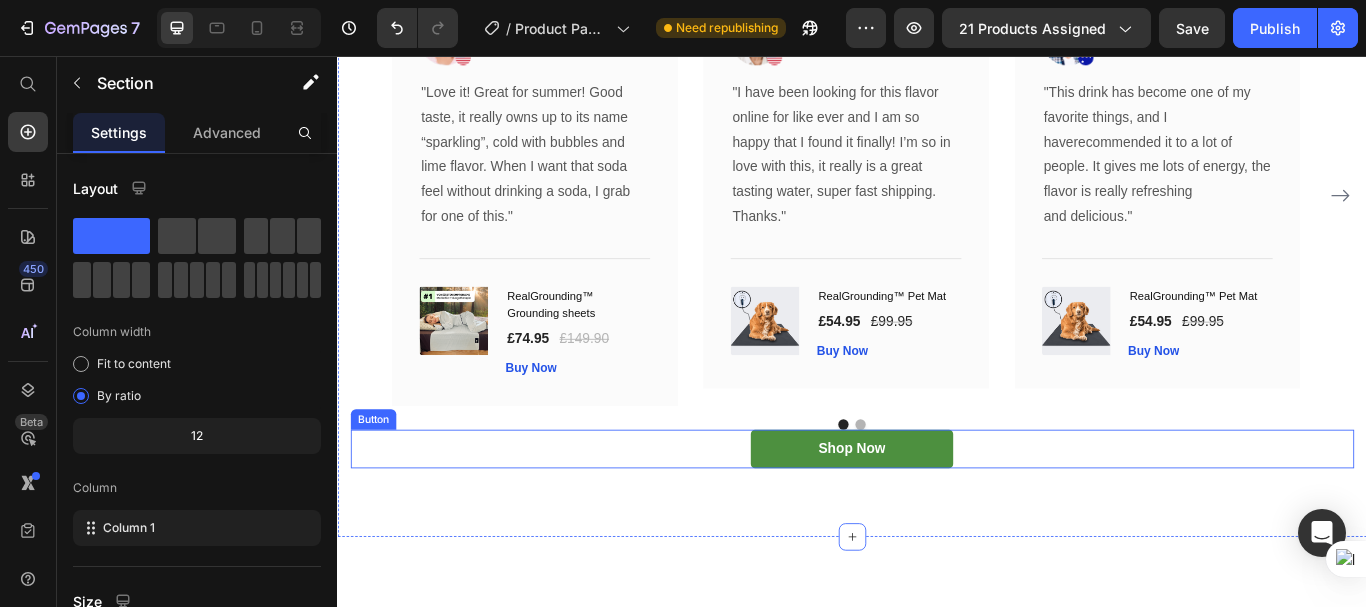 click on "Shop Now Button" at bounding box center [937, 514] 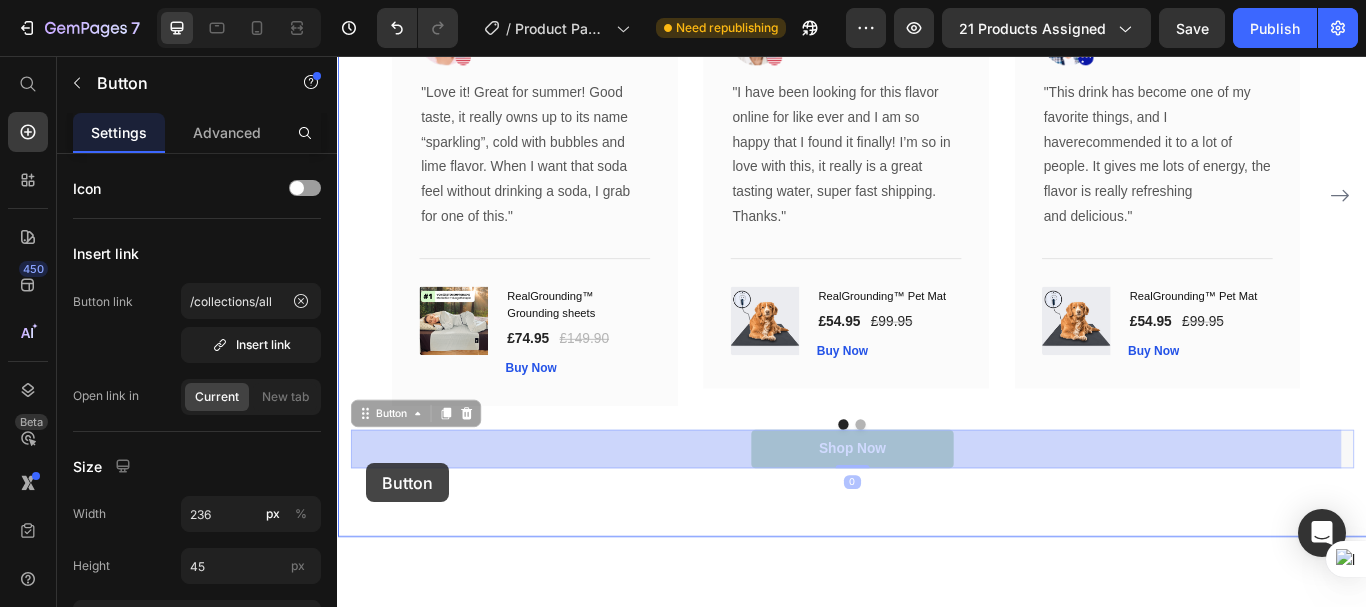 drag, startPoint x: 370, startPoint y: 474, endPoint x: 371, endPoint y: 531, distance: 57.00877 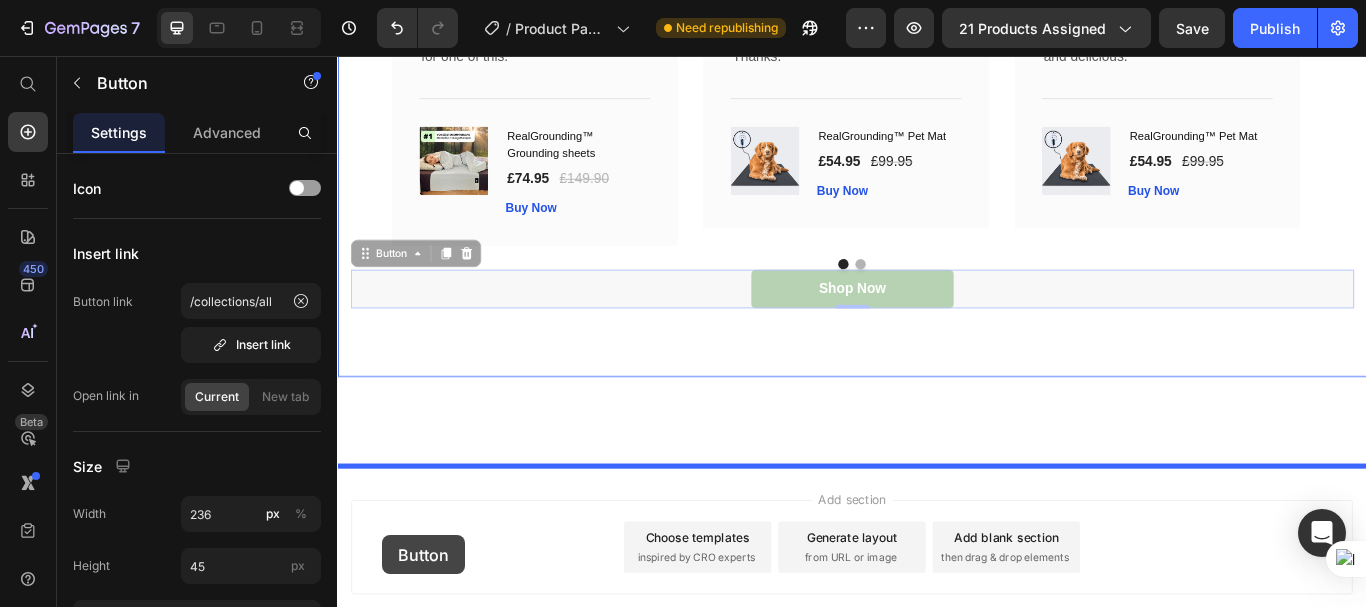 scroll, scrollTop: 6739, scrollLeft: 0, axis: vertical 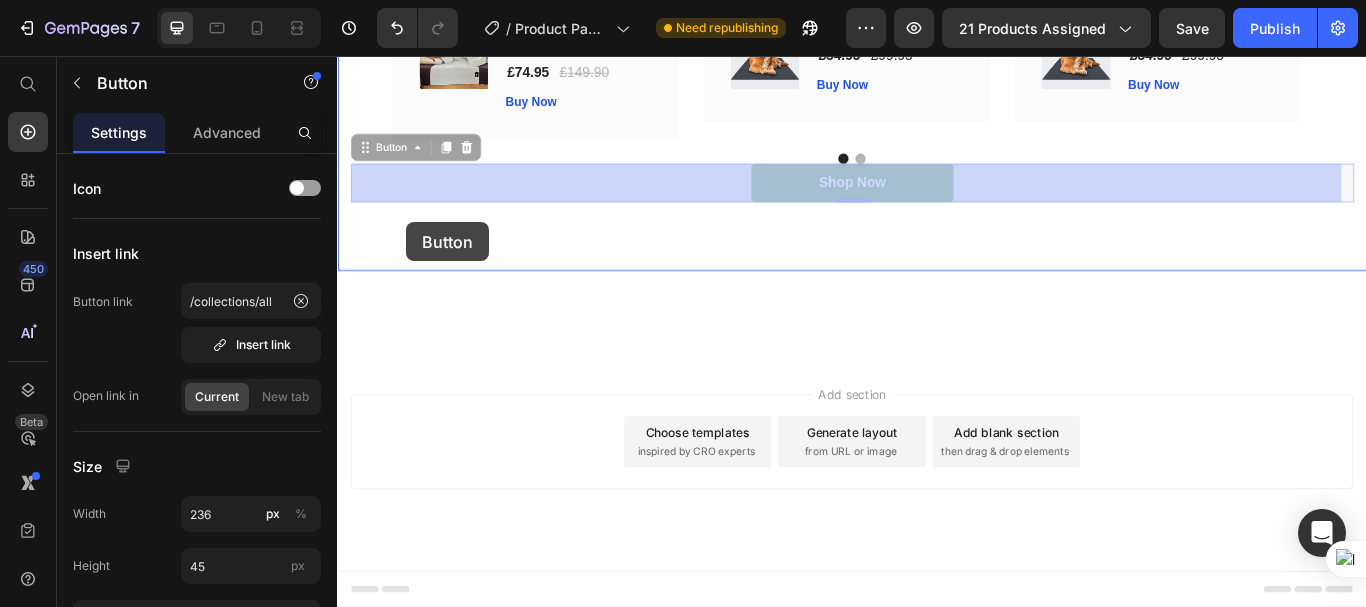 drag, startPoint x: 363, startPoint y: 473, endPoint x: 418, endPoint y: 250, distance: 229.68239 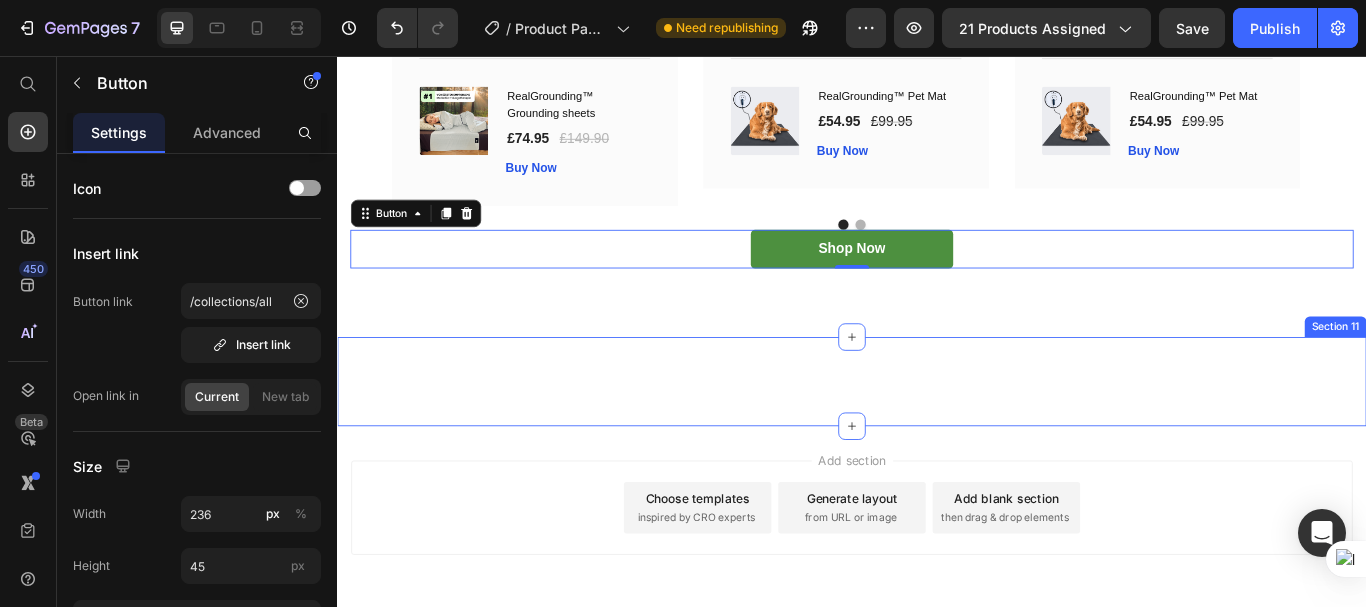 scroll, scrollTop: 6639, scrollLeft: 0, axis: vertical 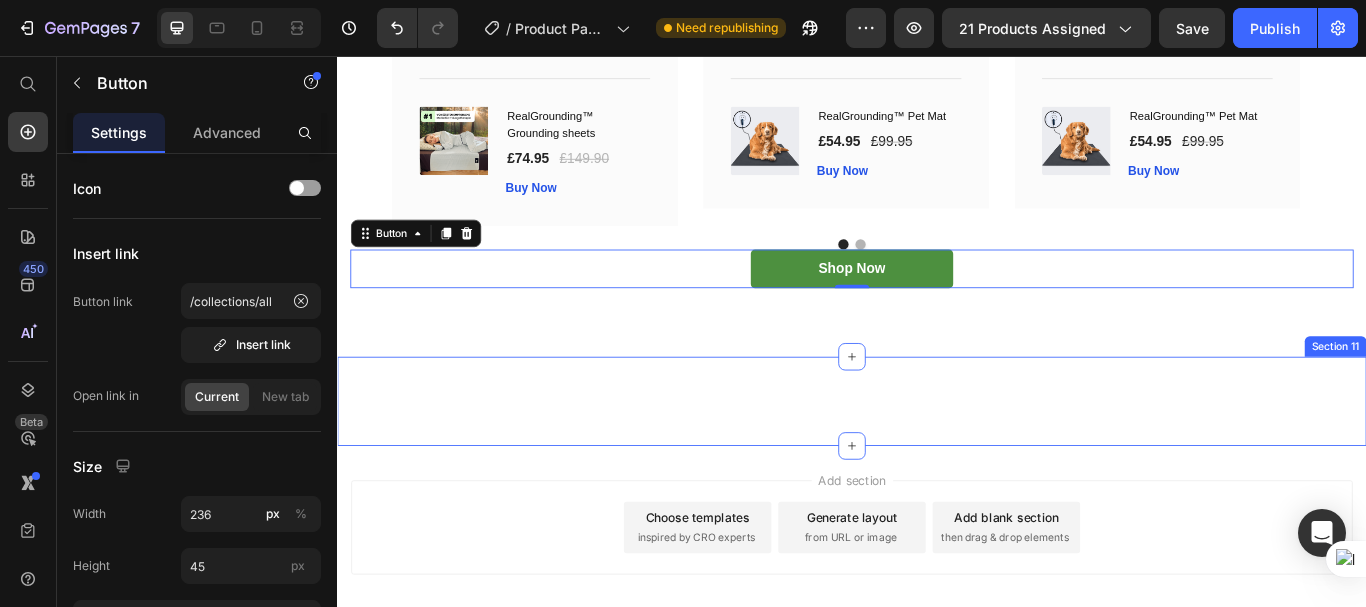 click on "Icon Icon Icon Icon
Icon Icon List Outstanding Performance Text Block Row "This car has outstanding performance! I love how smoothly and quickly it moves on all types of terrain." Text Block - [PERSON_NAME] D Text Block
Verified Buyer Item List Row Row
Icon Icon Icon Icon
Icon Icon List Impressive Precision Text Block Row "The precision in control of this car is truly impressive. I can easily maneuver it through obstacles and perform challenging stunts." Text Block - [PERSON_NAME] Text Block
Verified Buyer Item List Row Row
Icon Icon Icon Icon
Icon Icon List Attractive Design Text Block Row "The design of the car is very attractive, and the build quality is excellent. I feel like I own a real racing car." Text Block - [PERSON_NAME] R  Text Block
Verified Buyer Item List Row Row
Icon Icon Icon Icon" at bounding box center [937, 459] 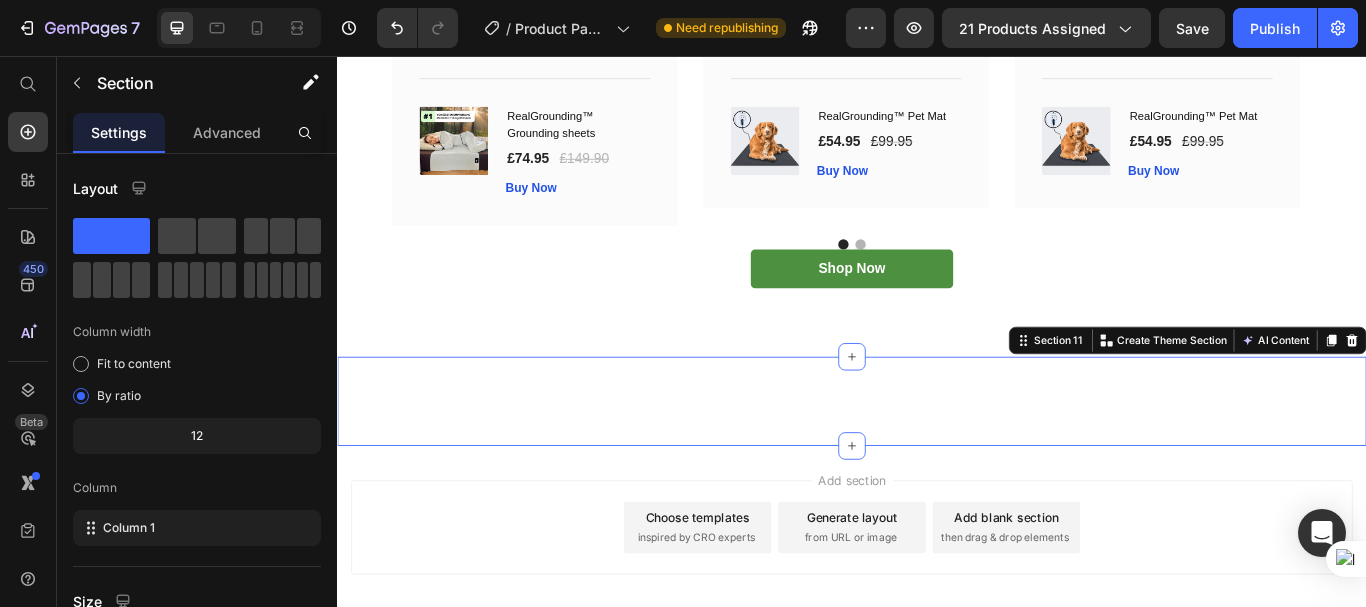 drag, startPoint x: 1511, startPoint y: 387, endPoint x: 1485, endPoint y: 391, distance: 26.305893 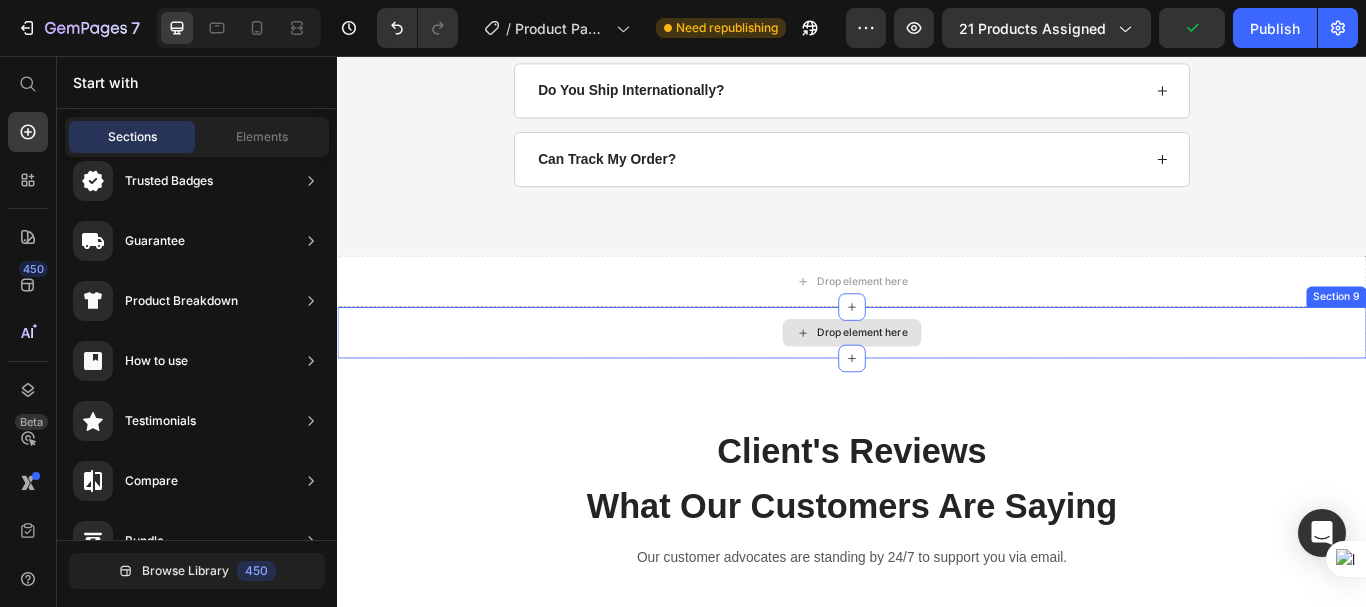 scroll, scrollTop: 5635, scrollLeft: 0, axis: vertical 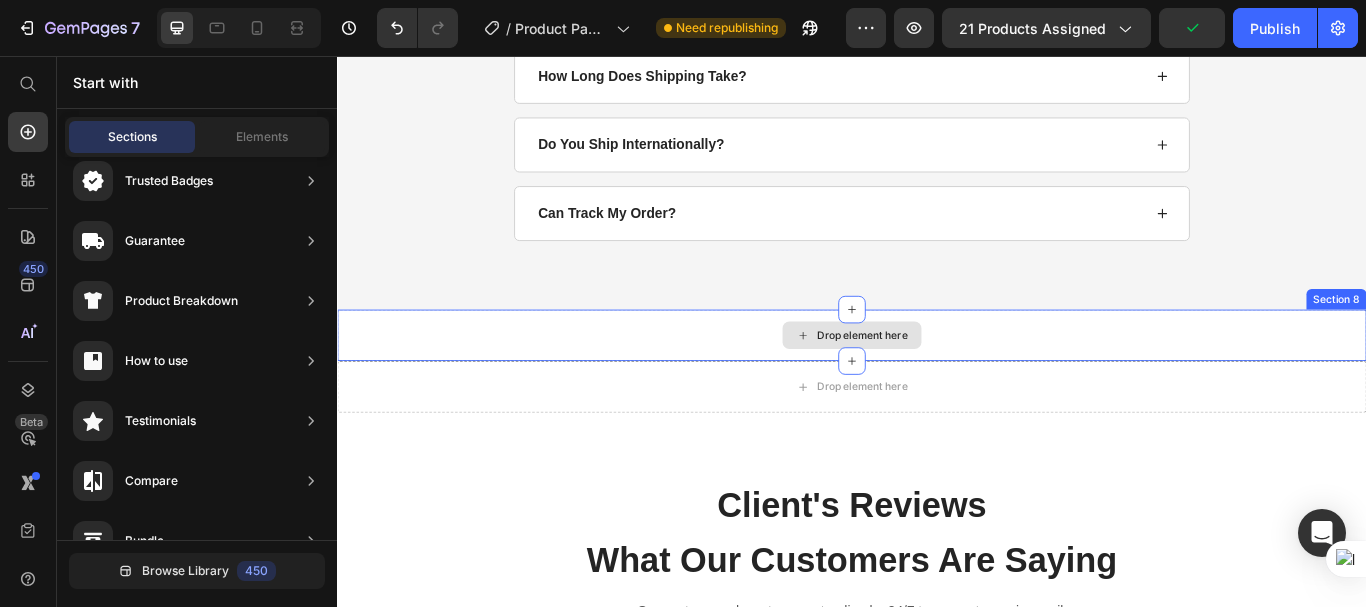 drag, startPoint x: 1176, startPoint y: 372, endPoint x: 1222, endPoint y: 381, distance: 46.872166 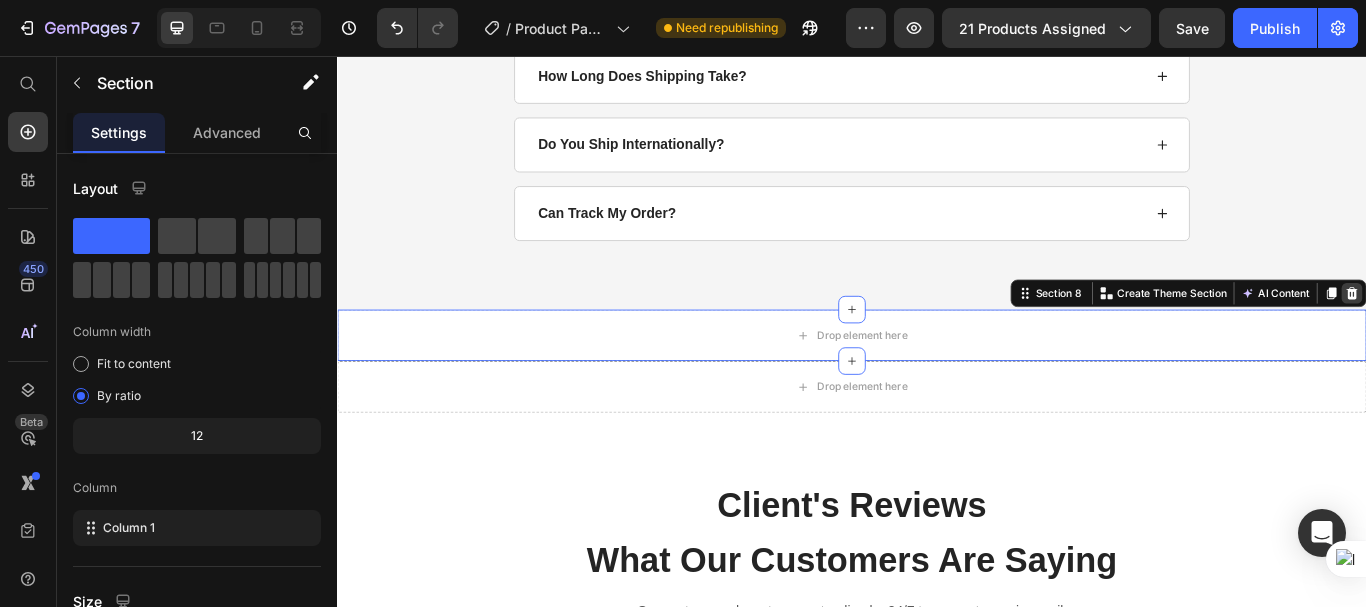 click 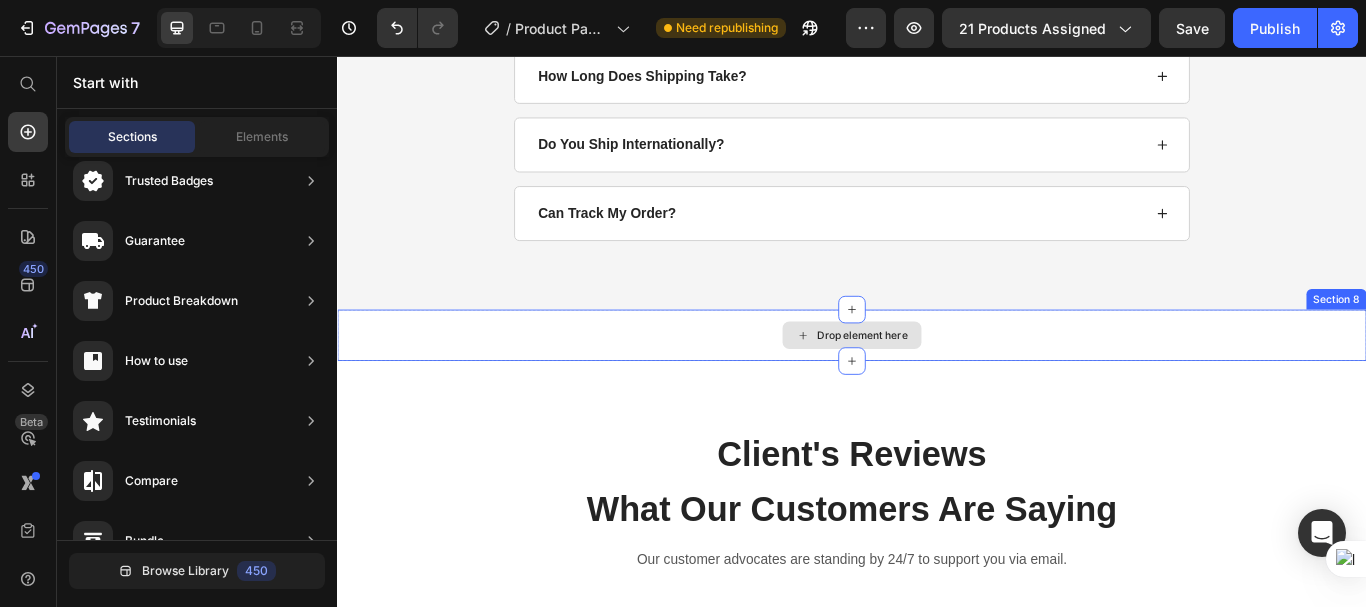 click on "Drop element here" at bounding box center (937, 382) 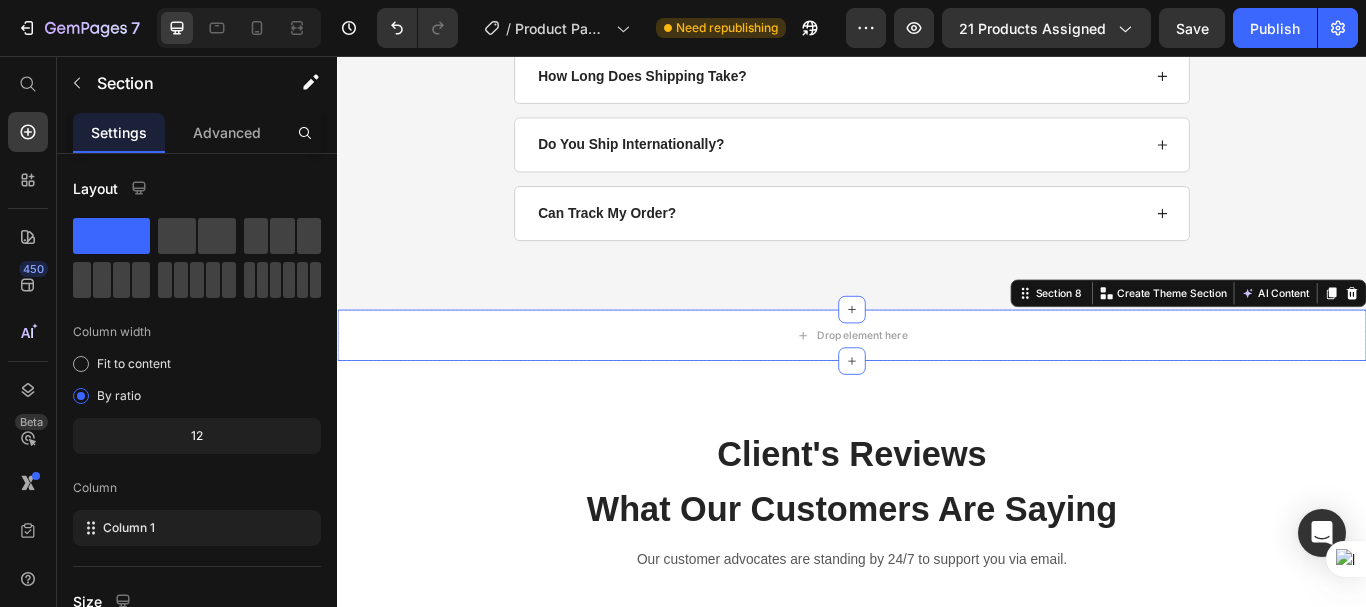 drag, startPoint x: 1505, startPoint y: 325, endPoint x: 1451, endPoint y: 346, distance: 57.939625 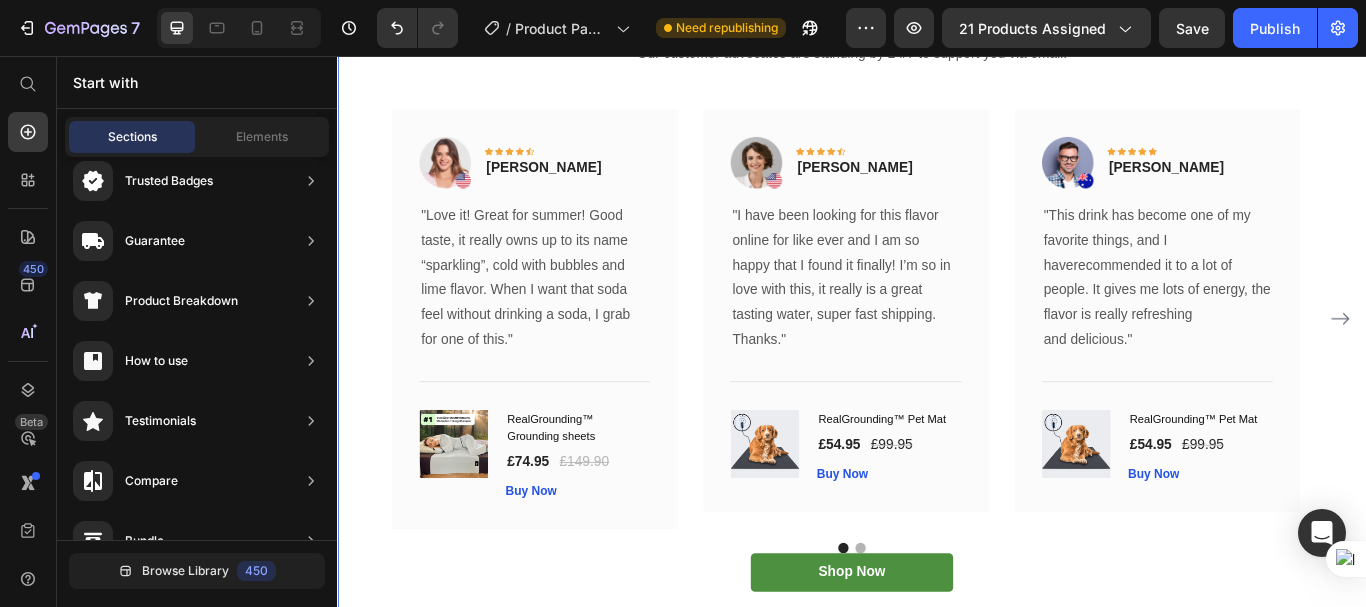 scroll, scrollTop: 6215, scrollLeft: 0, axis: vertical 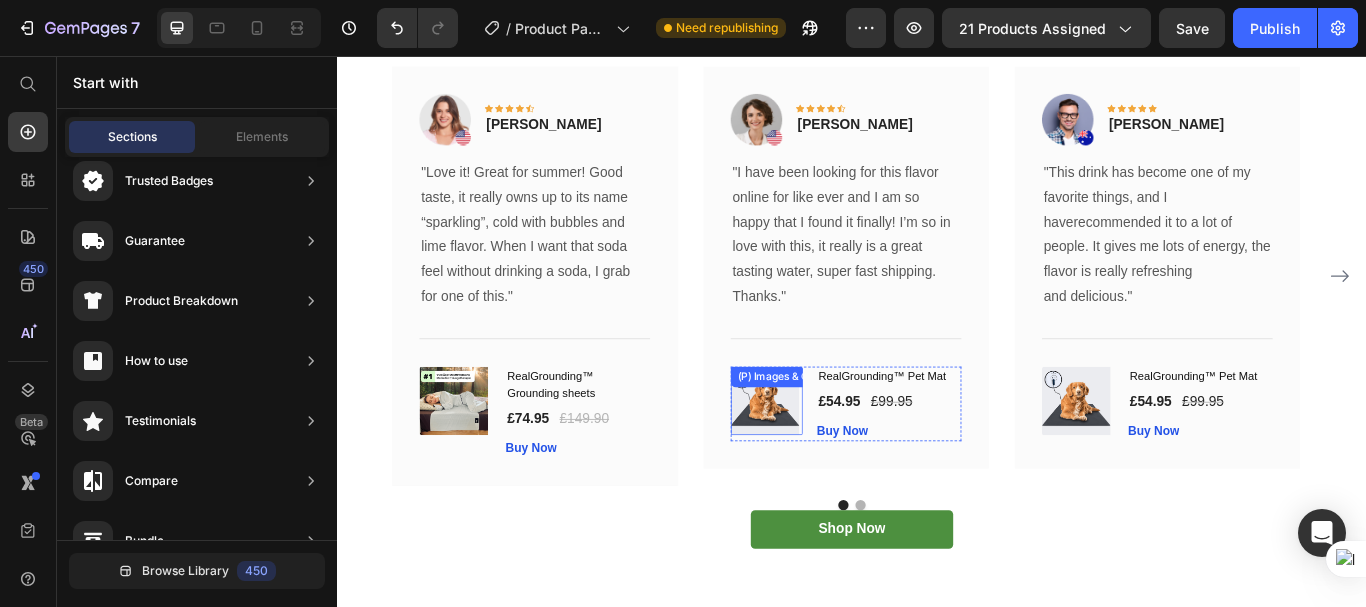 click at bounding box center [835, 459] 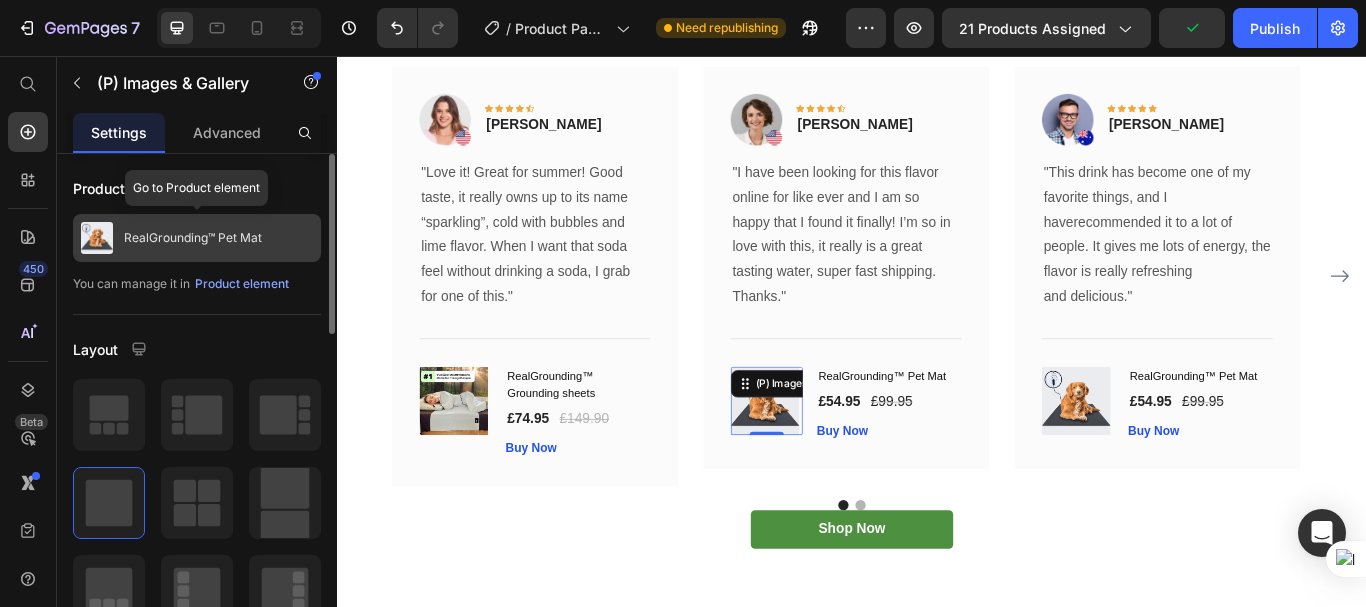 click on "RealGrounding™ Pet Mat" at bounding box center [197, 238] 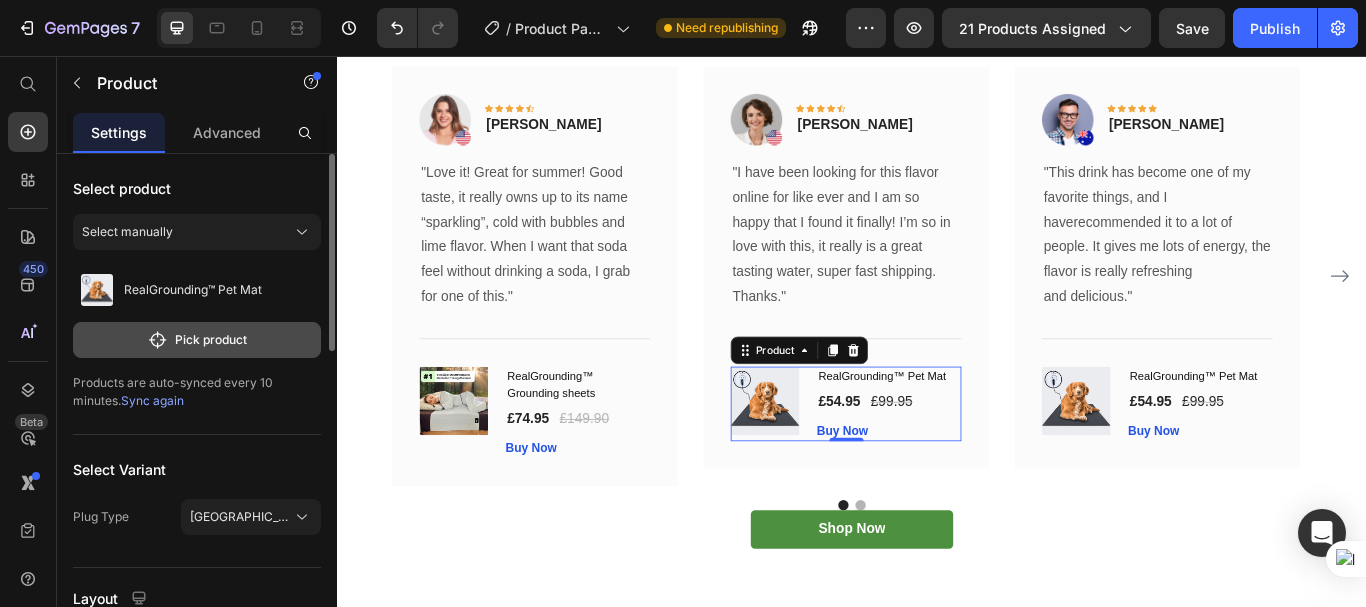 click on "Pick product" at bounding box center (197, 340) 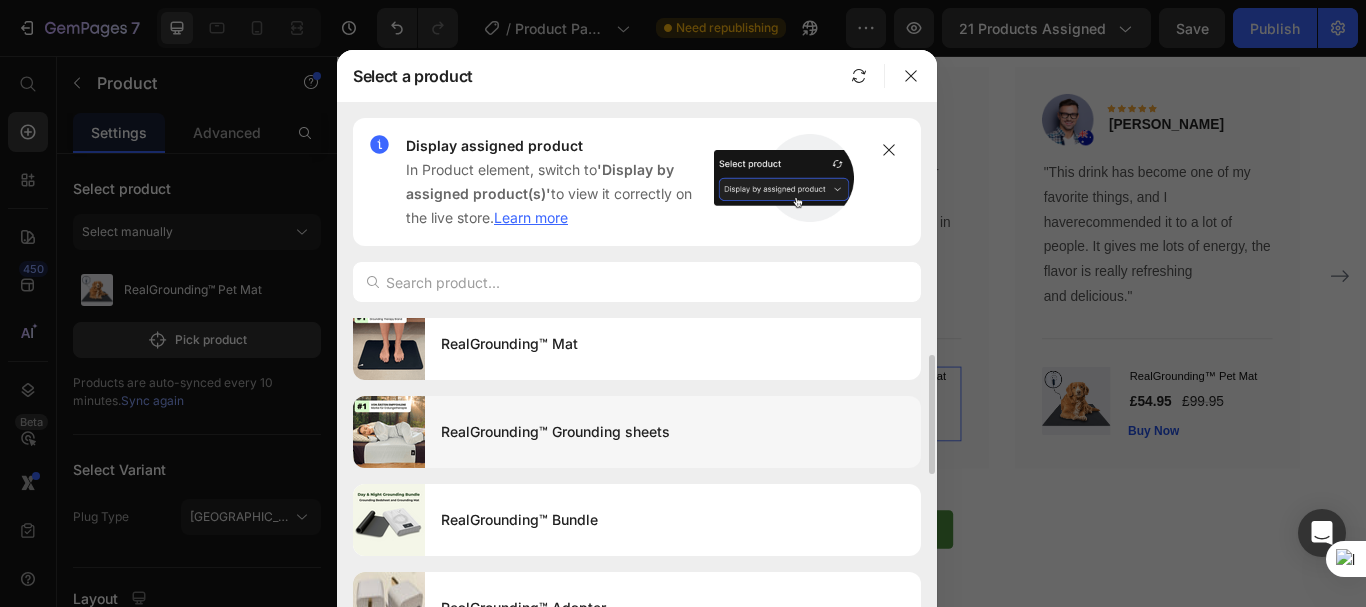 scroll, scrollTop: 0, scrollLeft: 0, axis: both 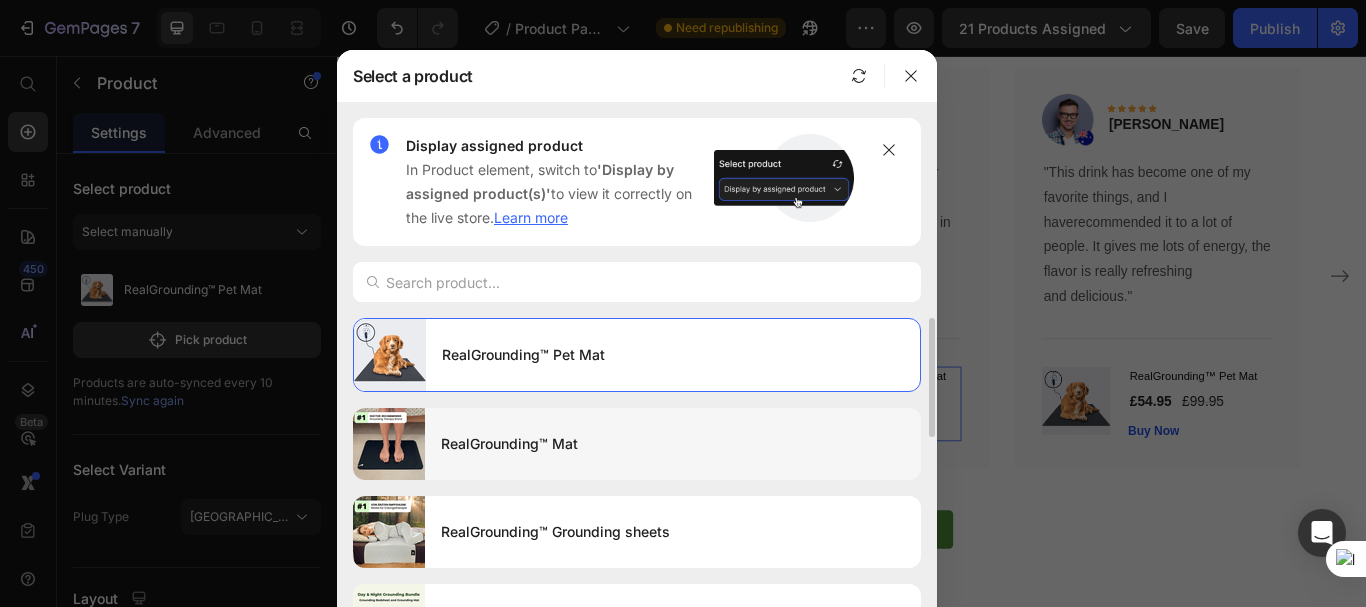 click on "RealGrounding™ Mat" at bounding box center [673, 444] 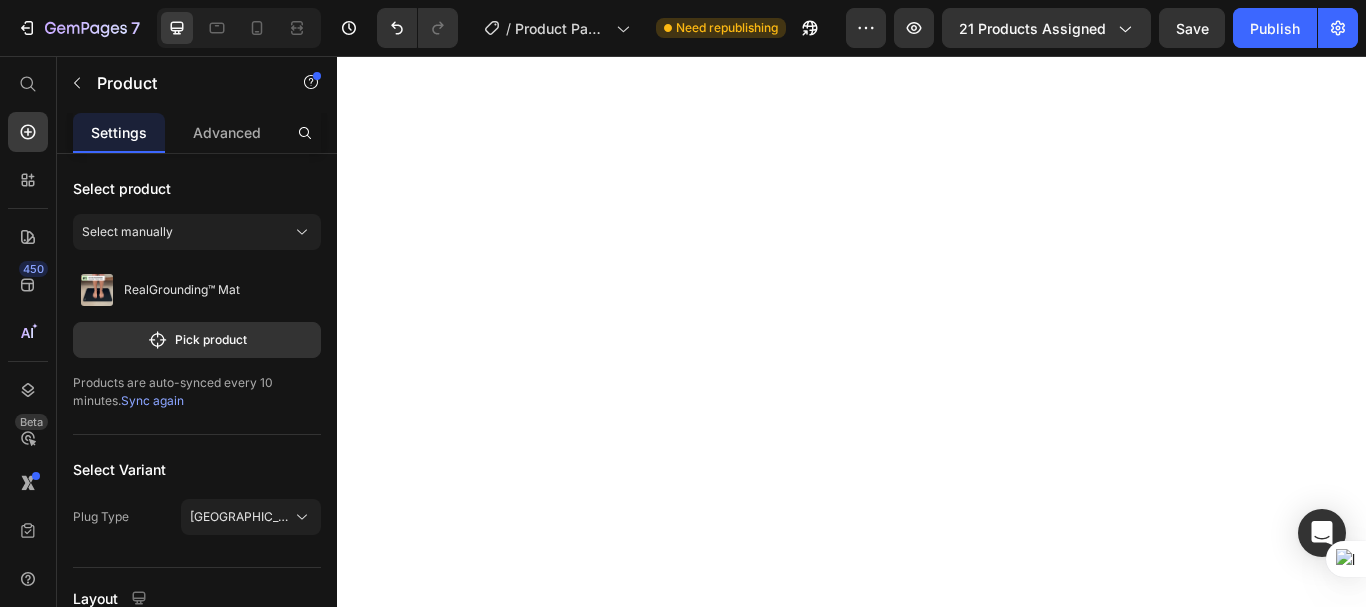scroll, scrollTop: 0, scrollLeft: 0, axis: both 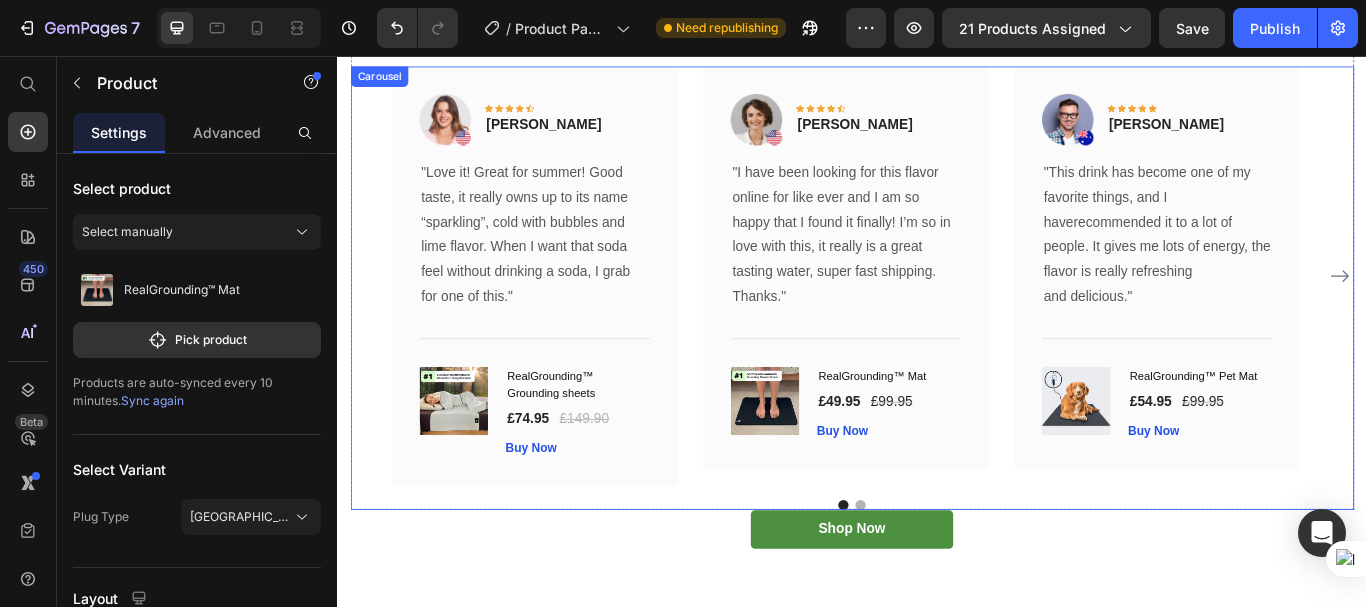 click 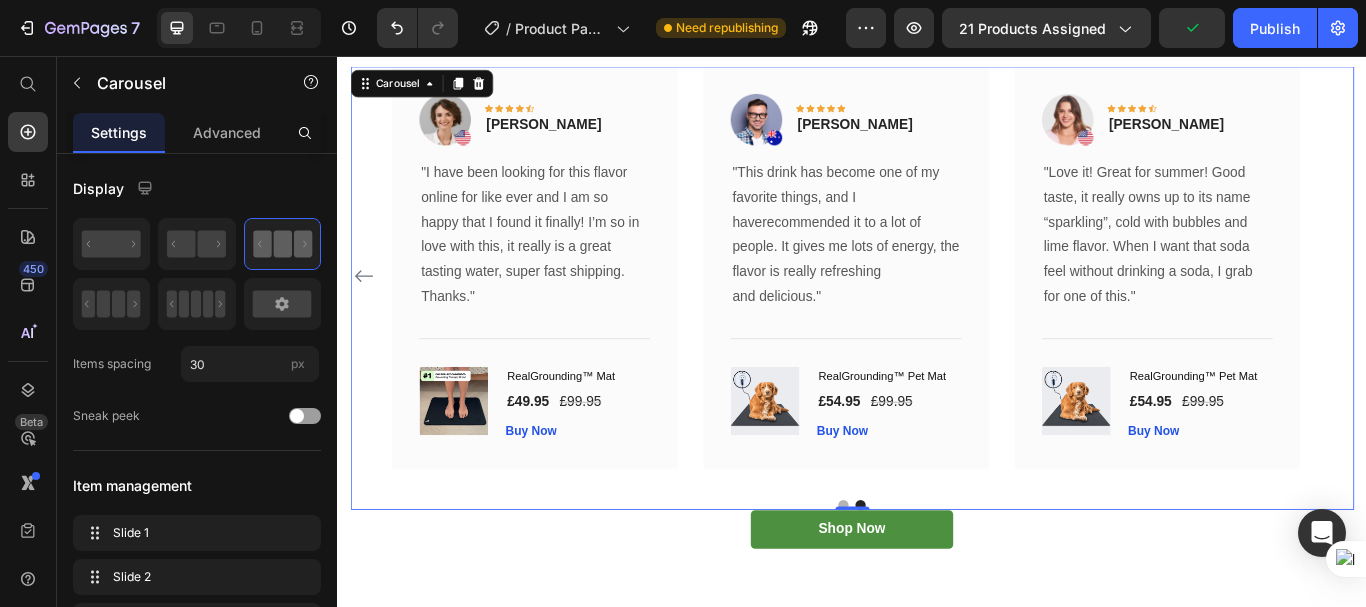 click 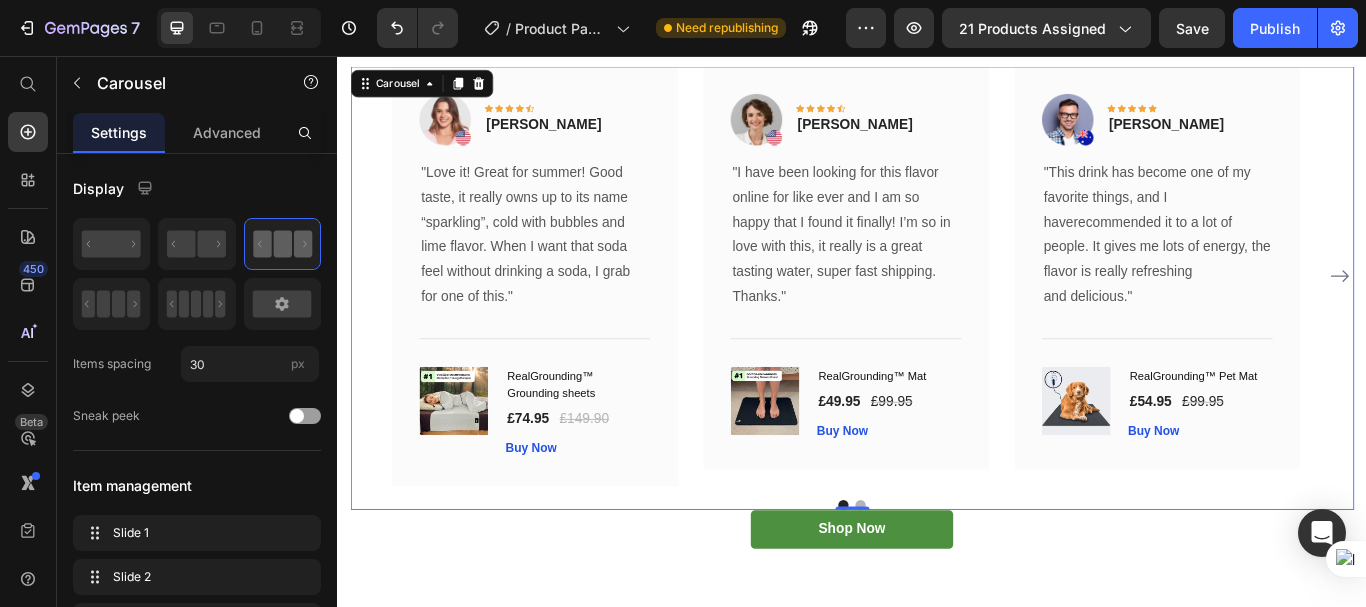 click 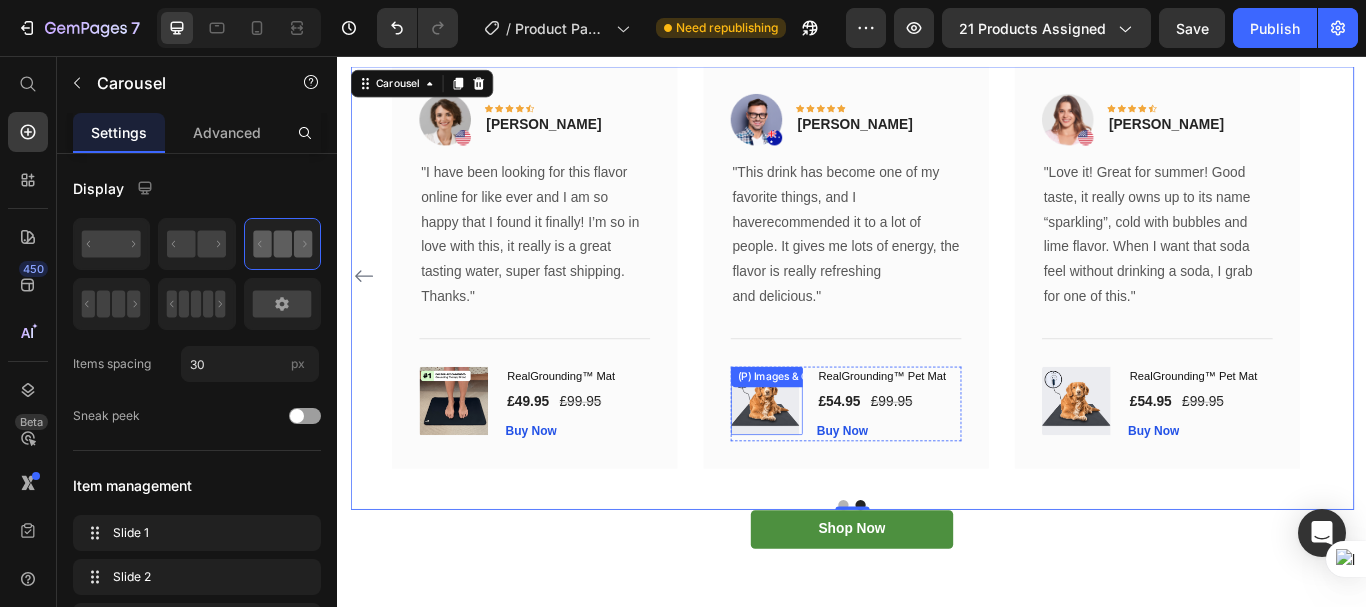 click at bounding box center (835, 459) 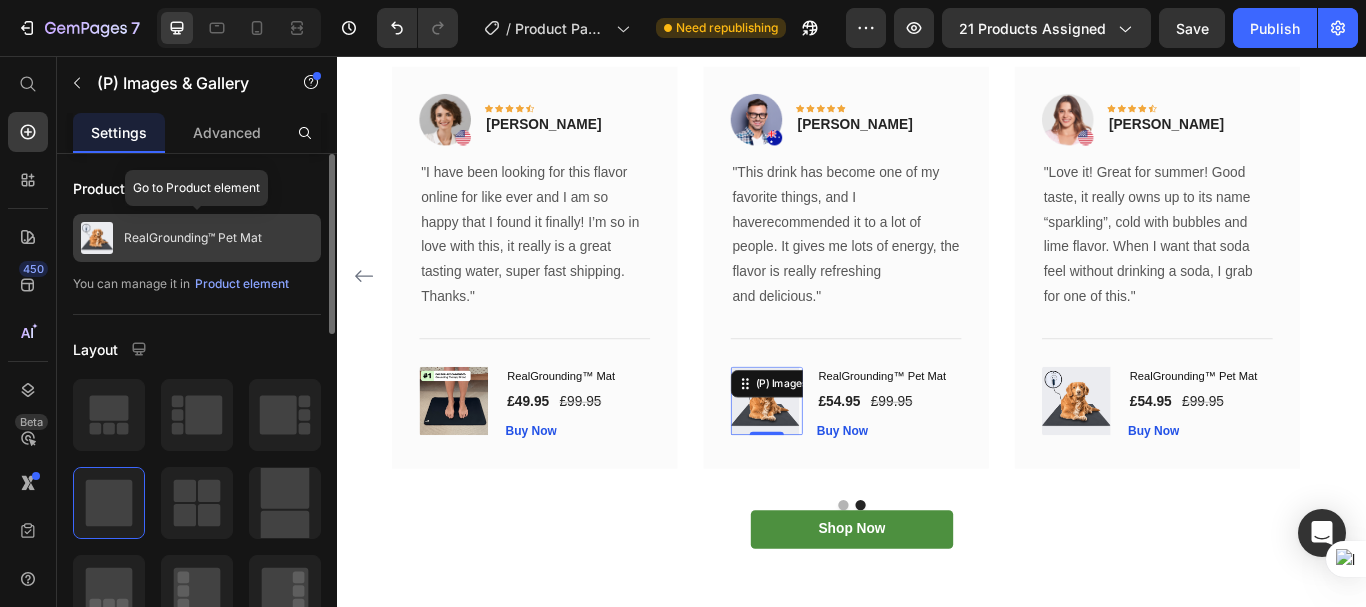 click on "RealGrounding™ Pet Mat" at bounding box center (193, 238) 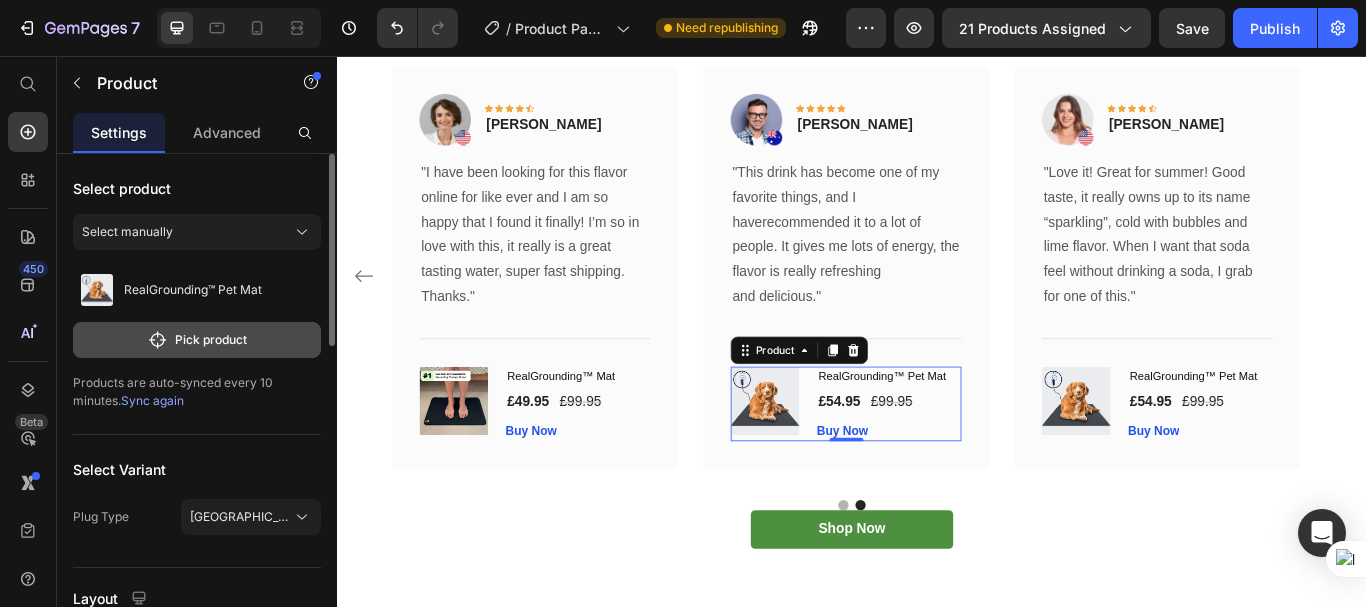 click on "Pick product" 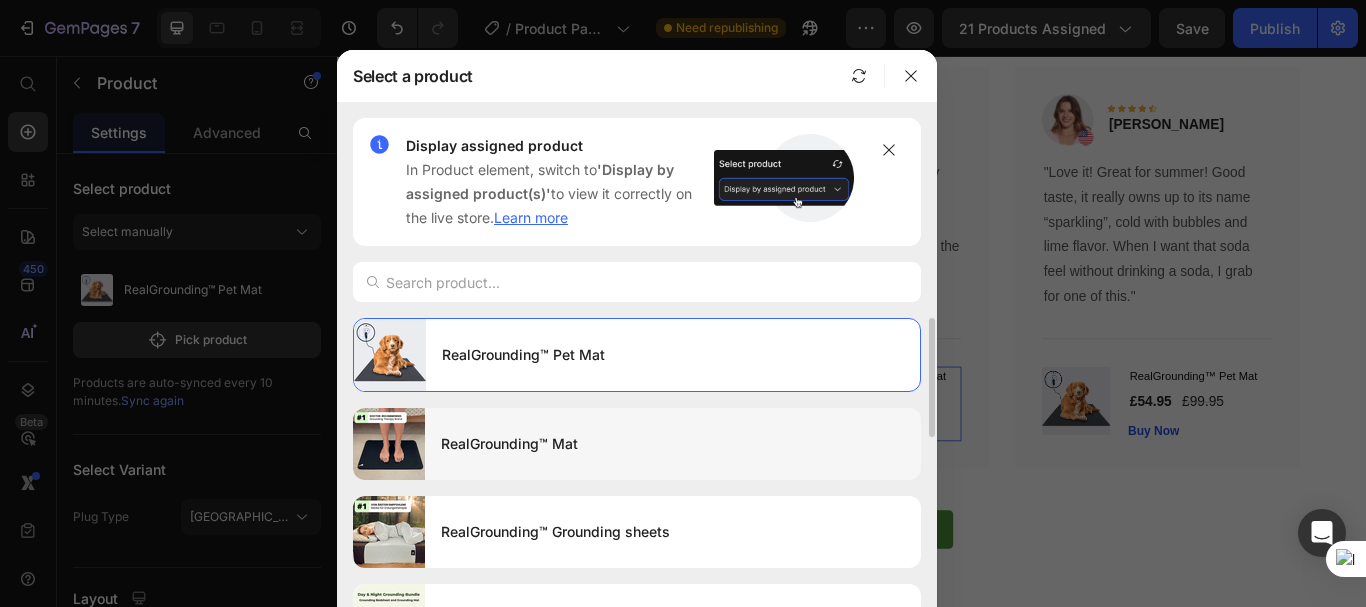 scroll, scrollTop: 100, scrollLeft: 0, axis: vertical 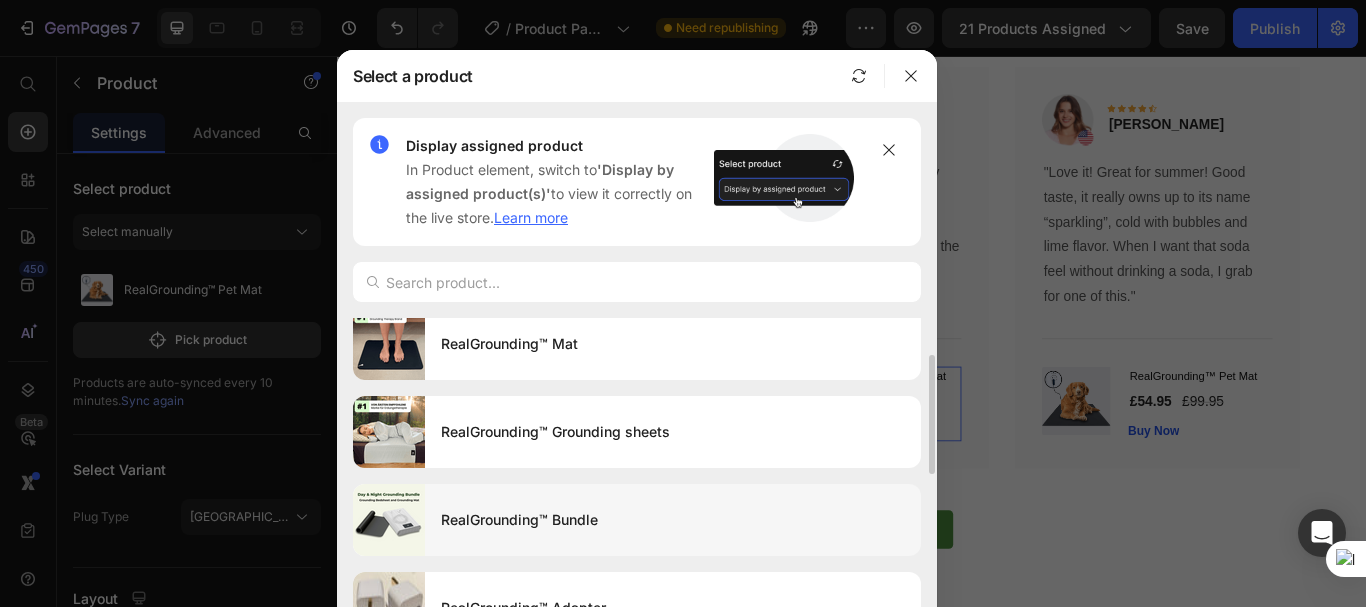 click at bounding box center [389, 520] 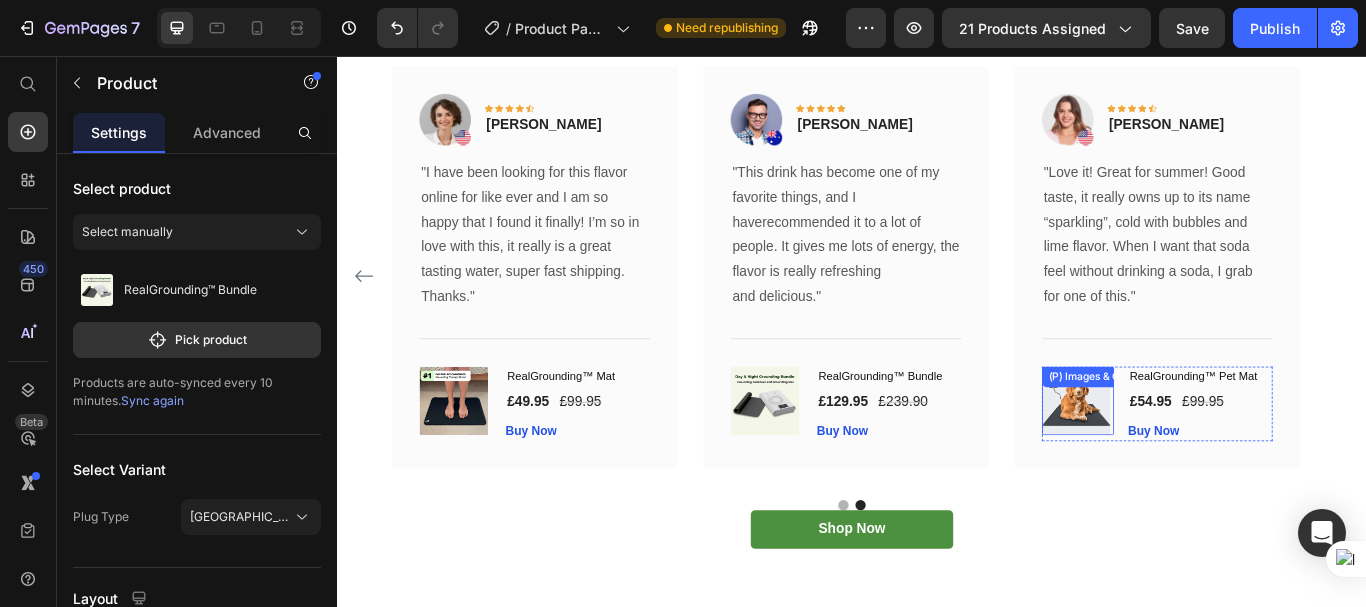 click at bounding box center [1198, 459] 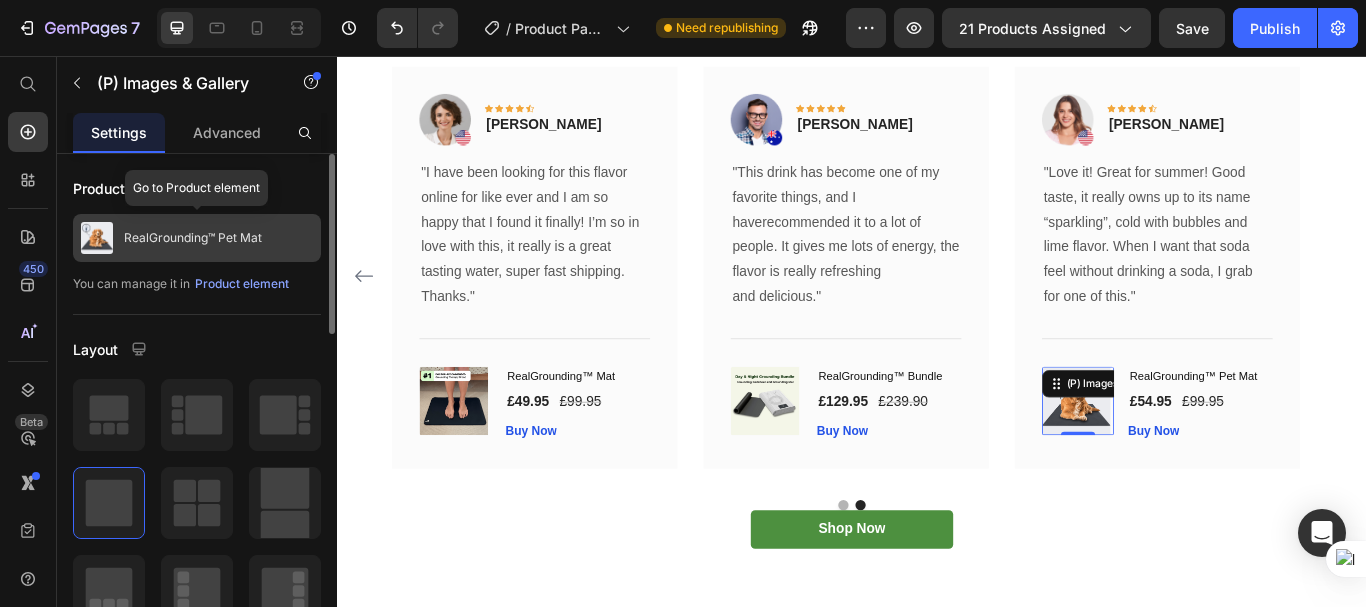 click on "RealGrounding™ Pet Mat" at bounding box center [193, 238] 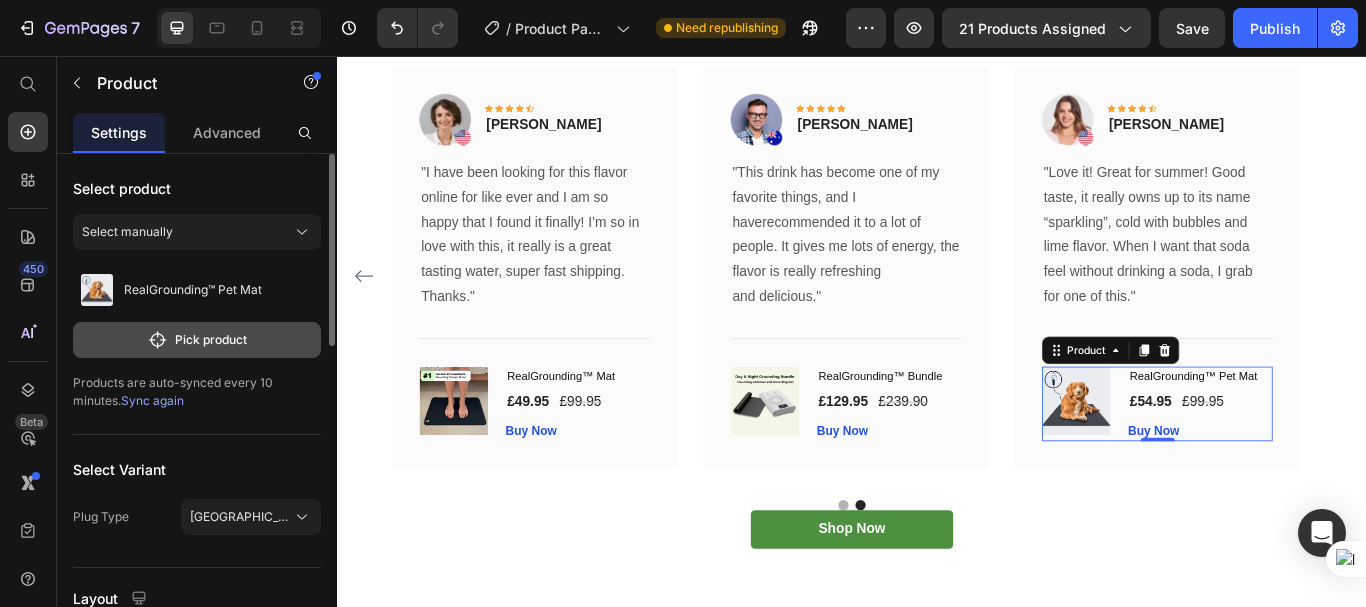 click on "Pick product" at bounding box center (197, 340) 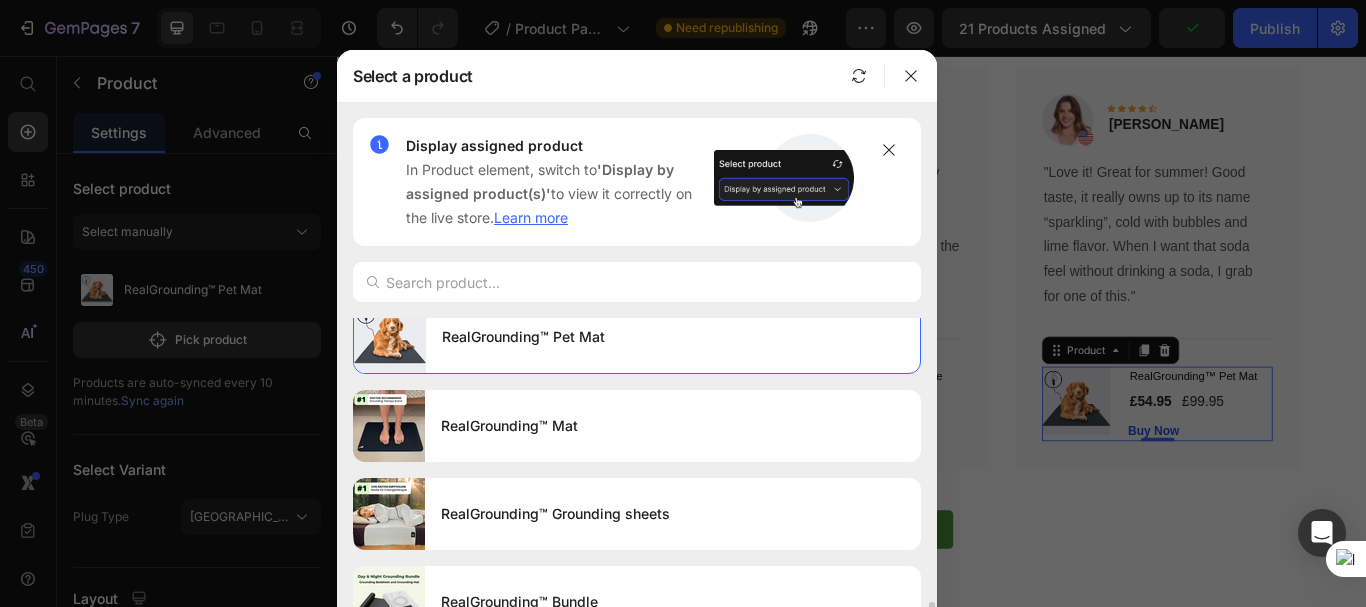 scroll, scrollTop: 1000, scrollLeft: 0, axis: vertical 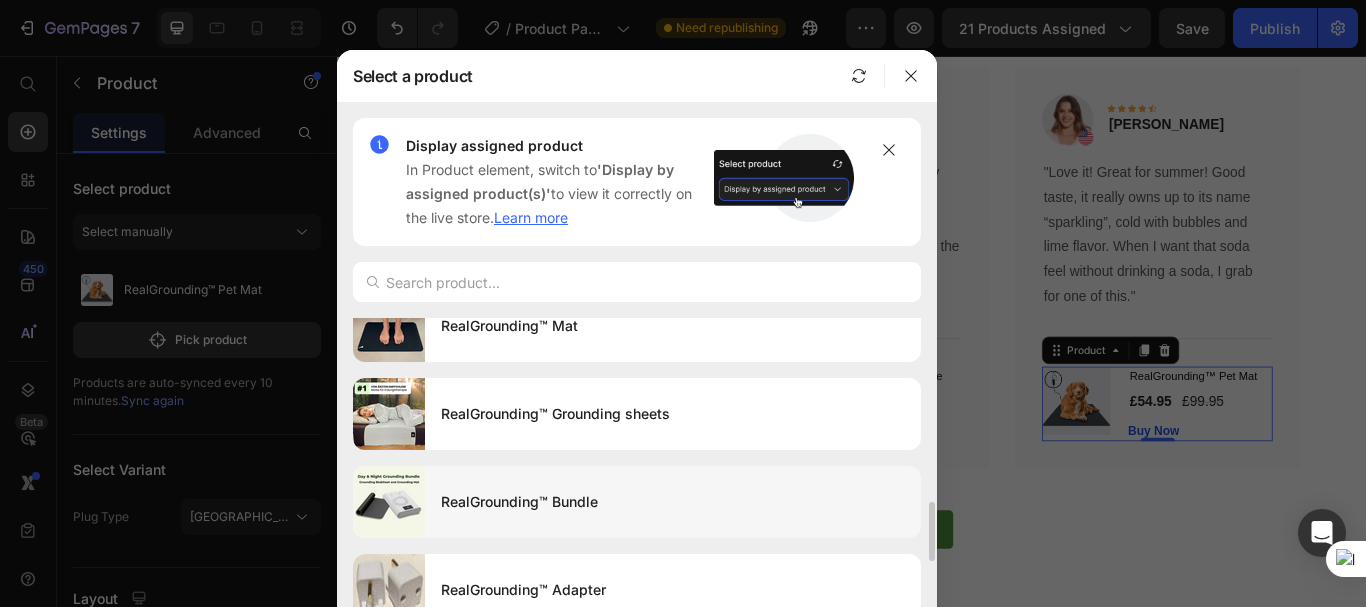 click on "RealGrounding™ Bundle" at bounding box center (673, 502) 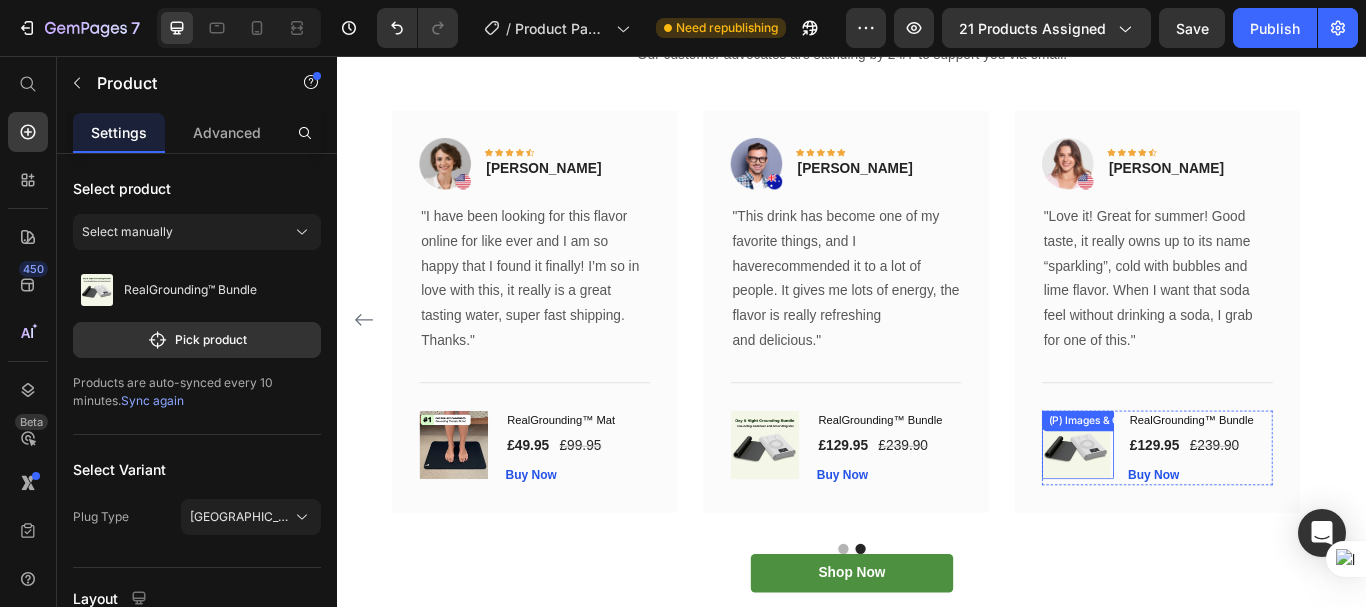 scroll, scrollTop: 6115, scrollLeft: 0, axis: vertical 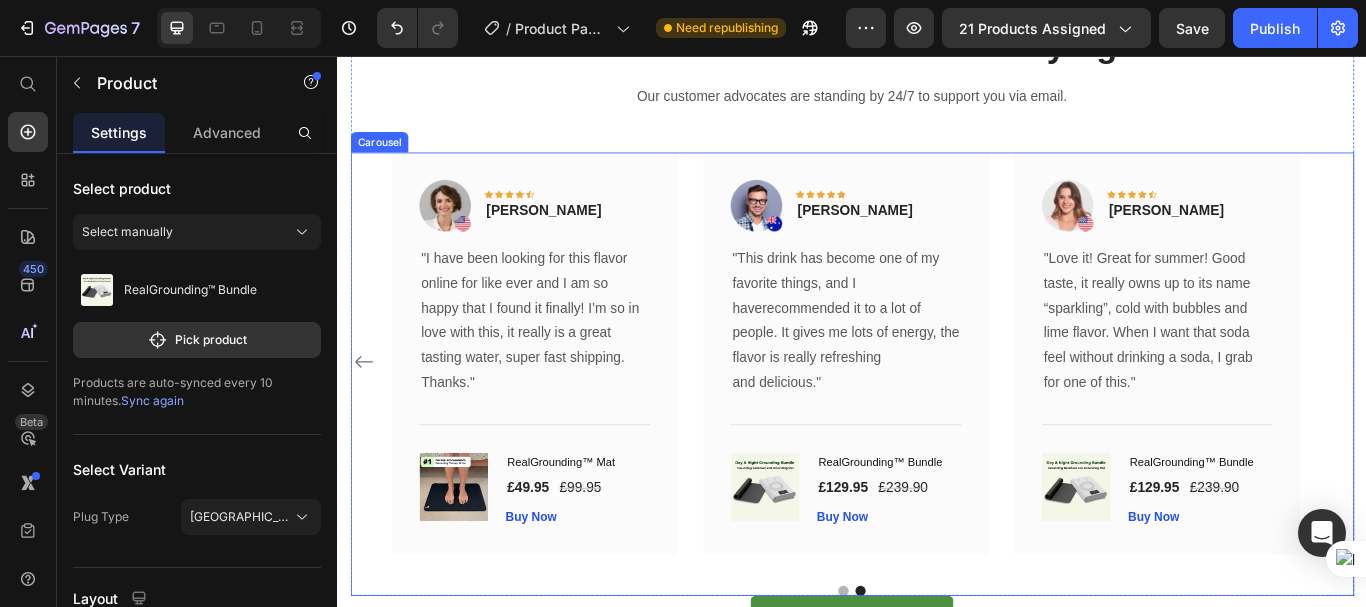 click 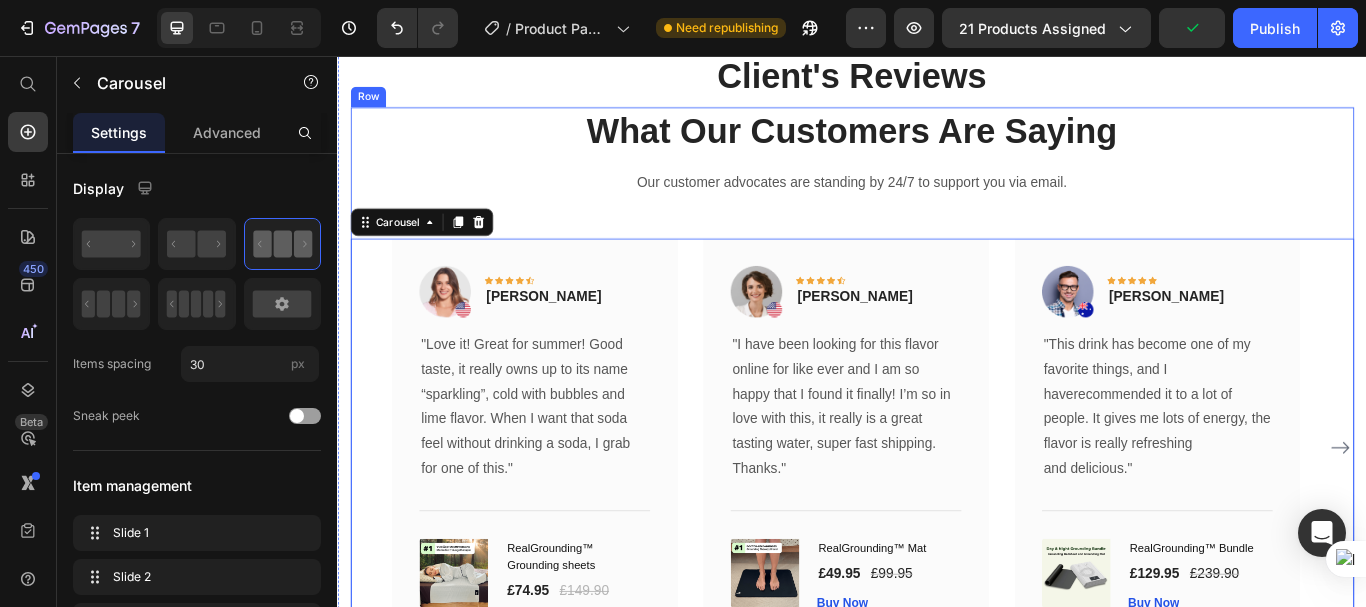scroll, scrollTop: 6215, scrollLeft: 0, axis: vertical 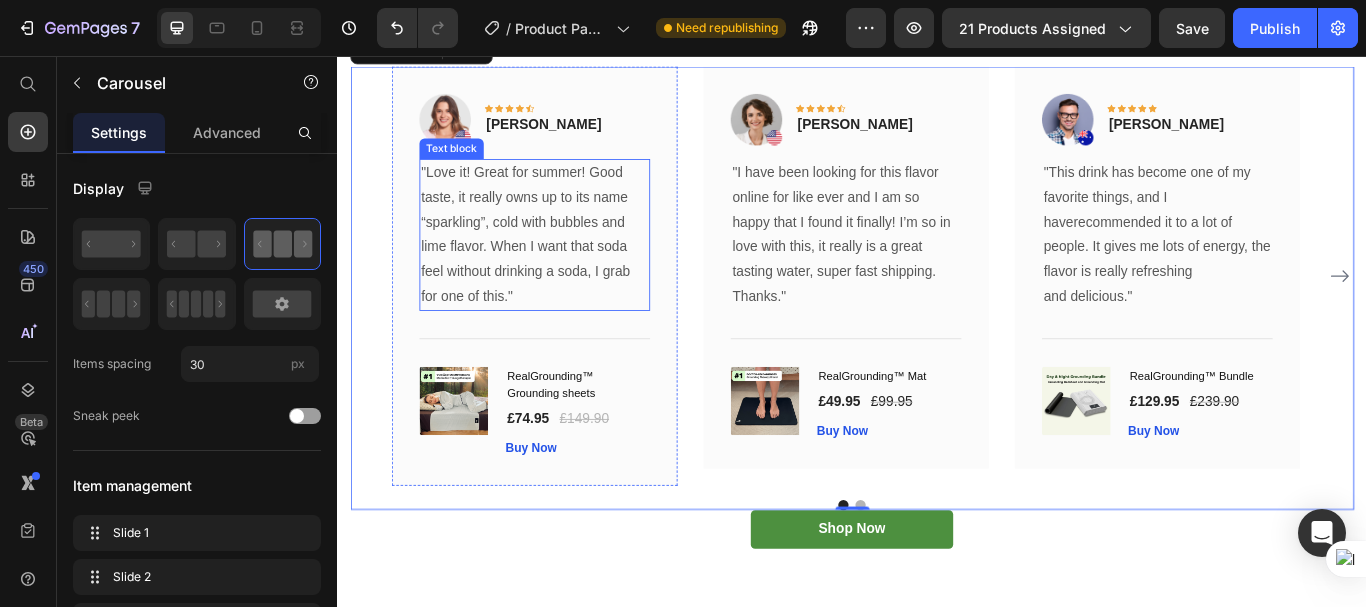 click on ""Love it! Great for summer! Good taste, it really owns up to its name “sparkling”, cold with bubbles and lime flavor. When I want that soda feel without drinking a soda, I grab for one of this."" at bounding box center (566, 265) 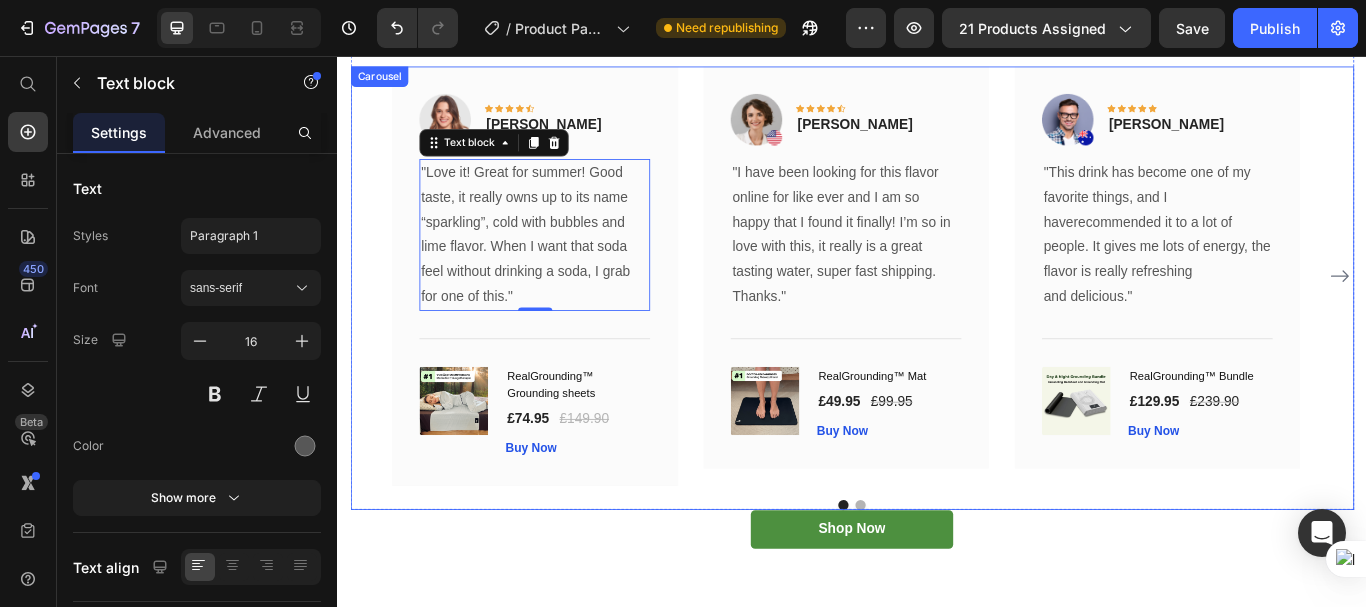 click 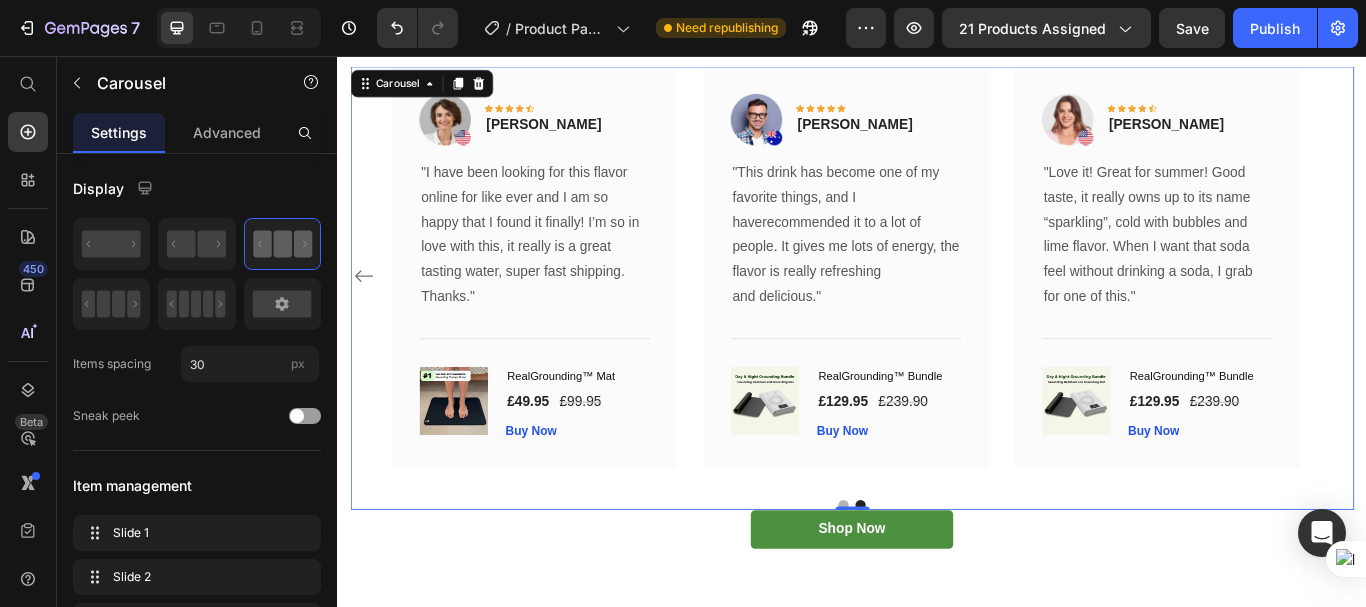 click 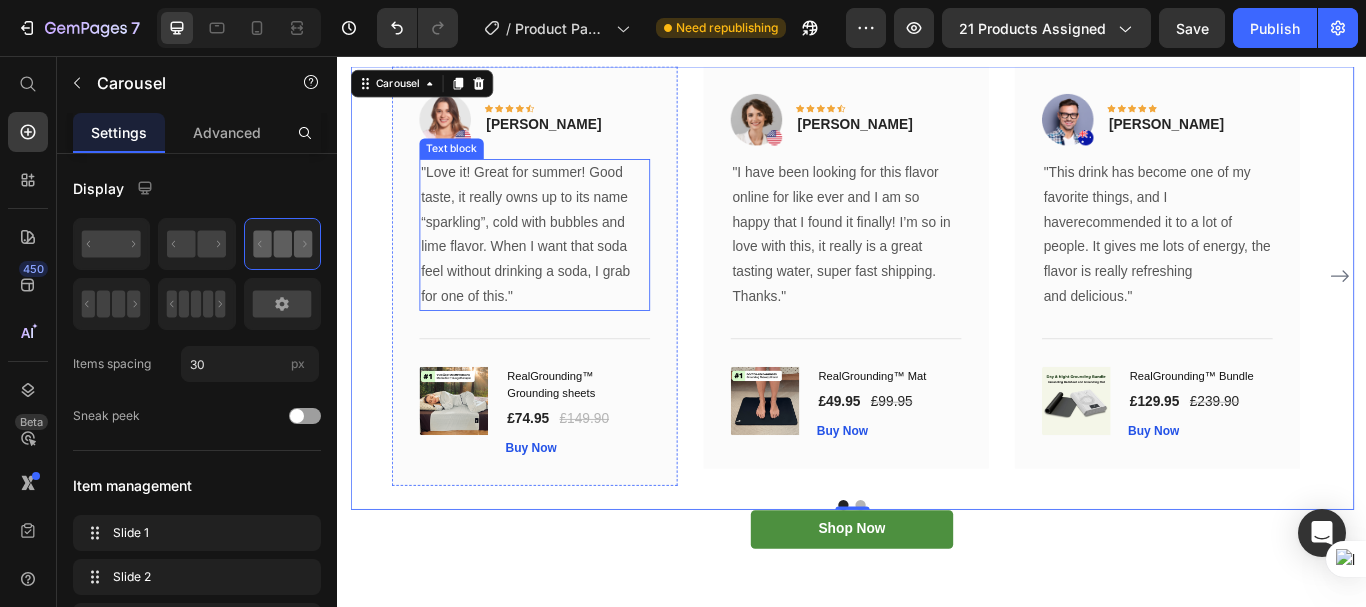 click on ""Love it! Great for summer! Good taste, it really owns up to its name “sparkling”, cold with bubbles and lime flavor. When I want that soda feel without drinking a soda, I grab for one of this."" at bounding box center [566, 265] 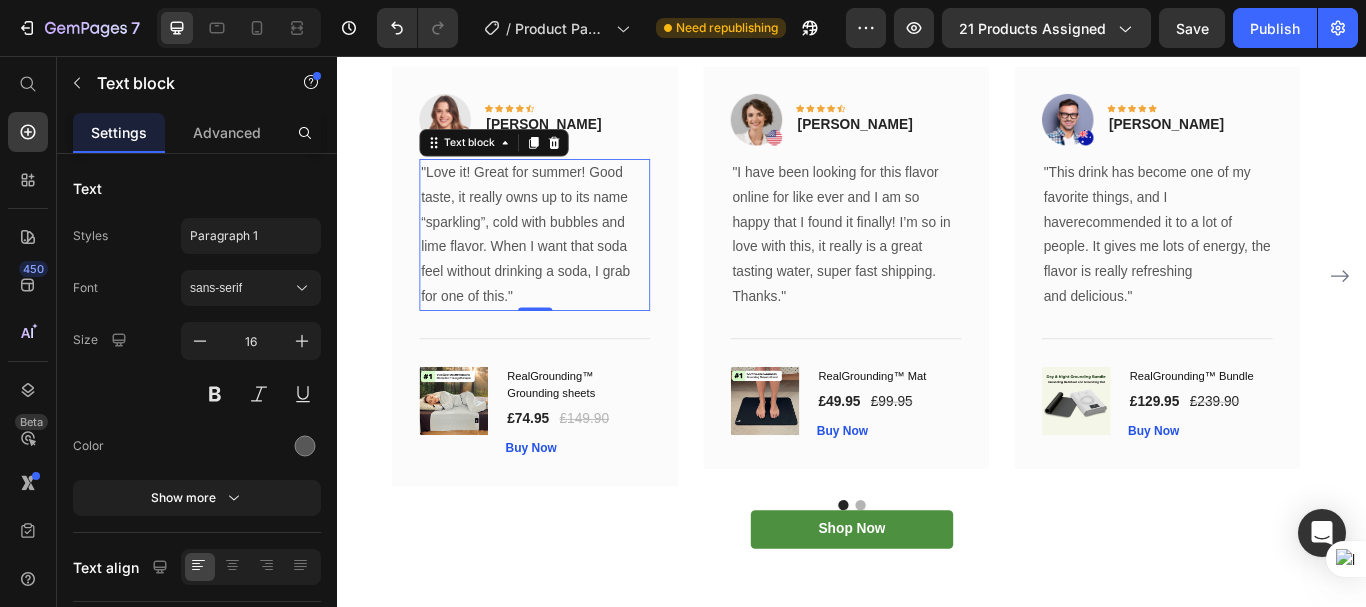 click on ""Love it! Great for summer! Good taste, it really owns up to its name “sparkling”, cold with bubbles and lime flavor. When I want that soda feel without drinking a soda, I grab for one of this."" at bounding box center (566, 265) 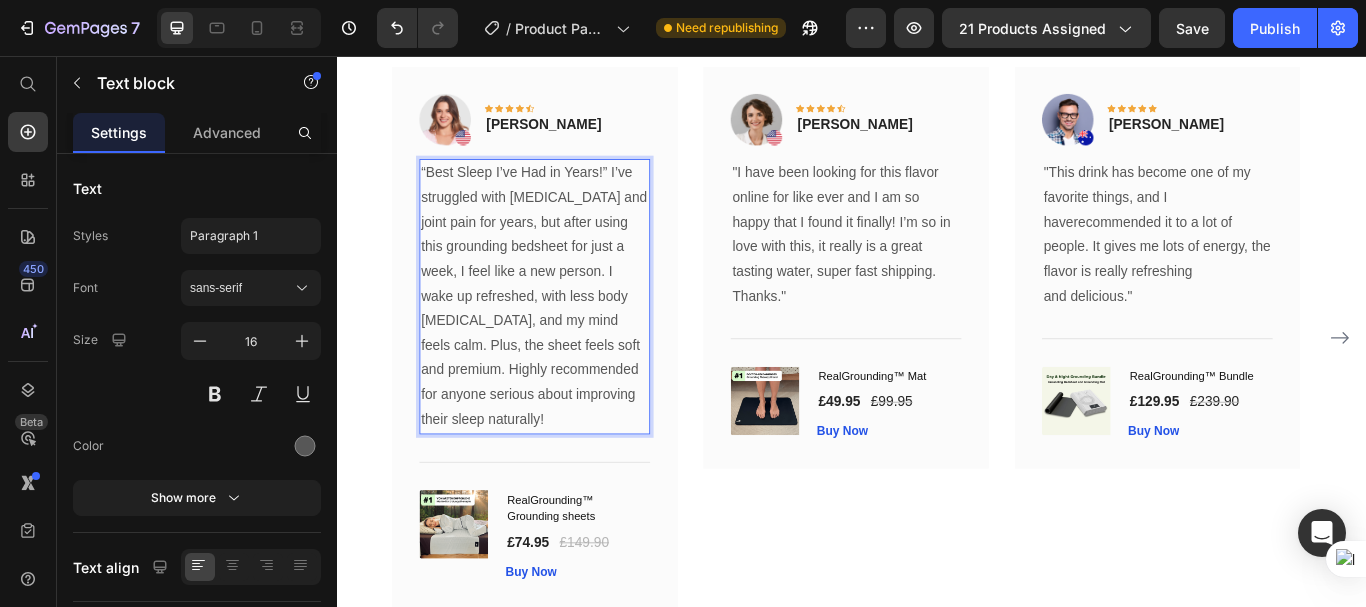click on "“Best Sleep I’ve Had in Years!” I’ve struggled with insomnia and joint pain for years, but after using this grounding bedsheet for just a week, I feel like a new person. I wake up refreshed, with less body stiffness, and my mind feels calm. Plus, the sheet feels soft and premium. Highly recommended for anyone serious about improving their sleep naturally!" at bounding box center [566, 337] 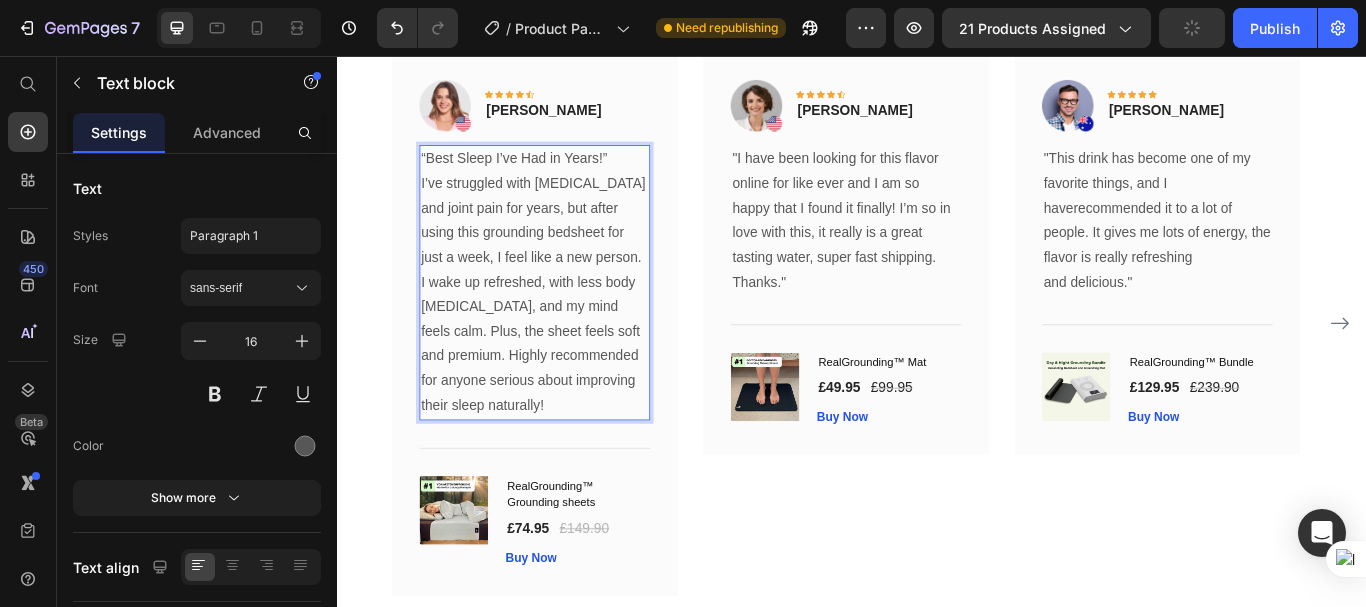 scroll, scrollTop: 6230, scrollLeft: 0, axis: vertical 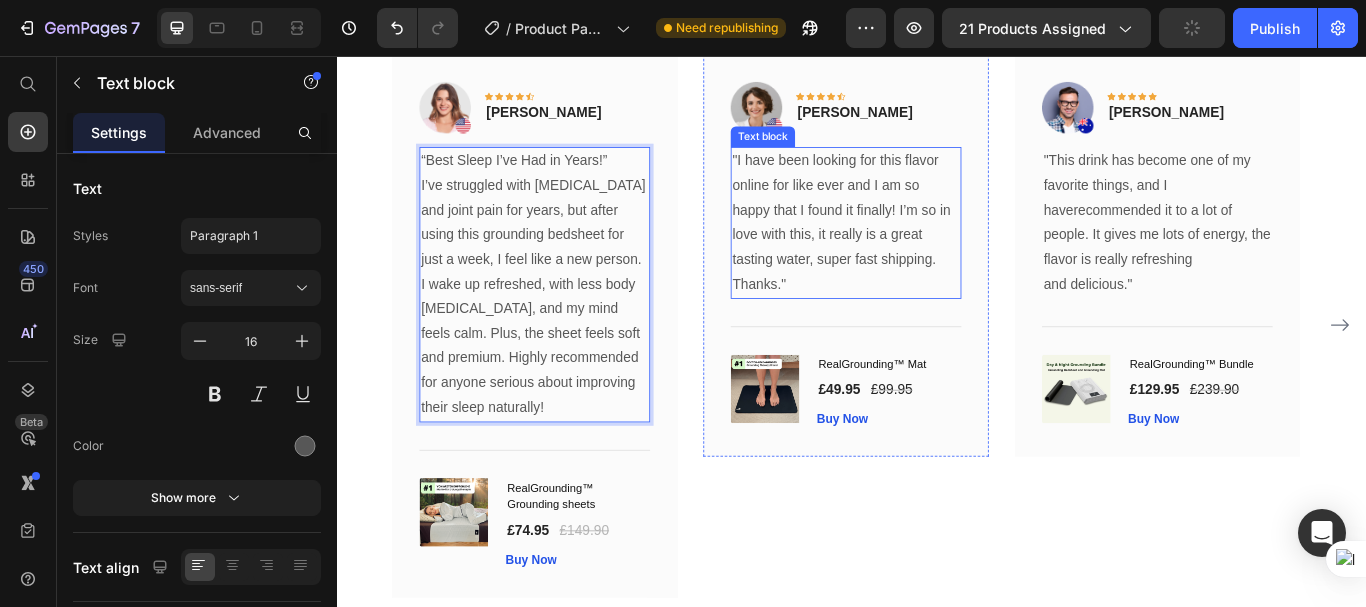 click on ""I have been looking for this flavor online for like ever and I am so happy that I found it finally! I’m so in love with this, it really is a great tasting water, super fast shipping." at bounding box center (929, 236) 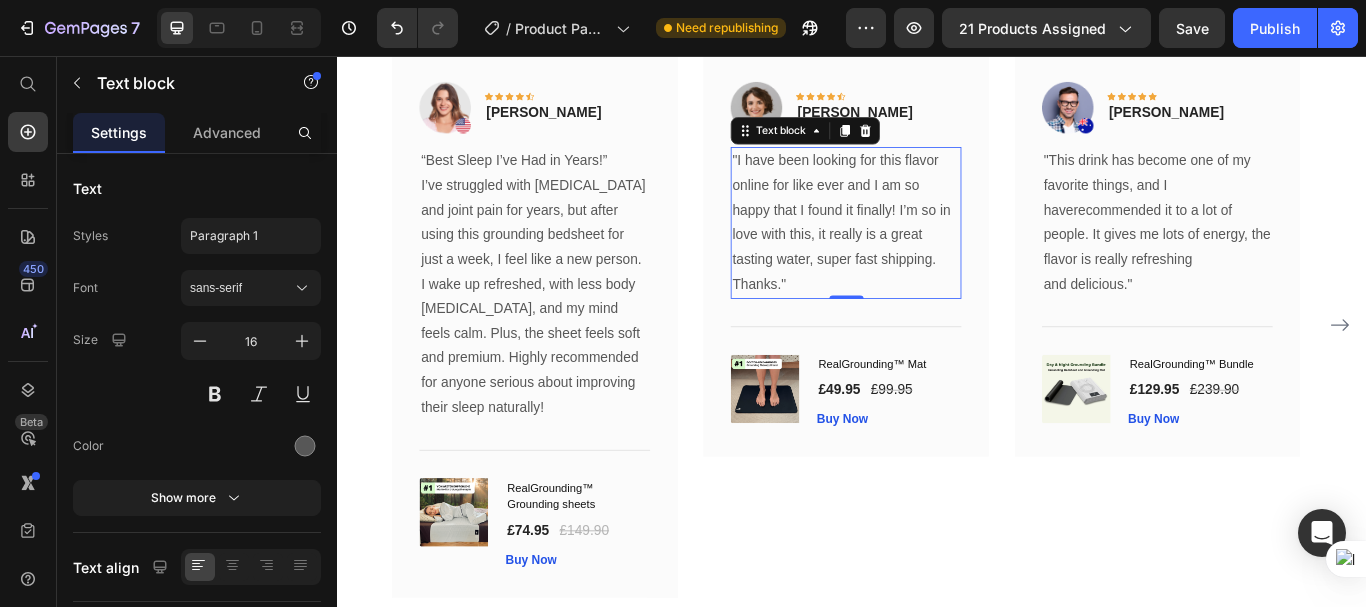 click on ""I have been looking for this flavor online for like ever and I am so happy that I found it finally! I’m so in love with this, it really is a great tasting water, super fast shipping." at bounding box center (929, 236) 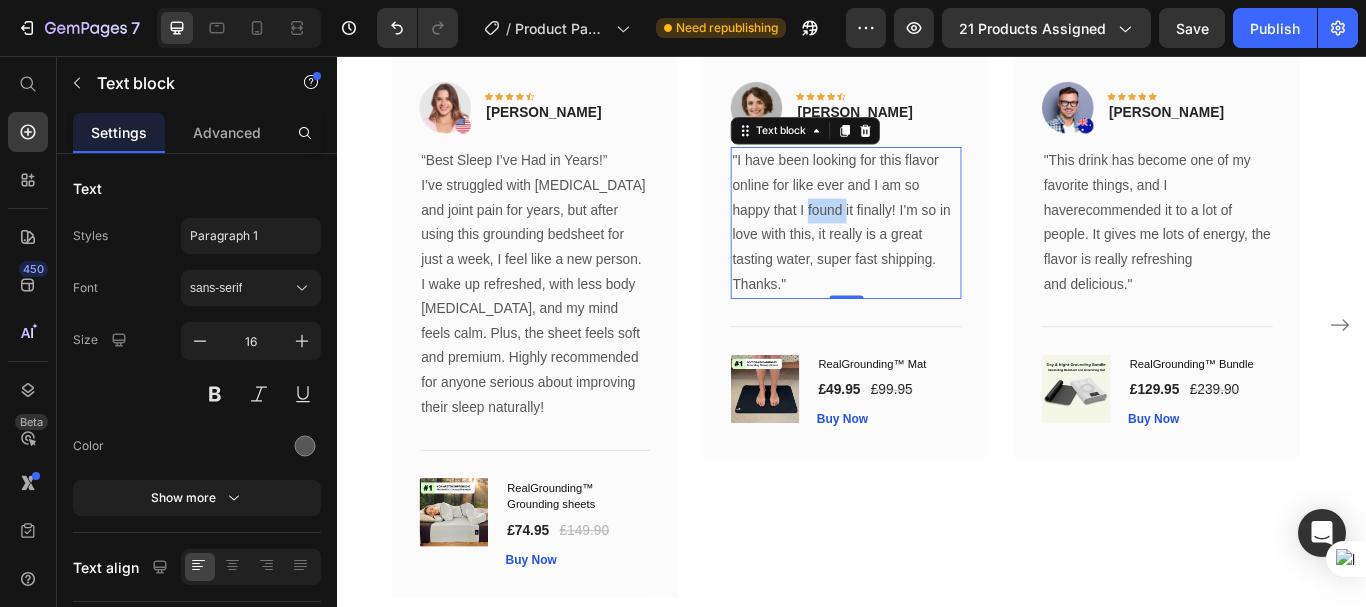 click on ""I have been looking for this flavor online for like ever and I am so happy that I found it finally! I’m so in love with this, it really is a great tasting water, super fast shipping." at bounding box center [929, 236] 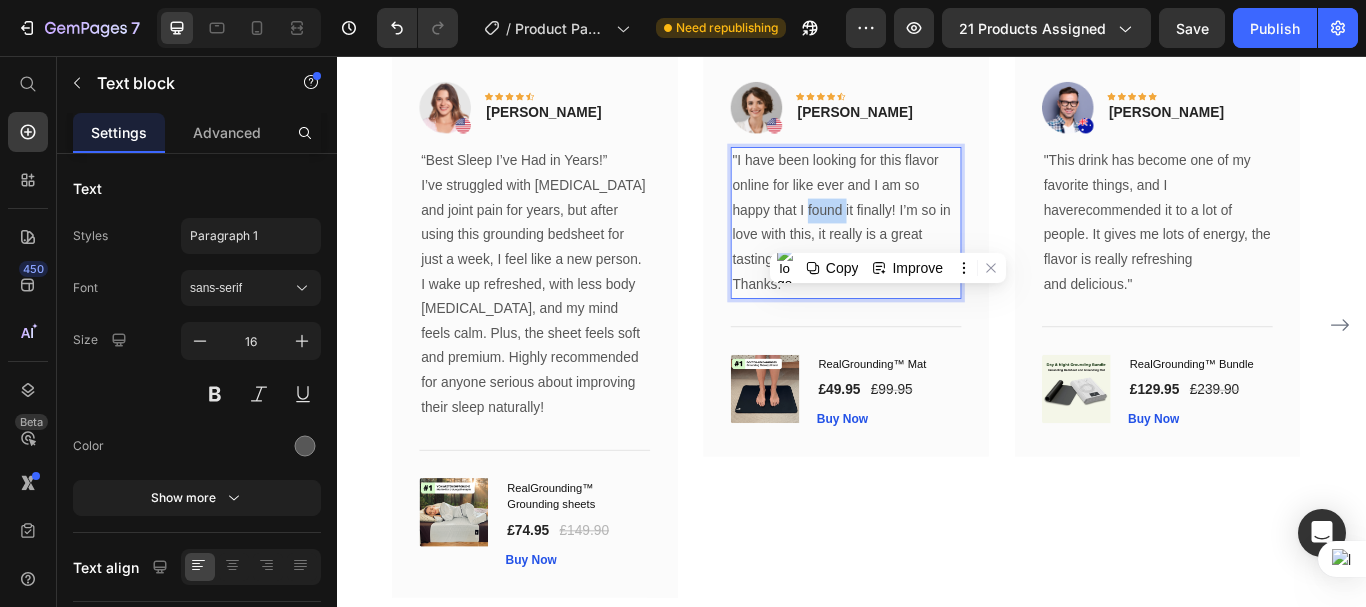 click on ""I have been looking for this flavor online for like ever and I am so happy that I found it finally! I’m so in love with this, it really is a great tasting water, super fast shipping." at bounding box center (929, 236) 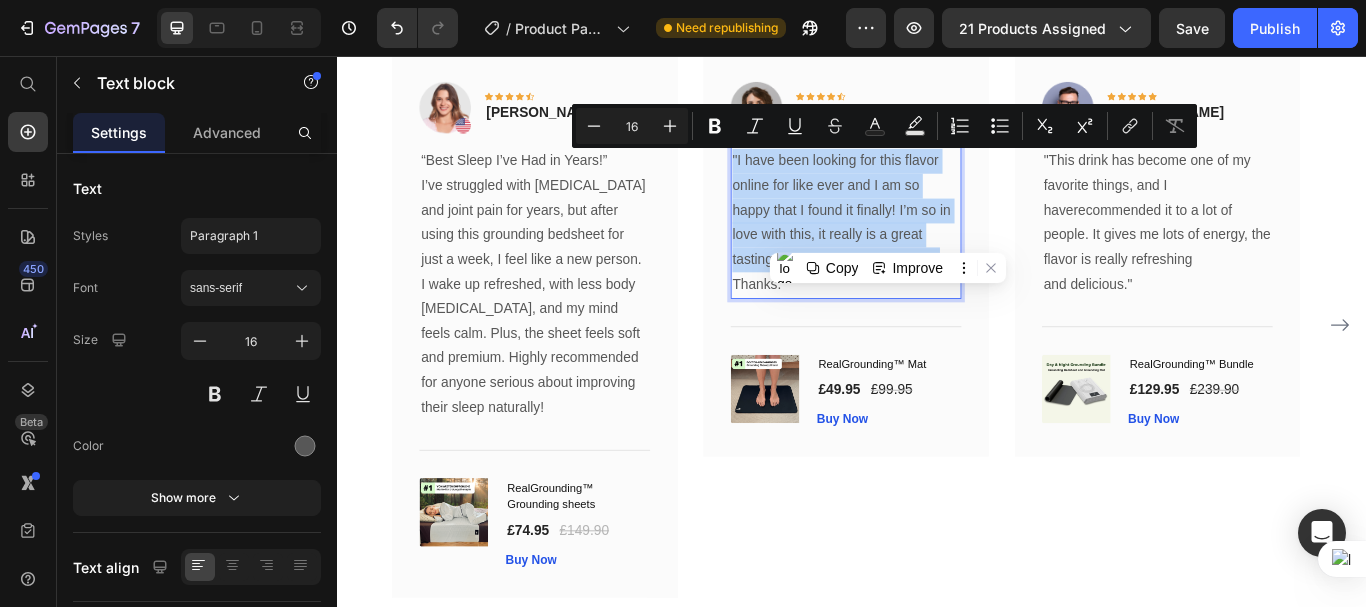 click on ""I have been looking for this flavor online for like ever and I am so happy that I found it finally! I’m so in love with this, it really is a great tasting water, super fast shipping." at bounding box center [929, 236] 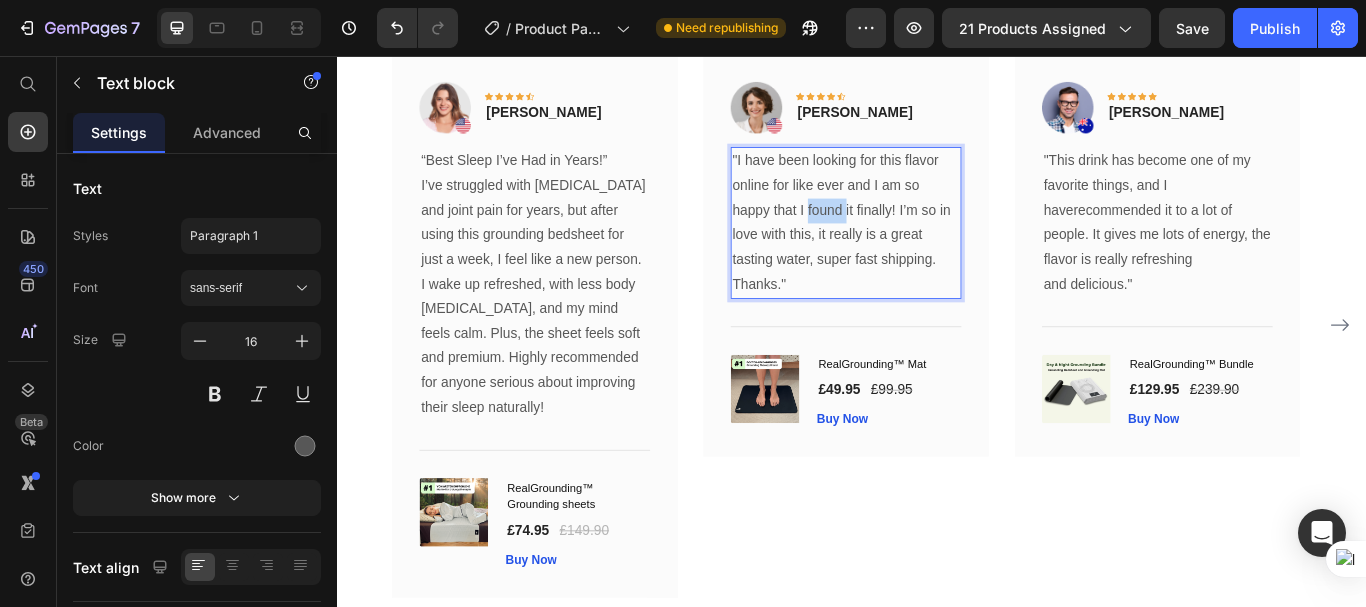click on ""I have been looking for this flavor online for like ever and I am so happy that I found it finally! I’m so in love with this, it really is a great tasting water, super fast shipping." at bounding box center [929, 236] 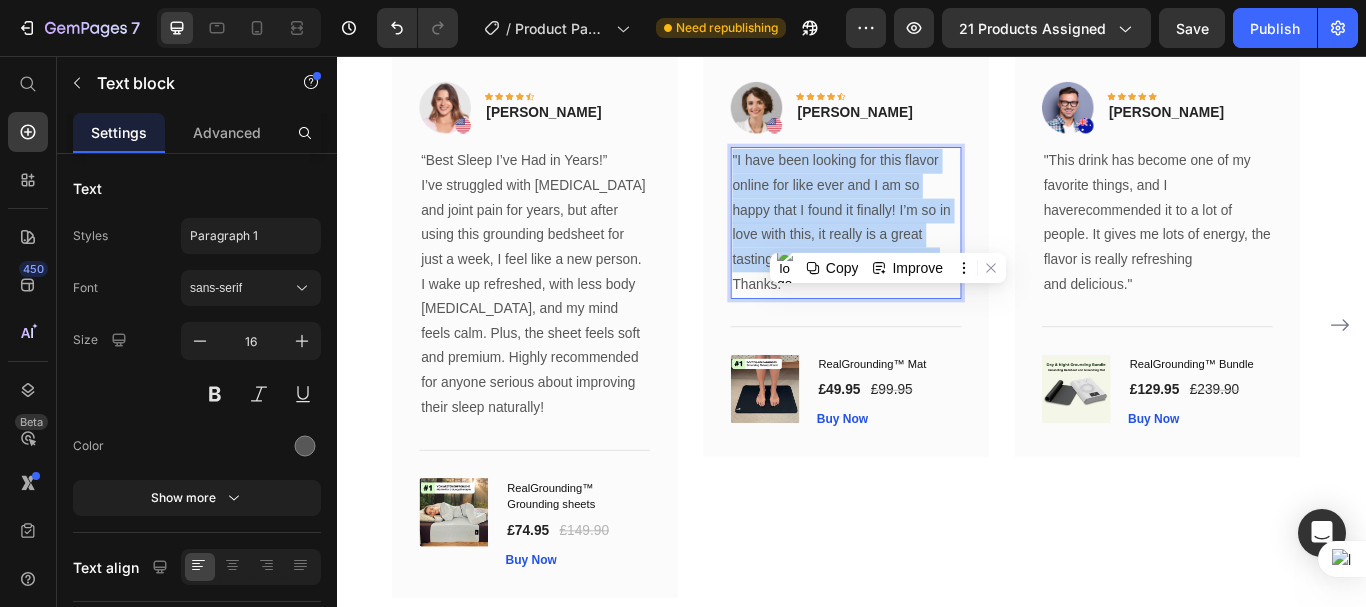 click on ""I have been looking for this flavor online for like ever and I am so happy that I found it finally! I’m so in love with this, it really is a great tasting water, super fast shipping." at bounding box center (929, 236) 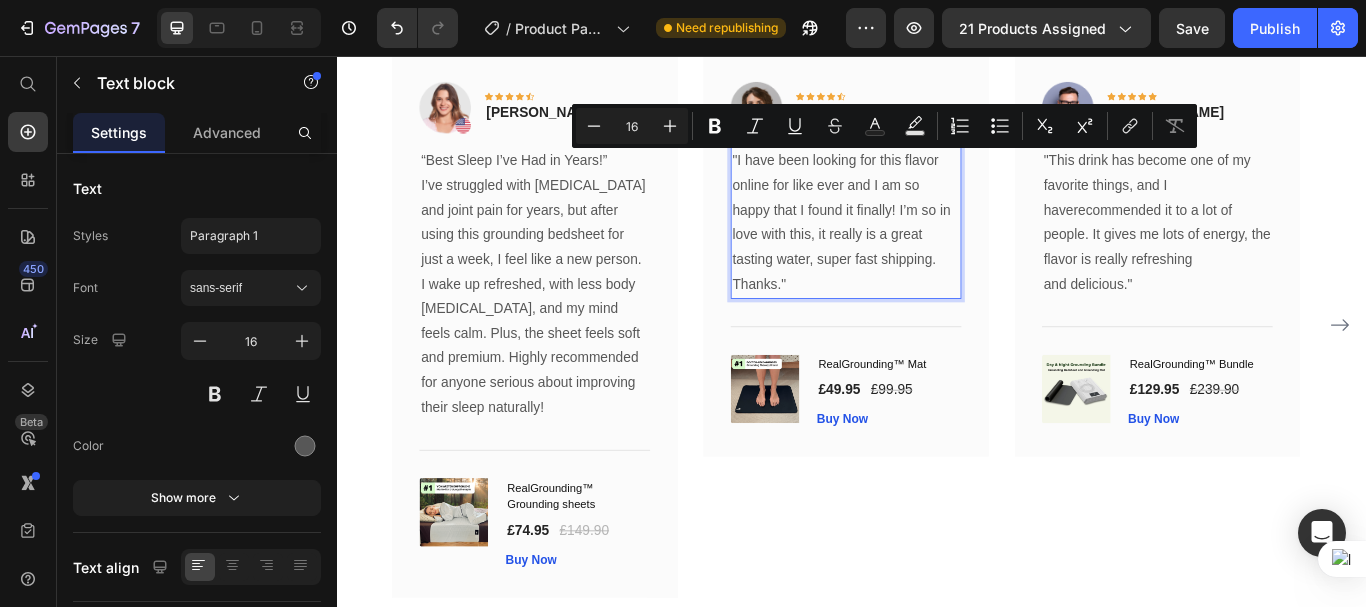 click on "Thanks."" at bounding box center (929, 322) 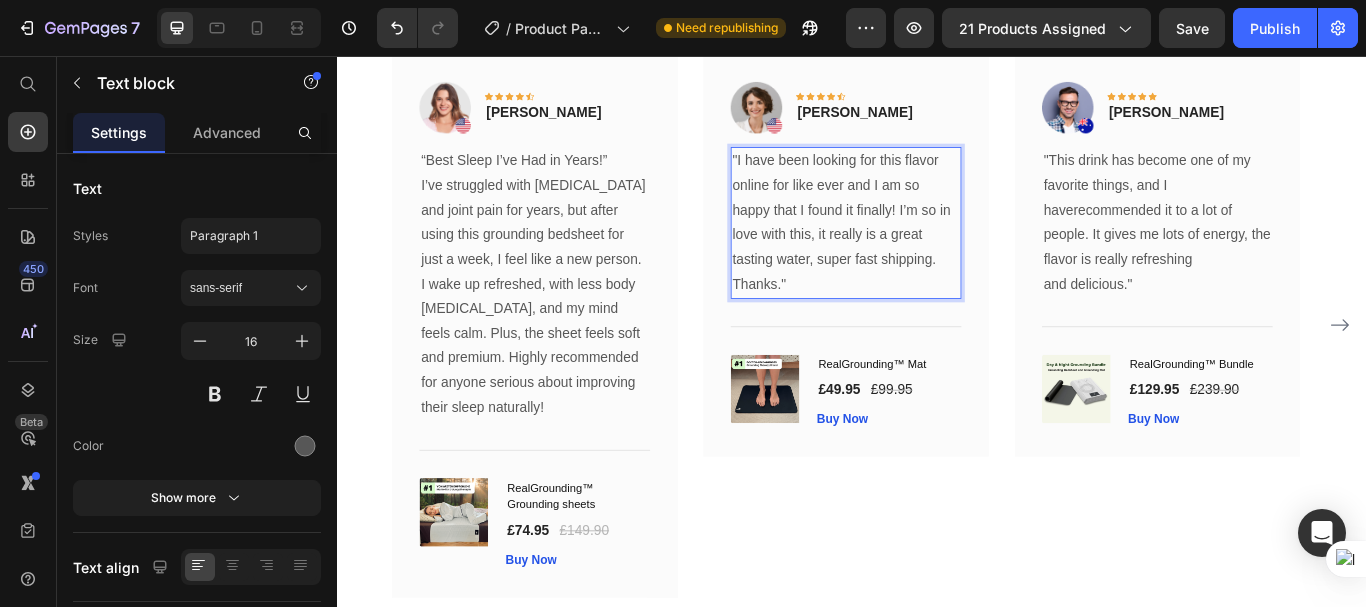 click on ""I have been looking for this flavor online for like ever and I am so happy that I found it finally! I’m so in love with this, it really is a great tasting water, super fast shipping." at bounding box center [929, 236] 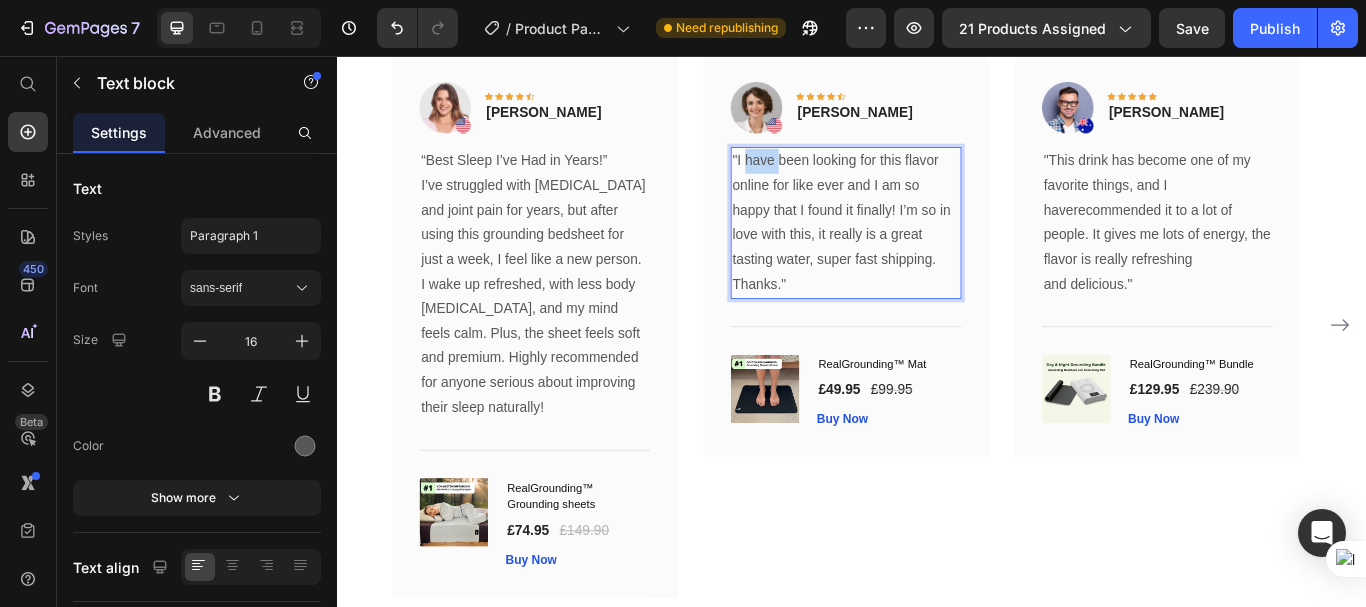 click on ""I have been looking for this flavor online for like ever and I am so happy that I found it finally! I’m so in love with this, it really is a great tasting water, super fast shipping." at bounding box center (929, 236) 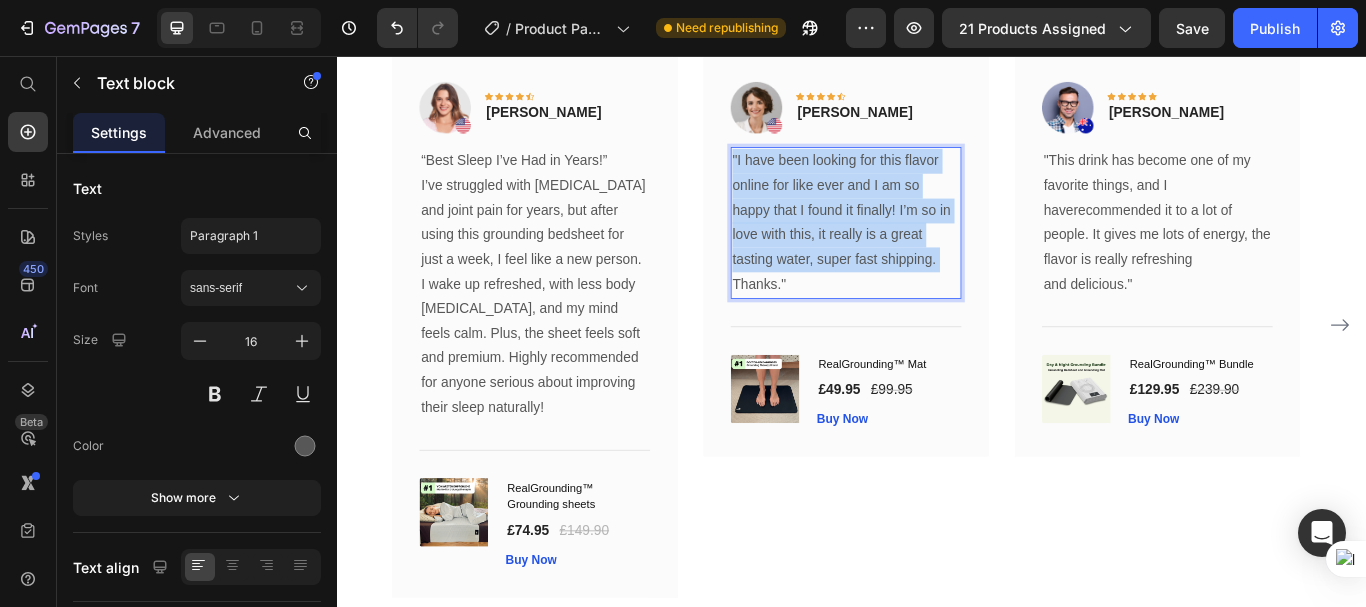 click on ""I have been looking for this flavor online for like ever and I am so happy that I found it finally! I’m so in love with this, it really is a great tasting water, super fast shipping." at bounding box center (929, 236) 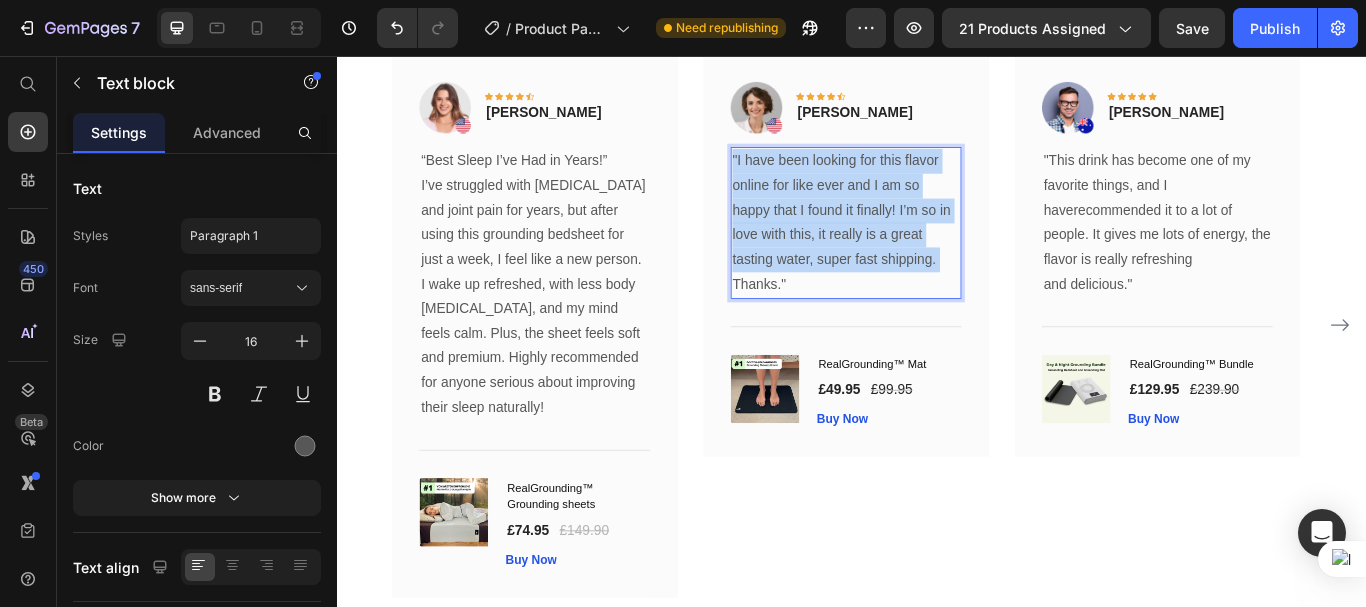 click on ""I have been looking for this flavor online for like ever and I am so happy that I found it finally! I’m so in love with this, it really is a great tasting water, super fast shipping." at bounding box center [929, 236] 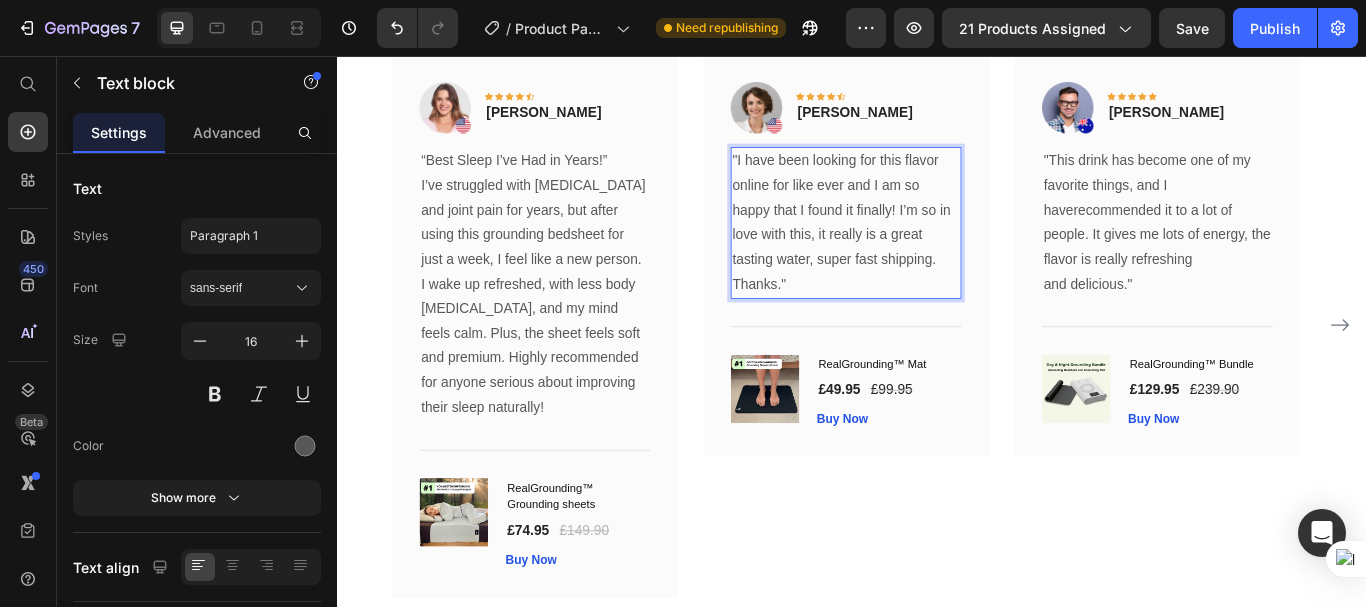 click on "Thanks."" at bounding box center [929, 322] 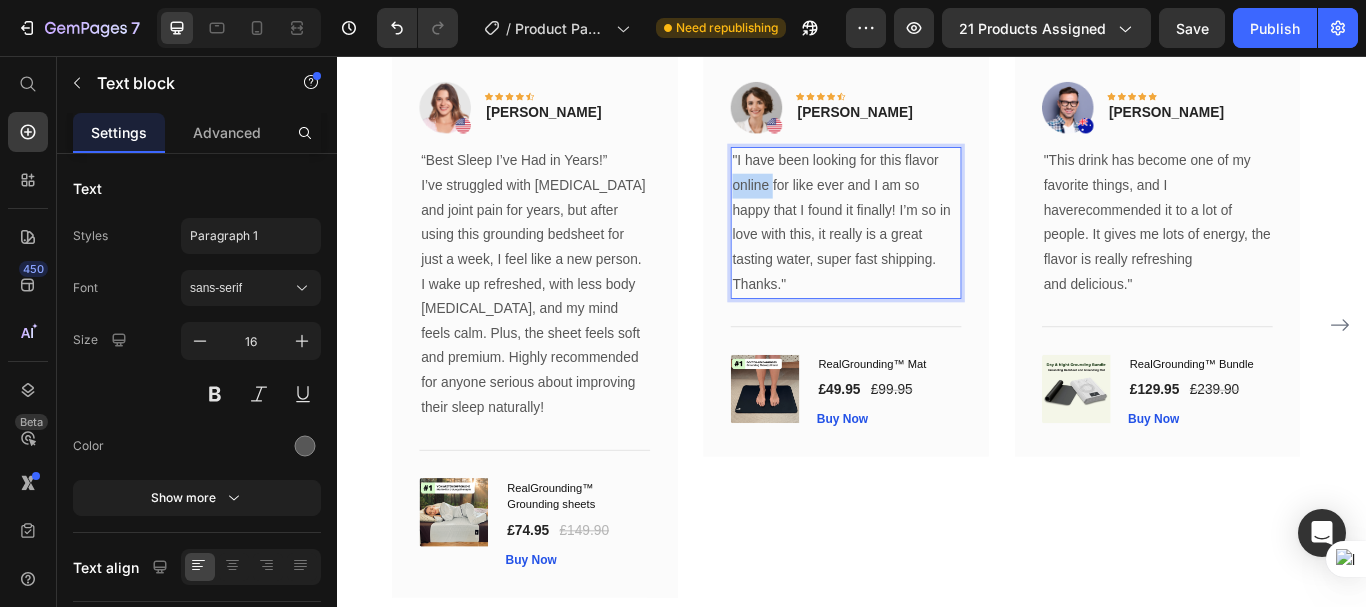 click on ""I have been looking for this flavor online for like ever and I am so happy that I found it finally! I’m so in love with this, it really is a great tasting water, super fast shipping." at bounding box center (929, 236) 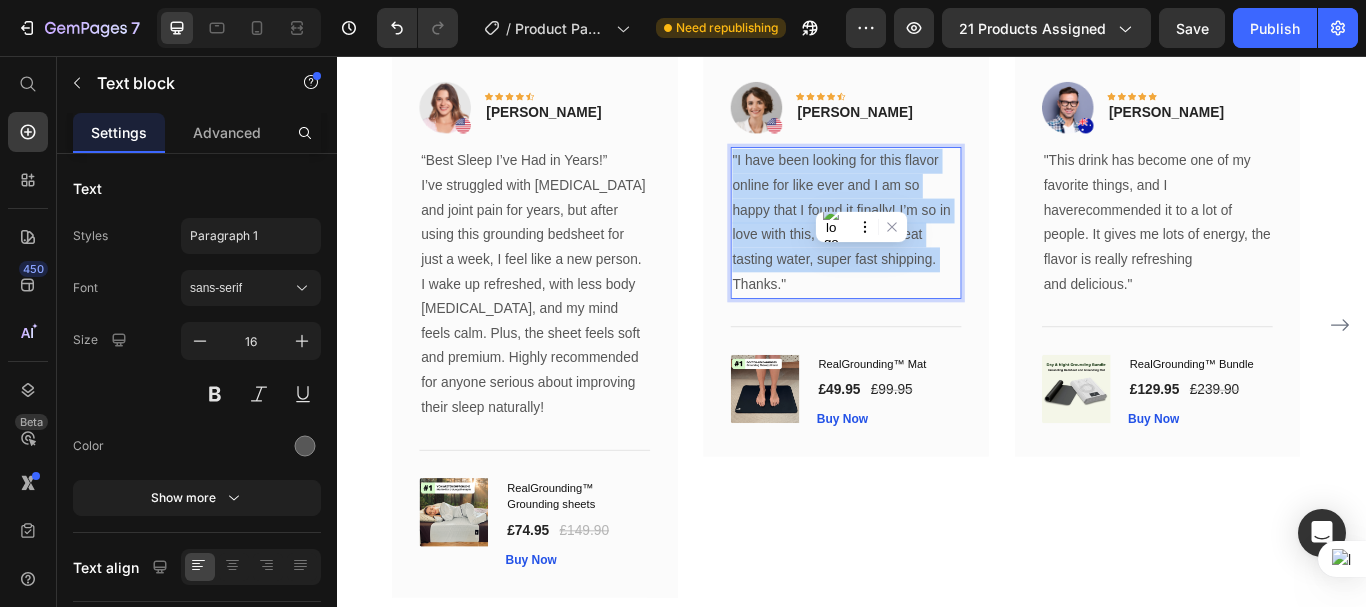 click on ""I have been looking for this flavor online for like ever and I am so happy that I found it finally! I’m so in love with this, it really is a great tasting water, super fast shipping." at bounding box center (929, 236) 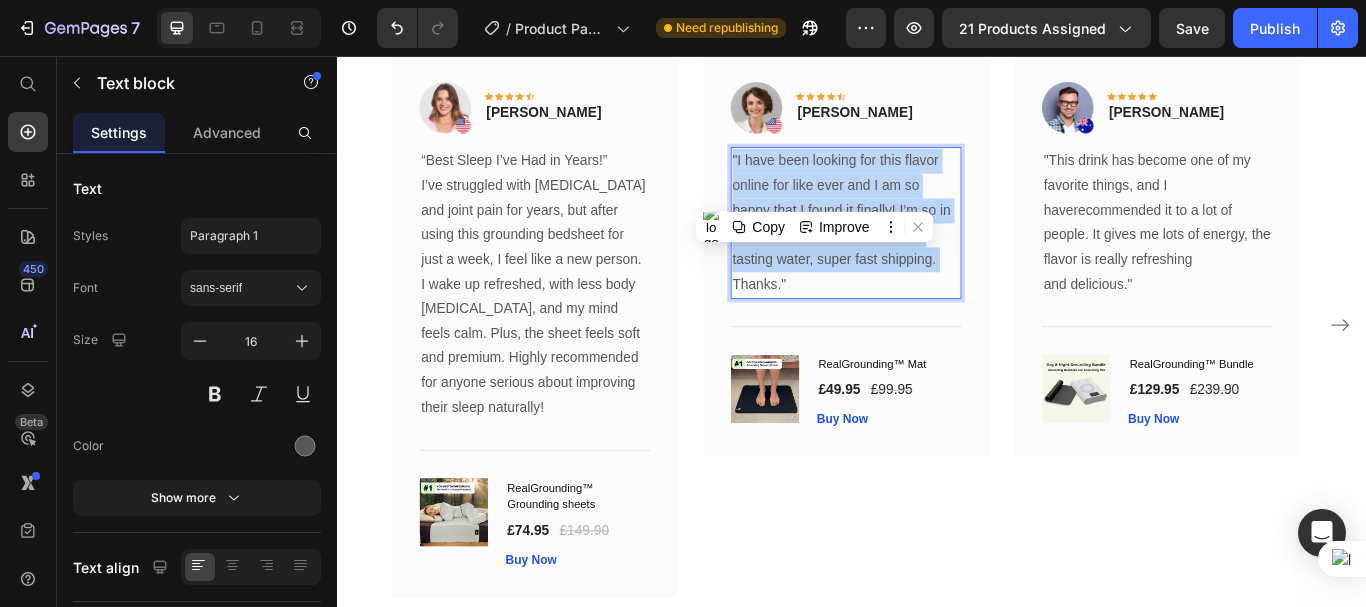 click on ""I have been looking for this flavor online for like ever and I am so happy that I found it finally! I’m so in love with this, it really is a great tasting water, super fast shipping." at bounding box center (929, 236) 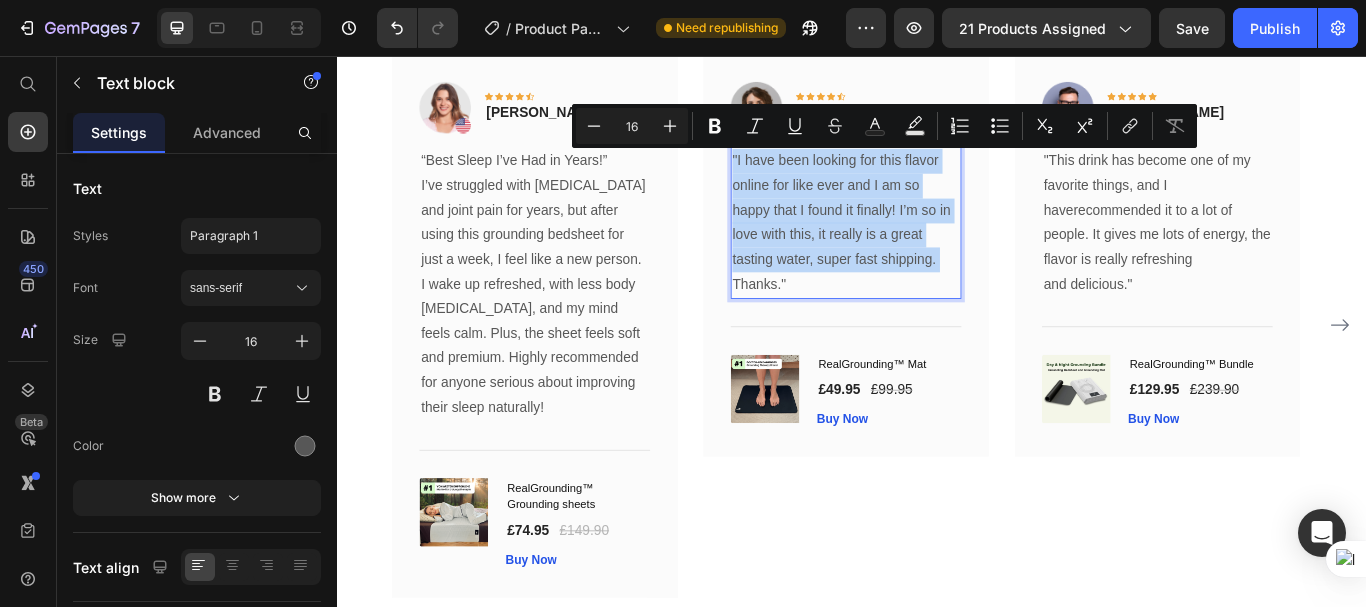 scroll, scrollTop: 6235, scrollLeft: 0, axis: vertical 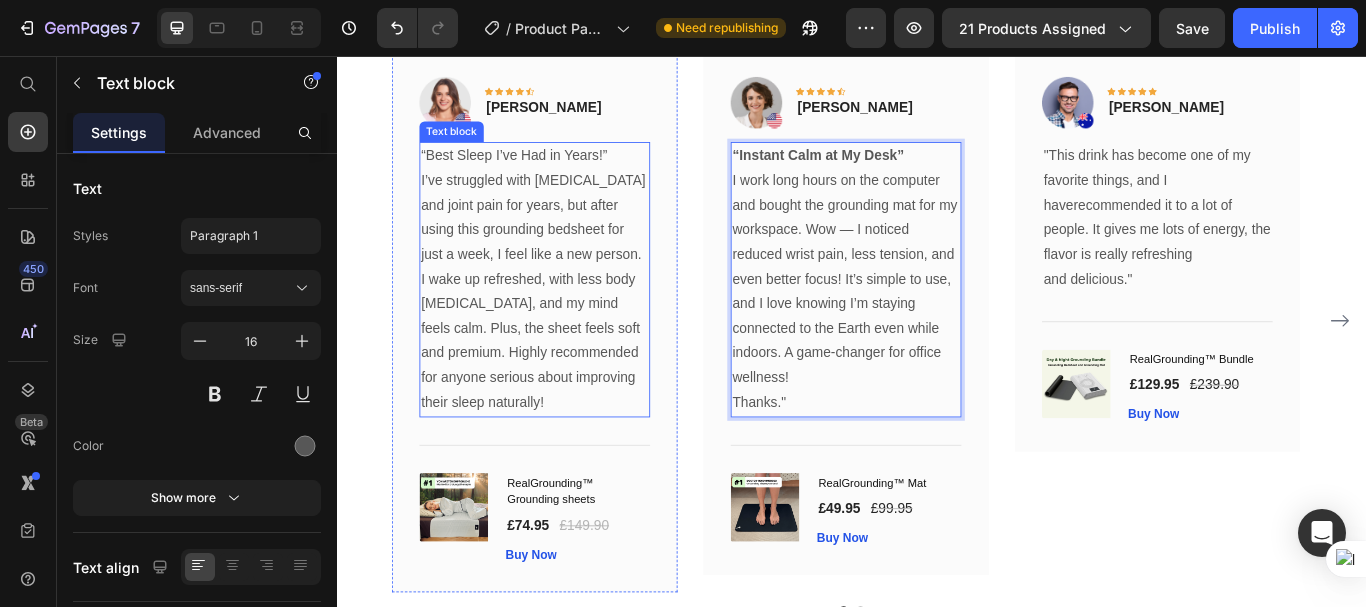 click on "“Best Sleep I’ve Had in Years!”" at bounding box center [566, 173] 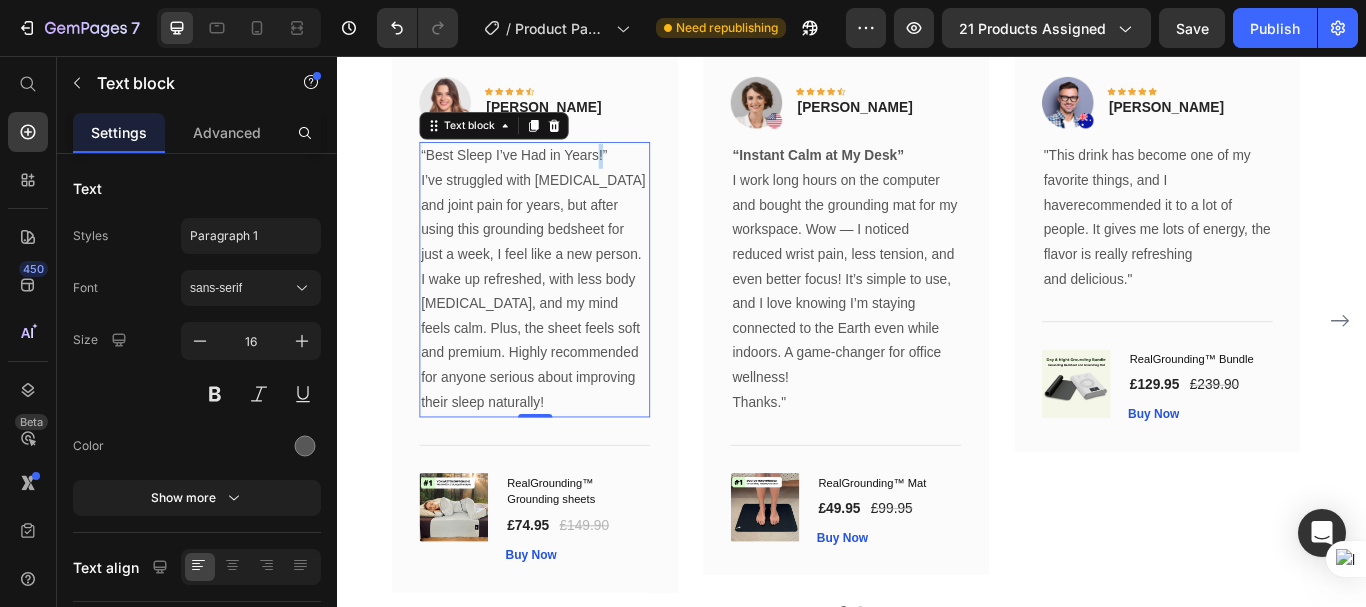 click on "“Best Sleep I’ve Had in Years!”" at bounding box center [566, 173] 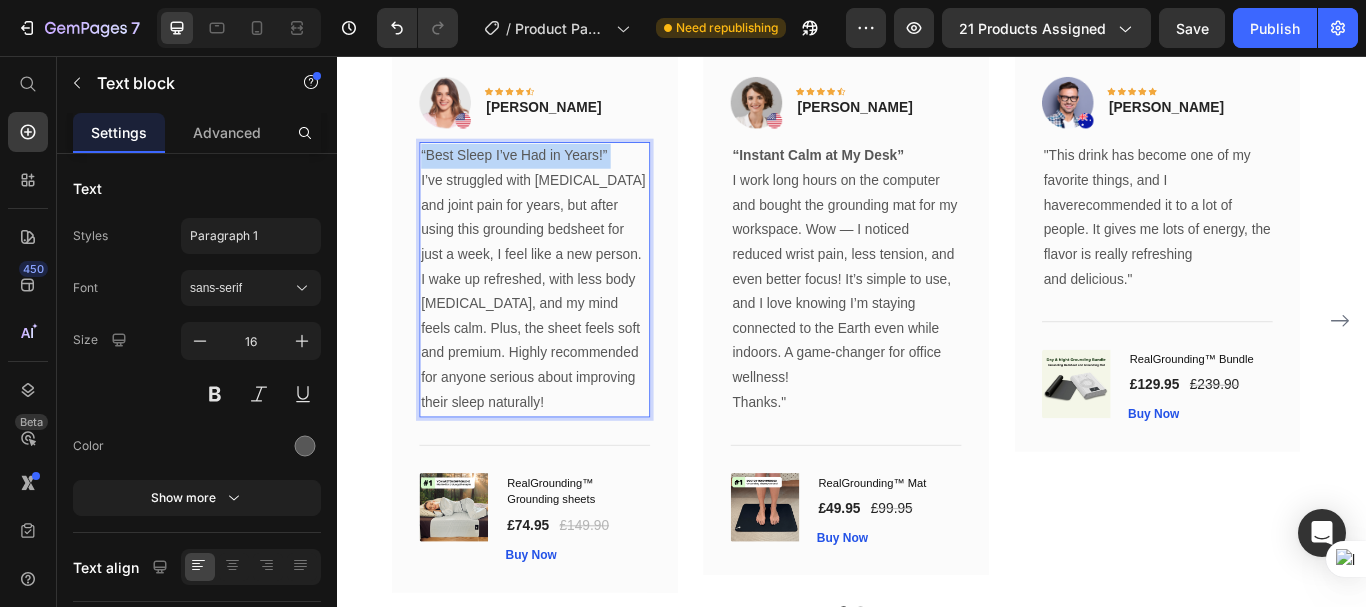 click on "“Best Sleep I’ve Had in Years!”" at bounding box center [566, 173] 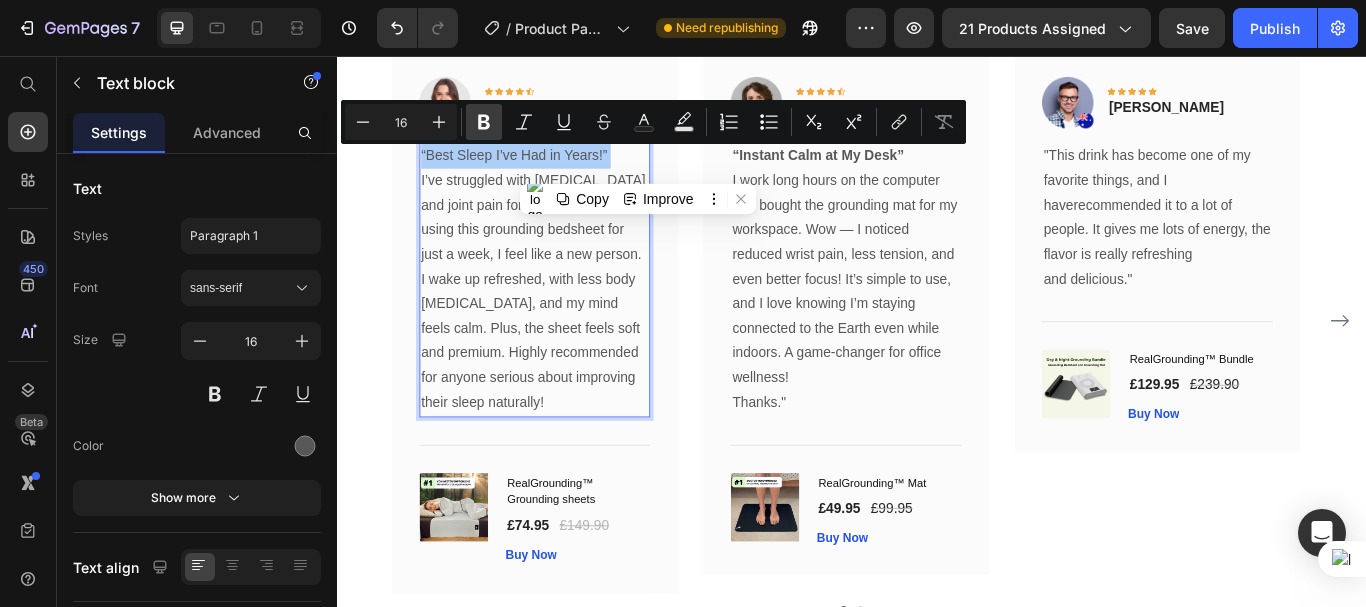 click 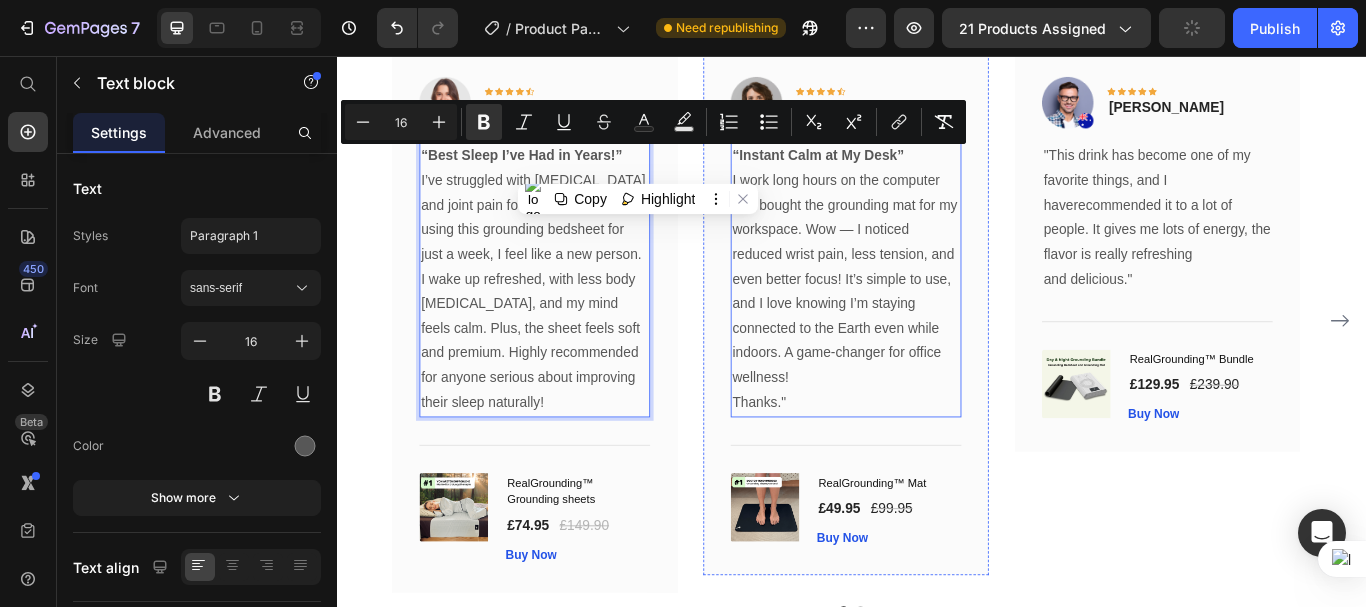 click on "“Instant Calm at My Desk” I work long hours on the computer and bought the grounding mat for my workspace. Wow — I noticed reduced wrist pain, less tension, and even better focus! It’s simple to use, and I love knowing I’m staying connected to the Earth even while indoors. A game-changer for office wellness!" at bounding box center (929, 303) 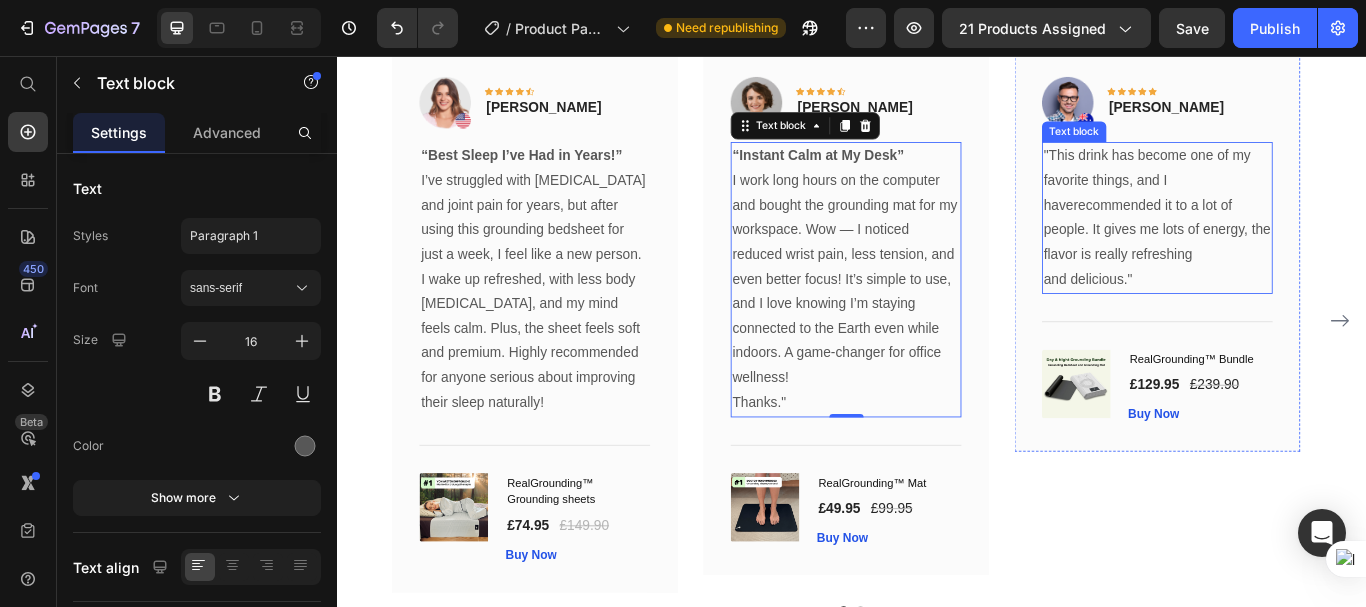 click on ""This drink has become one of my favorite things, and I haverecommended it to a lot of people. It gives me lots of energy, the flavor is really refreshing  and delicious."" at bounding box center (1292, 245) 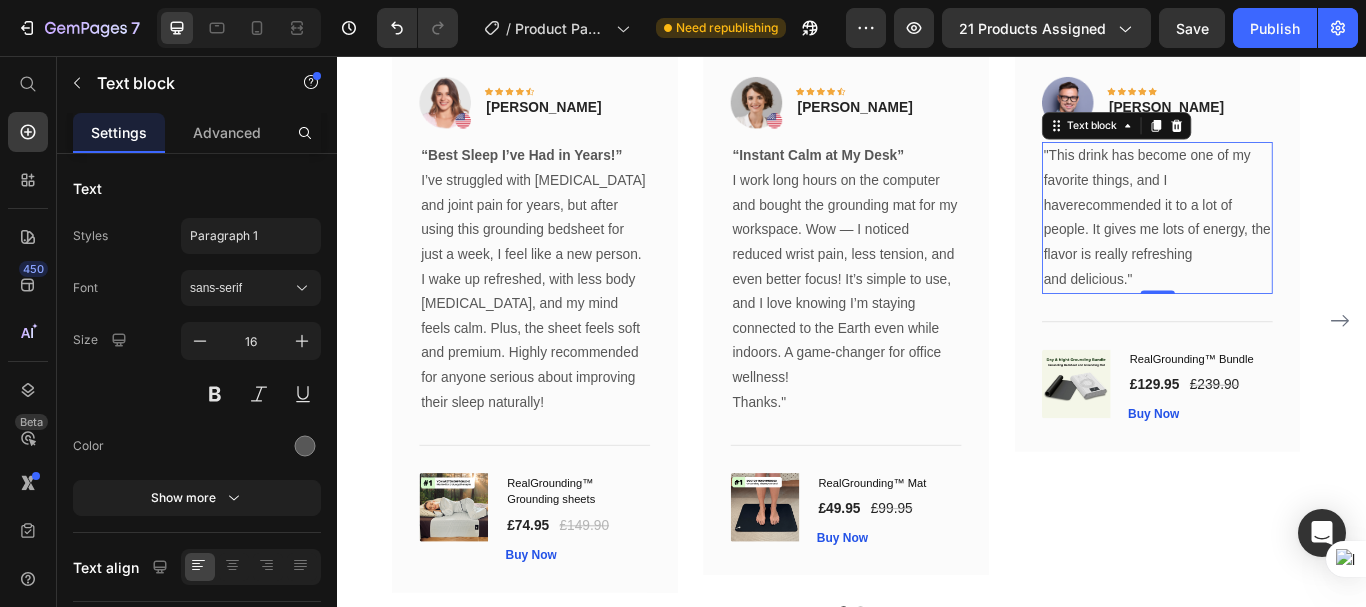 click on ""This drink has become one of my favorite things, and I haverecommended it to a lot of people. It gives me lots of energy, the flavor is really refreshing  and delicious."" at bounding box center (1292, 245) 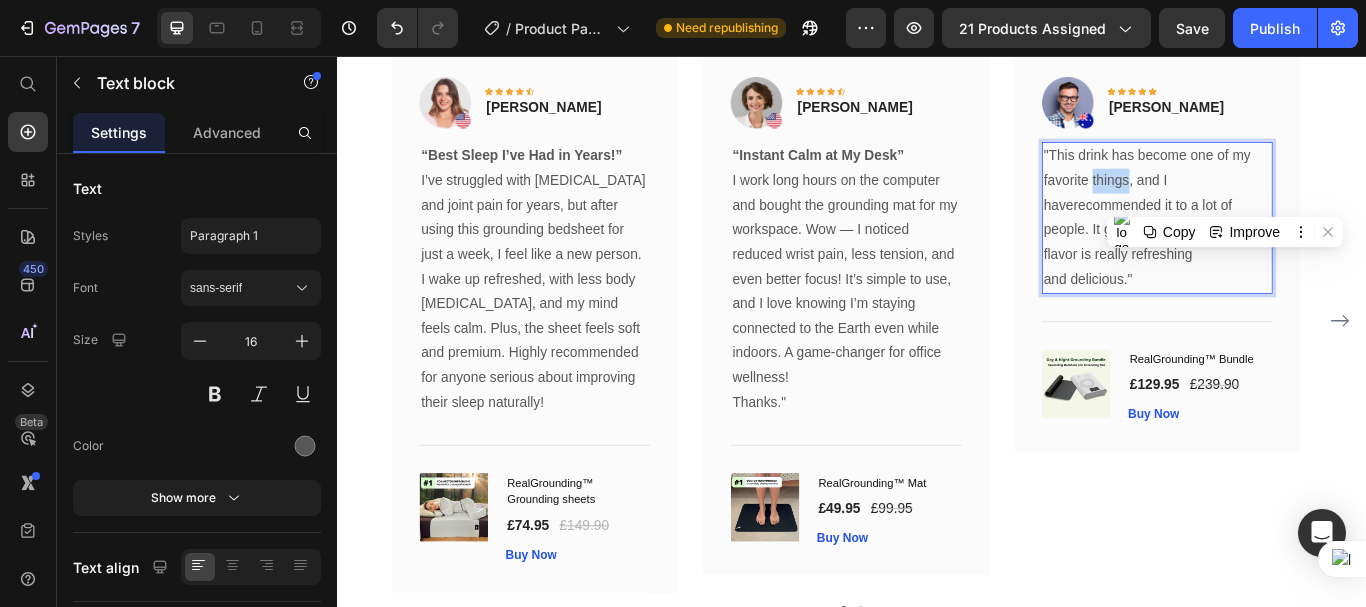 click on ""This drink has become one of my favorite things, and I haverecommended it to a lot of people. It gives me lots of energy, the flavor is really refreshing  and delicious."" at bounding box center [1292, 245] 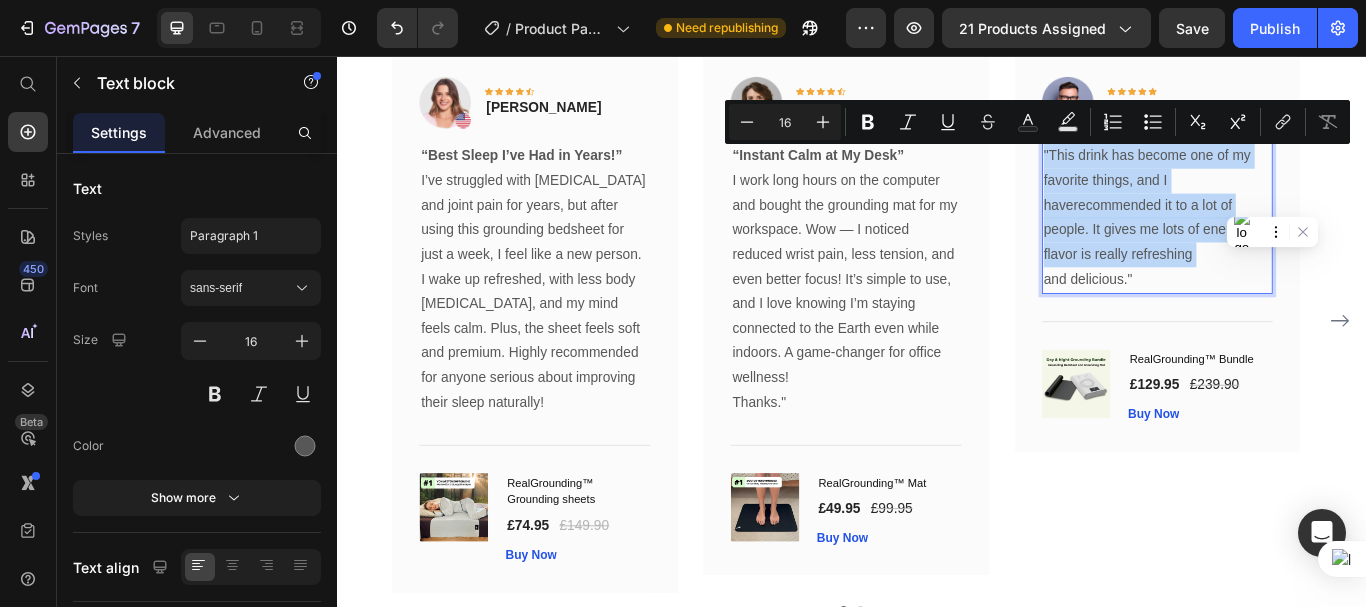 click on ""This drink has become one of my favorite things, and I haverecommended it to a lot of people. It gives me lots of energy, the flavor is really refreshing  and delicious."" at bounding box center [1292, 245] 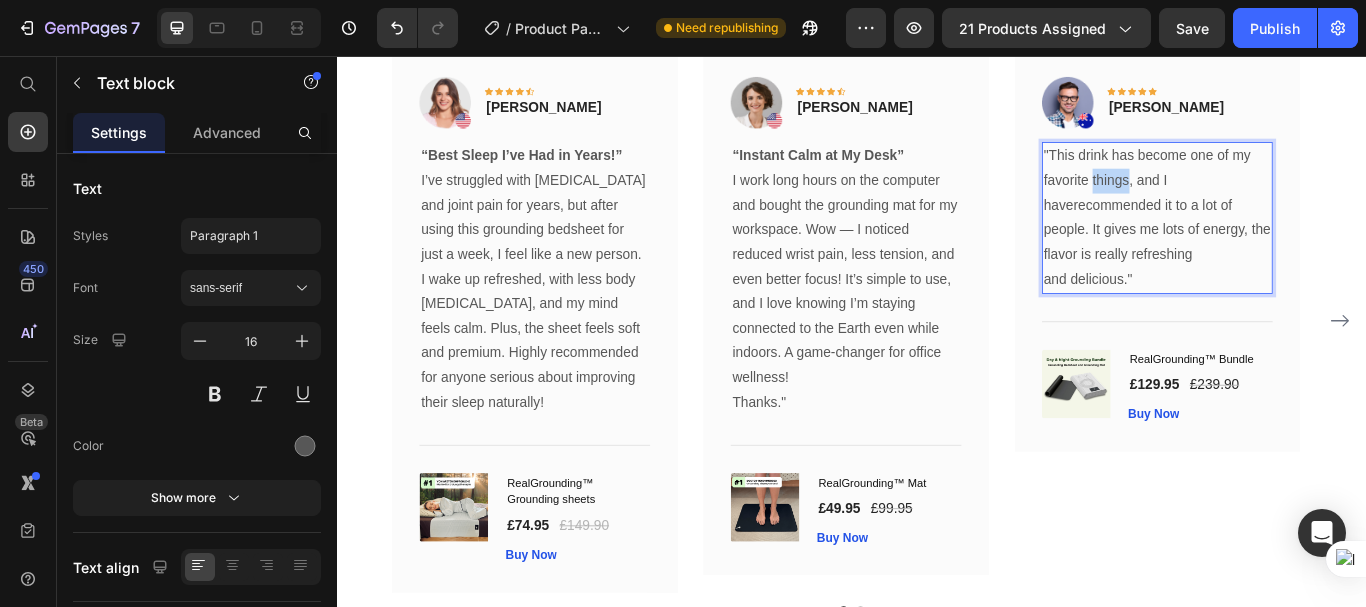 click on ""This drink has become one of my favorite things, and I haverecommended it to a lot of people. It gives me lots of energy, the flavor is really refreshing  and delicious."" at bounding box center [1292, 245] 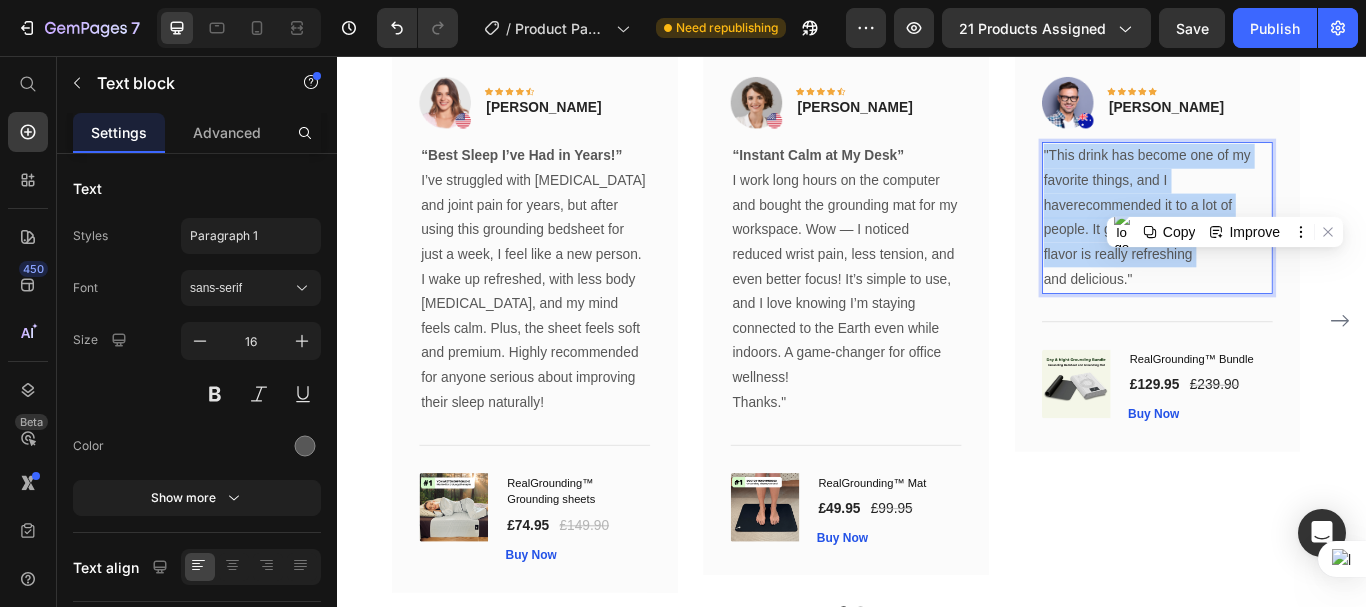 click on ""This drink has become one of my favorite things, and I haverecommended it to a lot of people. It gives me lots of energy, the flavor is really refreshing  and delicious."" at bounding box center (1292, 245) 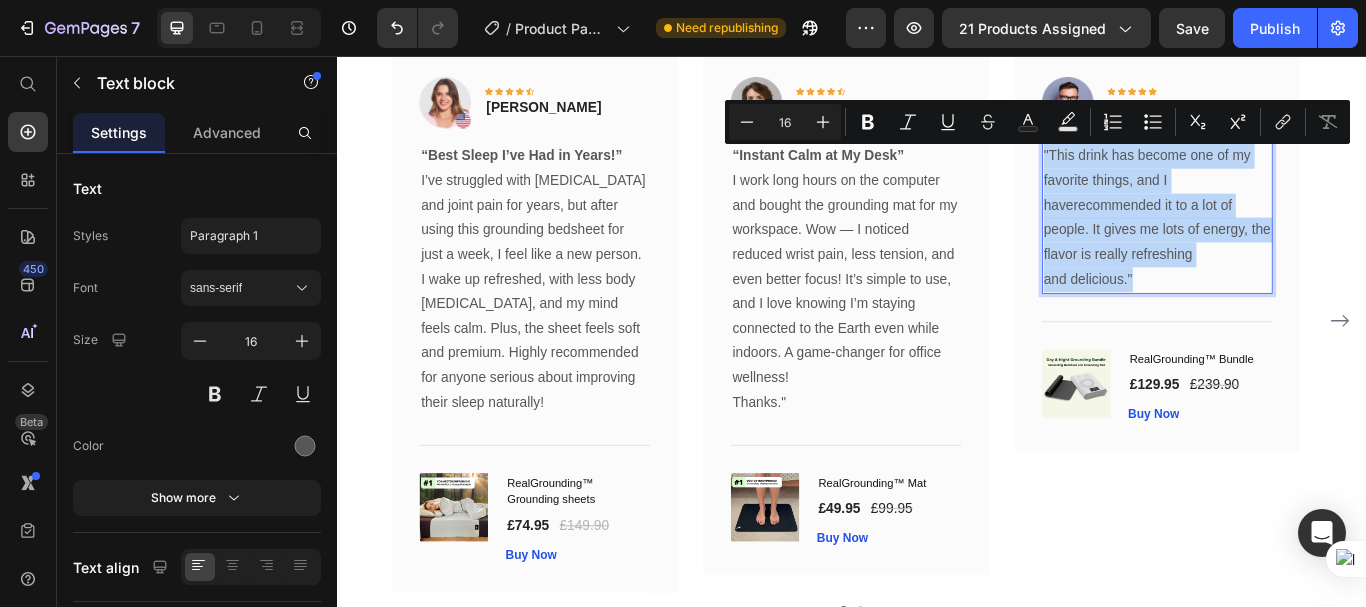 drag, startPoint x: 1265, startPoint y: 311, endPoint x: 1161, endPoint y: 174, distance: 172.00291 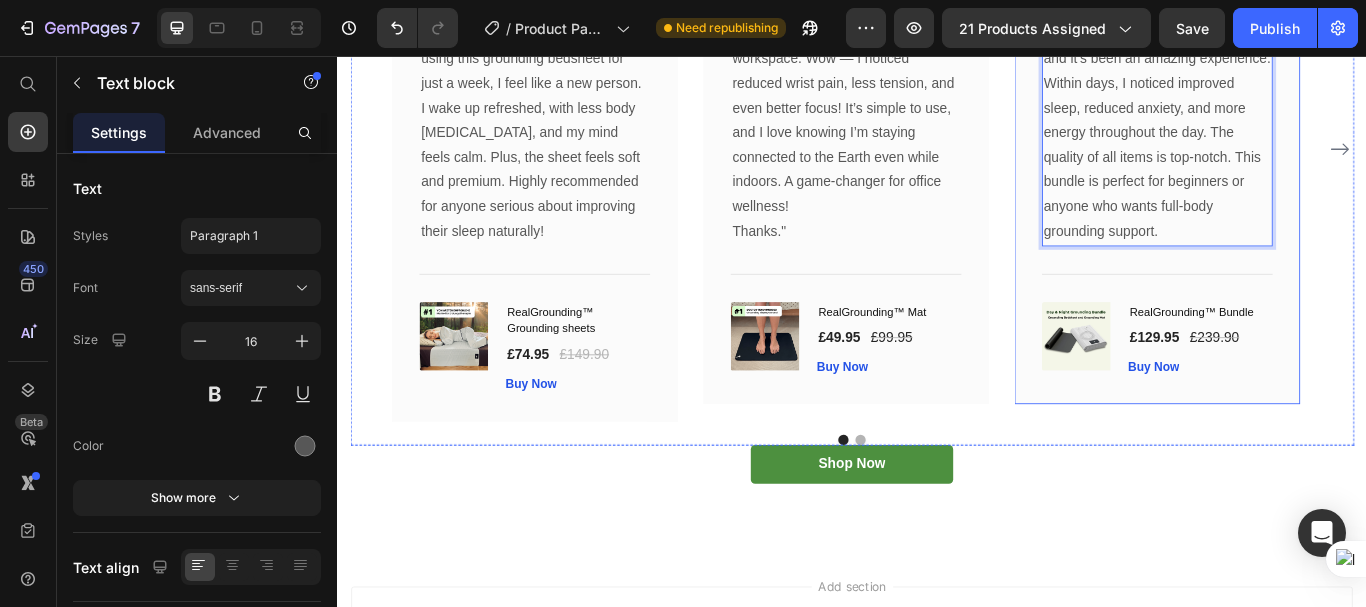 scroll, scrollTop: 6335, scrollLeft: 0, axis: vertical 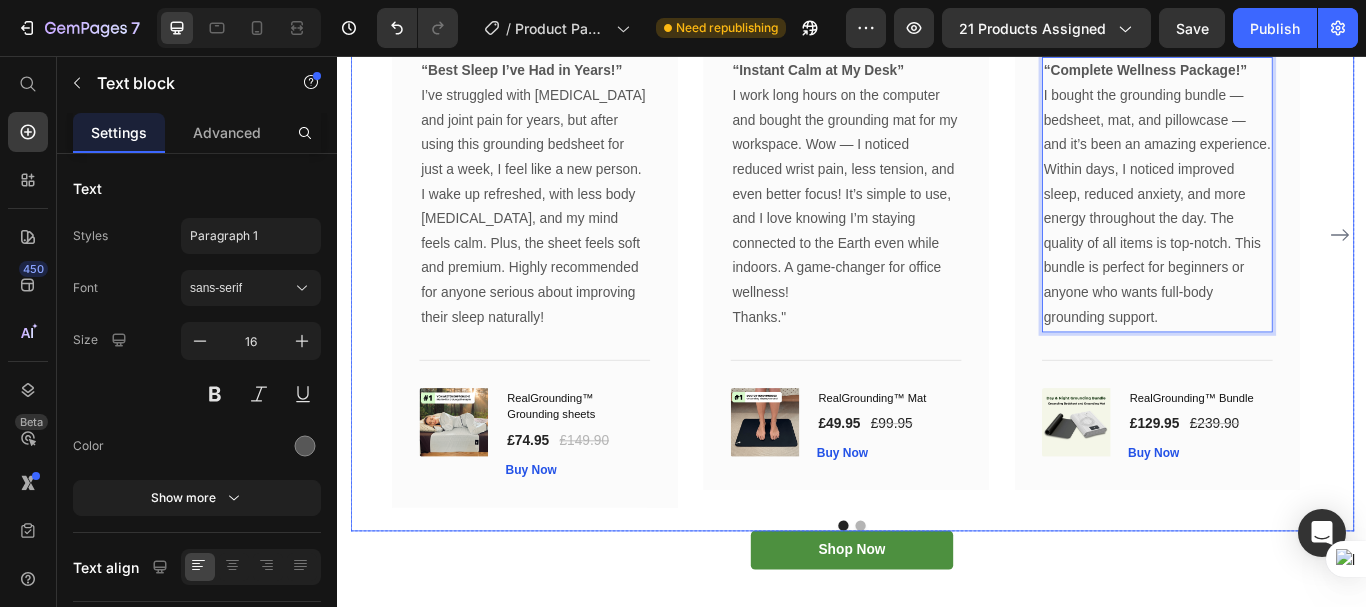 click at bounding box center (1506, 265) 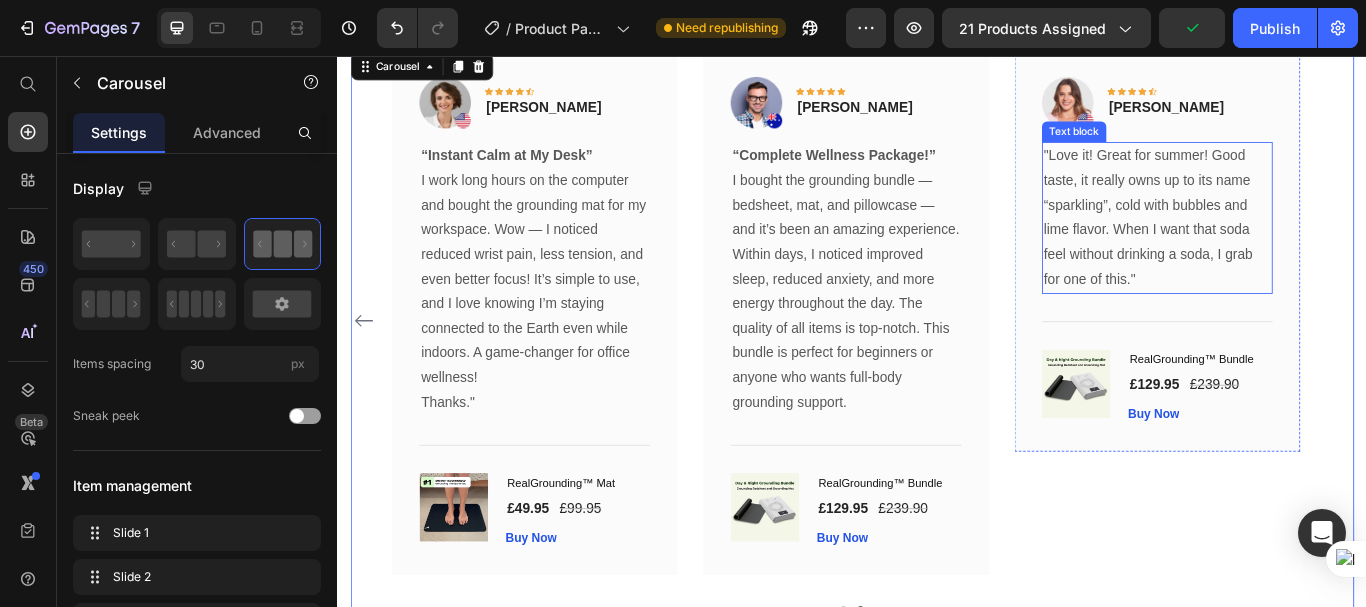 scroll, scrollTop: 6135, scrollLeft: 0, axis: vertical 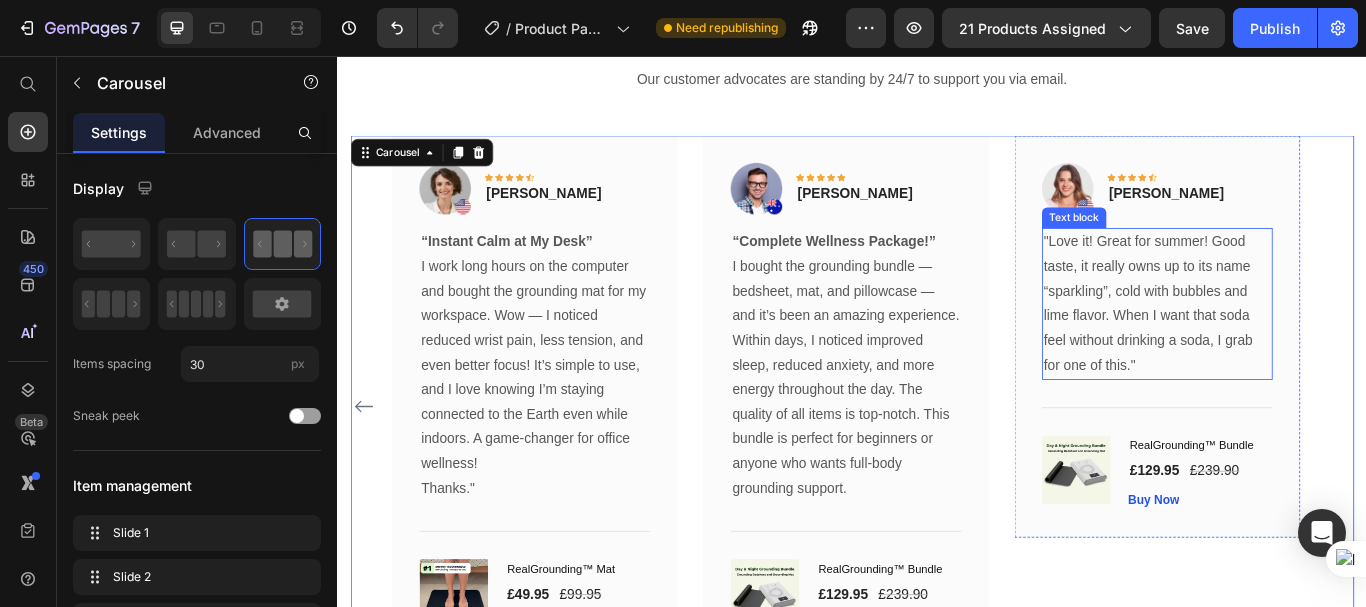 click on ""Love it! Great for summer! Good taste, it really owns up to its name “sparkling”, cold with bubbles and lime flavor. When I want that soda feel without drinking a soda, I grab for one of this."" at bounding box center [1292, 345] 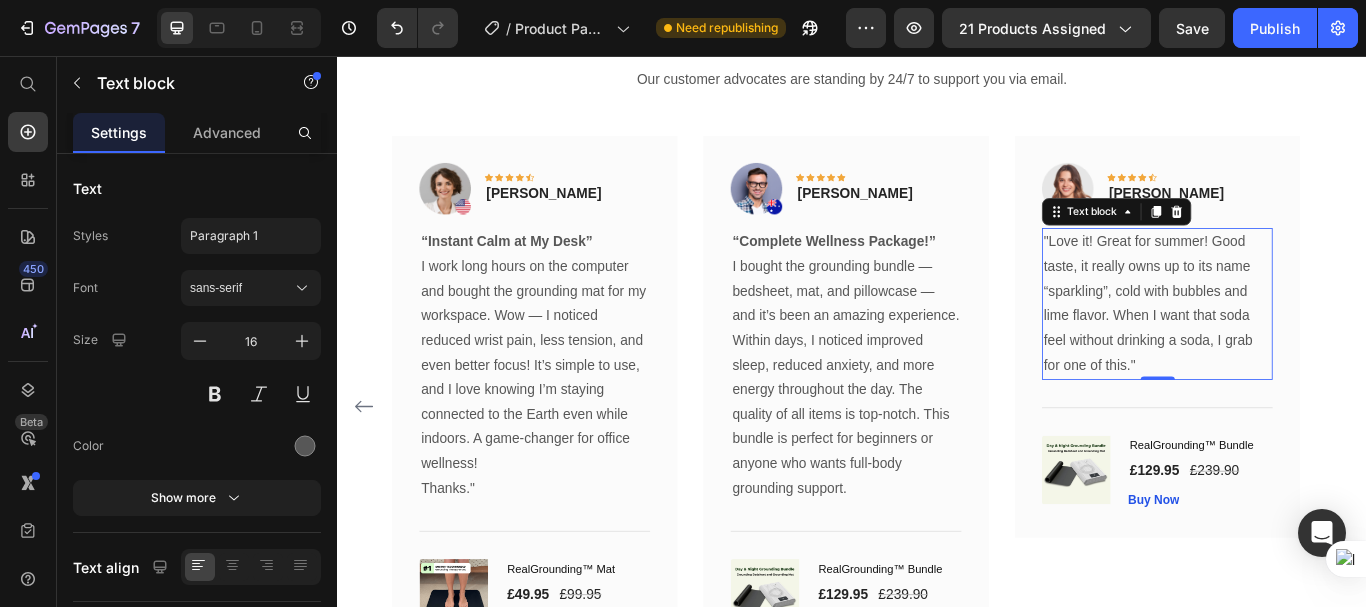 click on ""Love it! Great for summer! Good taste, it really owns up to its name “sparkling”, cold with bubbles and lime flavor. When I want that soda feel without drinking a soda, I grab for one of this."" at bounding box center [1292, 345] 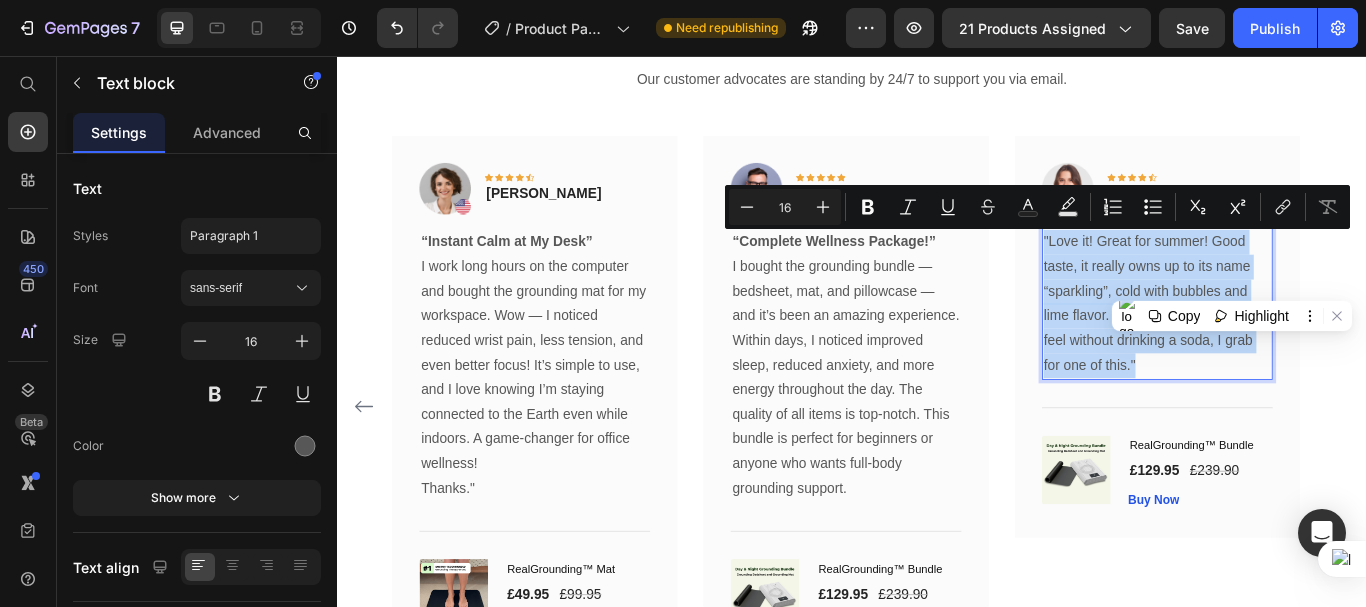 click on ""Love it! Great for summer! Good taste, it really owns up to its name “sparkling”, cold with bubbles and lime flavor. When I want that soda feel without drinking a soda, I grab for one of this."" at bounding box center (1292, 345) 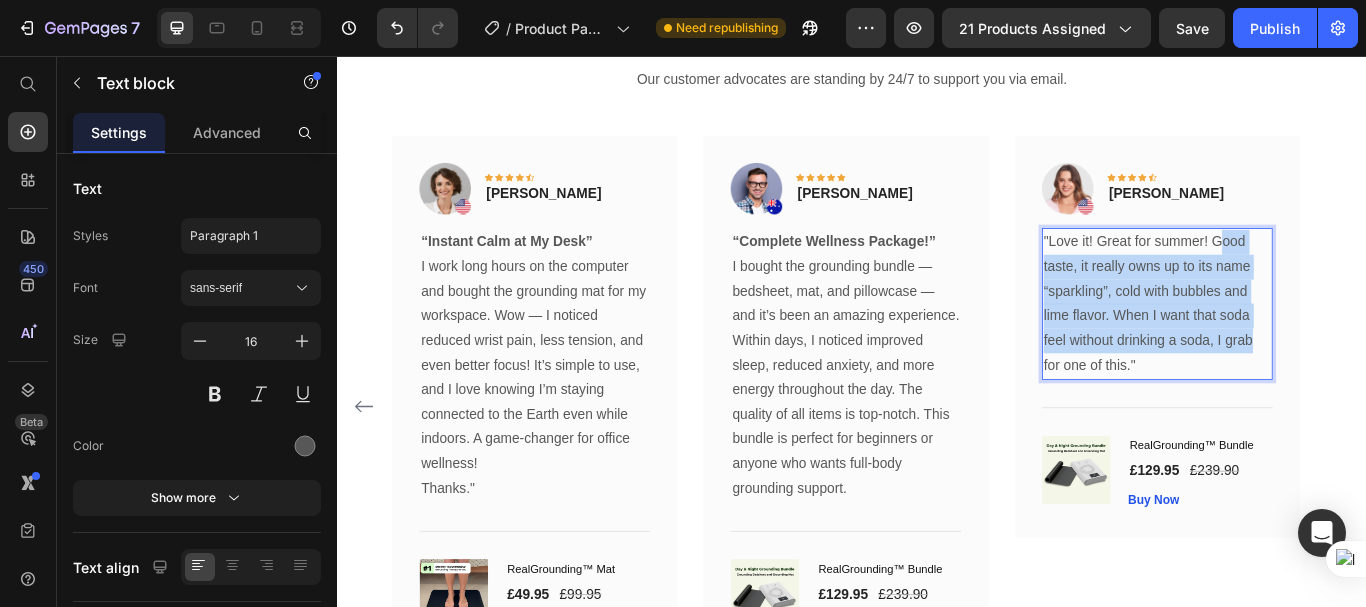 drag, startPoint x: 1363, startPoint y: 269, endPoint x: 1411, endPoint y: 374, distance: 115.45129 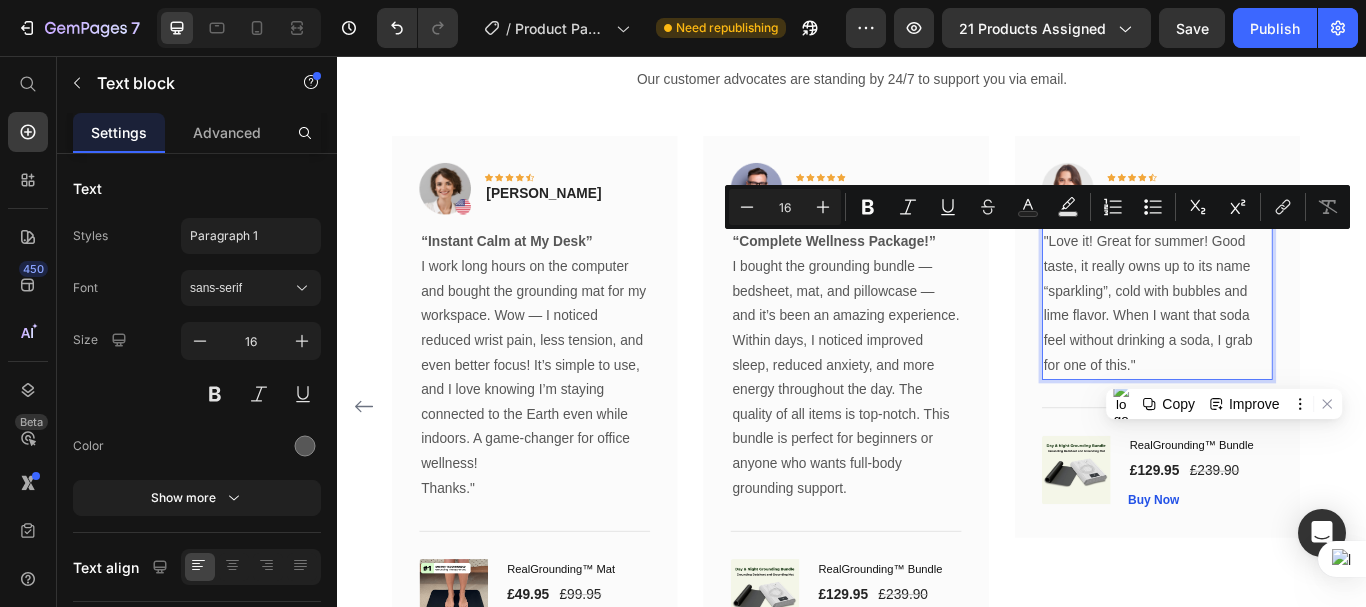 click on ""Love it! Great for summer! Good taste, it really owns up to its name “sparkling”, cold with bubbles and lime flavor. When I want that soda feel without drinking a soda, I grab for one of this."" at bounding box center (1292, 345) 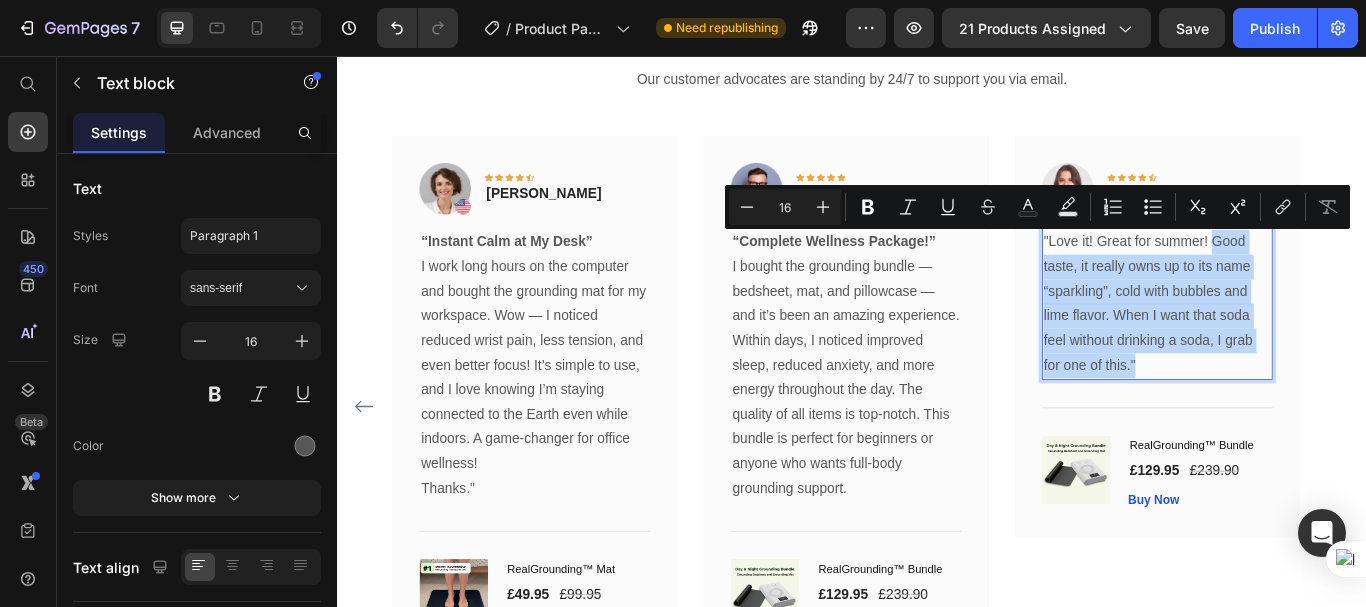 drag, startPoint x: 1358, startPoint y: 270, endPoint x: 1409, endPoint y: 428, distance: 166.0271 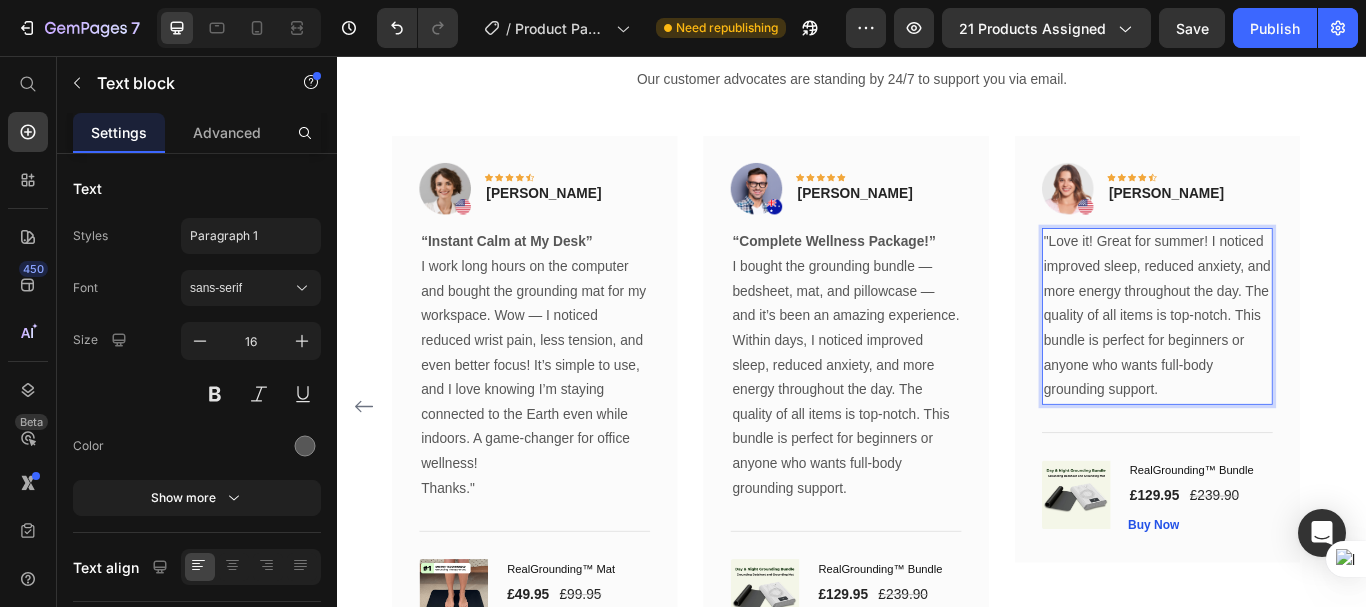 click on ""Love it! Great for summer! I noticed improved sleep, reduced anxiety, and more energy throughout the day. The quality of all items is top-notch. This bundle is perfect for beginners or anyone who wants full-body grounding support." at bounding box center [1292, 360] 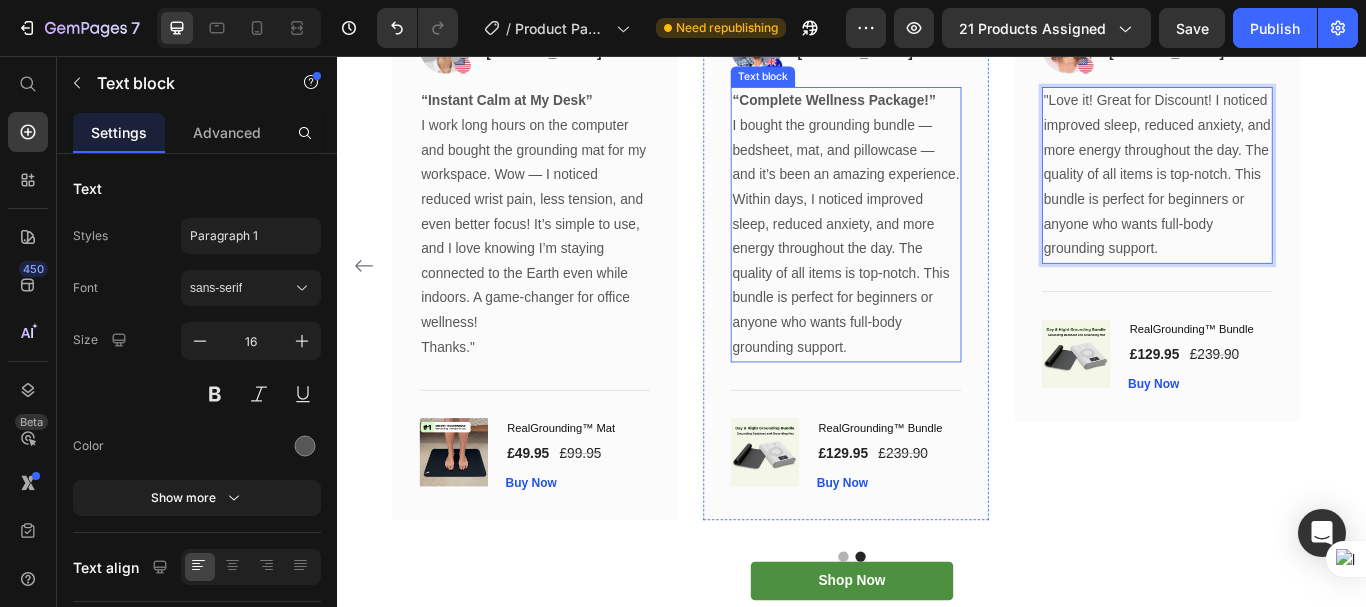 scroll, scrollTop: 6335, scrollLeft: 0, axis: vertical 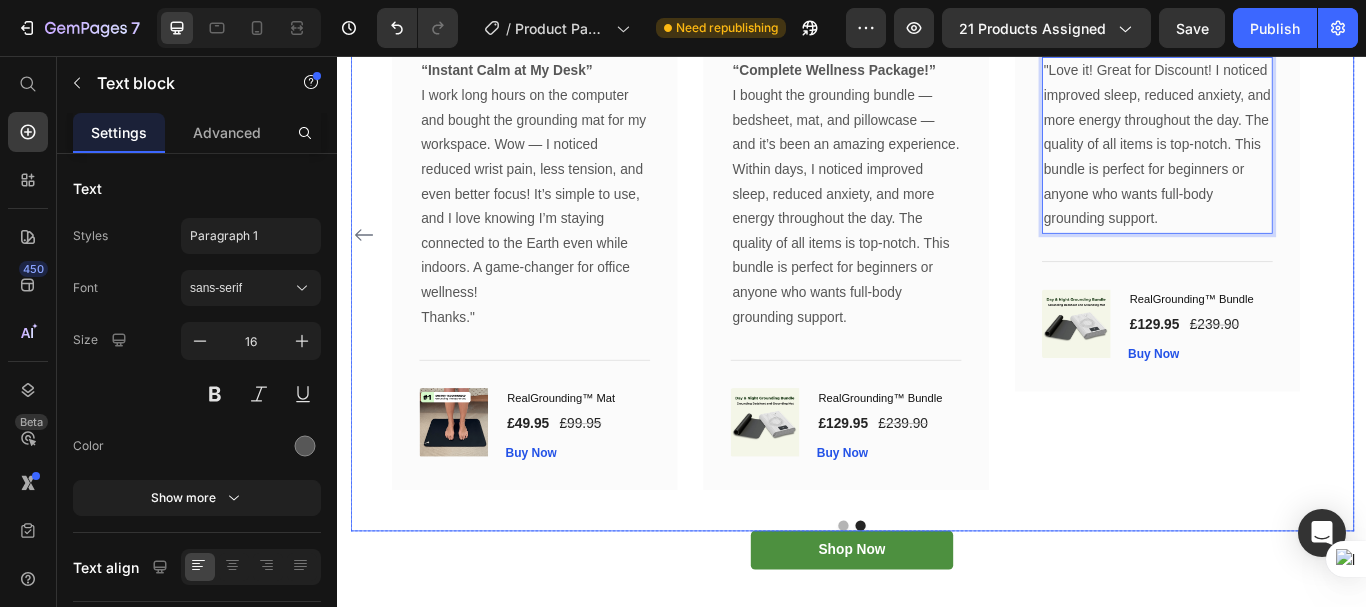 click 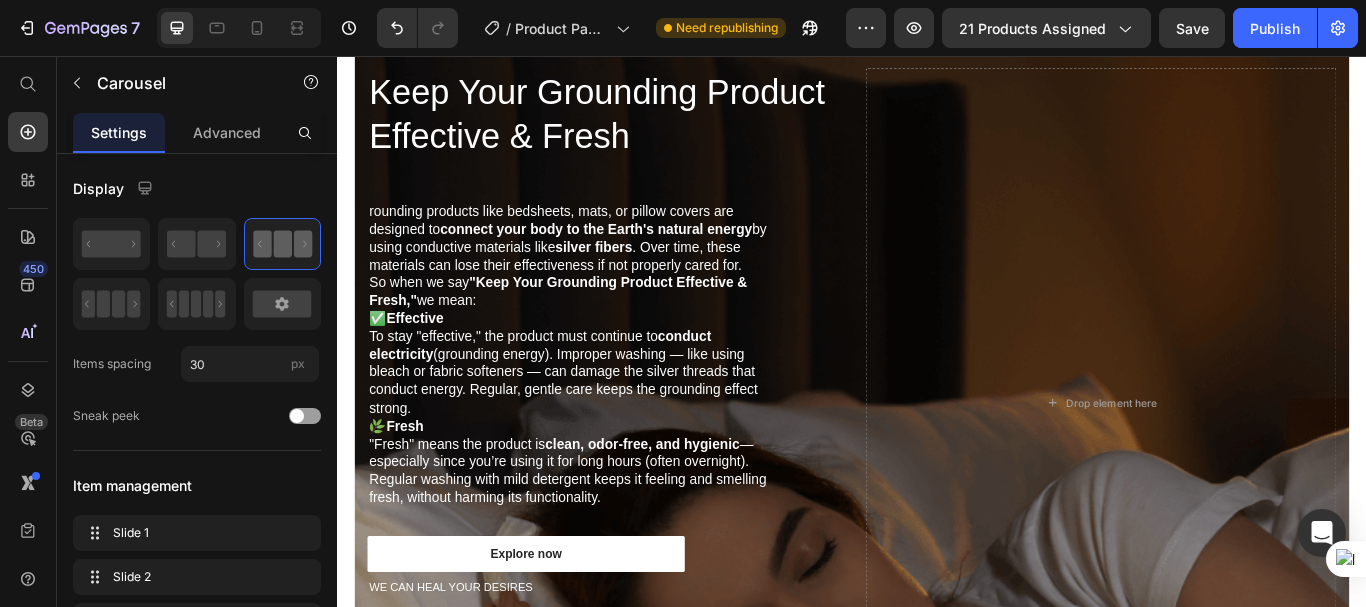 scroll, scrollTop: 4239, scrollLeft: 0, axis: vertical 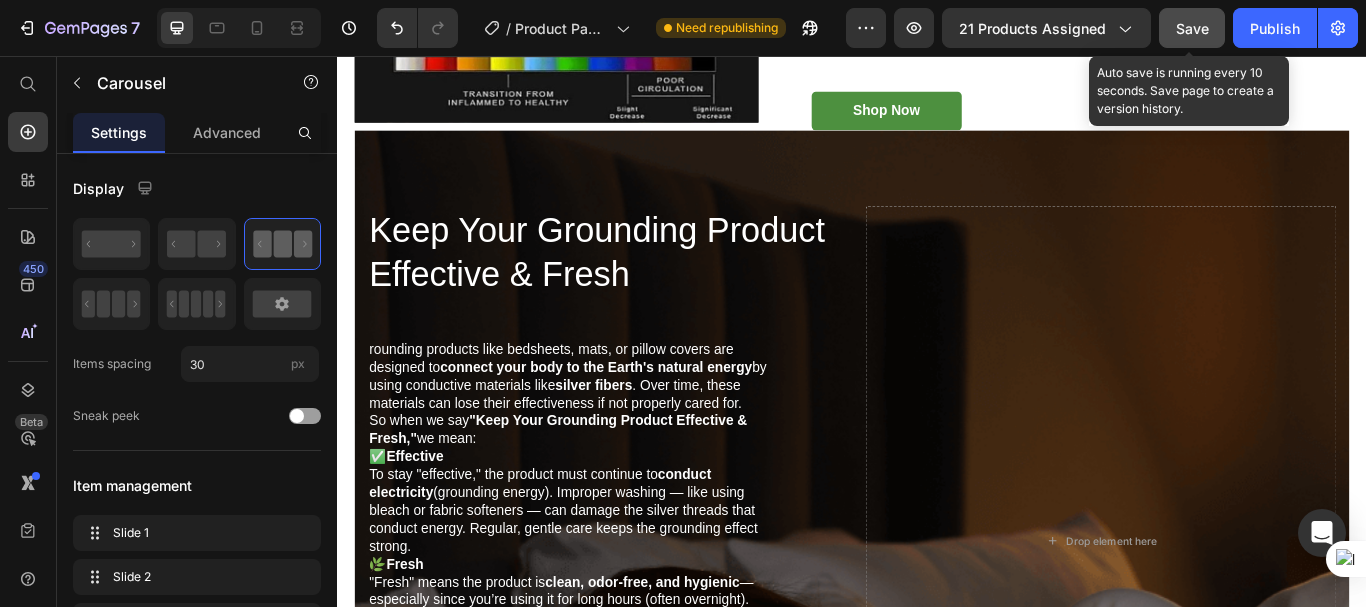 click on "Save" at bounding box center (1192, 28) 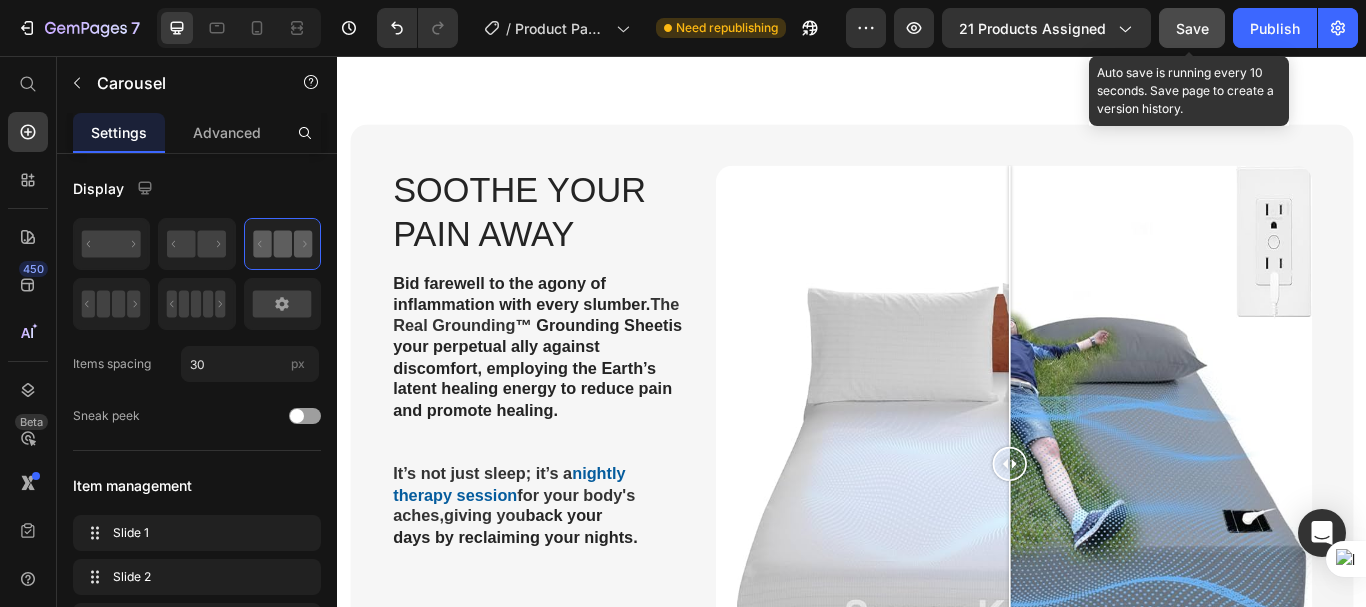 scroll, scrollTop: 1200, scrollLeft: 0, axis: vertical 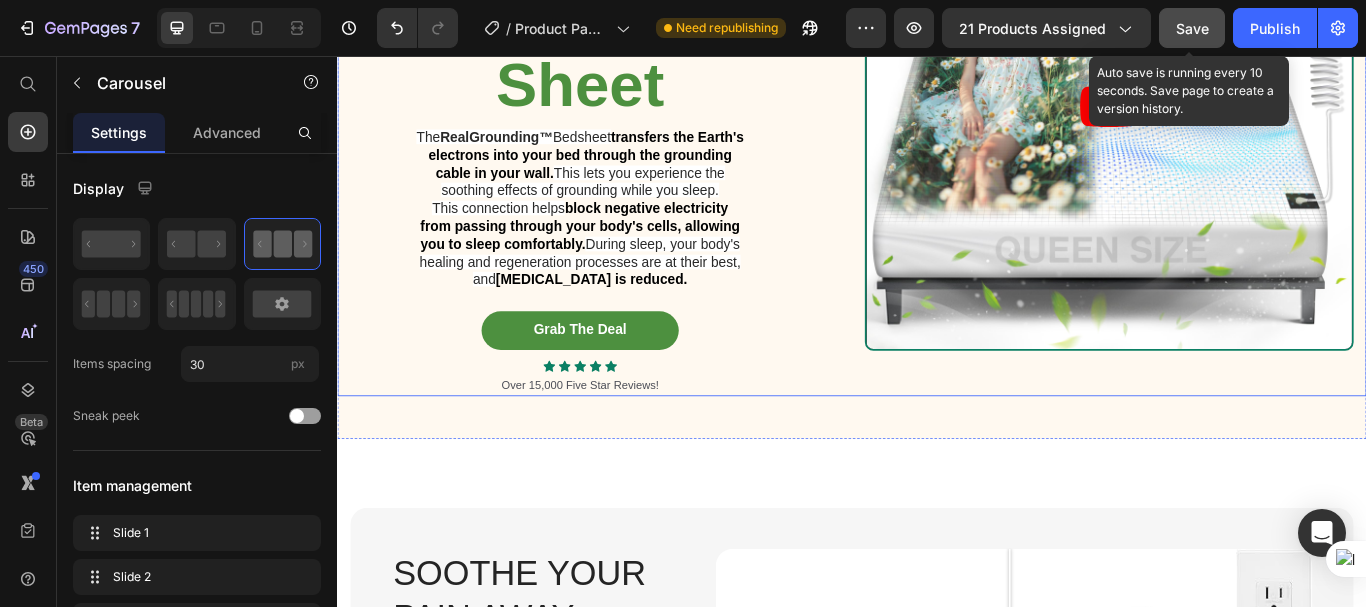 click on "#RealGrounding.co Text Block Grounding indoors with a Grounding Sheet Heading The  RealGrounding™  Bedsheet  transfers the Earth's electrons into your bed through the grounding cable in your wall.  This lets you experience the soothing effects of grounding while you sleep. This connection helps  block negative electricity from passing through your body's cells, allowing you to sleep comfortably.  During sleep, your body's healing and regeneration processes are at their best, and  exposure to radiation is reduced. Text Block Grab The Deal Button Icon Icon Icon Icon Icon Icon List Over 15,000 Five Star Reviews! Text Block Row Video Row" at bounding box center [937, 115] 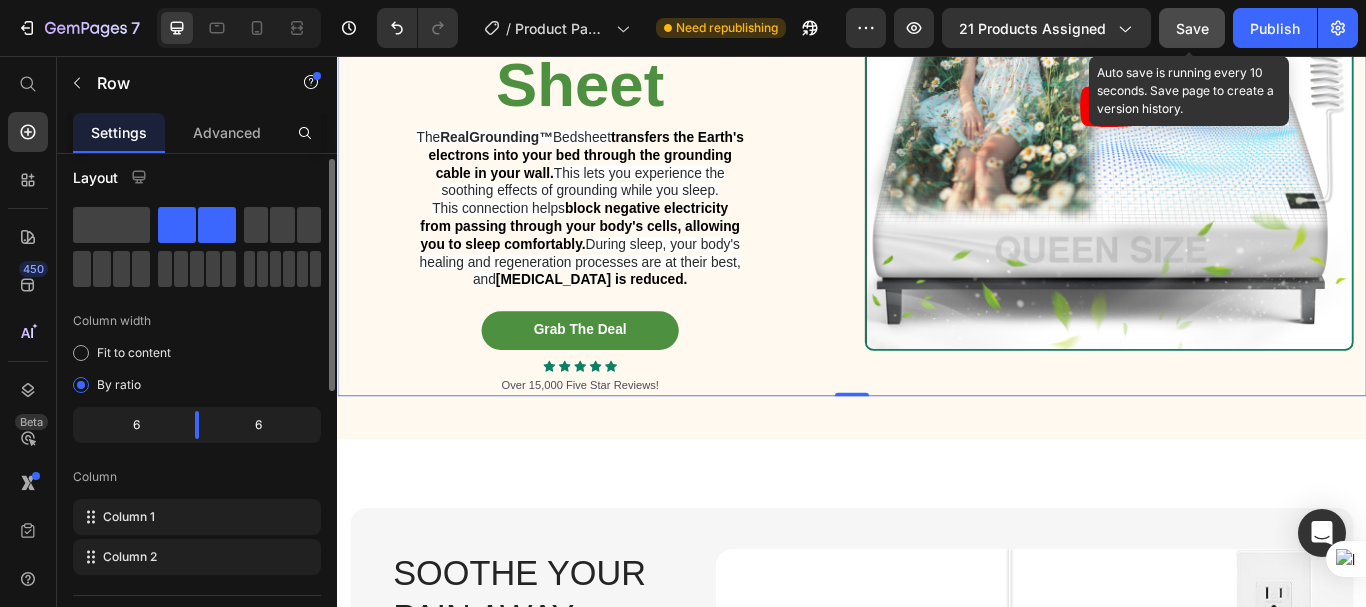 scroll, scrollTop: 0, scrollLeft: 0, axis: both 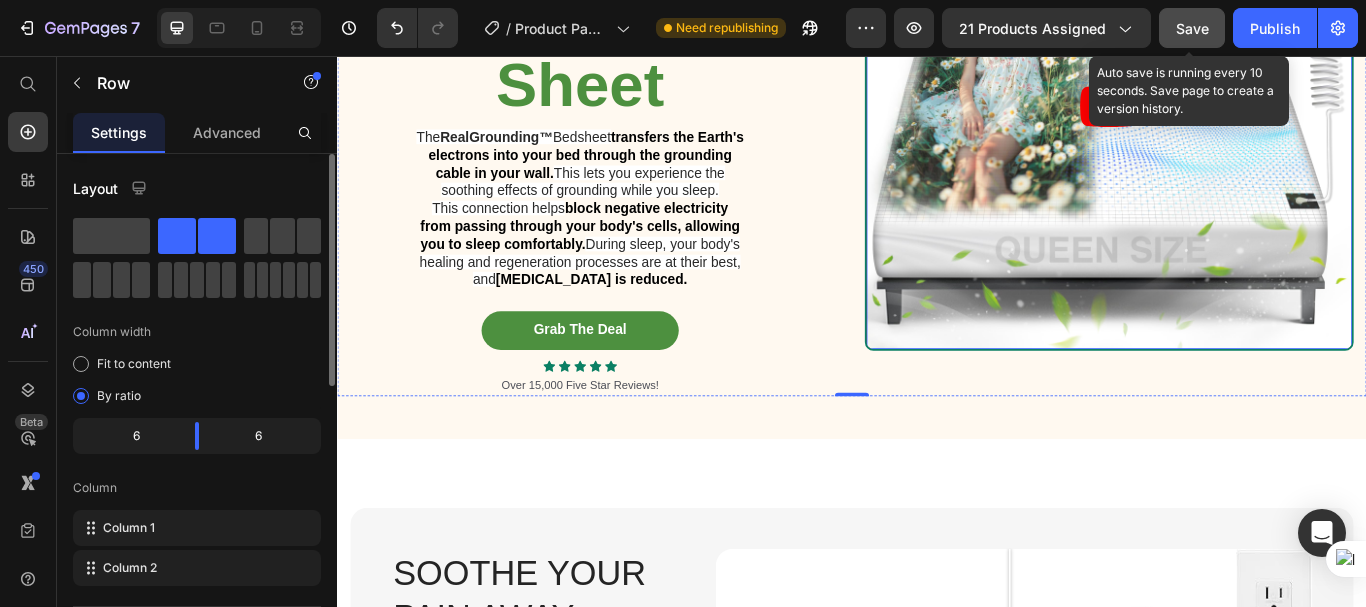 click at bounding box center (1237, 115) 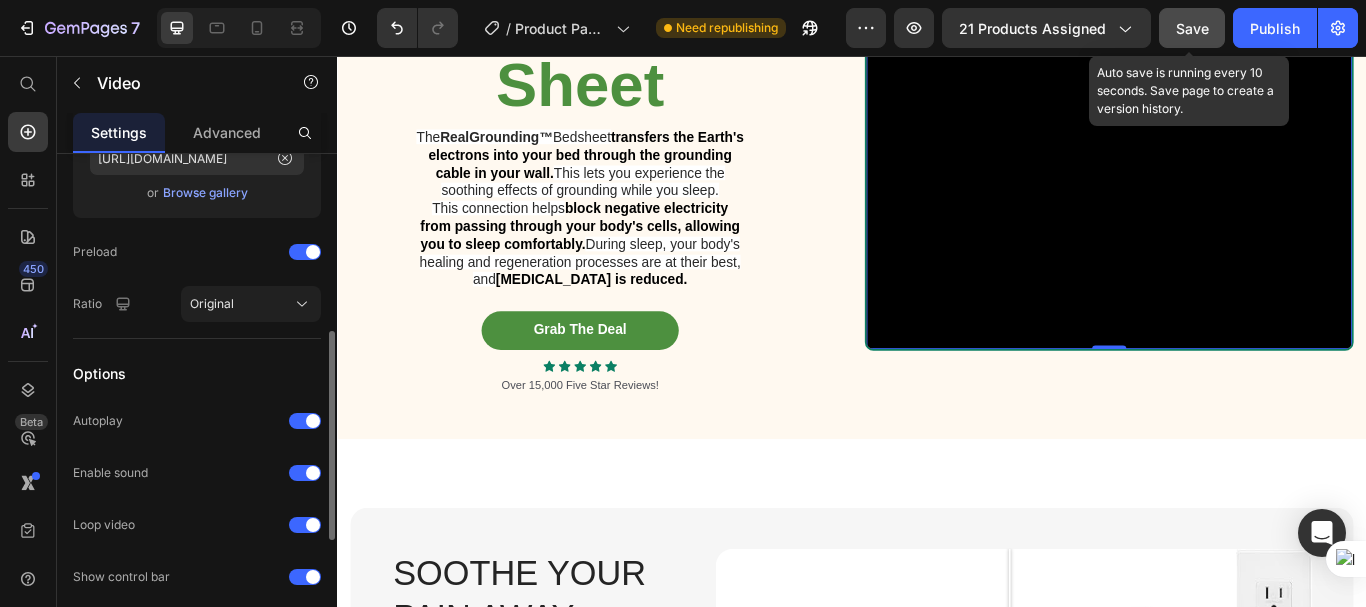 scroll, scrollTop: 533, scrollLeft: 0, axis: vertical 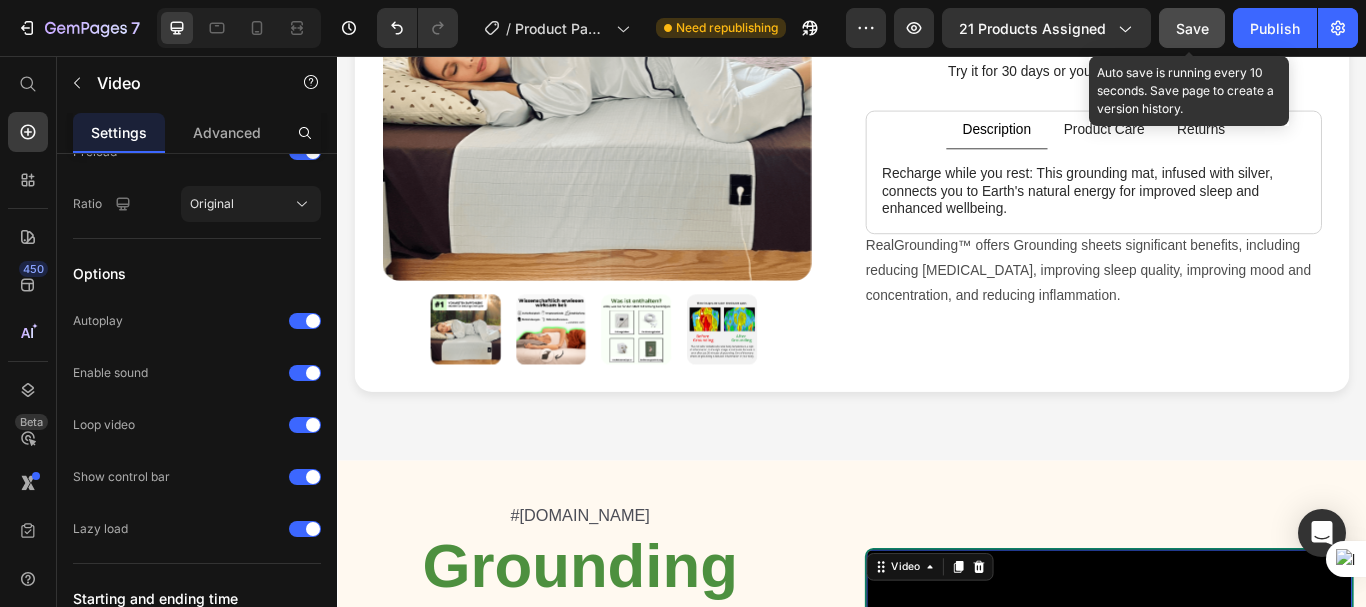 click on "Save" at bounding box center (1192, 28) 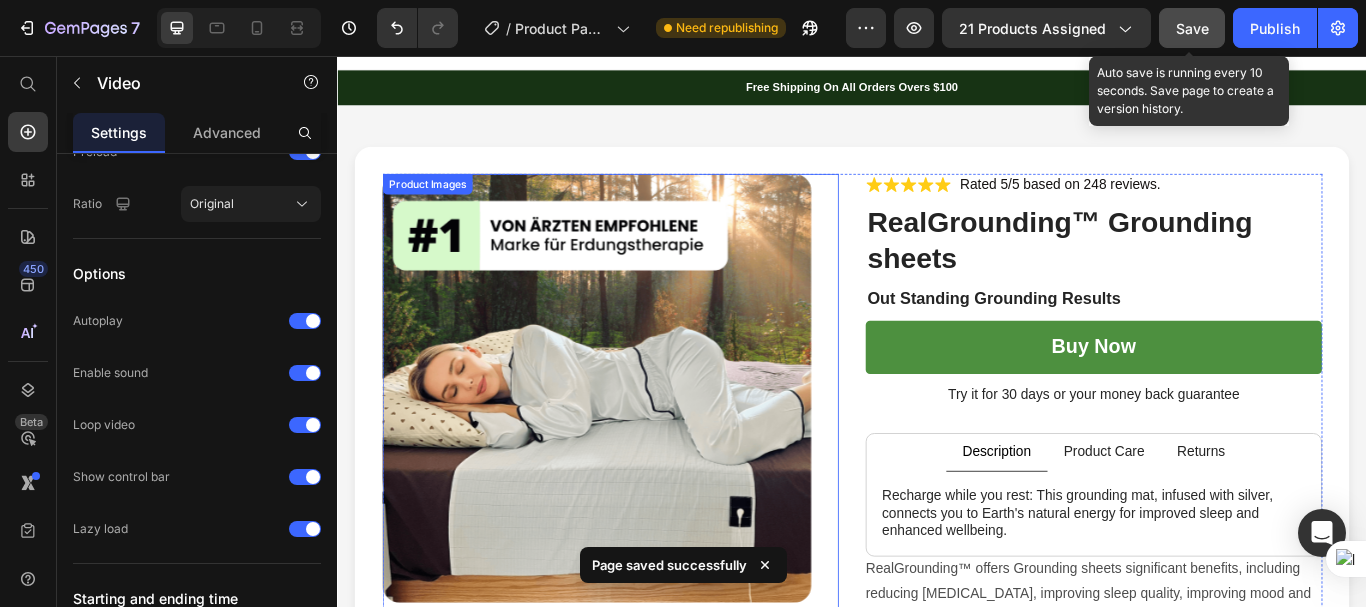 scroll, scrollTop: 0, scrollLeft: 0, axis: both 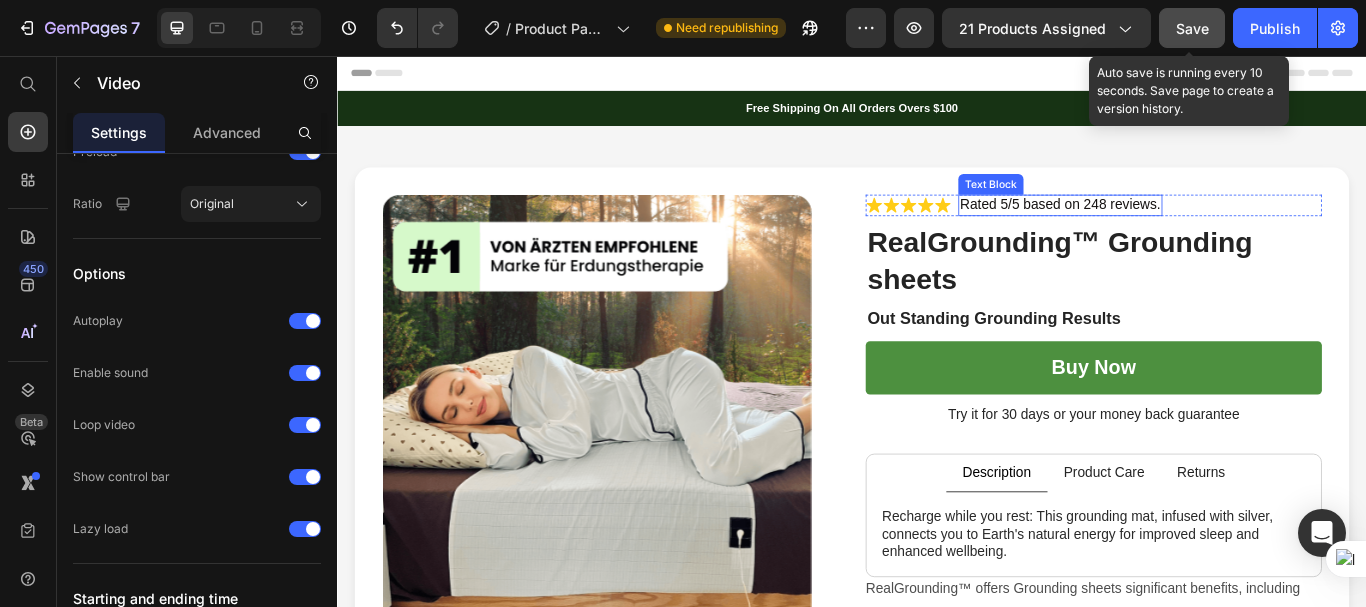 click on "Rated 5/5 based on 248 reviews." at bounding box center (1180, 230) 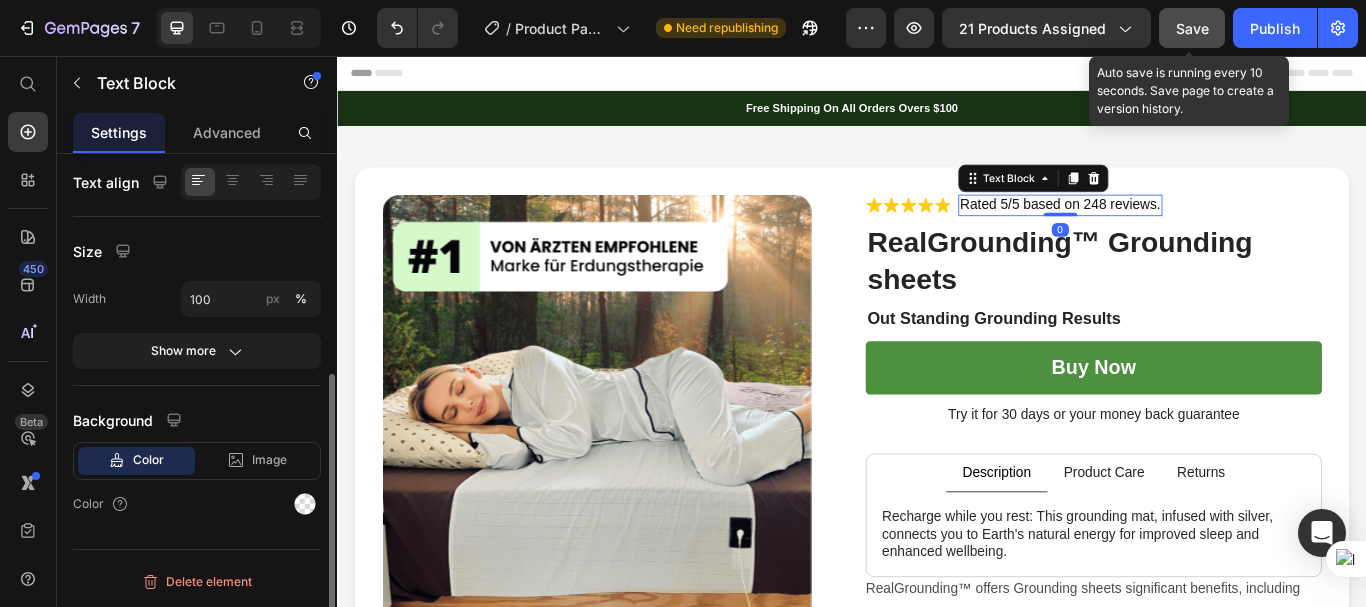 scroll, scrollTop: 0, scrollLeft: 0, axis: both 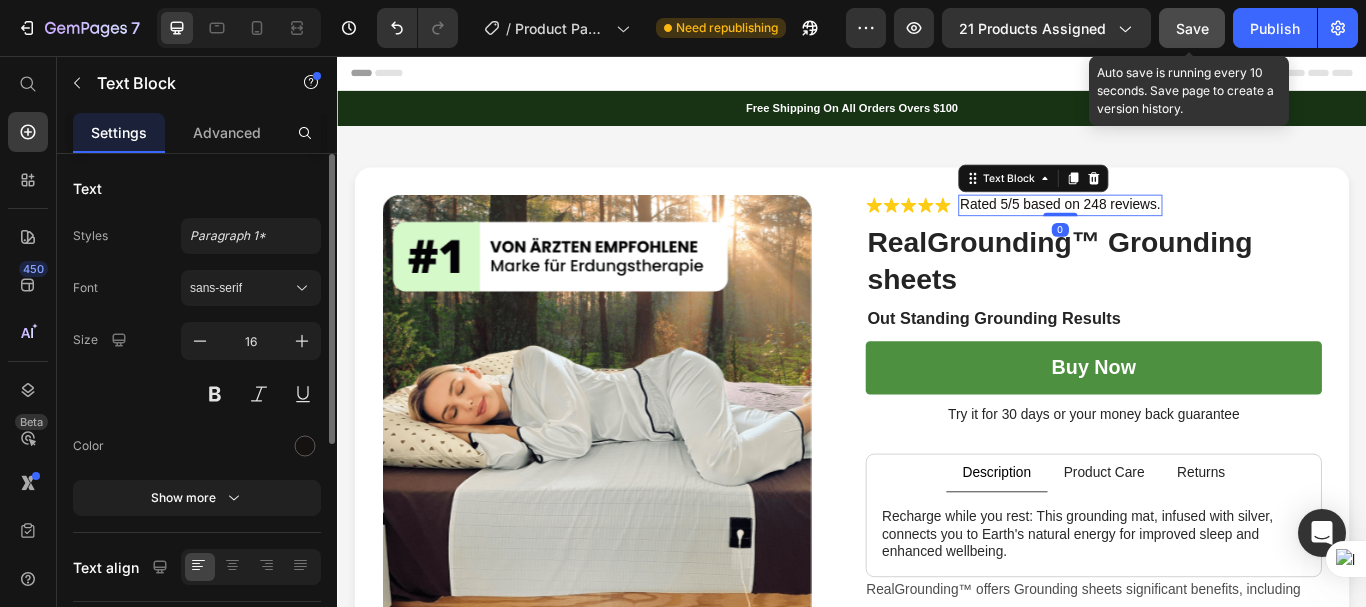 click on "Rated 5/5 based on 248 reviews." at bounding box center (1180, 230) 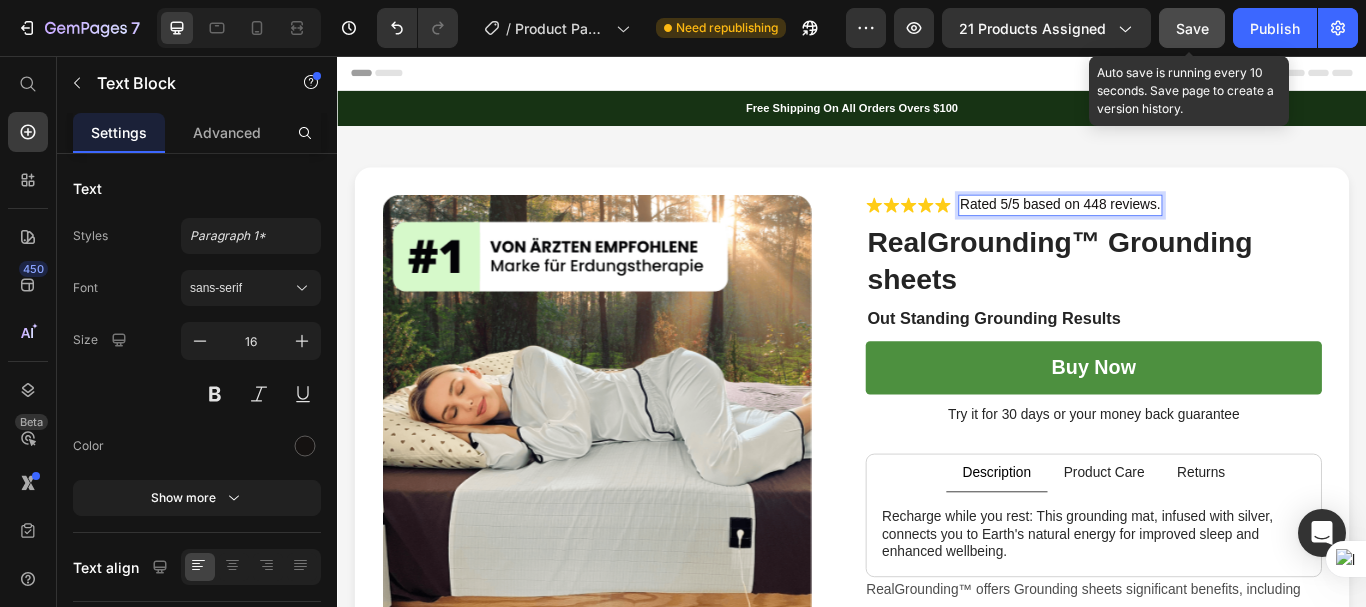 drag, startPoint x: 1186, startPoint y: 21, endPoint x: 944, endPoint y: 100, distance: 254.56827 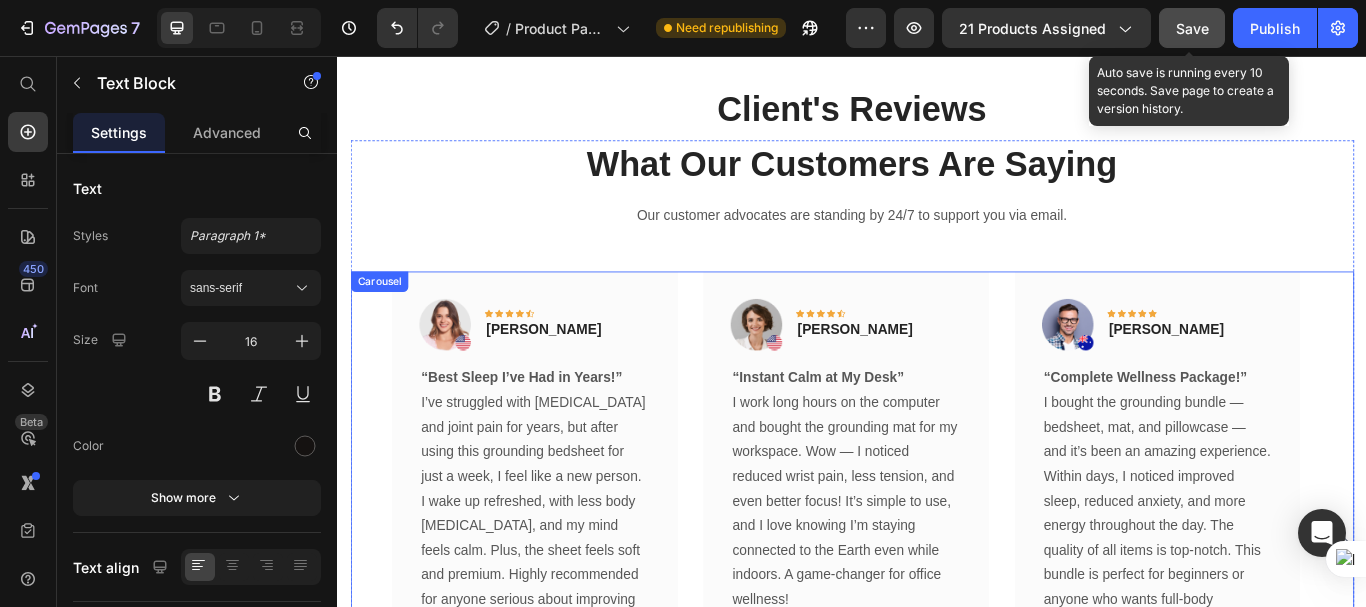 scroll, scrollTop: 5939, scrollLeft: 0, axis: vertical 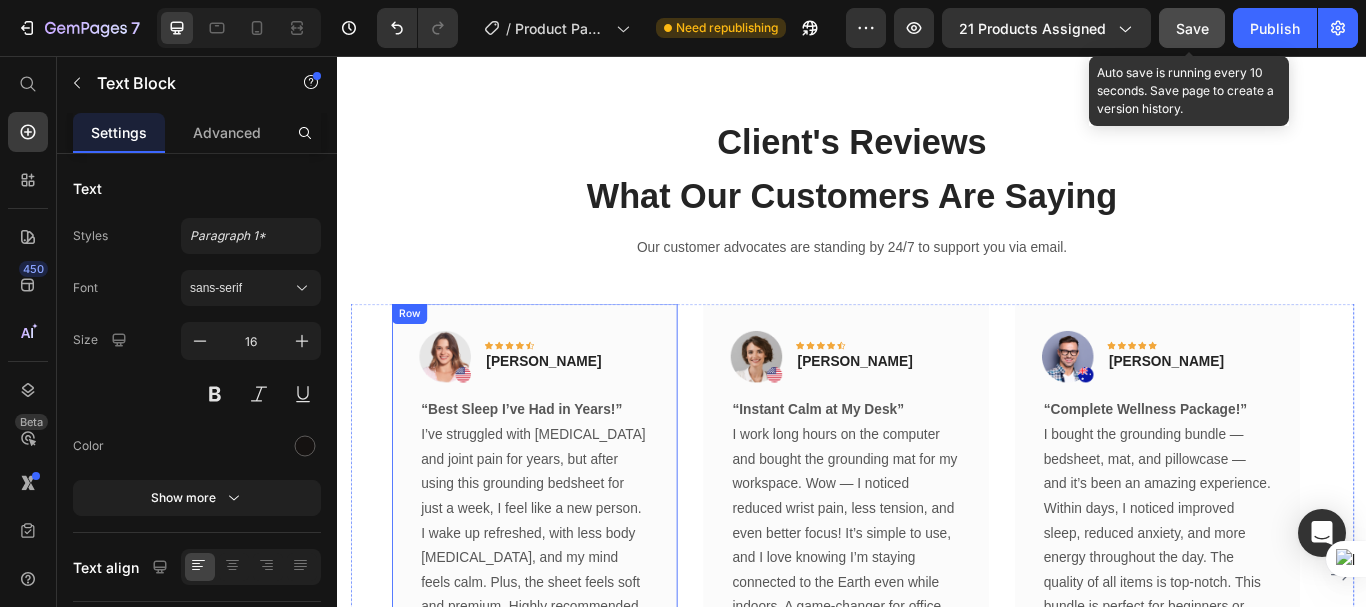click on "Image
Icon
Icon
Icon
Icon
Icon Row Rita Carroll Text block Row “Best Sleep I’ve Had in Years!”  I’ve struggled with insomnia and joint pain for years, but after using this grounding bedsheet for just a week, I feel like a new person. I wake up refreshed, with less body stiffness, and my mind feels calm. Plus, the sheet feels soft and premium. Highly recommended for anyone serious about improving their sleep naturally! Text block                Title Line (P) Images & Gallery RealGrounding™ Grounding sheets (P) Title £74.95 (P) Price £149.90 (P) Price Row Buy Now (P) Cart Button Product Row" at bounding box center (566, 661) 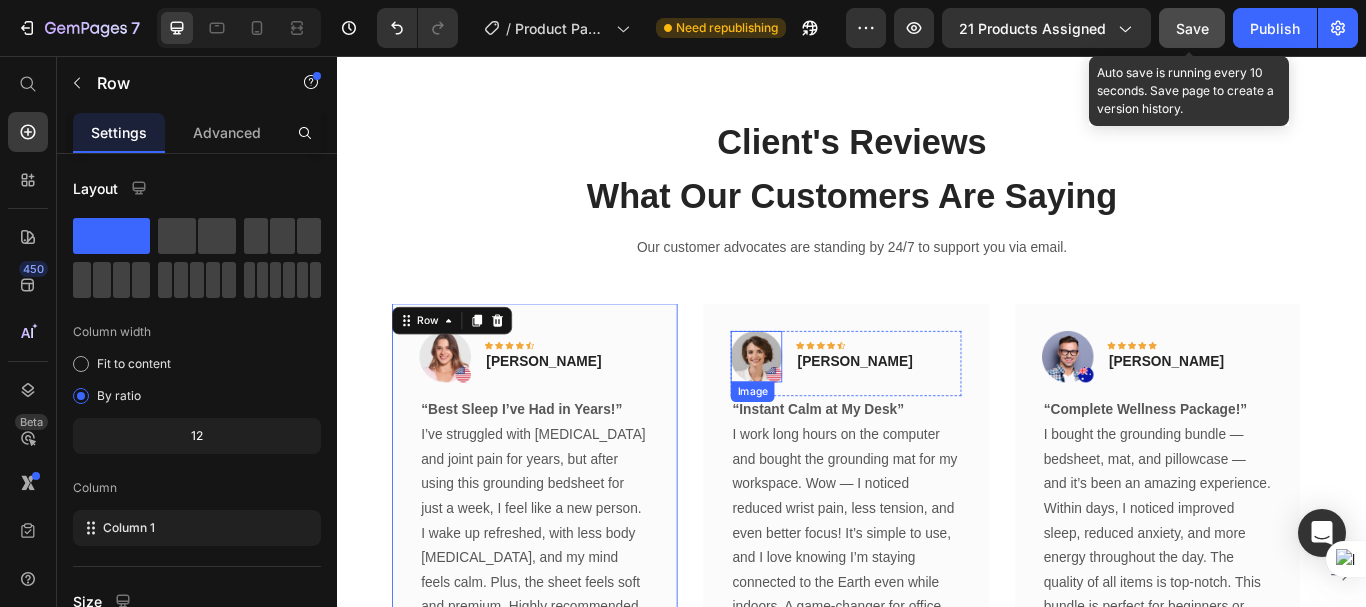 scroll, scrollTop: 6039, scrollLeft: 0, axis: vertical 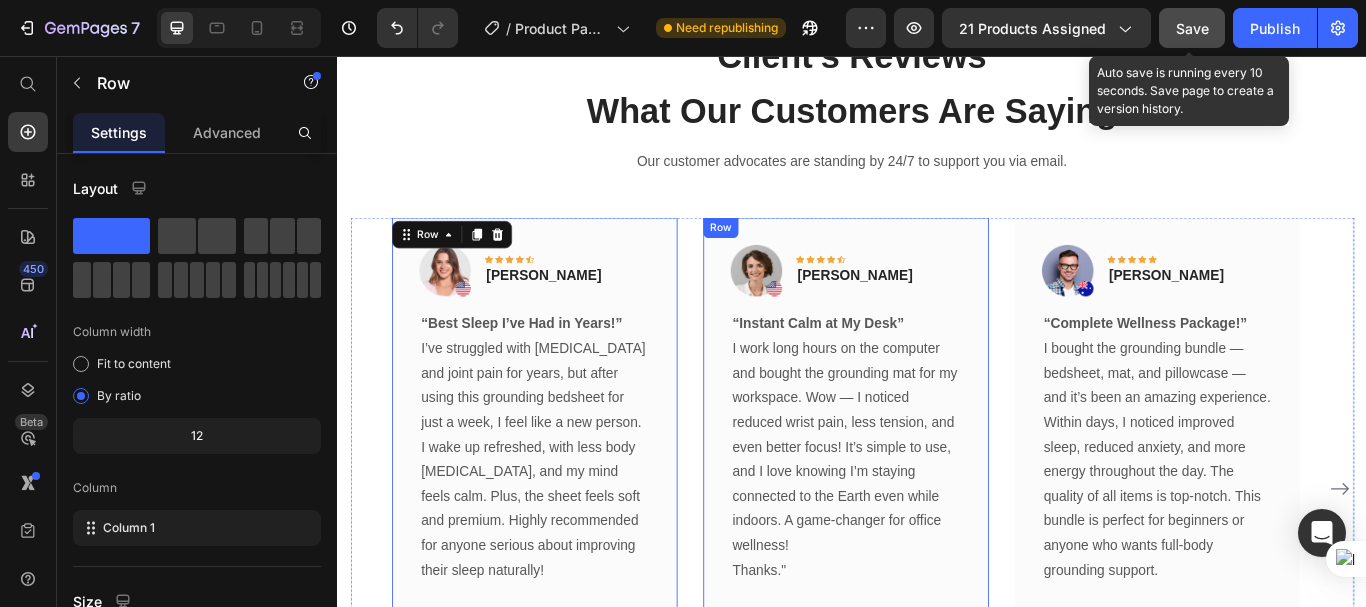 click on "Image
Icon
Icon
Icon
Icon
Icon Row Olivia Rowse Text block Row “Instant Calm at My Desk” I work long hours on the computer and bought the grounding mat for my workspace. Wow — I noticed reduced wrist pain, less tension, and even better focus! It’s simple to use, and I love knowing I’m staying connected to the Earth even while indoors. A game-changer for office wellness! Thanks." Text block                Title Line (P) Images & Gallery RealGrounding™ Mat (P) Title £49.95 (P) Price £99.95 (P) Price Row Buy Now (P) Cart Button Product Row" at bounding box center (929, 551) 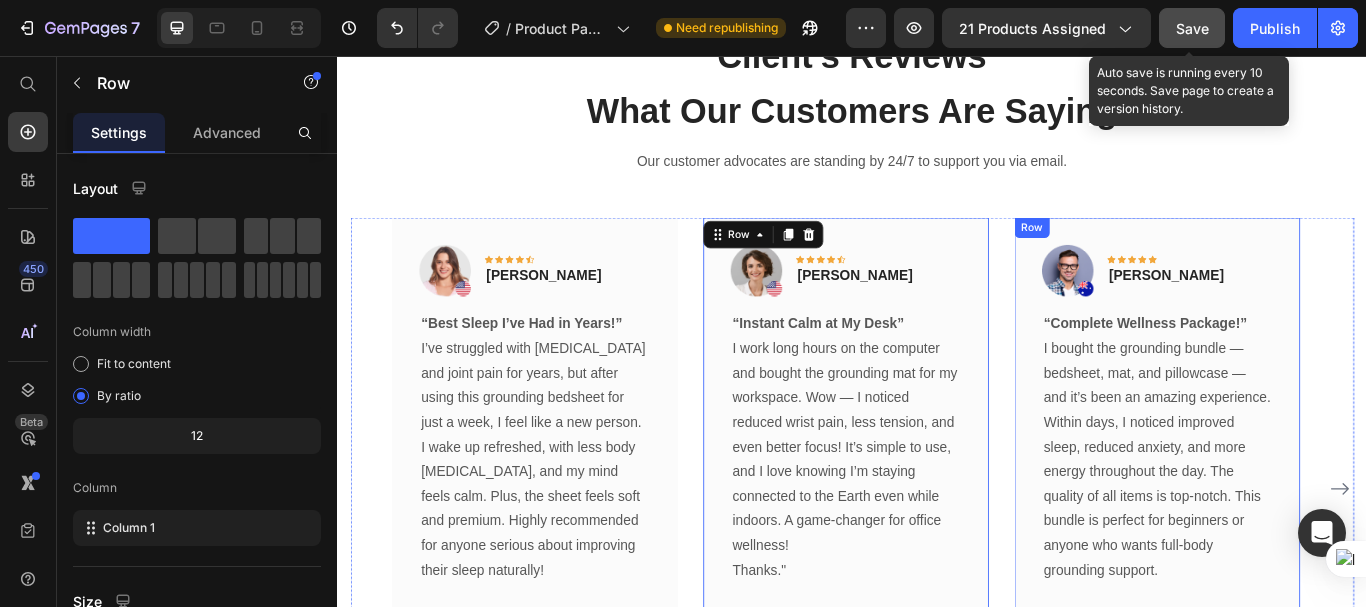 click on "Image
Icon
Icon
Icon
Icon
Icon Row Timothy Joseph Text block Row “Complete Wellness Package!” I bought the grounding bundle — bedsheet, mat, and pillowcase — and it’s been an amazing experience. Within days, I noticed improved sleep, reduced anxiety, and more energy throughout the day. The quality of all items is top-notch. This bundle is perfect for beginners or anyone who wants full-body grounding support. Text block                Title Line (P) Images & Gallery RealGrounding™ Bundle (P) Title £129.95 (P) Price £239.90 (P) Price Row Buy Now (P) Cart Button Product Row" at bounding box center [1292, 551] 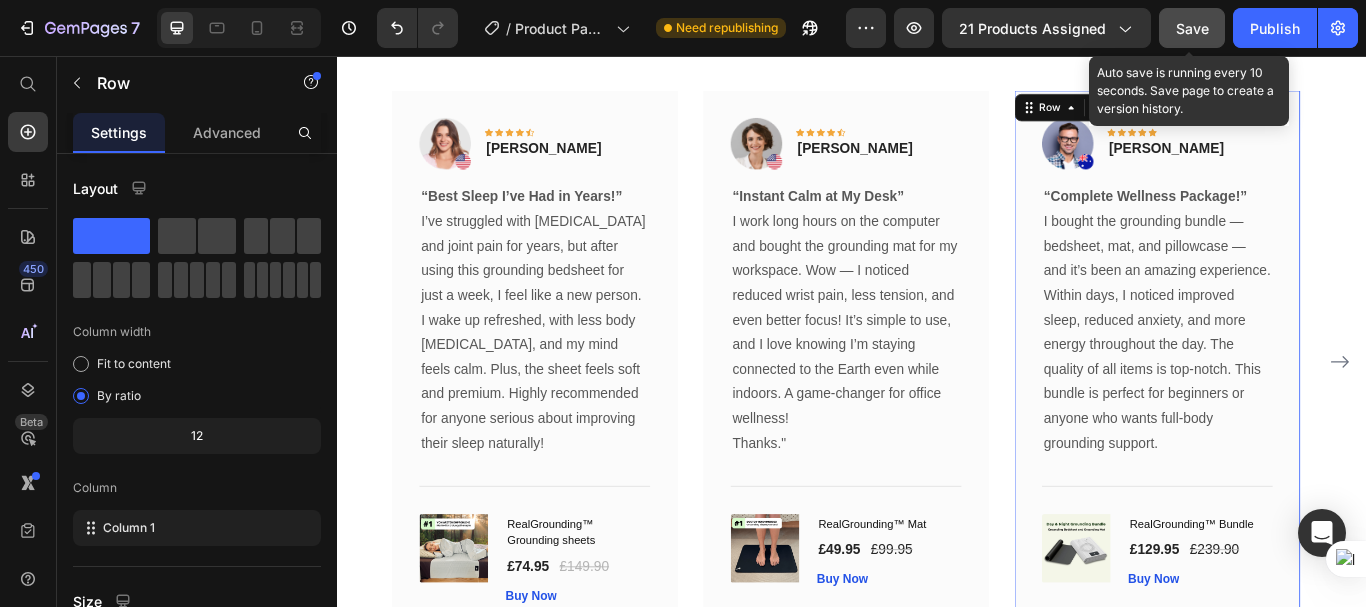 scroll, scrollTop: 6139, scrollLeft: 0, axis: vertical 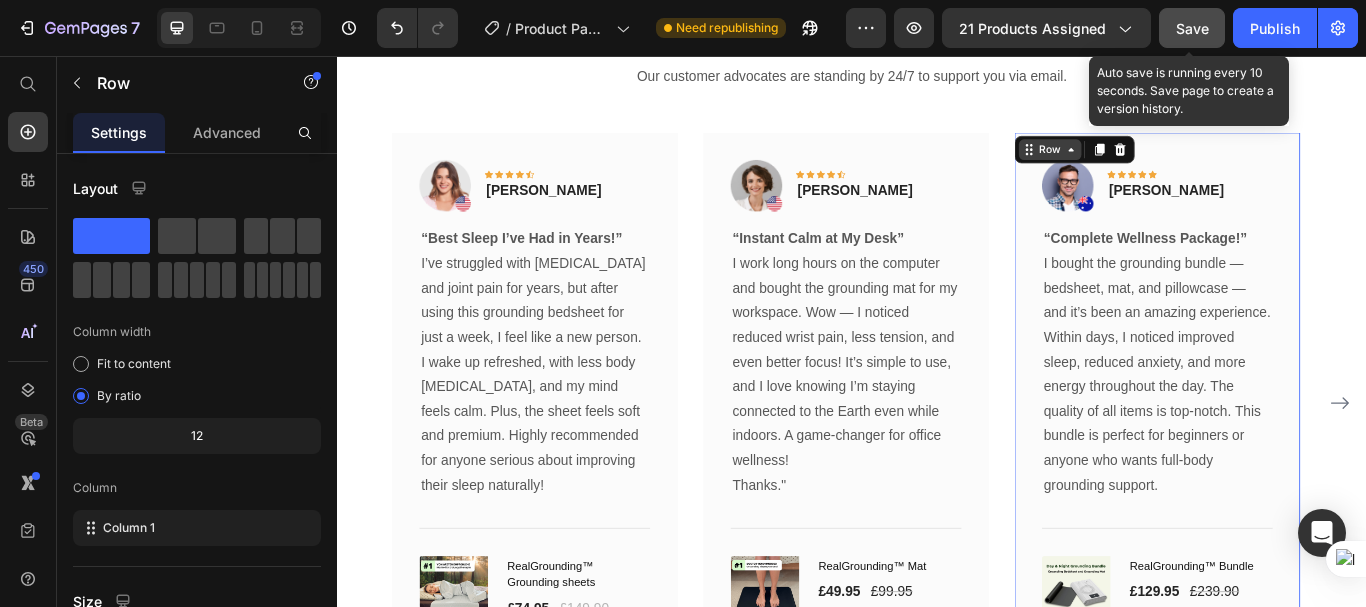 click 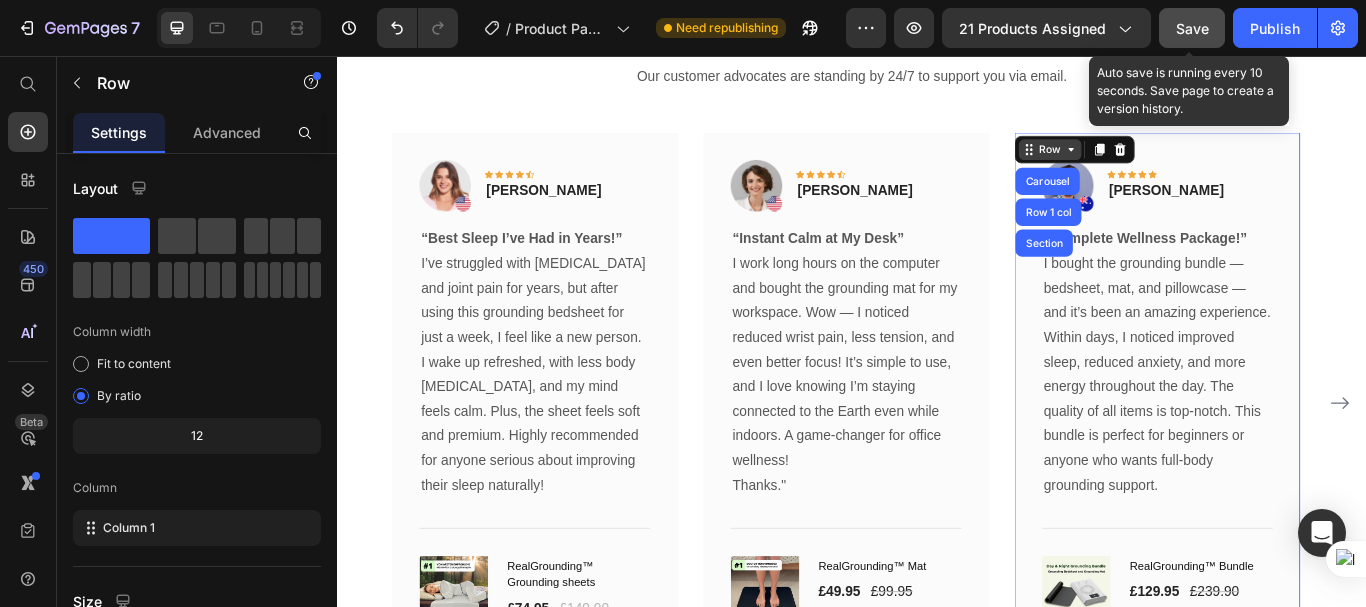 click 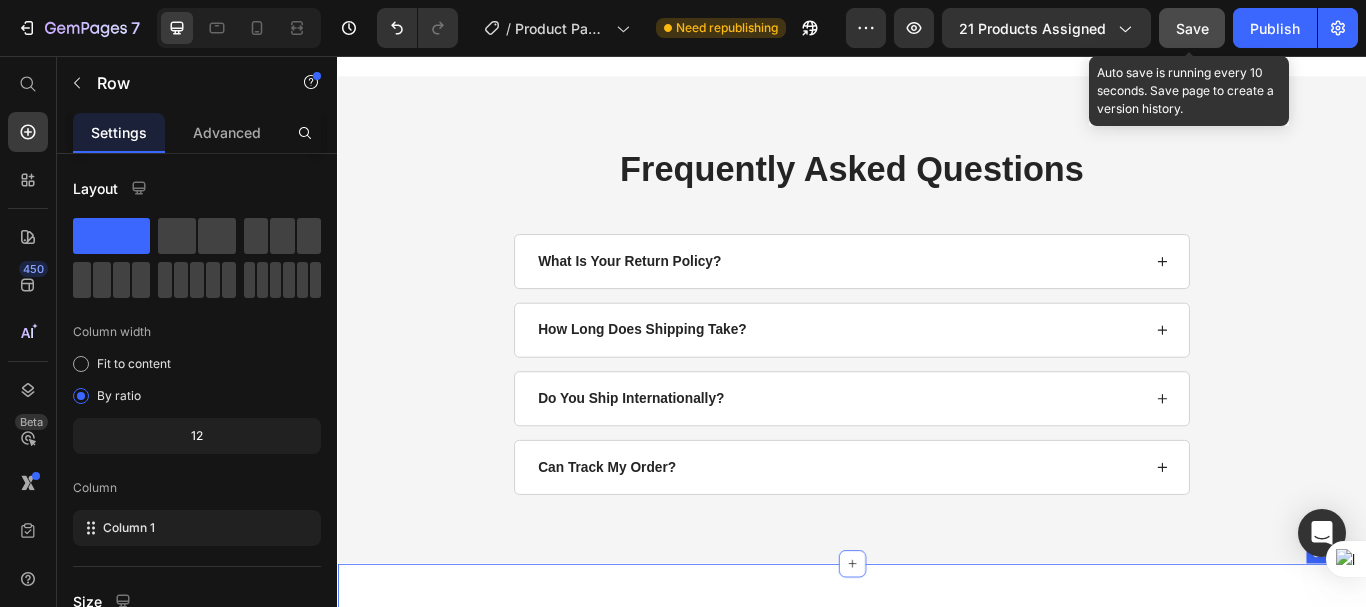 scroll, scrollTop: 4939, scrollLeft: 0, axis: vertical 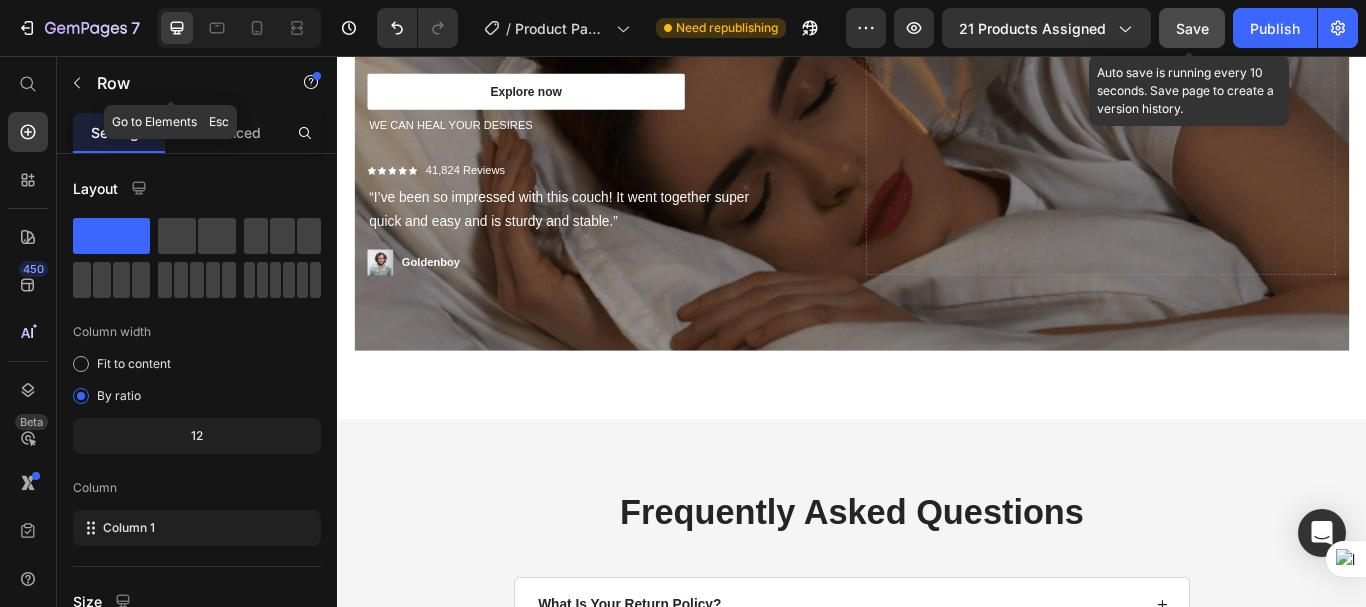 drag, startPoint x: 65, startPoint y: 79, endPoint x: 282, endPoint y: 153, distance: 229.27058 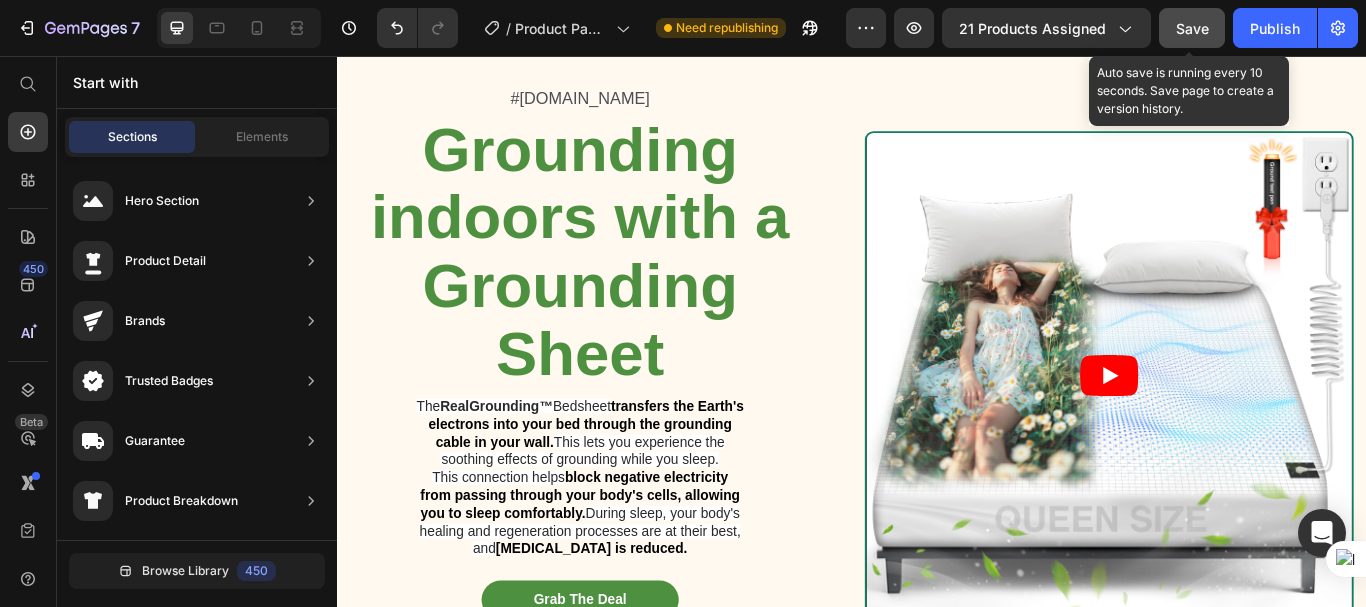 scroll, scrollTop: 741, scrollLeft: 0, axis: vertical 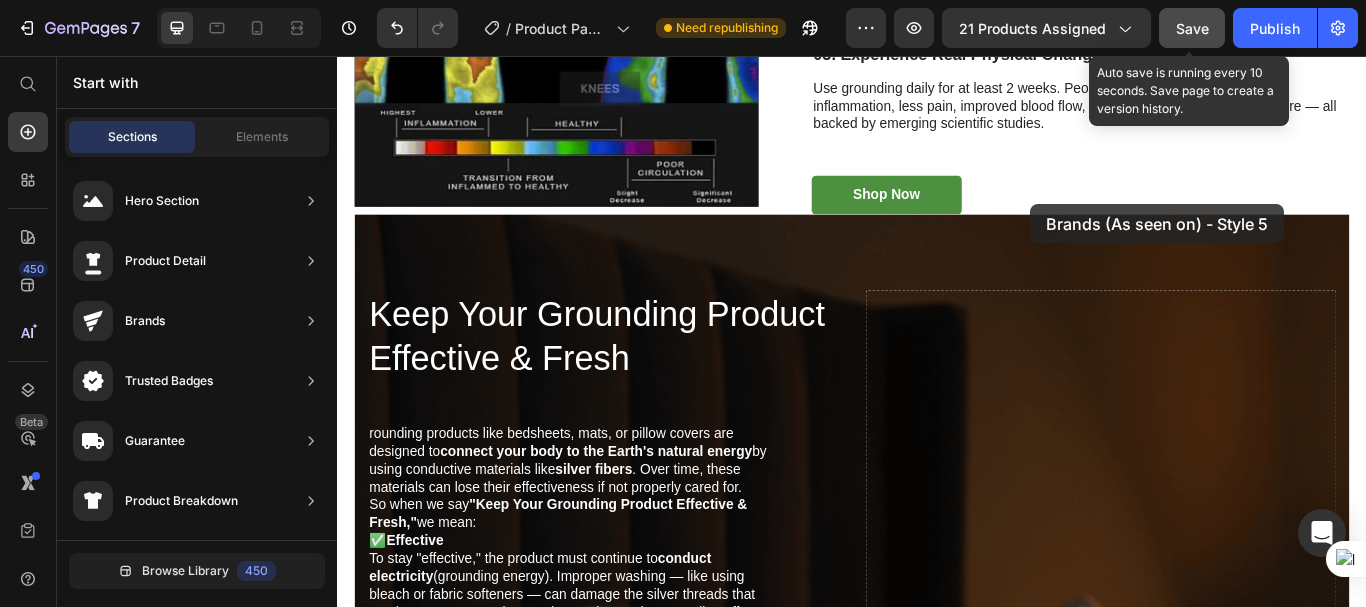 drag, startPoint x: 760, startPoint y: 277, endPoint x: 1145, endPoint y: 229, distance: 387.98068 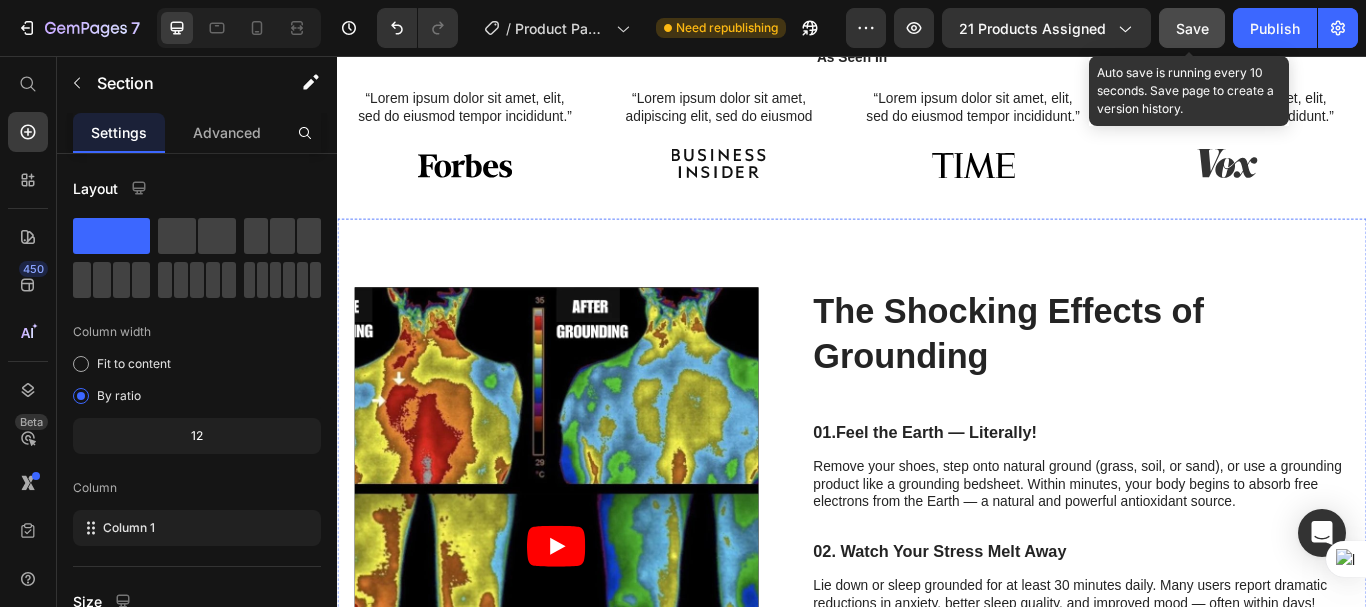 scroll, scrollTop: 3563, scrollLeft: 0, axis: vertical 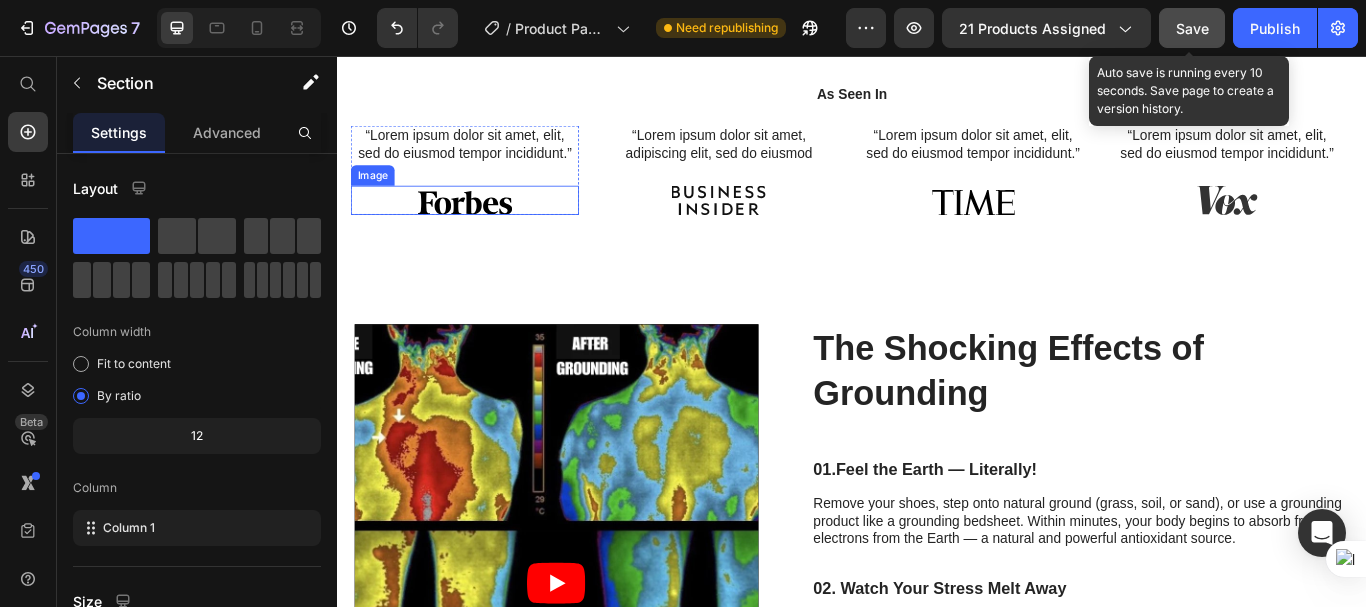 click at bounding box center [485, 224] 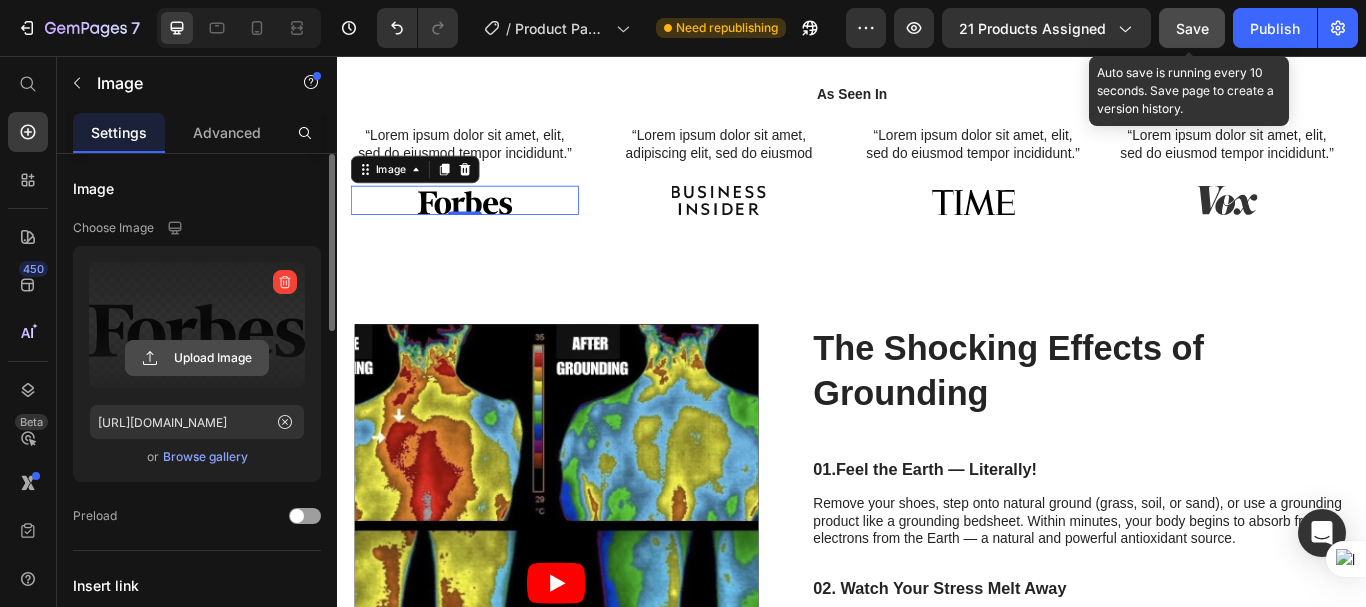click 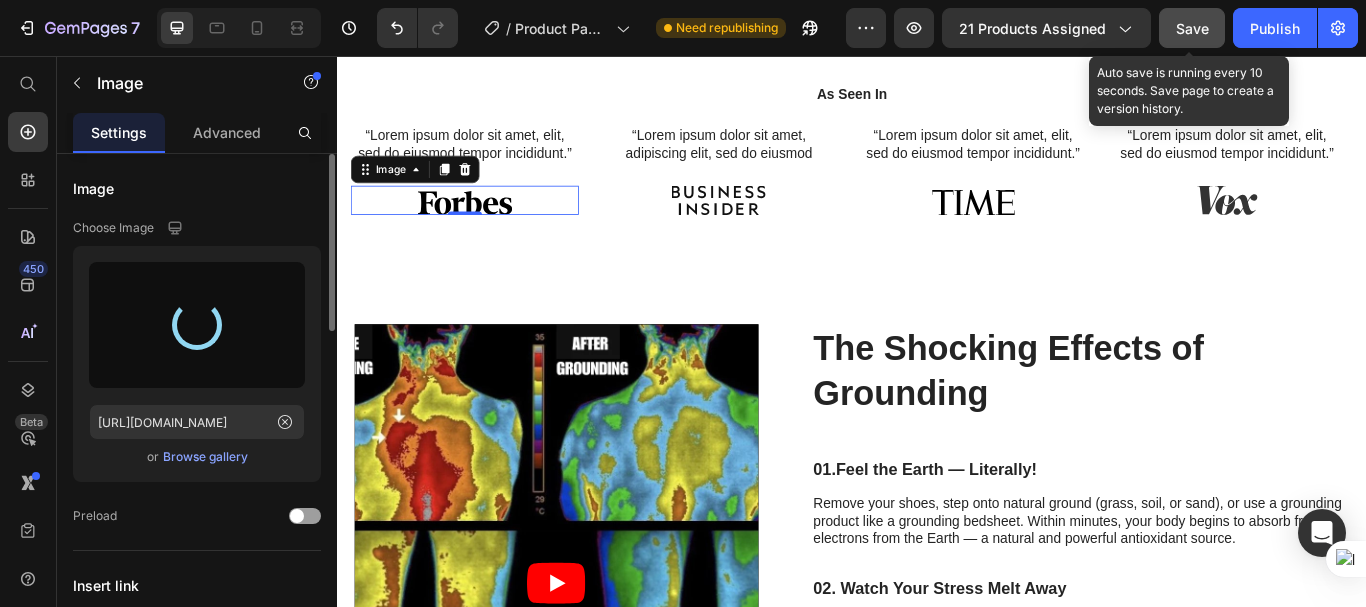 type on "https://cdn.shopify.com/s/files/1/0940/9989/8703/files/gempages_573676616073348003-97509466-e6d9-496d-b505-c74d267a89e3.webp" 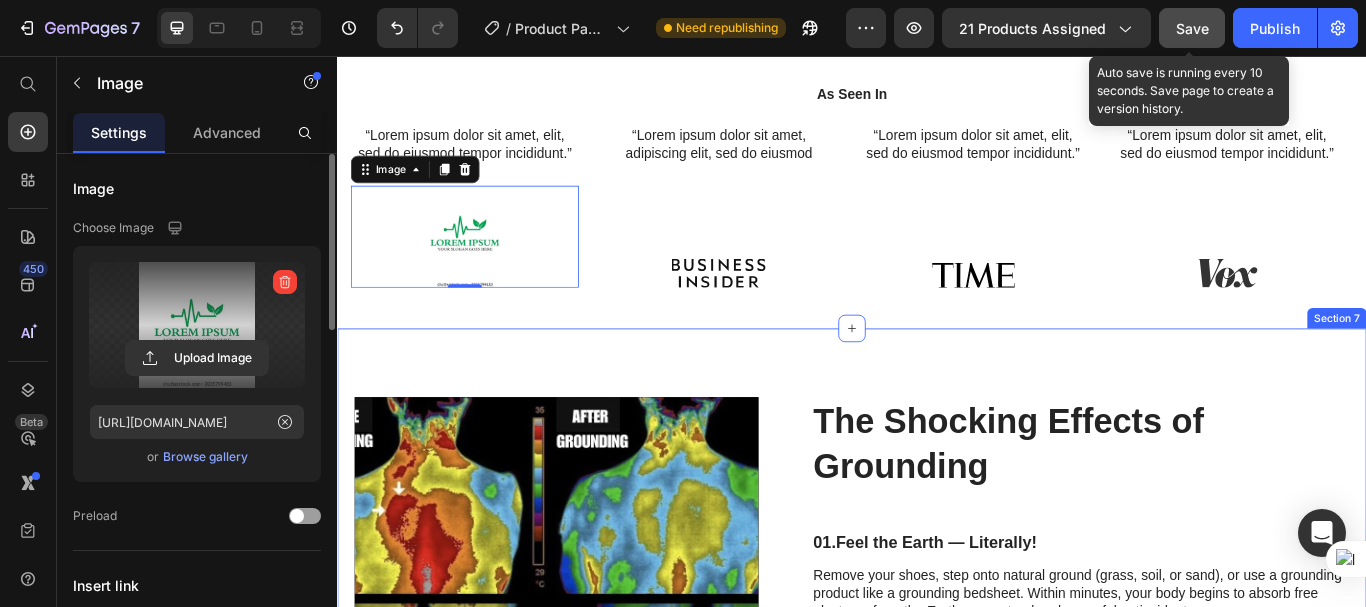 click on "Basic instructions Heading Video The Shocking Effects of Grounding   Heading 01.Feel the Earth — Literally! Text Block Remove your shoes, step onto natural ground (grass, soil, or sand), or use a grounding product like a grounding bedsheet. Within minutes, your body begins to absorb free electrons from the Earth — a natural and powerful antioxidant source. Text Block 02. Watch Your Stress Melt Away Text Block Lie down or sleep grounded for at least 30 minutes daily. Many users report dramatic reductions in anxiety, better sleep quality, and improved mood — often within days! Text Block 03. Experience Real Physical Change Text Block Use grounding daily for at least 2 weeks. People have experienced reduced inflammation, less pain, improved blood flow, and even stabilized blood pressure — all backed by emerging scientific studies. Text Block Shop Now Button Row Row Keep Your Grounding Product Effective & Fresh Heading rounding products like bedsheets, mats, or pillow covers are designed to   we mean:" at bounding box center [937, 1239] 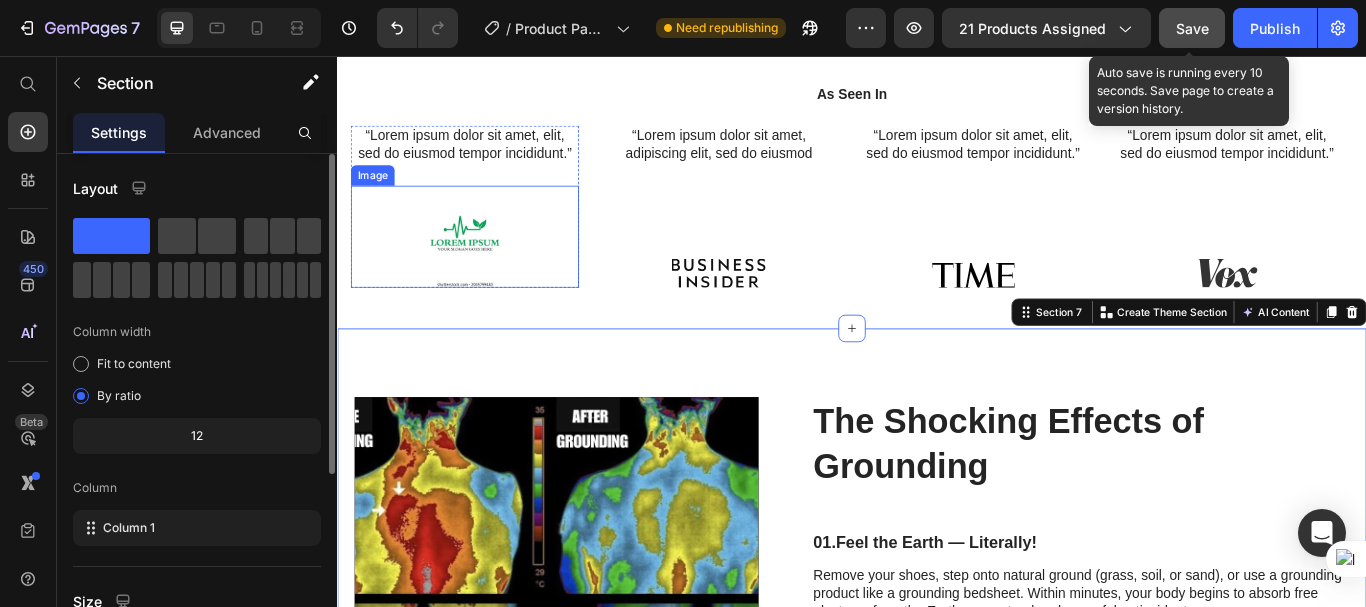 click at bounding box center (485, 266) 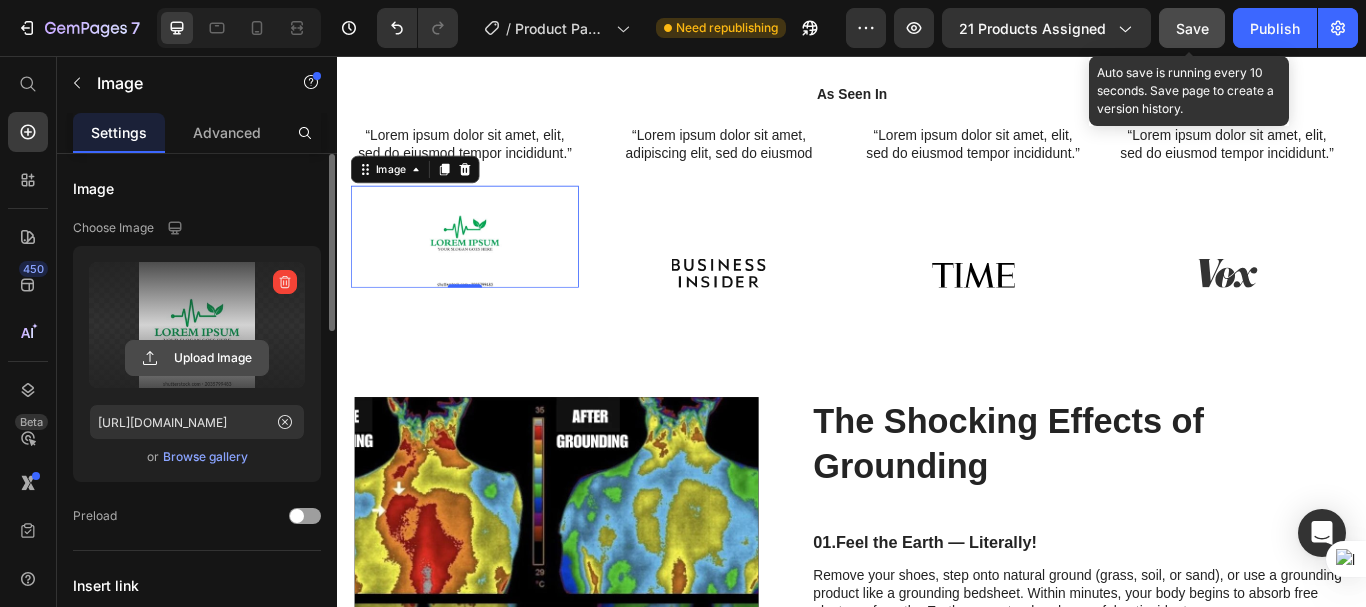 click 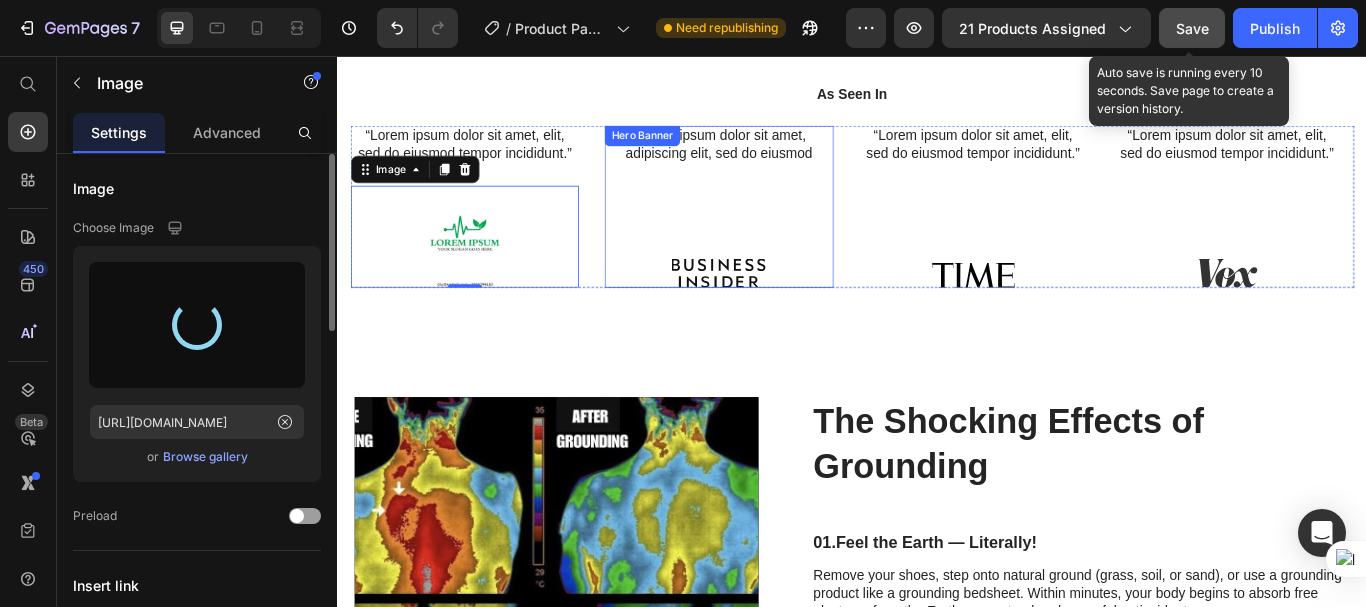 type on "https://cdn.shopify.com/s/files/1/0940/9989/8703/files/gempages_573676616073348003-d719e718-9c0b-4861-98f9-212886eb2de8.webp" 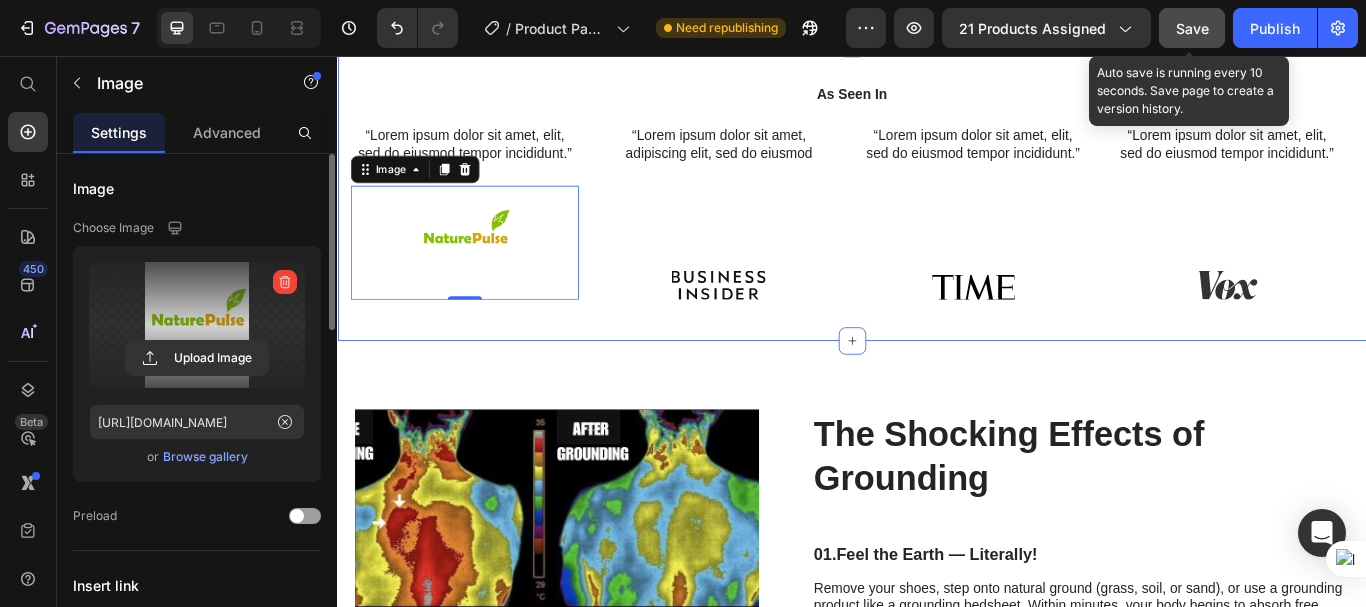 click on "As Seen In Heading “Lorem ipsum dolor sit amet, elit, sed do eiusmod tempor incididunt.” Text Block Image   0 Hero Banner “Lorem ipsum dolor sit amet, adipiscing elit, sed do eiusmod Text Block Image Hero Banner “Lorem ipsum dolor sit amet, elit, sed do eiusmod tempor incididunt.” Text Block Image Hero Banner “Lorem ipsum dolor sit amet, elit, sed do eiusmod tempor incididunt.” Text Block Image Hero Banner Carousel Row Section 6" at bounding box center (937, 214) 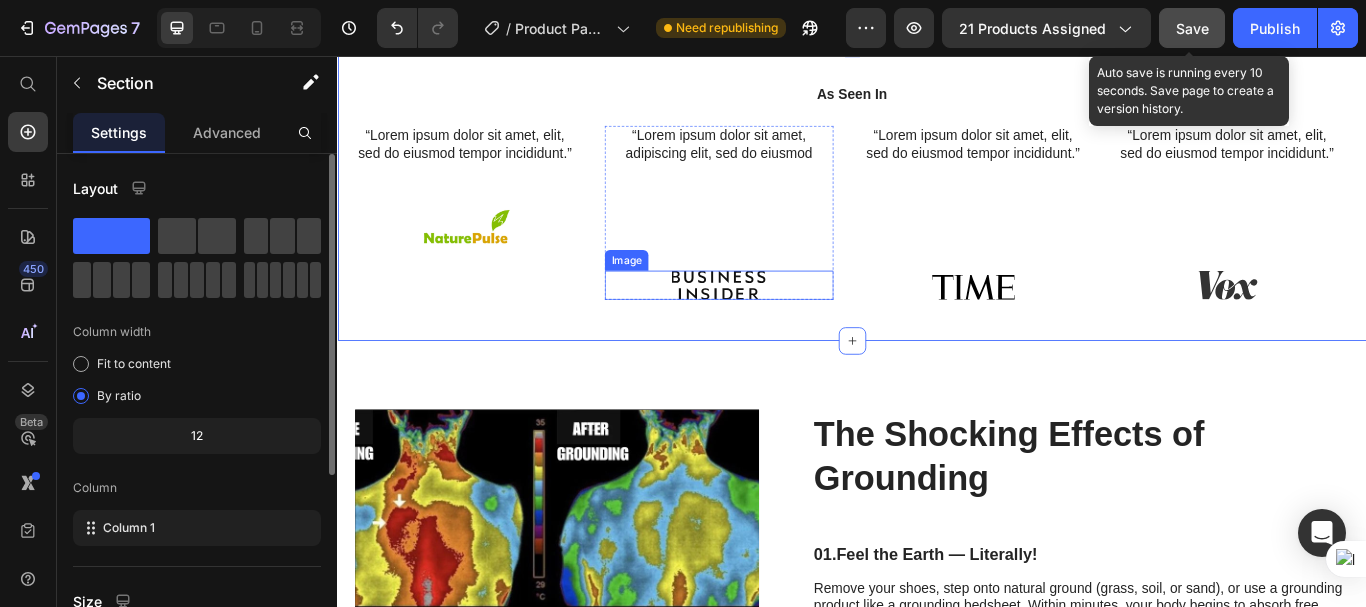 click at bounding box center (781, 323) 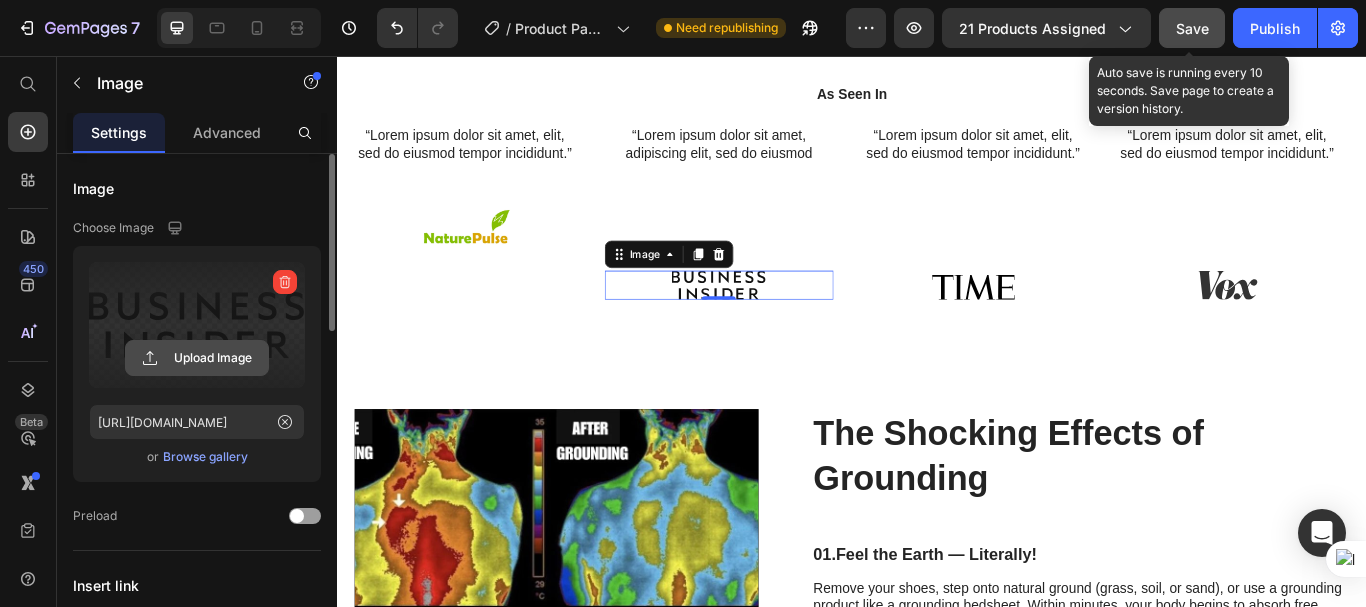 click 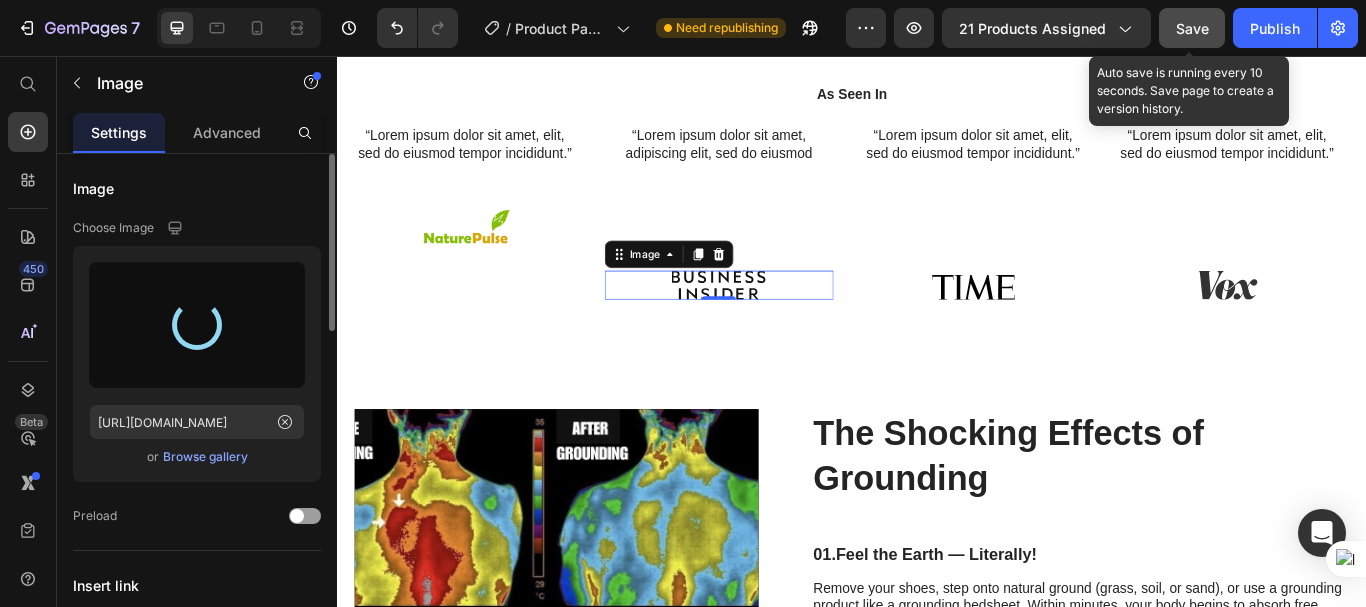 type on "https://cdn.shopify.com/s/files/1/0940/9989/8703/files/gempages_573676616073348003-f64eed0f-2c8b-471d-92f2-7e062d9e8edd.webp" 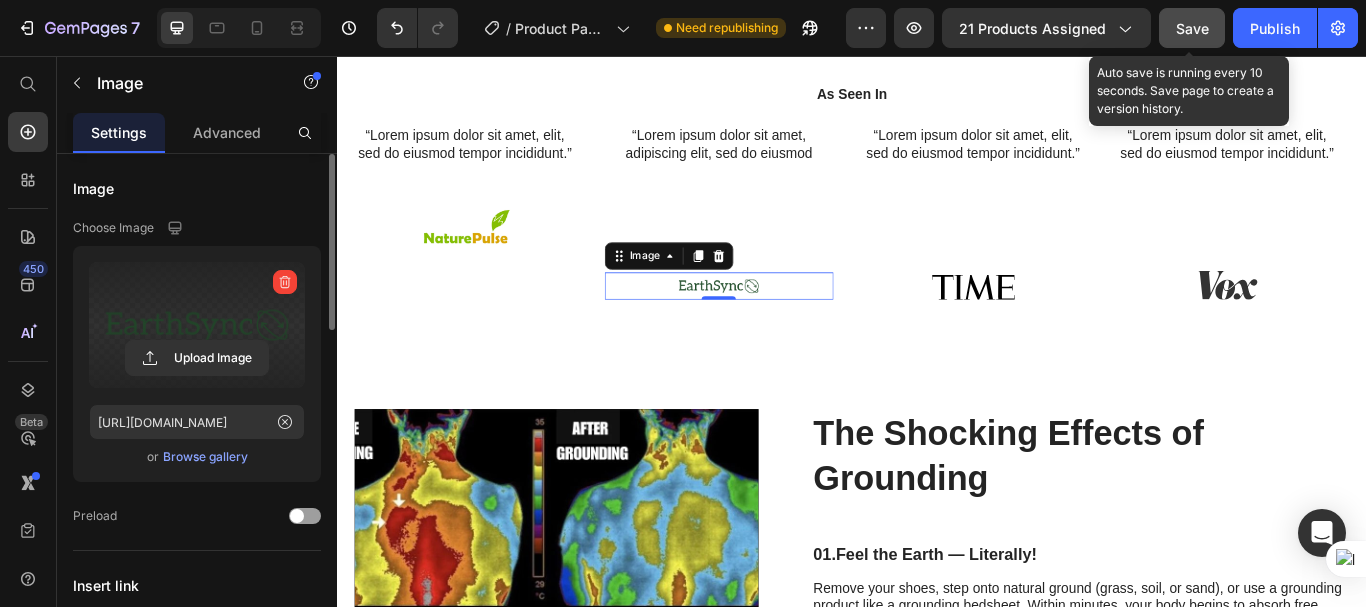 click on "RealGrounding VS Others Heading
Drop element here Image Row Other Text Block Row 100% Organic Cotton Text Block
Icon Row
Icon Row 100% Pure Silver Fiber Text Block
Icon Row
Icon Row Shorty Of 15Ft Grounding Cord Text Block
Icon Row
Icon Row 90-Days Risk Free Trial Text Block
Icon Row
Icon Row 100% Checking Warranty Text Block
Icon Row
Icon Row Row Section 5" at bounding box center [937, -331] 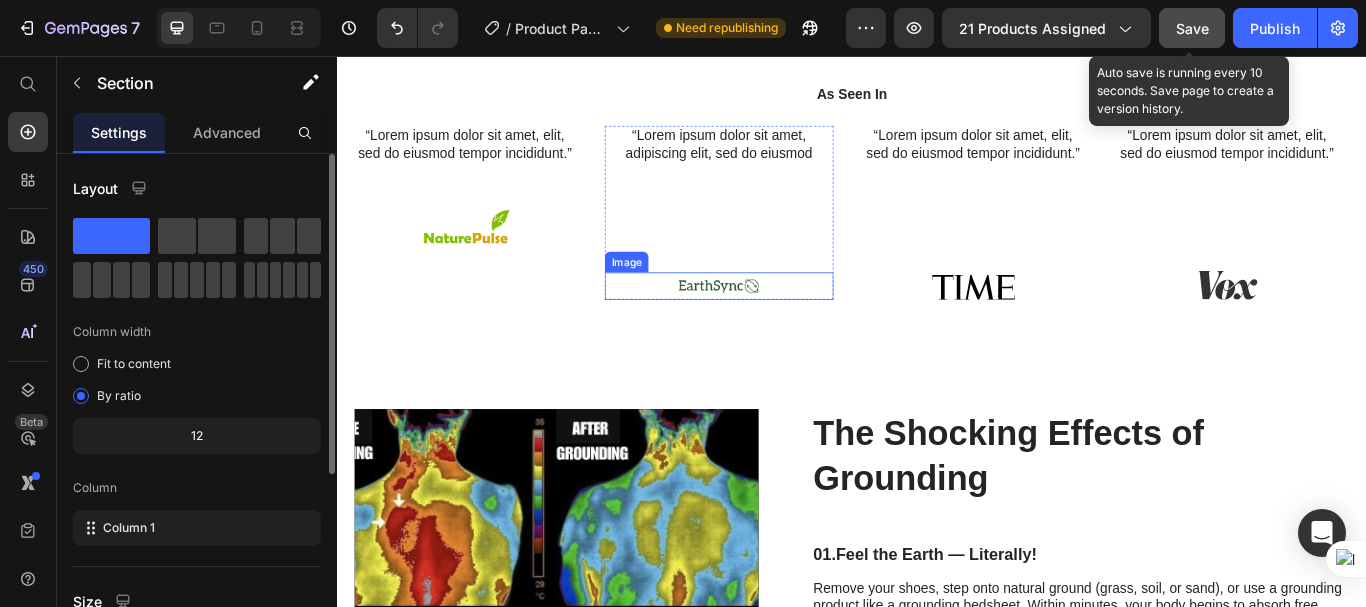 click at bounding box center [781, 324] 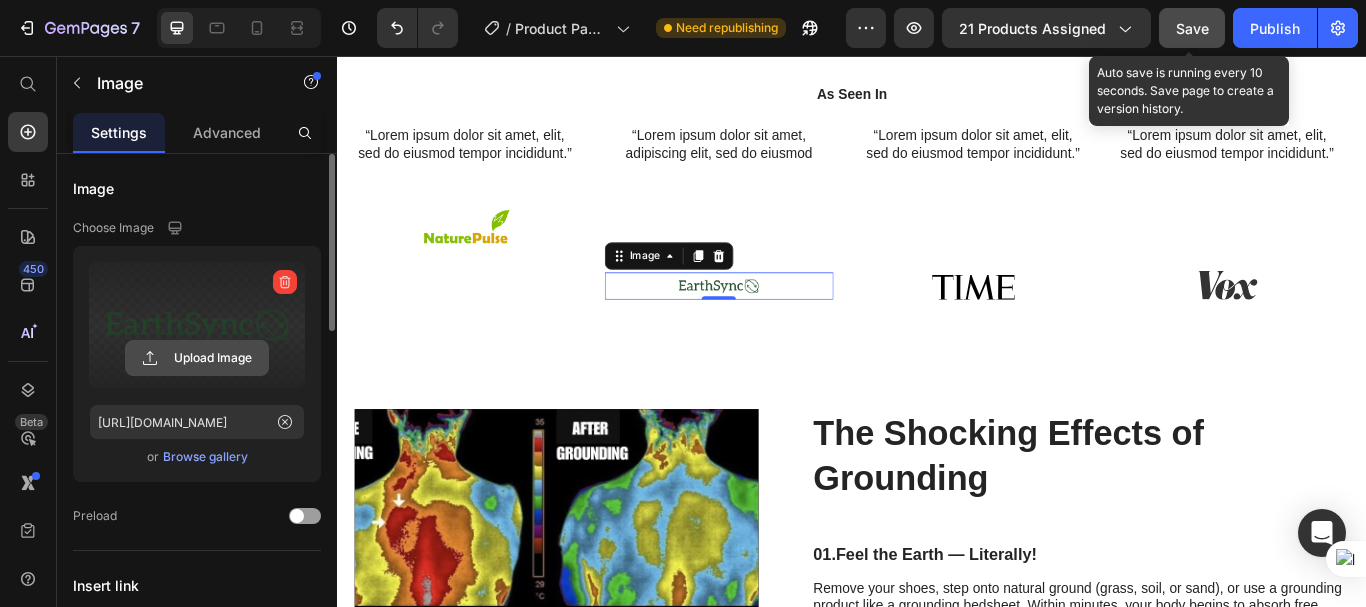 click 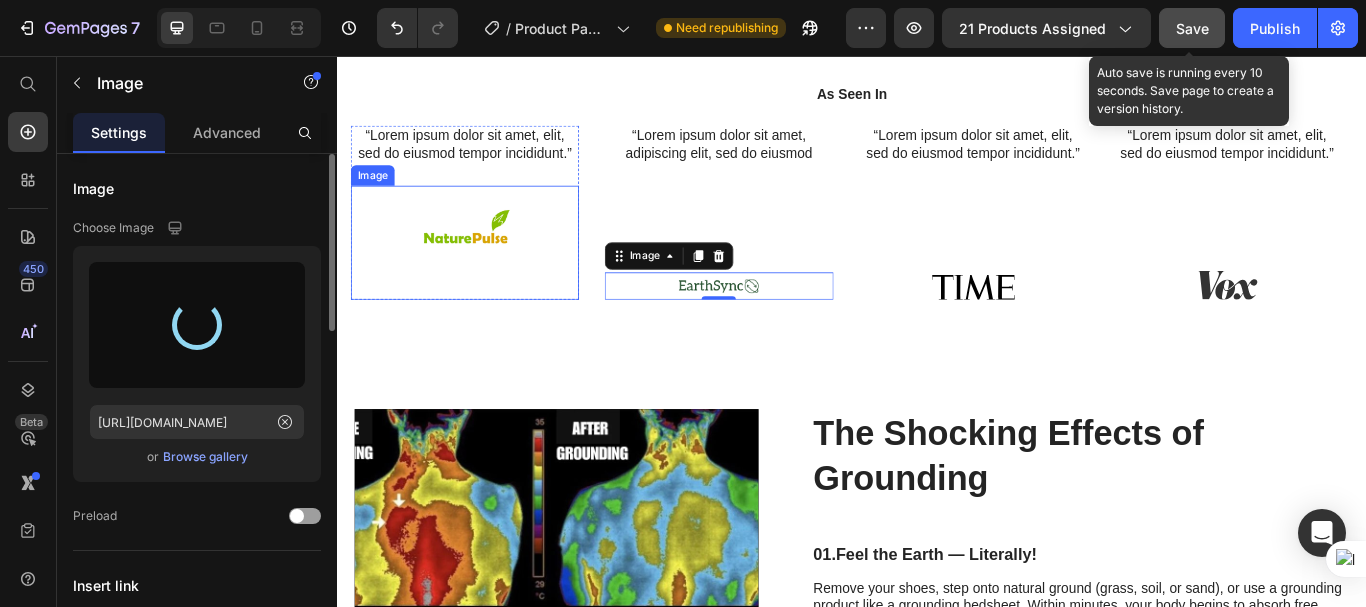 type on "https://cdn.shopify.com/s/files/1/0940/9989/8703/files/gempages_573676616073348003-710ce094-492b-4a2f-819a-9e3888c62619.svg" 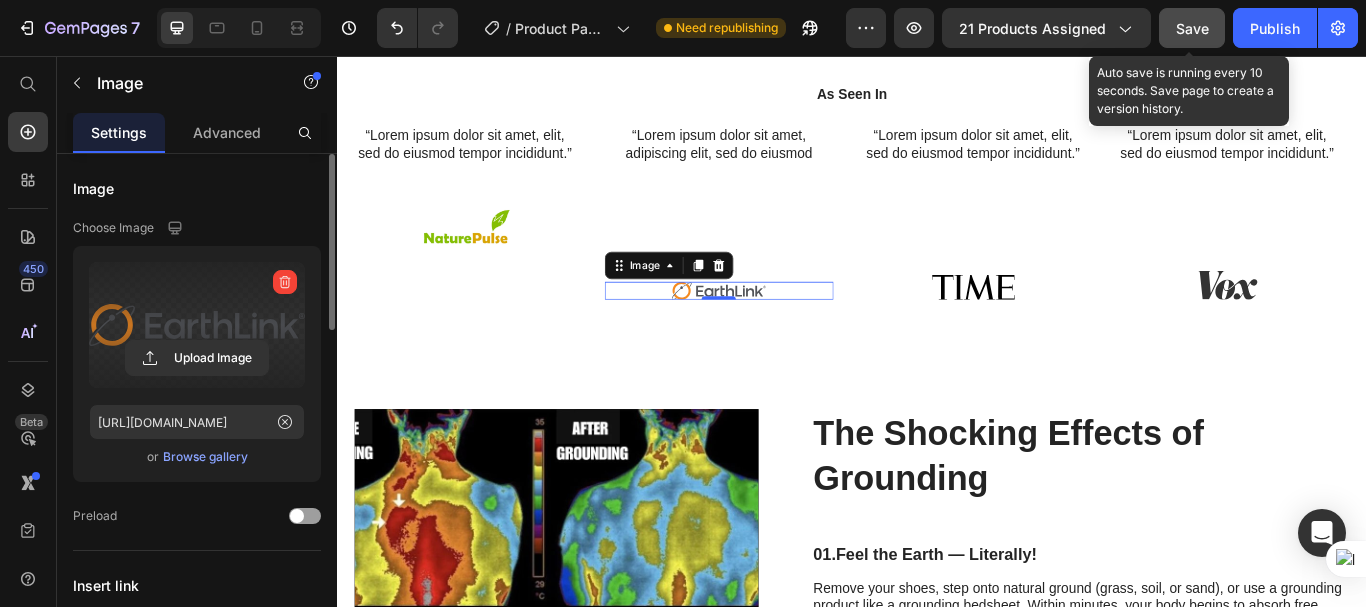 click on "RealGrounding VS Others Heading
Drop element here Image Row Other Text Block Row 100% Organic Cotton Text Block
Icon Row
Icon Row 100% Pure Silver Fiber Text Block
Icon Row
Icon Row Shorty Of 15Ft Grounding Cord Text Block
Icon Row
Icon Row 90-Days Risk Free Trial Text Block
Icon Row
Icon Row 100% Checking Warranty Text Block
Icon Row
Icon Row Row Section 5" at bounding box center [937, -331] 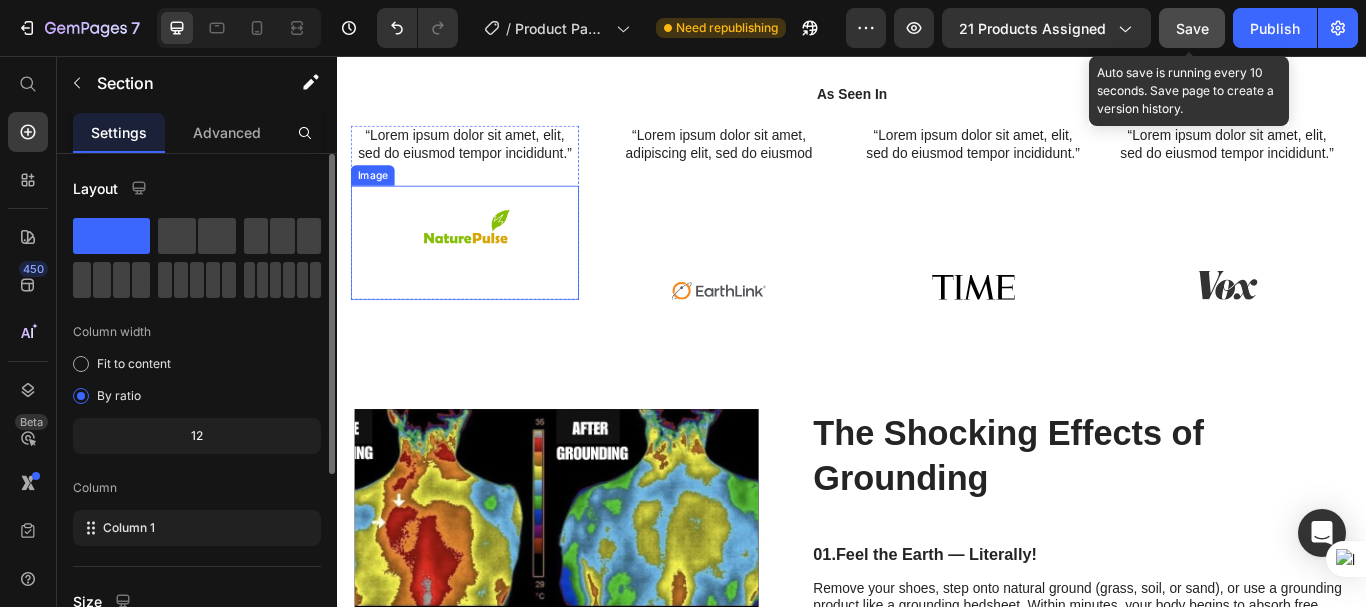 click at bounding box center [485, 273] 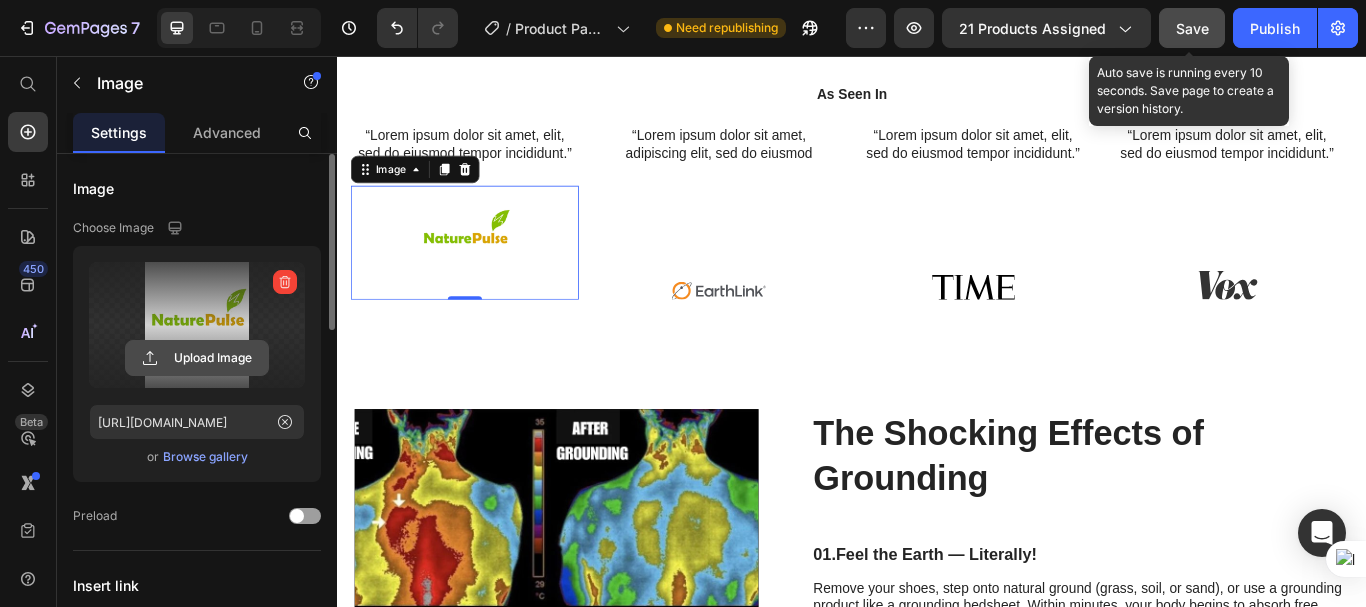 click 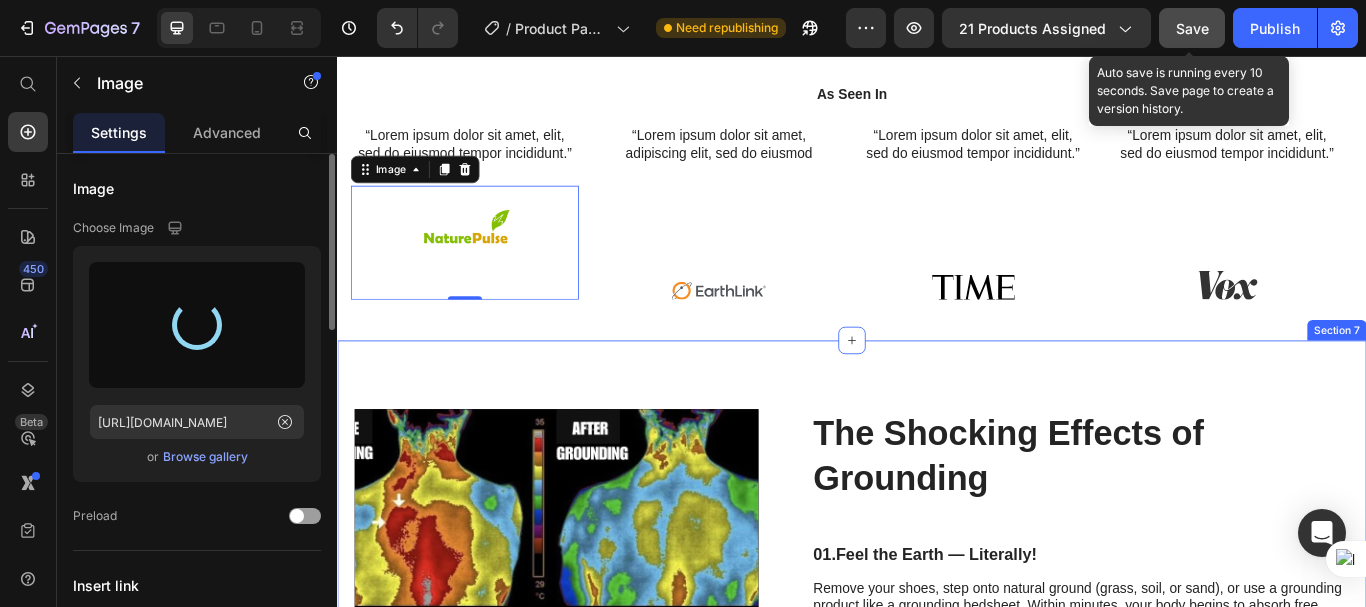 type on "https://cdn.shopify.com/s/files/1/0940/9989/8703/files/gempages_573676616073348003-51da5f7d-8bcf-4c54-862a-438457de6c1d.png" 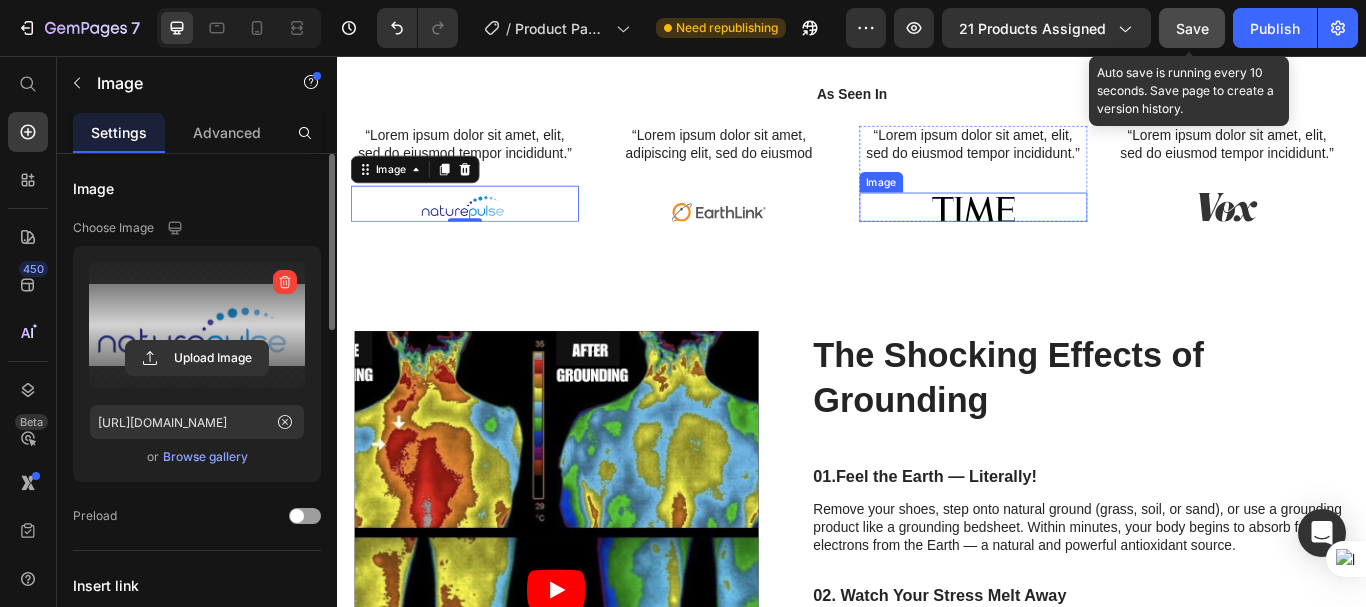 click at bounding box center (1078, 232) 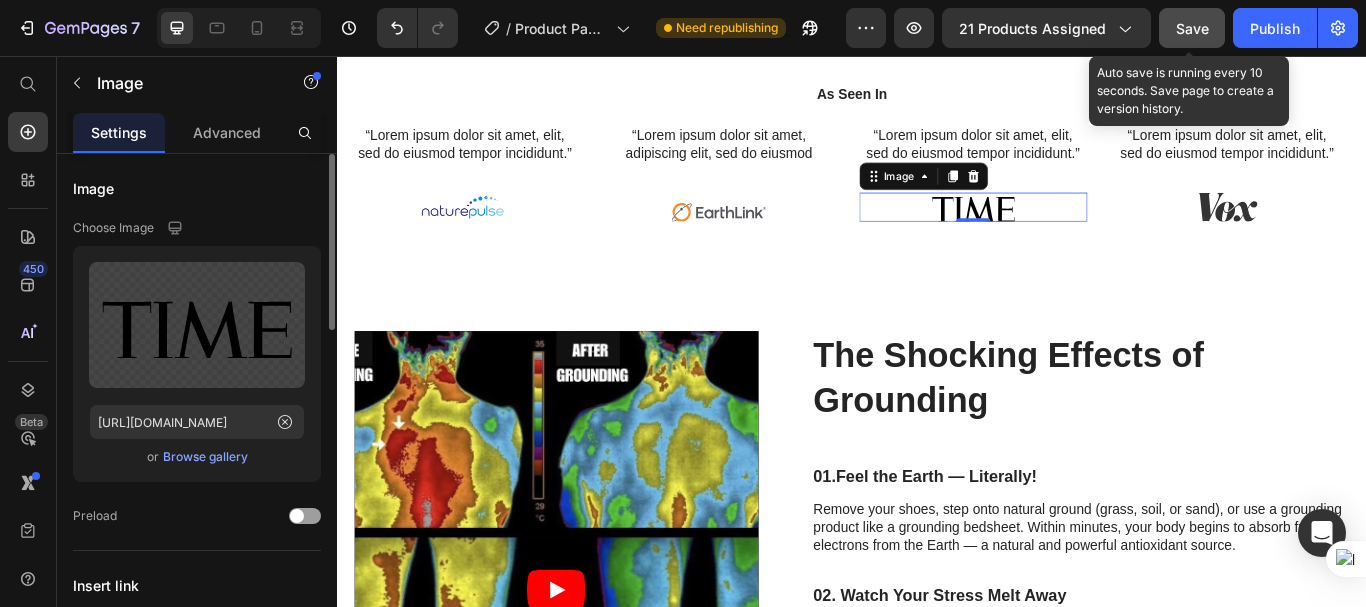 click at bounding box center [1078, 232] 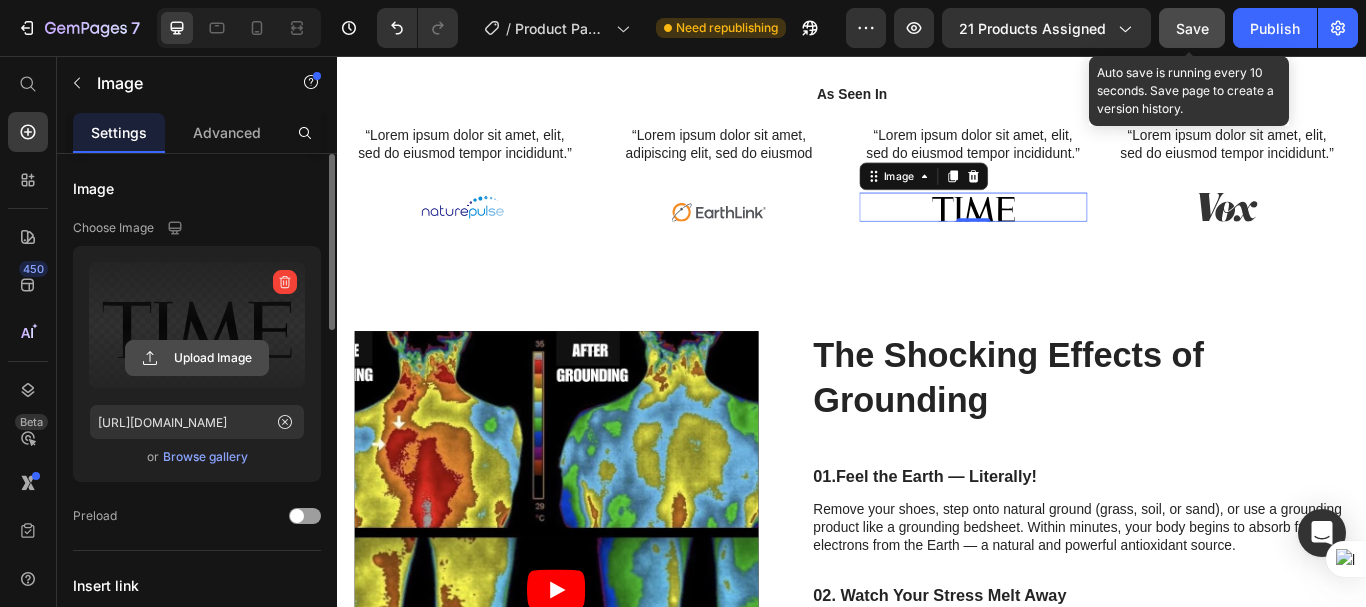 click 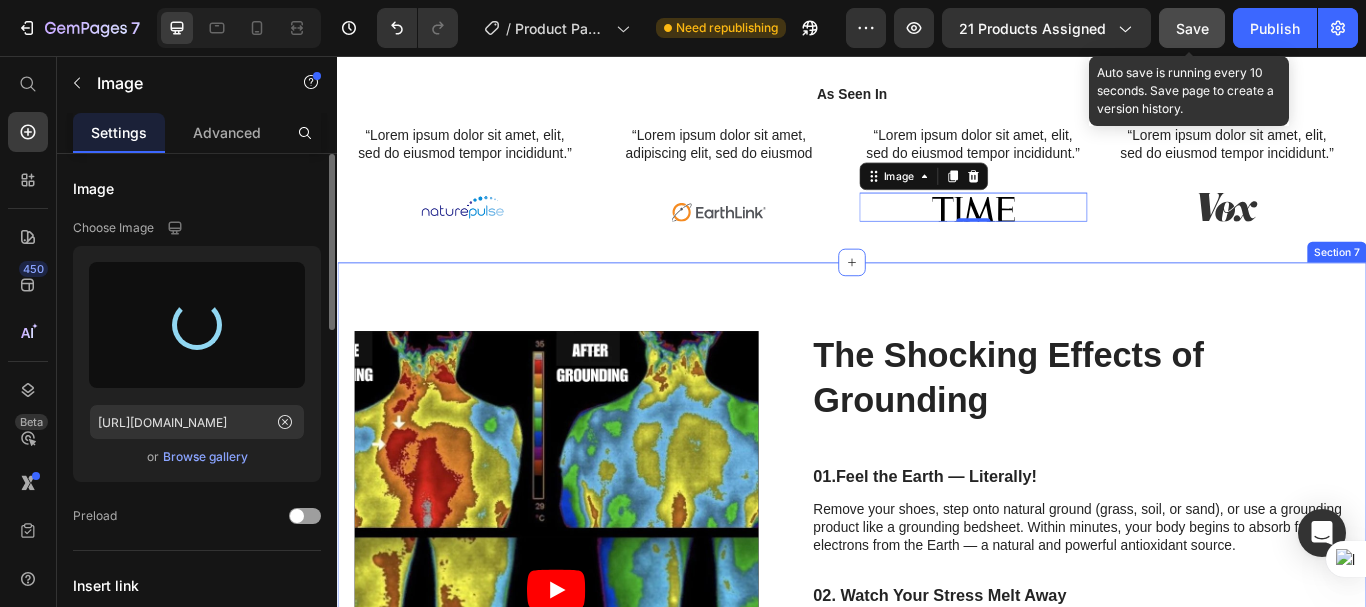 type on "https://cdn.shopify.com/s/files/1/0940/9989/8703/files/gempages_573676616073348003-dc7d8005-bd40-44e0-9d5c-2e805101c020.png" 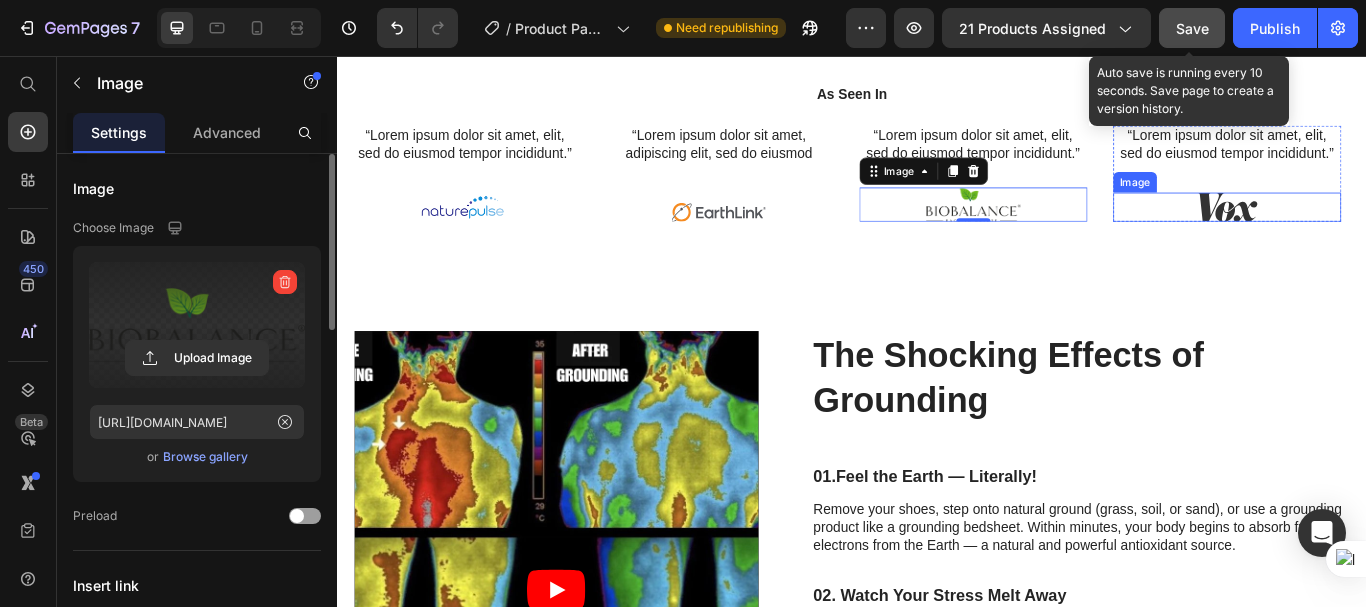 click at bounding box center [1374, 232] 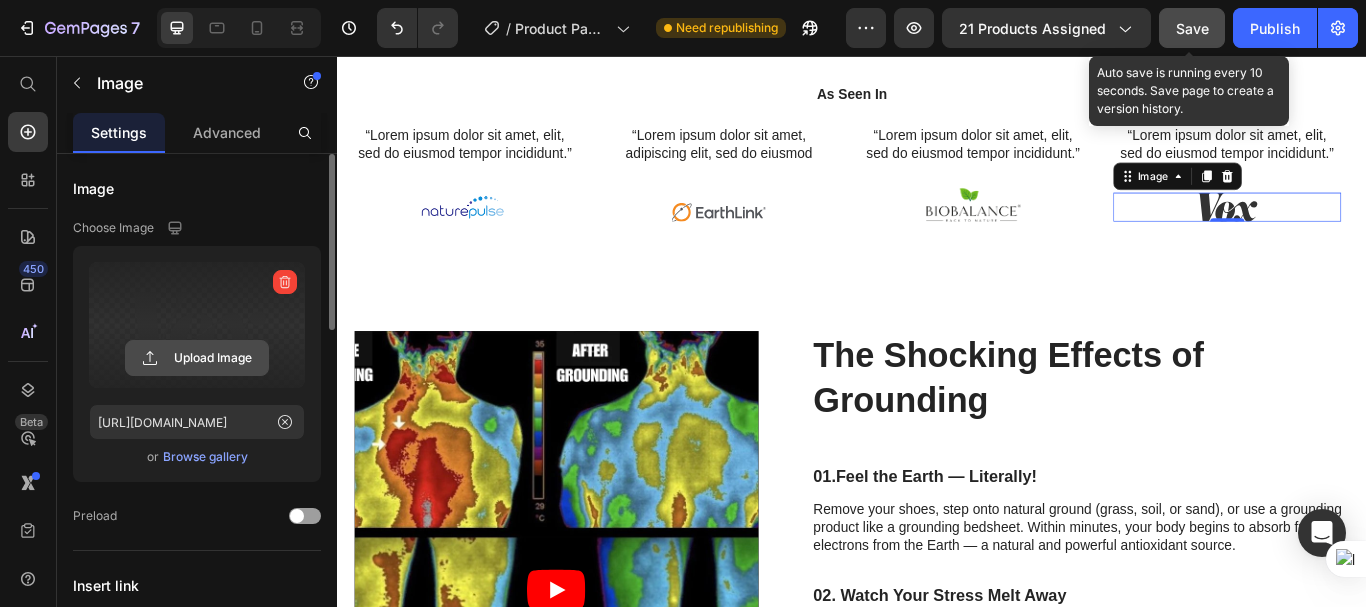 click 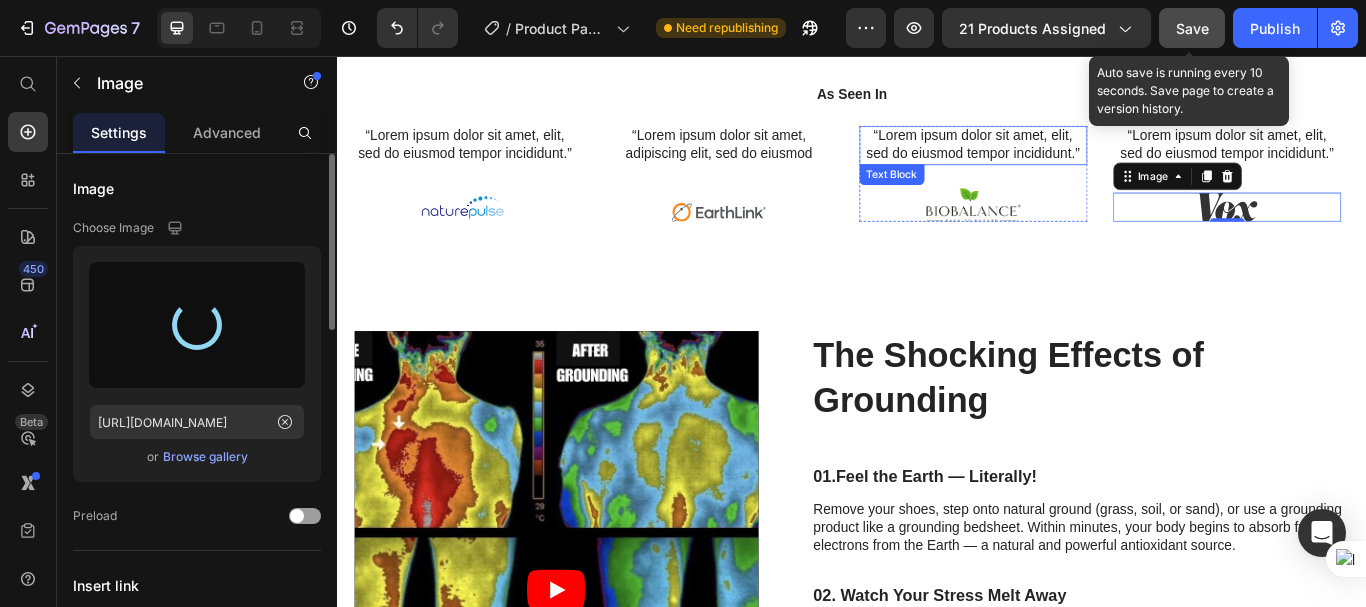 type on "https://cdn.shopify.com/s/files/1/0940/9989/8703/files/gempages_573676616073348003-bc7cfc8c-4637-4a0f-b317-c605a5c153d9.webp" 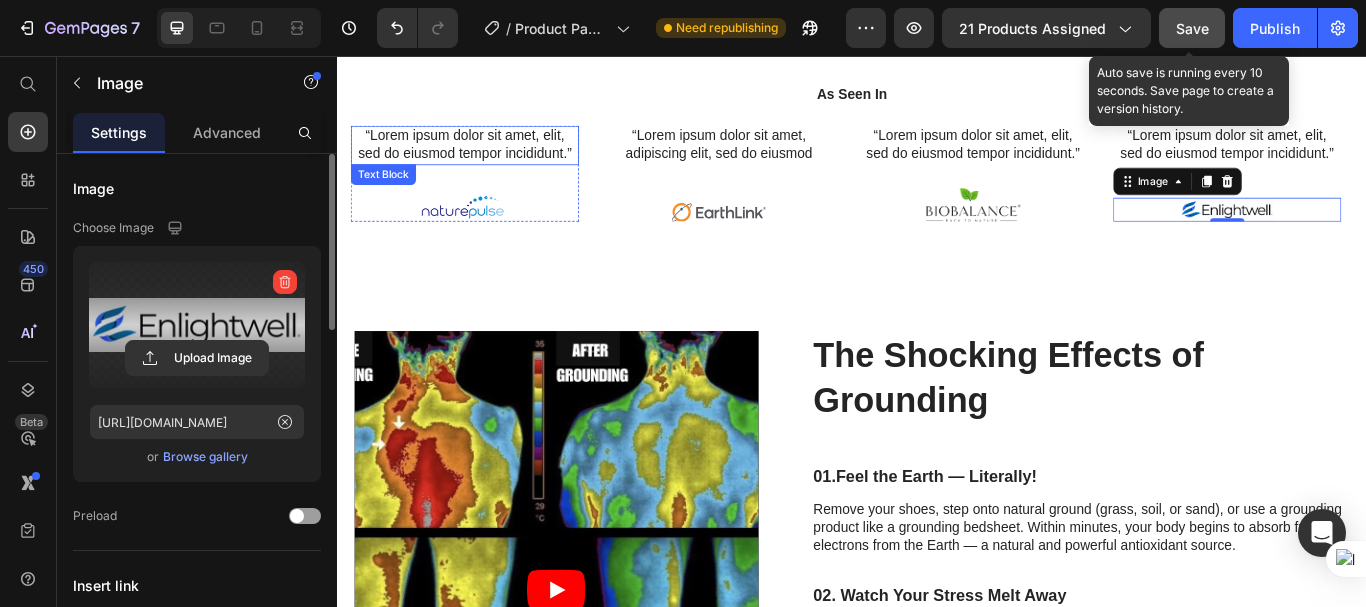 click on "“Lorem ipsum dolor sit amet, elit, sed do eiusmod tempor incididunt.”" at bounding box center (485, 160) 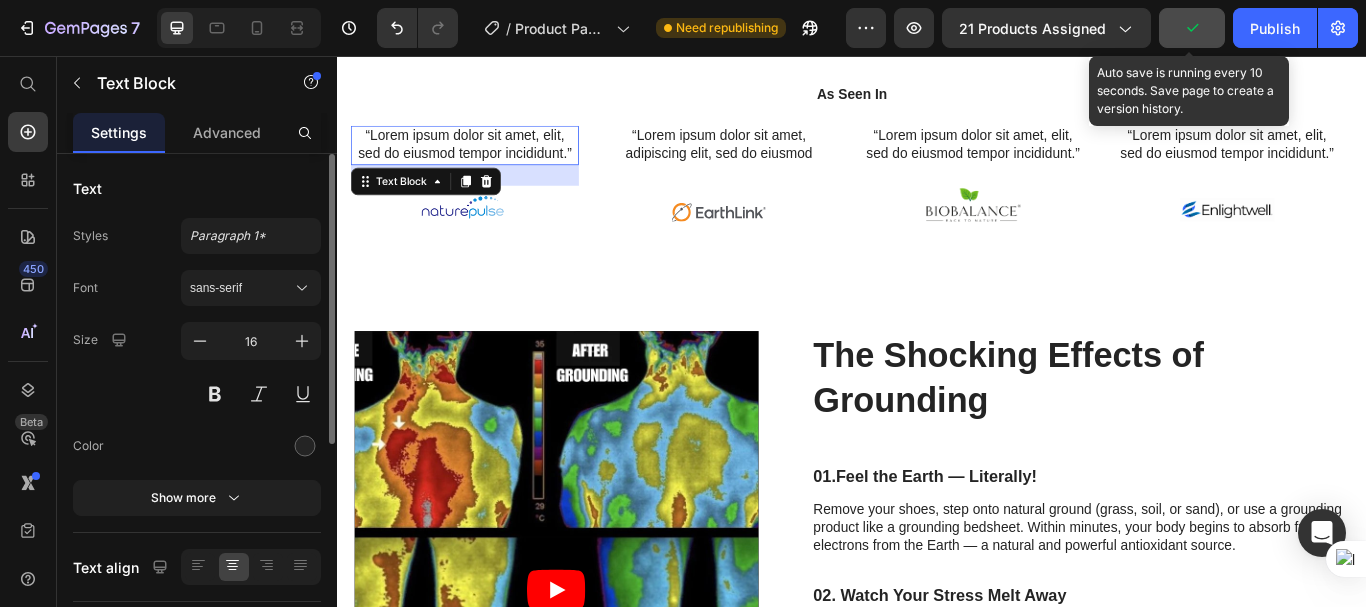 click on "“Lorem ipsum dolor sit amet, elit, sed do eiusmod tempor incididunt.”" at bounding box center [485, 160] 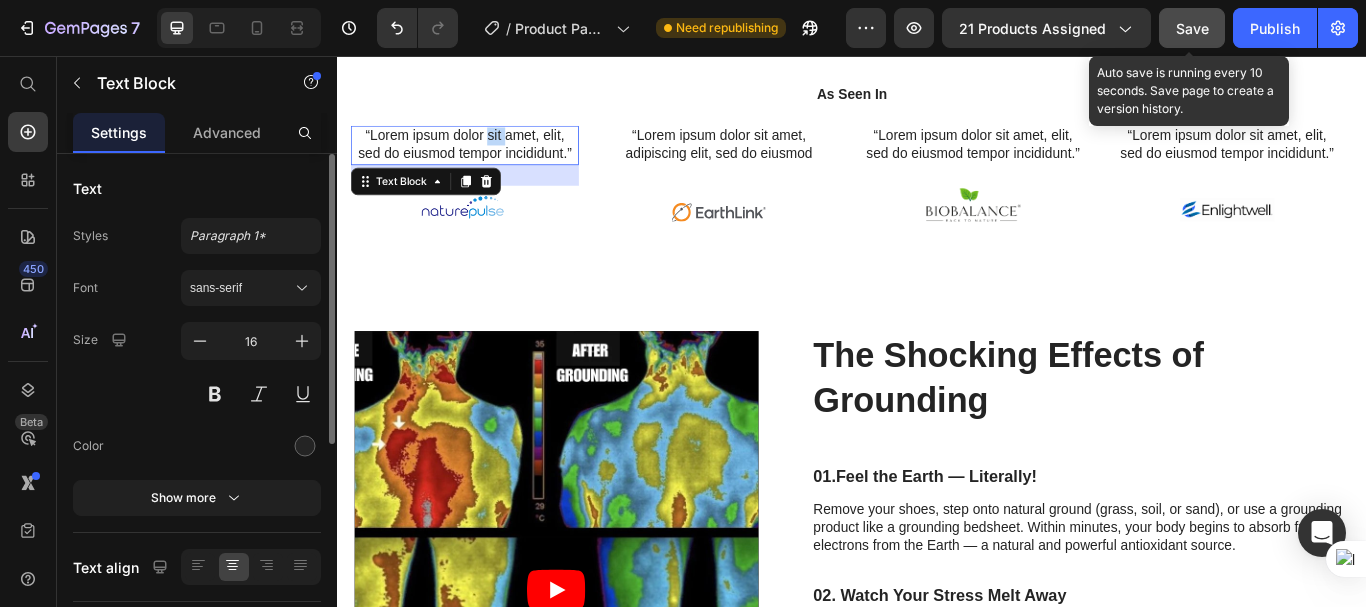 click on "“Lorem ipsum dolor sit amet, elit, sed do eiusmod tempor incididunt.”" at bounding box center (485, 160) 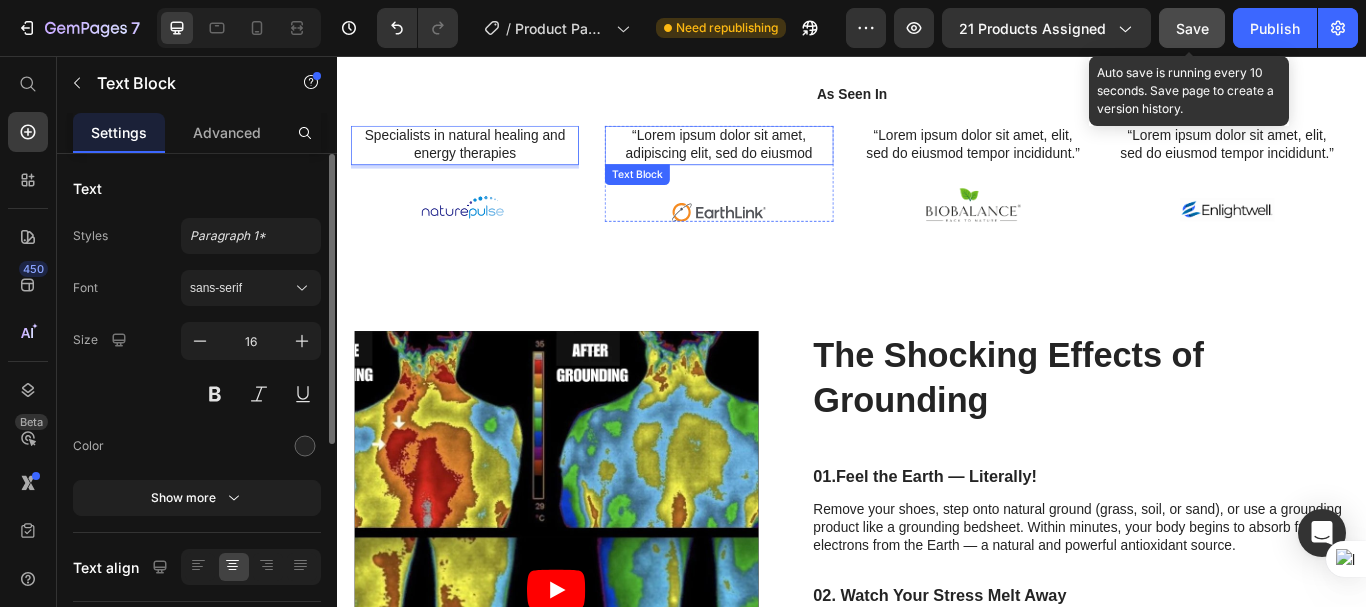 click on "“Lorem ipsum dolor sit amet, adipiscing elit, sed do eiusmod" at bounding box center [781, 160] 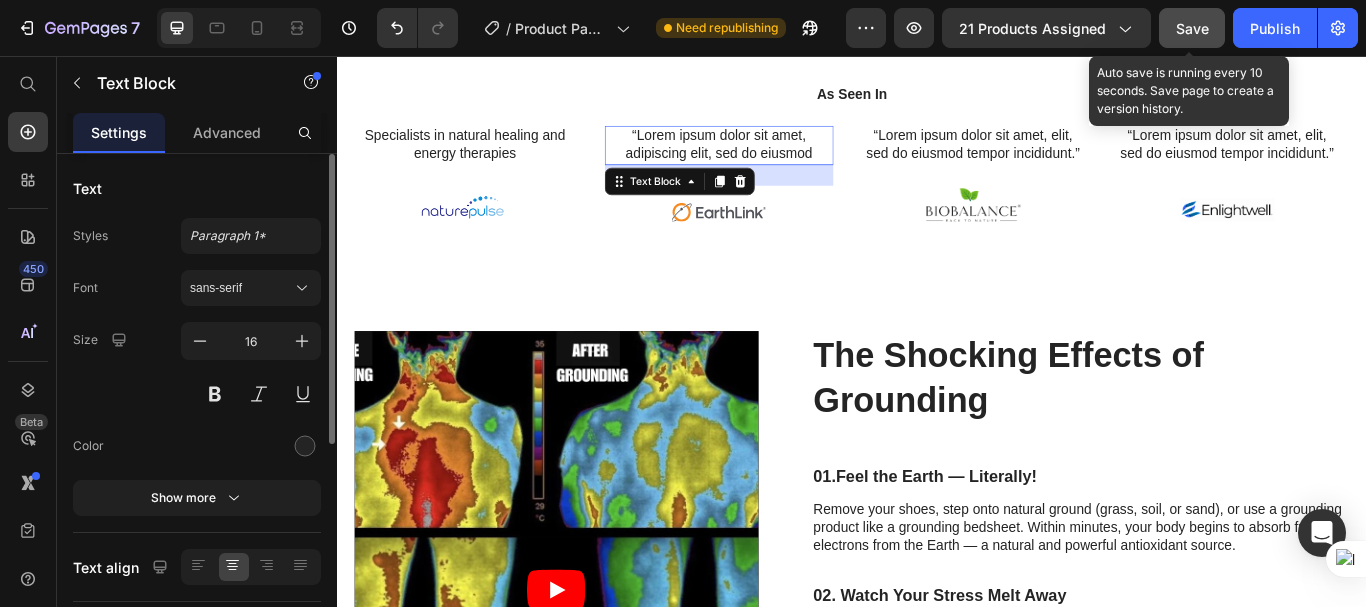 click on "“Lorem ipsum dolor sit amet, adipiscing elit, sed do eiusmod" at bounding box center (781, 160) 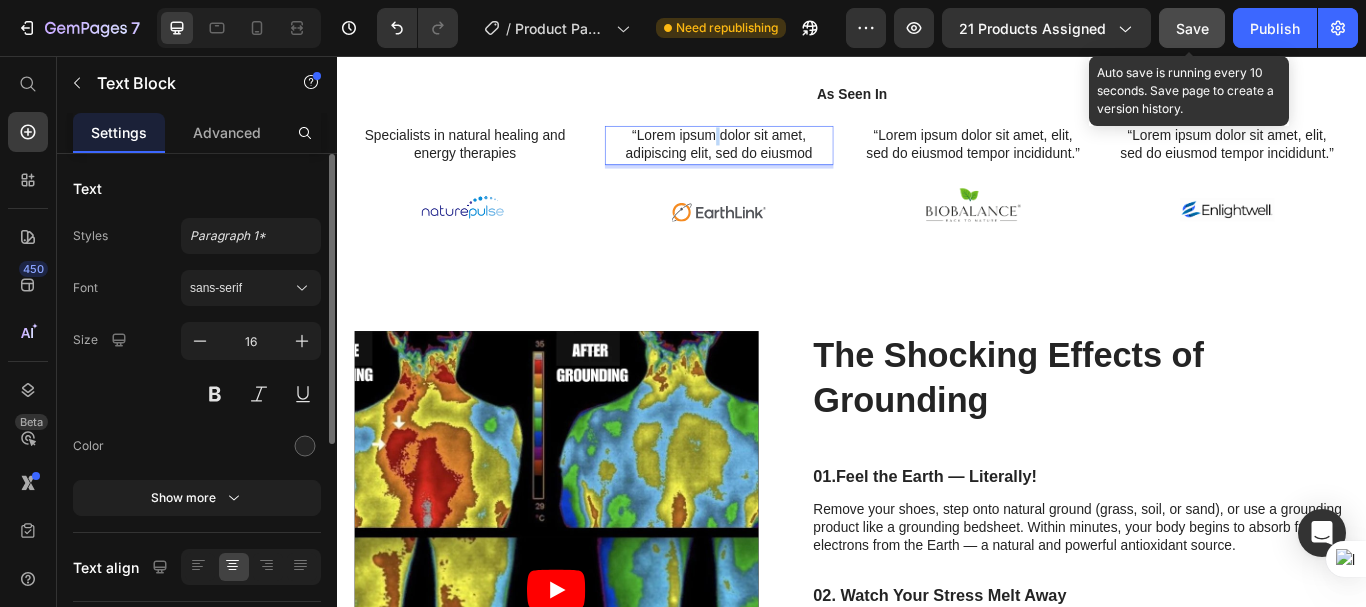 click on "“Lorem ipsum dolor sit amet, adipiscing elit, sed do eiusmod" at bounding box center (781, 160) 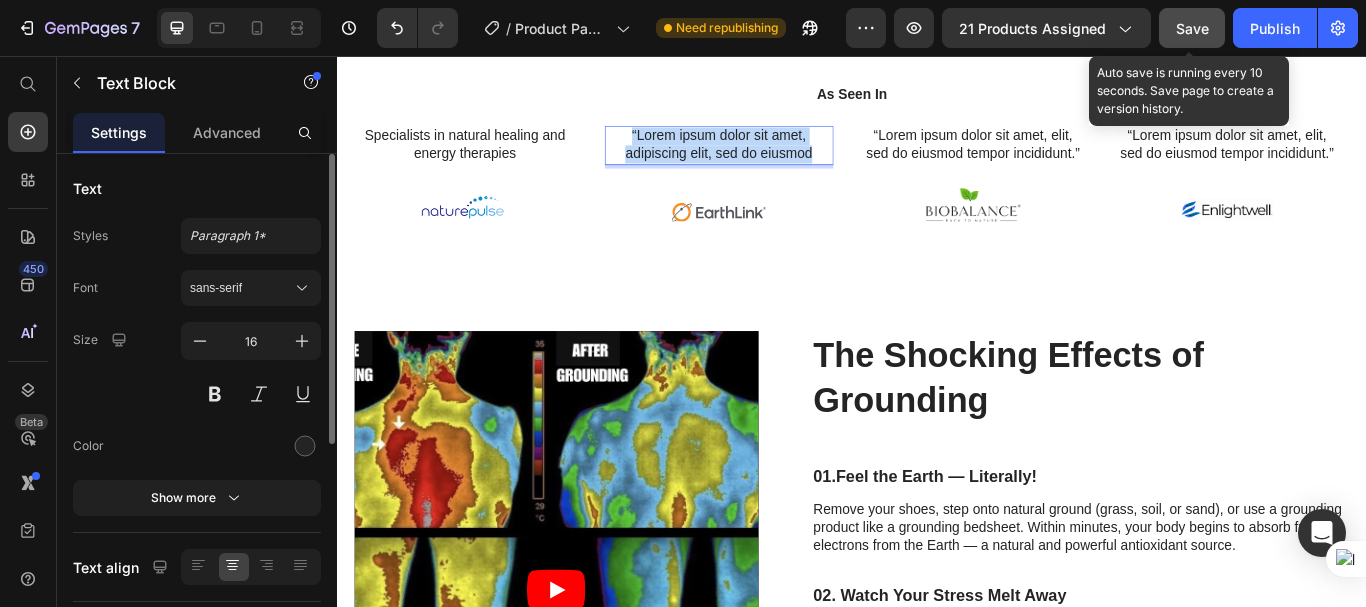 click on "“Lorem ipsum dolor sit amet, adipiscing elit, sed do eiusmod" at bounding box center [781, 160] 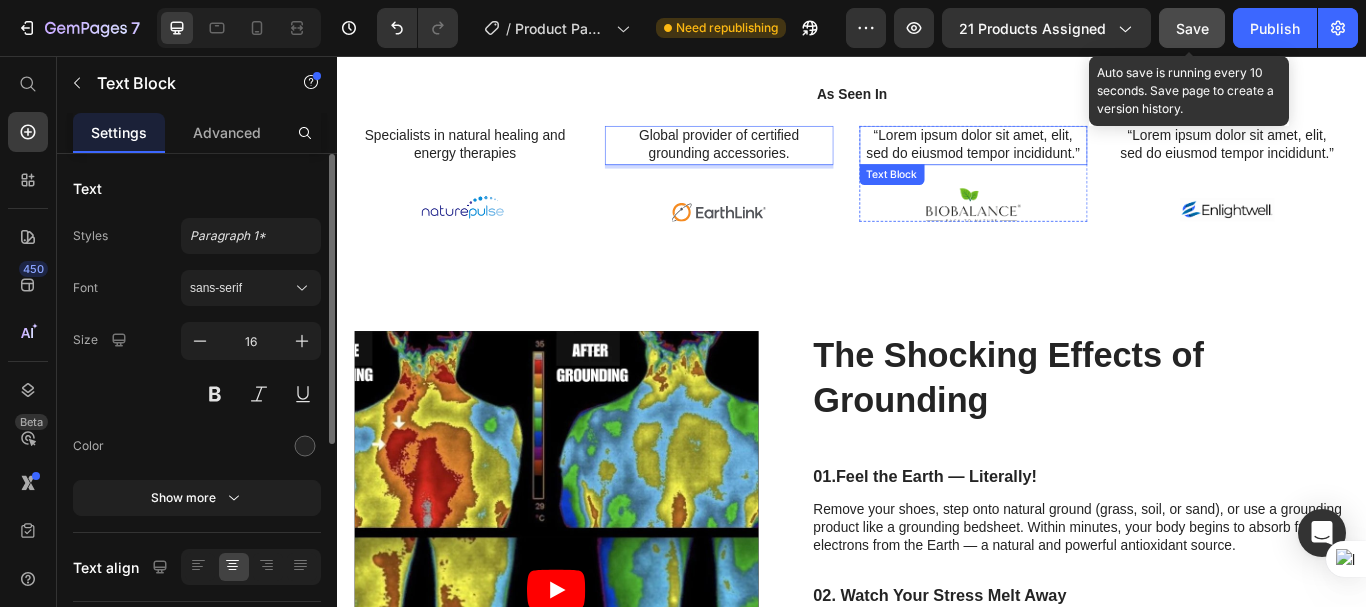 click on "“Lorem ipsum dolor sit amet, elit, sed do eiusmod tempor incididunt.”" at bounding box center (1078, 160) 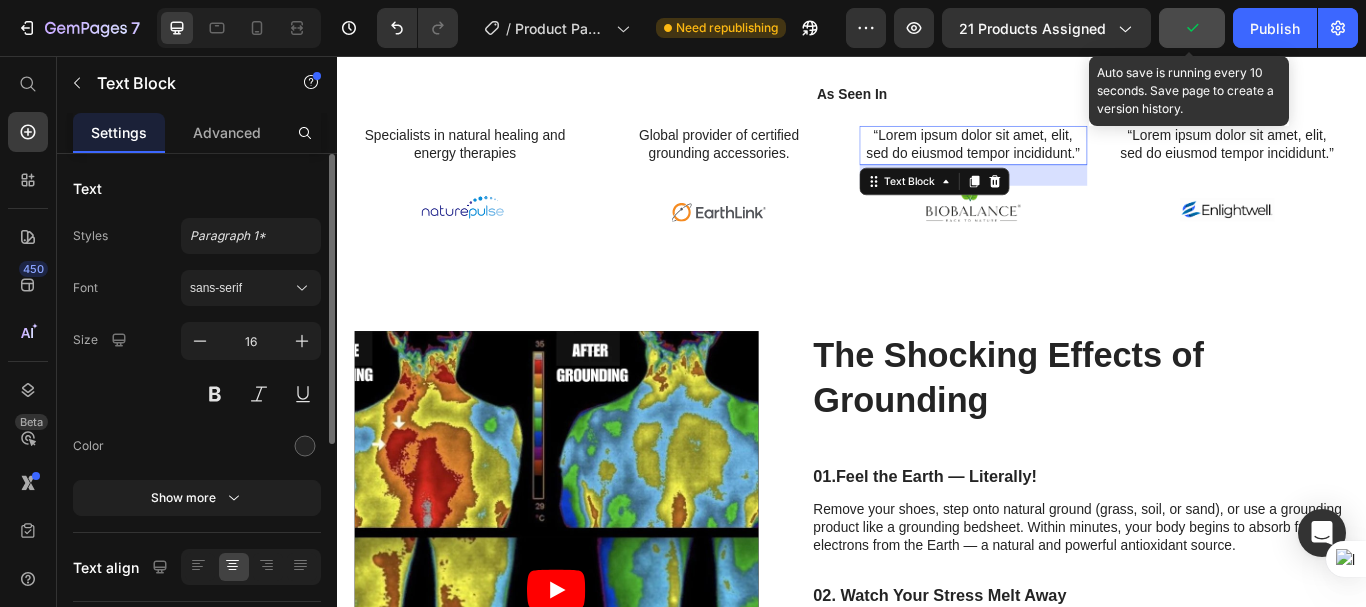 click on "“Lorem ipsum dolor sit amet, elit, sed do eiusmod tempor incididunt.”" at bounding box center [1078, 160] 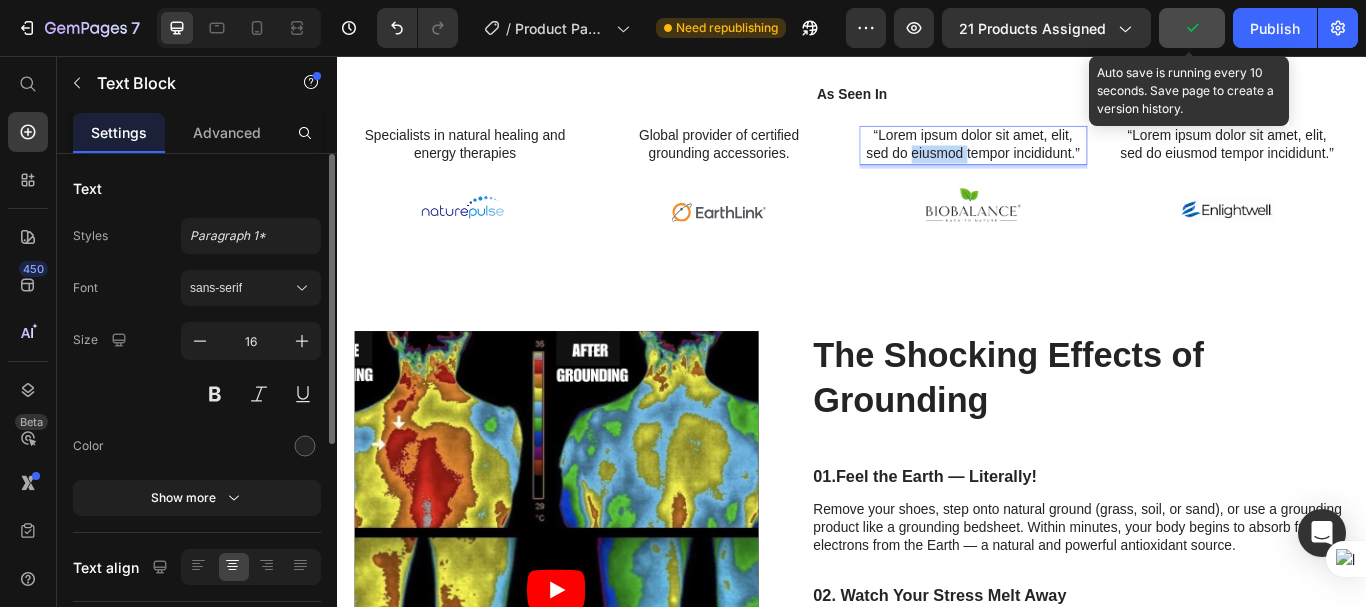 click on "“Lorem ipsum dolor sit amet, elit, sed do eiusmod tempor incididunt.”" at bounding box center (1078, 160) 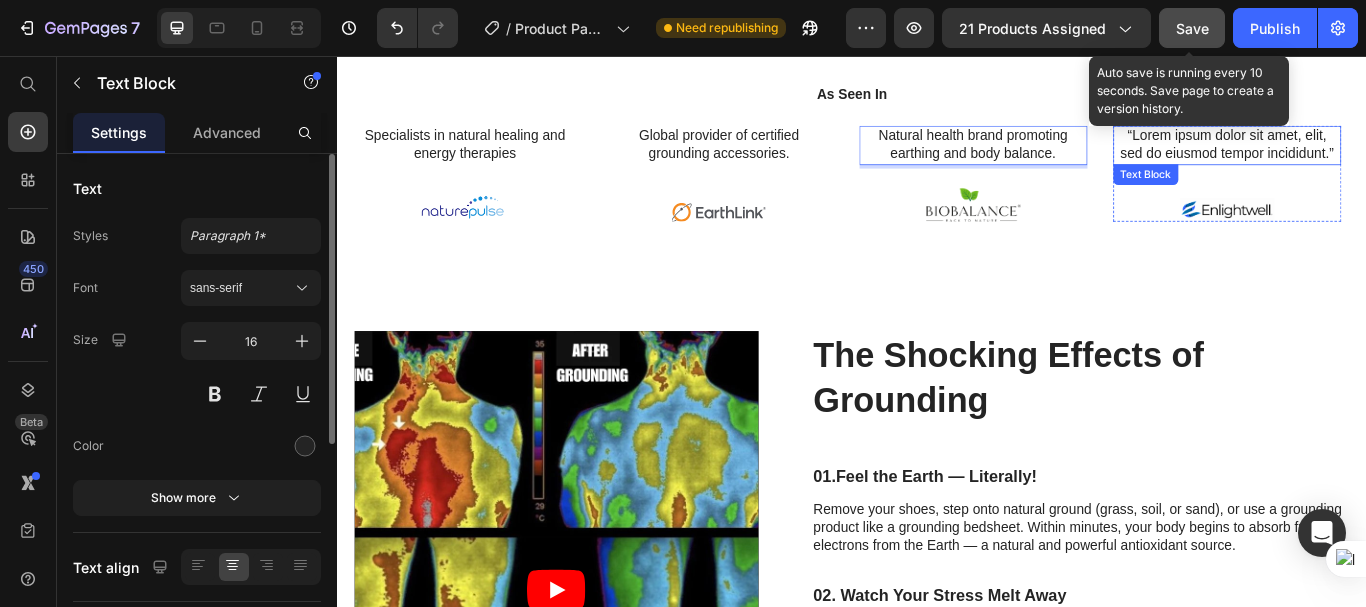 click on "“Lorem ipsum dolor sit amet, elit, sed do eiusmod tempor incididunt.”" at bounding box center [1374, 160] 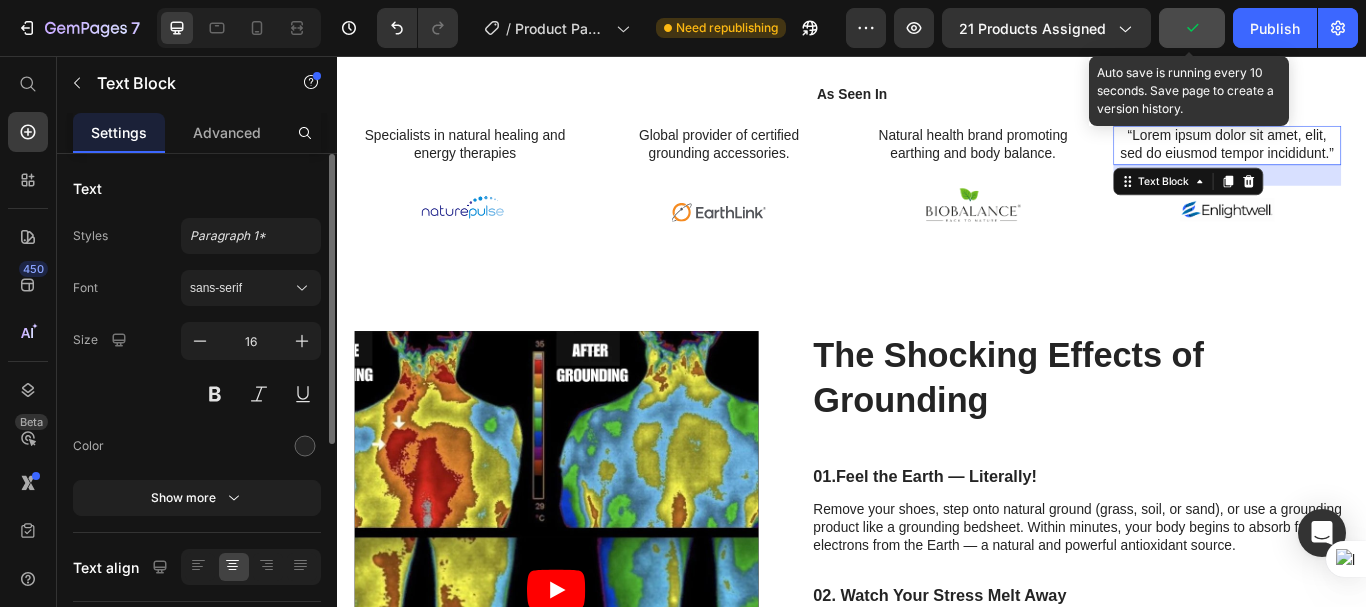 click on "“Lorem ipsum dolor sit amet, elit, sed do eiusmod tempor incididunt.”" at bounding box center [1374, 160] 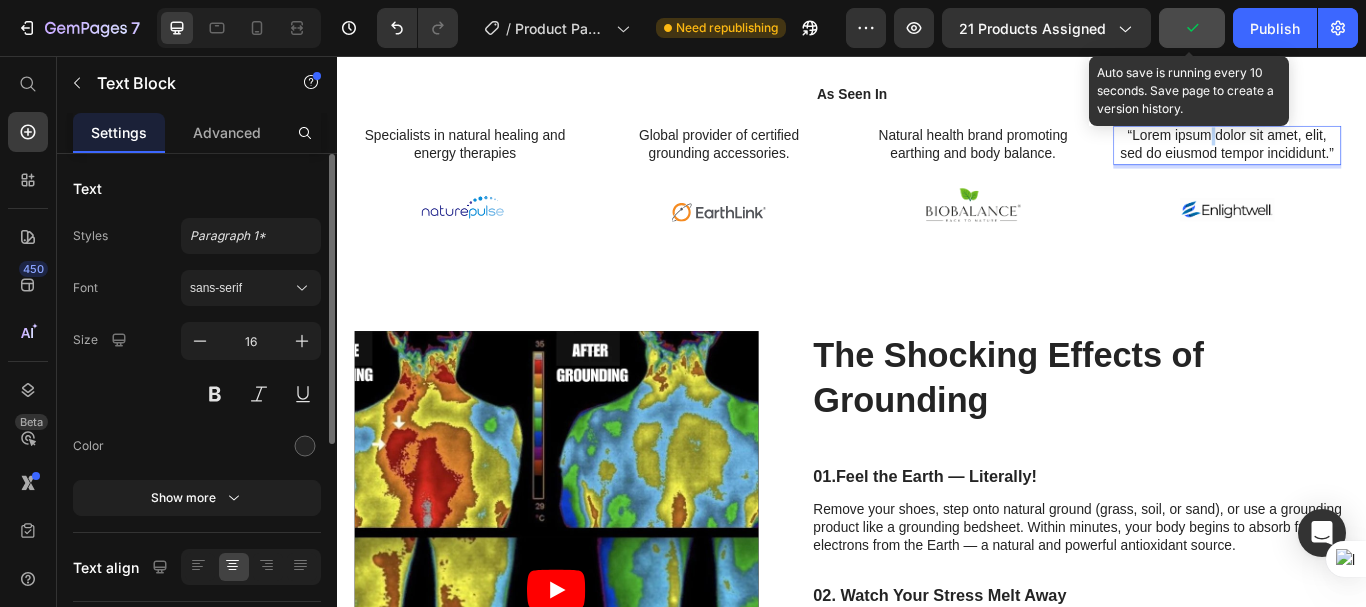 click on "“Lorem ipsum dolor sit amet, elit, sed do eiusmod tempor incididunt.”" at bounding box center (1374, 160) 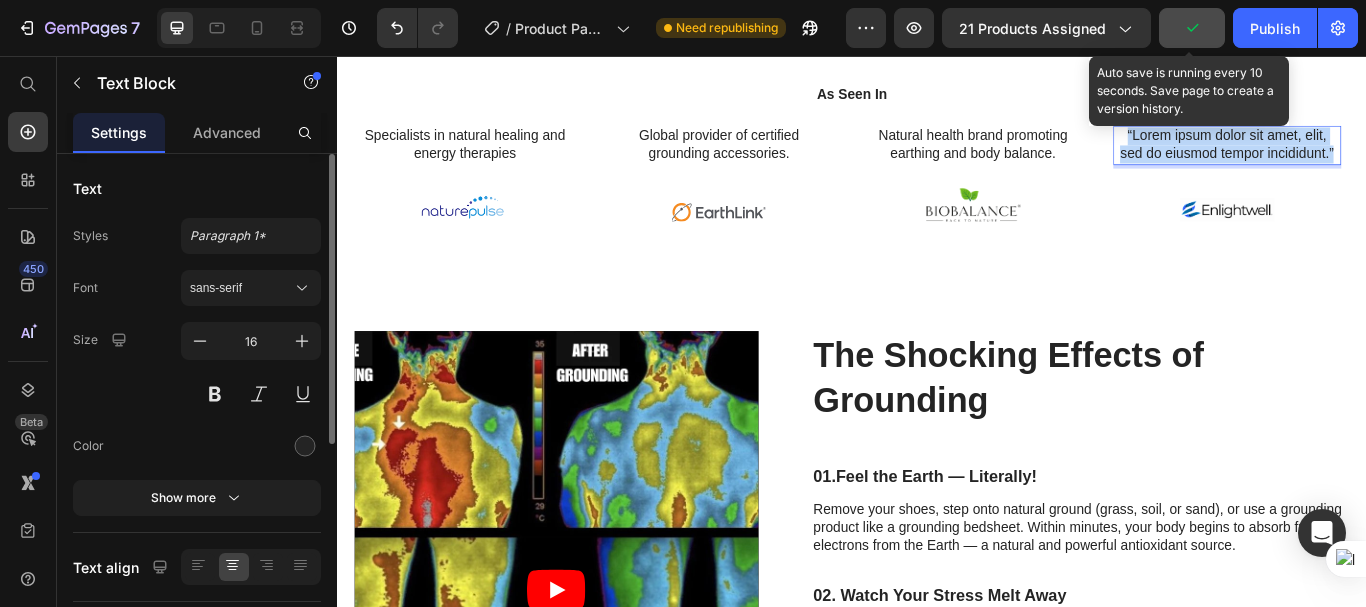 click on "“Lorem ipsum dolor sit amet, elit, sed do eiusmod tempor incididunt.”" at bounding box center [1374, 160] 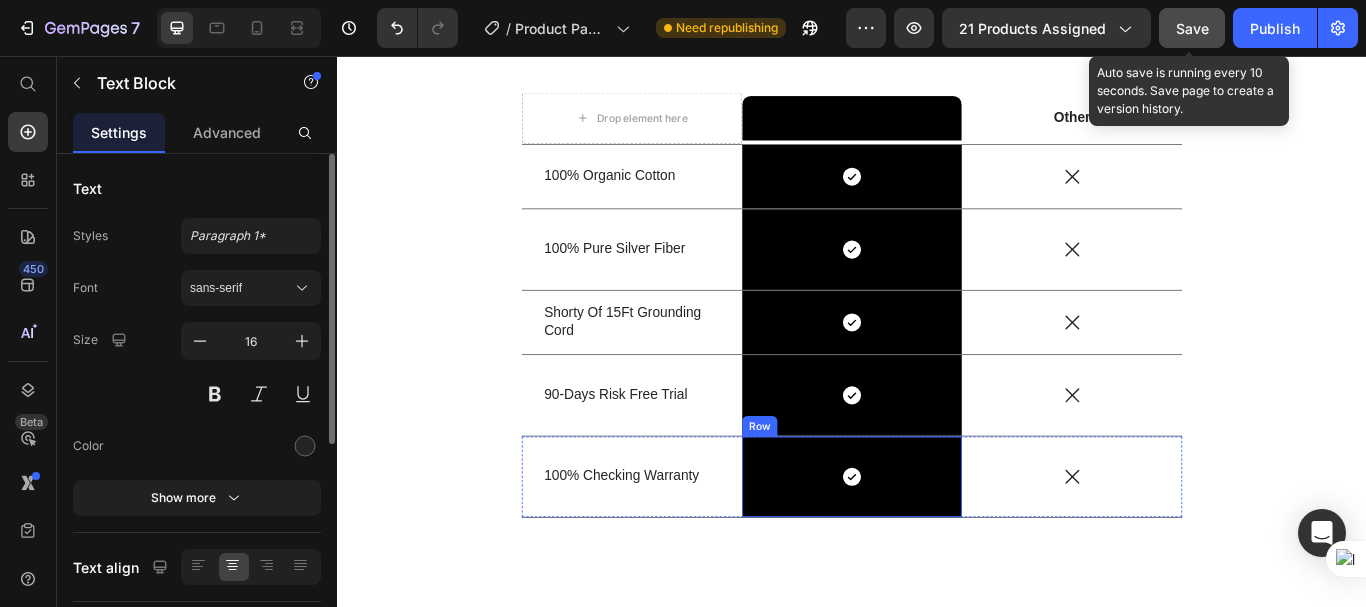 scroll, scrollTop: 2863, scrollLeft: 0, axis: vertical 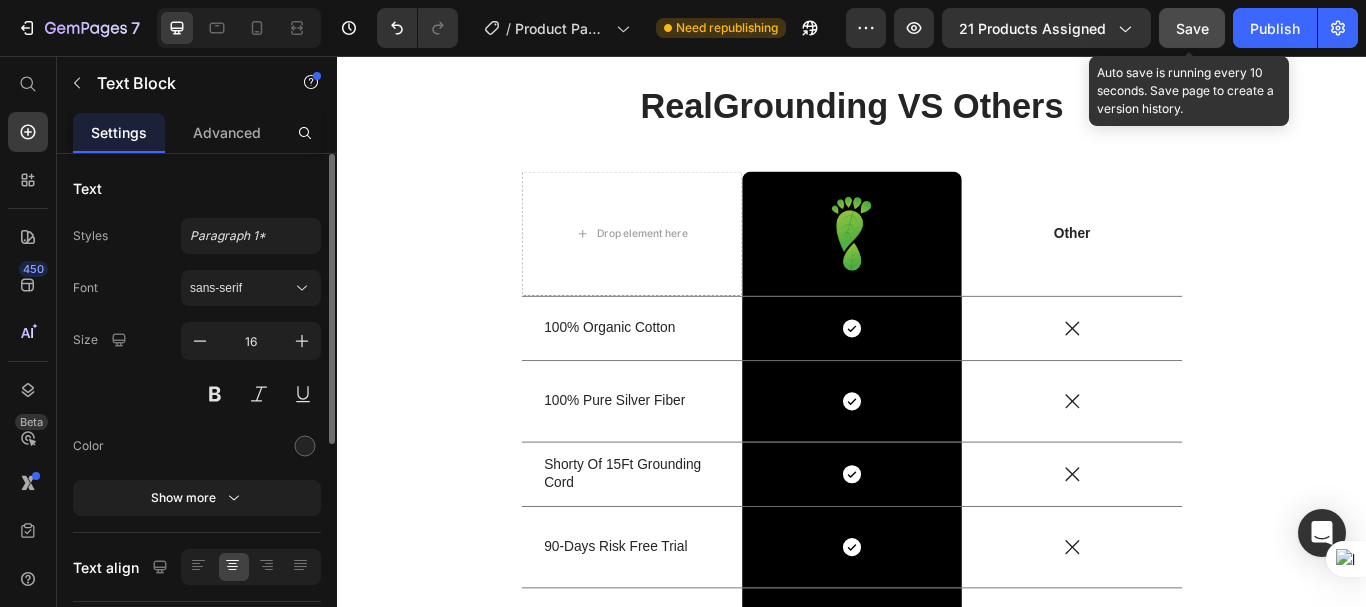 click on "Save" 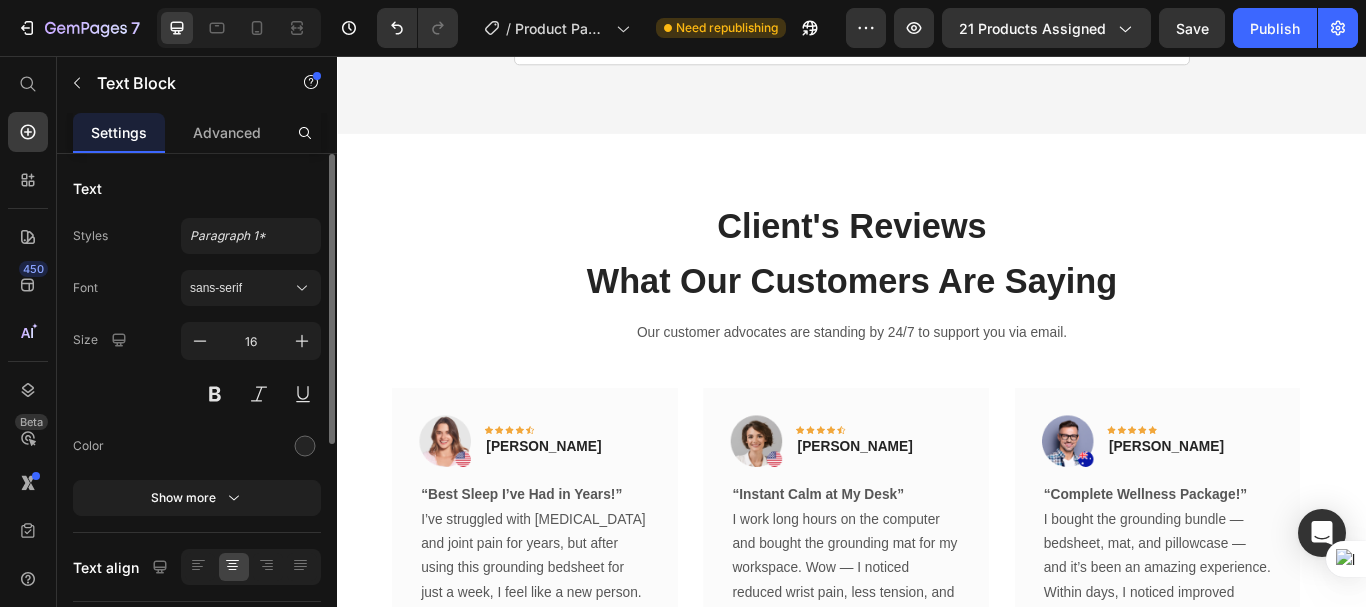 scroll, scrollTop: 5895, scrollLeft: 0, axis: vertical 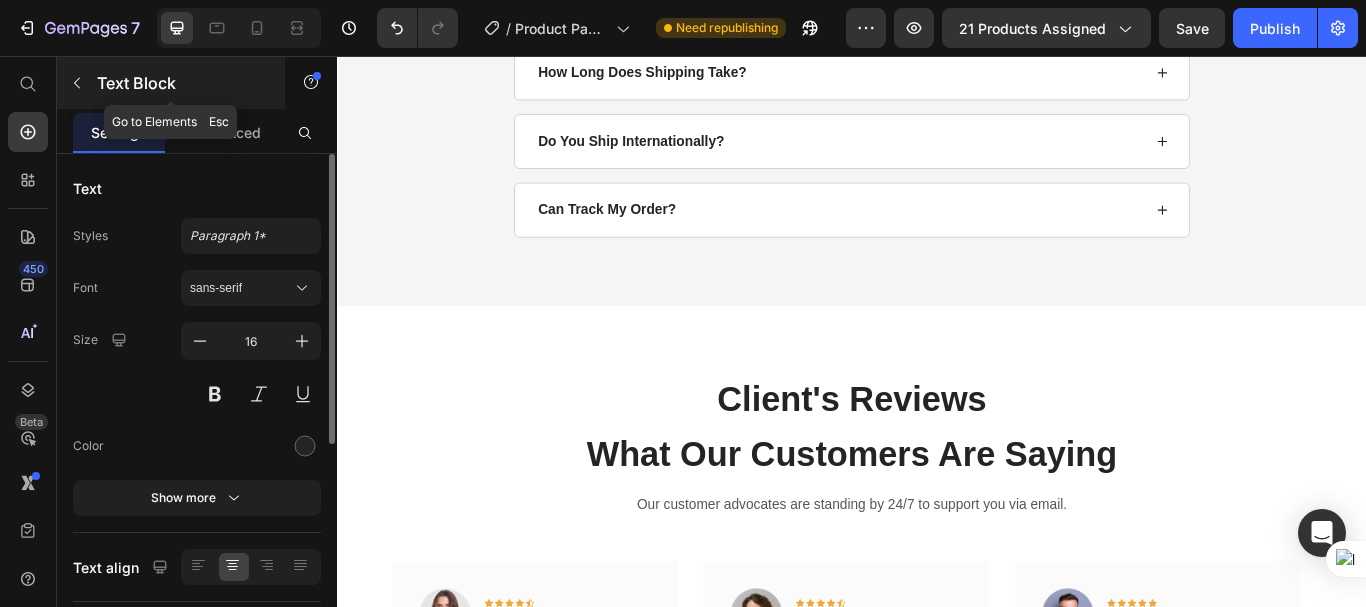 click 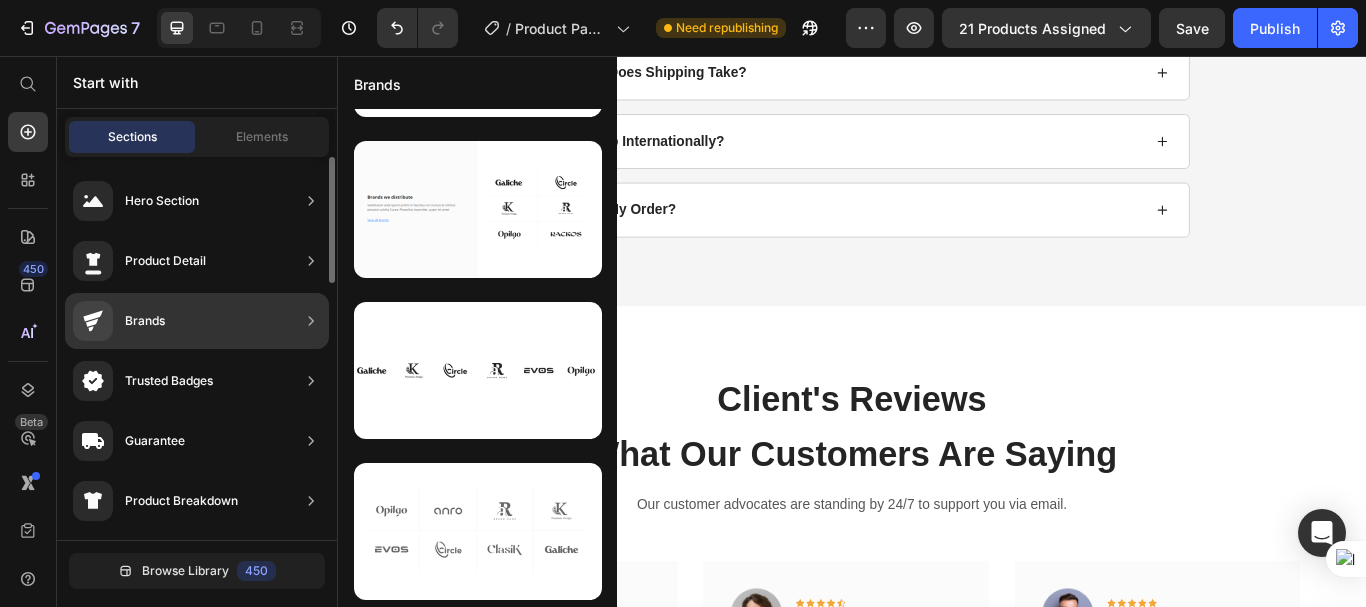 scroll, scrollTop: 457, scrollLeft: 0, axis: vertical 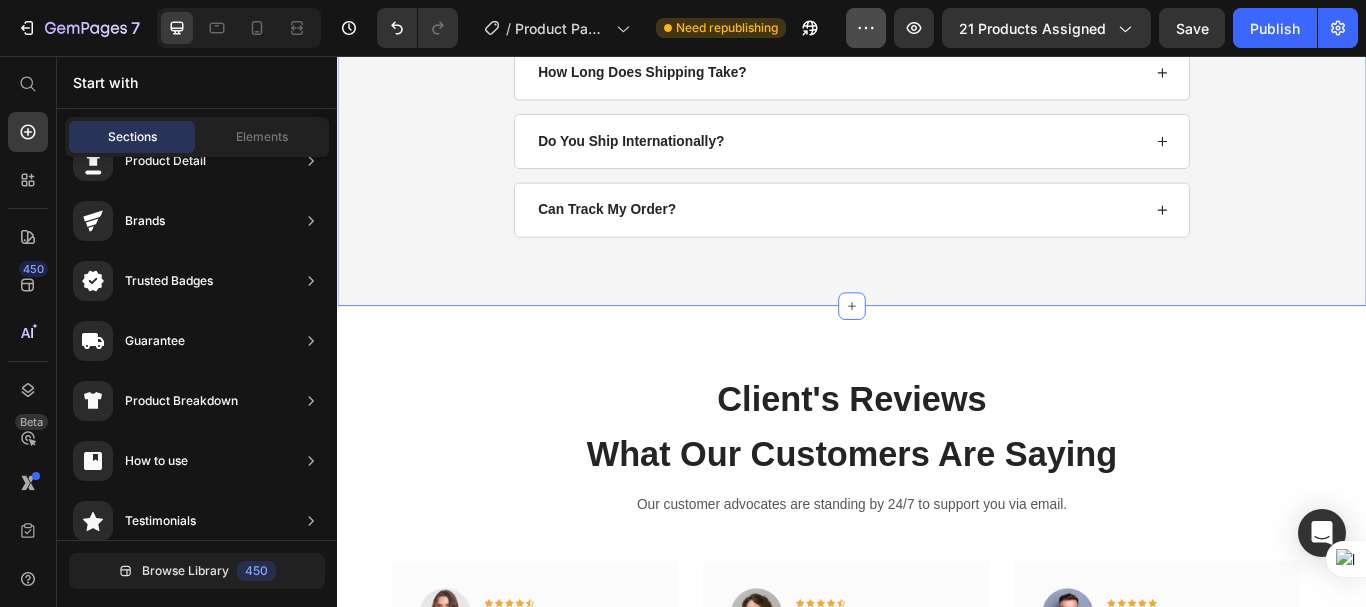 click 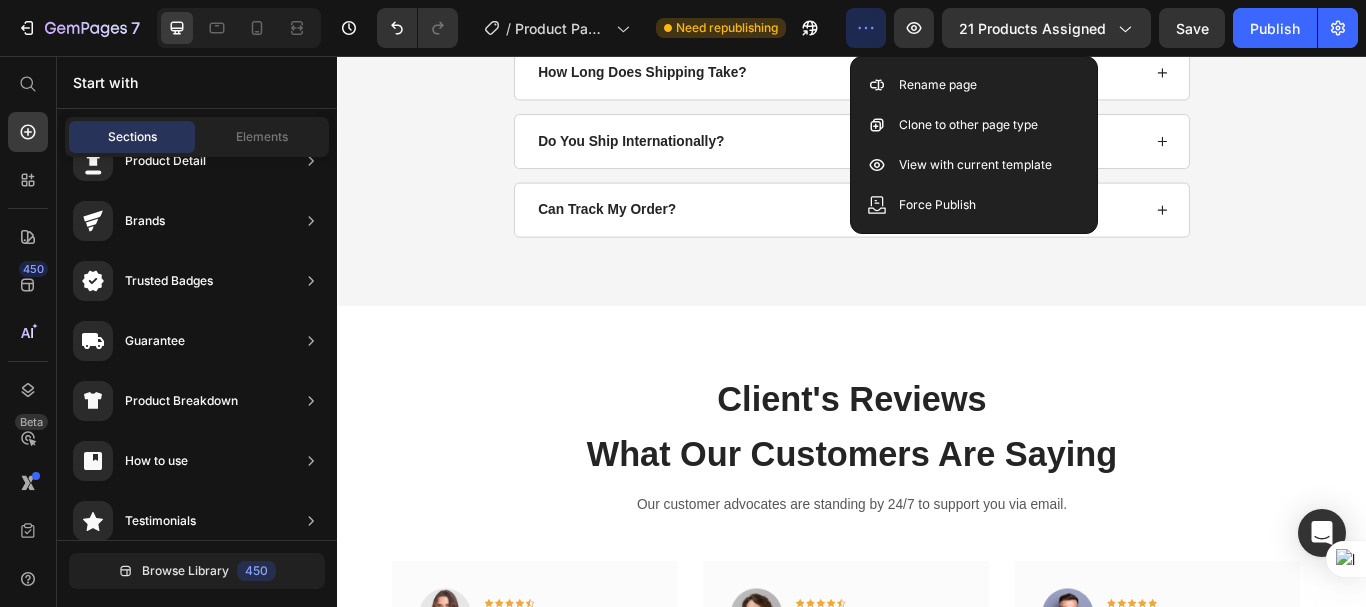 scroll, scrollTop: 5395, scrollLeft: 0, axis: vertical 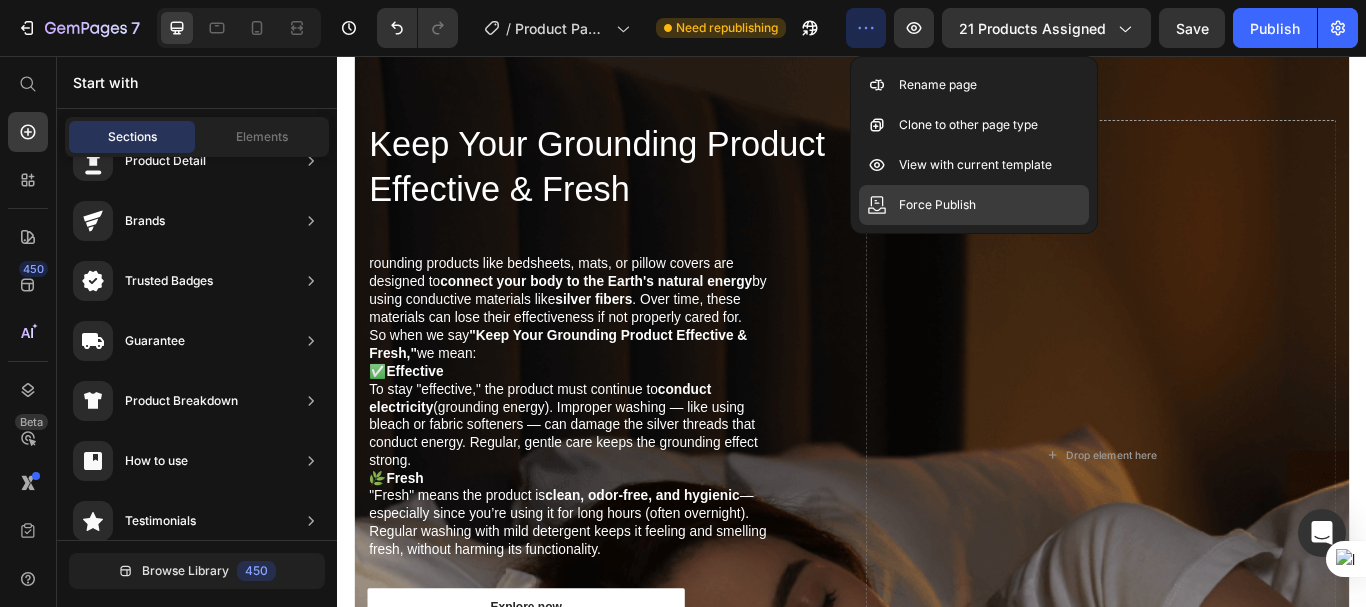 click on "Force Publish" at bounding box center [937, 205] 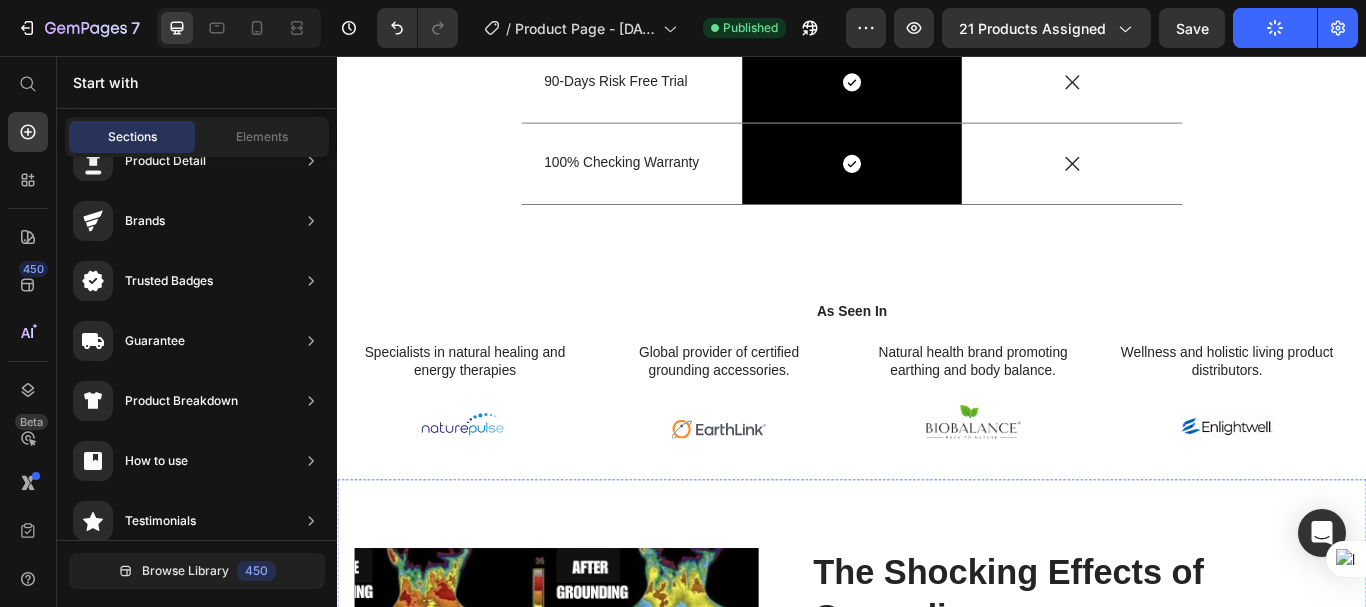 scroll, scrollTop: 3495, scrollLeft: 0, axis: vertical 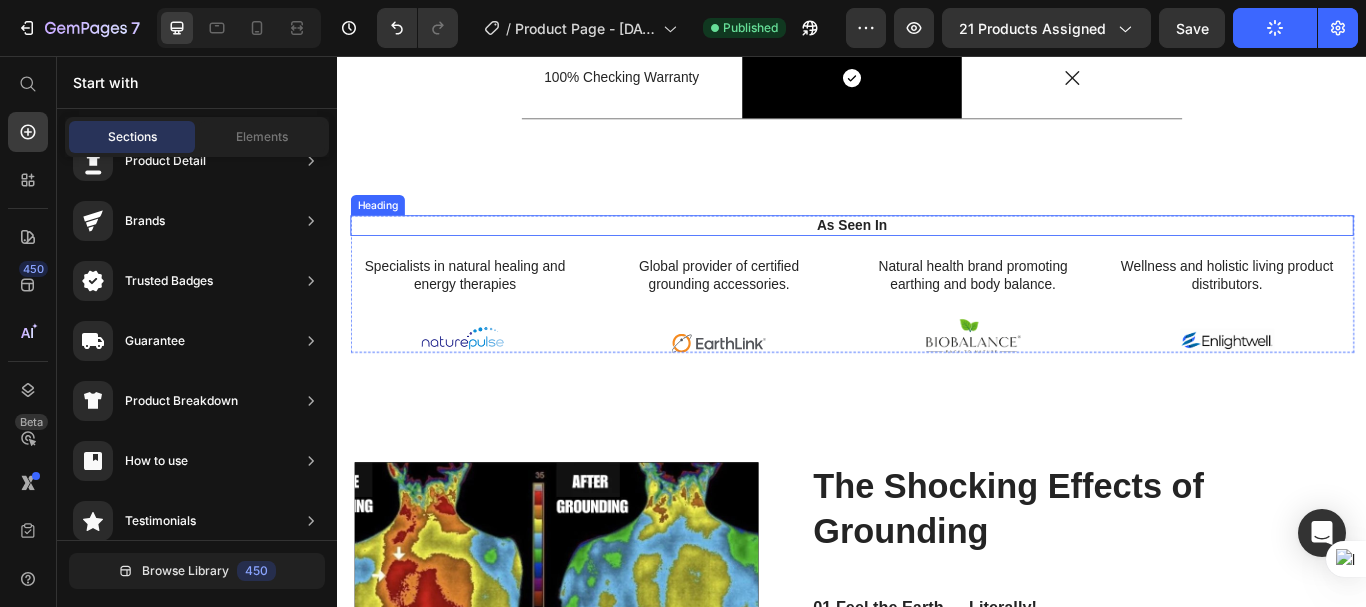 click on "As Seen In" at bounding box center [937, 254] 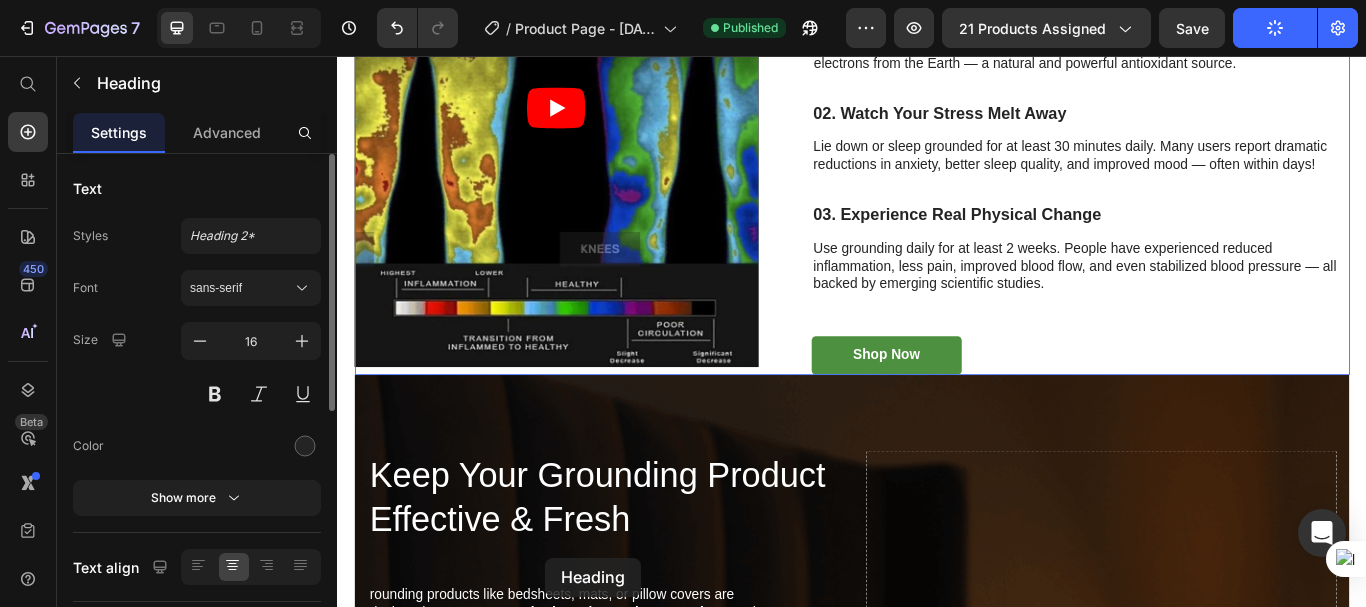 scroll, scrollTop: 4322, scrollLeft: 0, axis: vertical 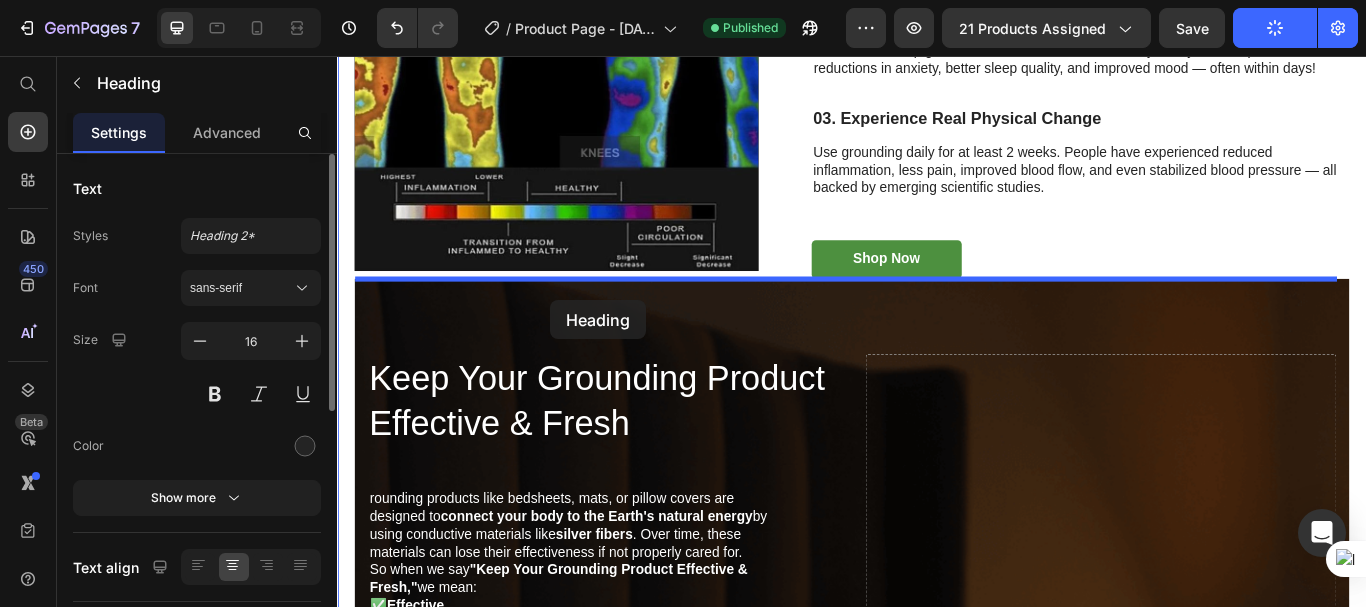 drag, startPoint x: 370, startPoint y: 225, endPoint x: 585, endPoint y: 341, distance: 244.29695 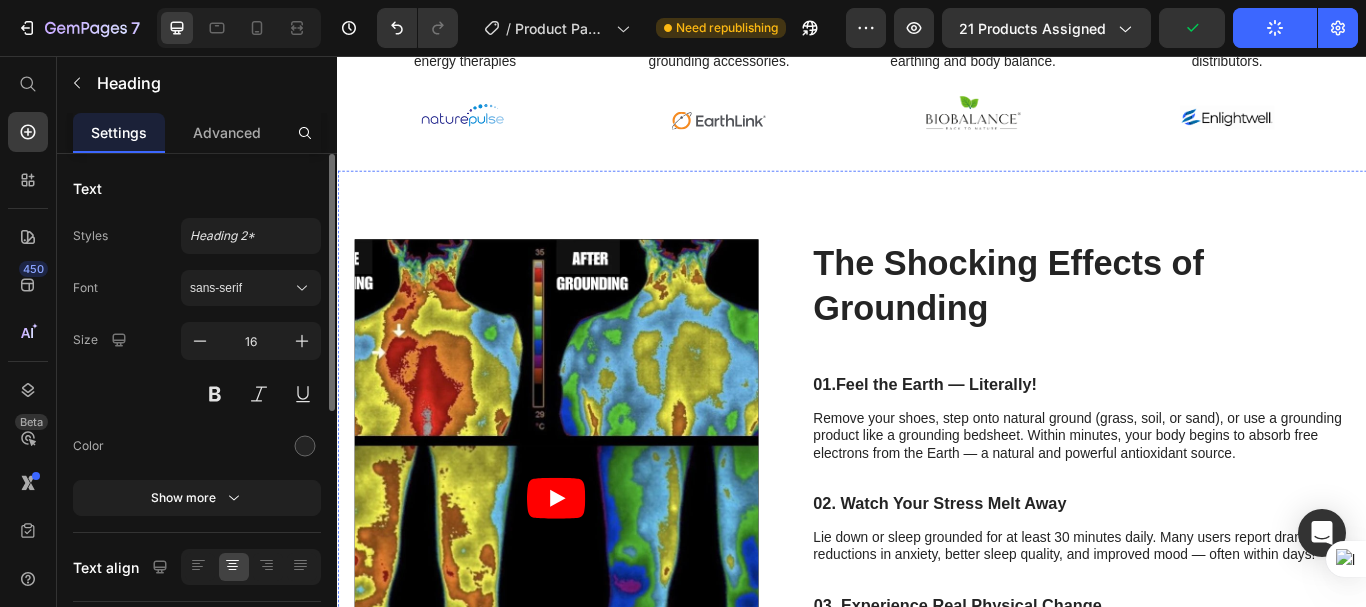 scroll, scrollTop: 3373, scrollLeft: 0, axis: vertical 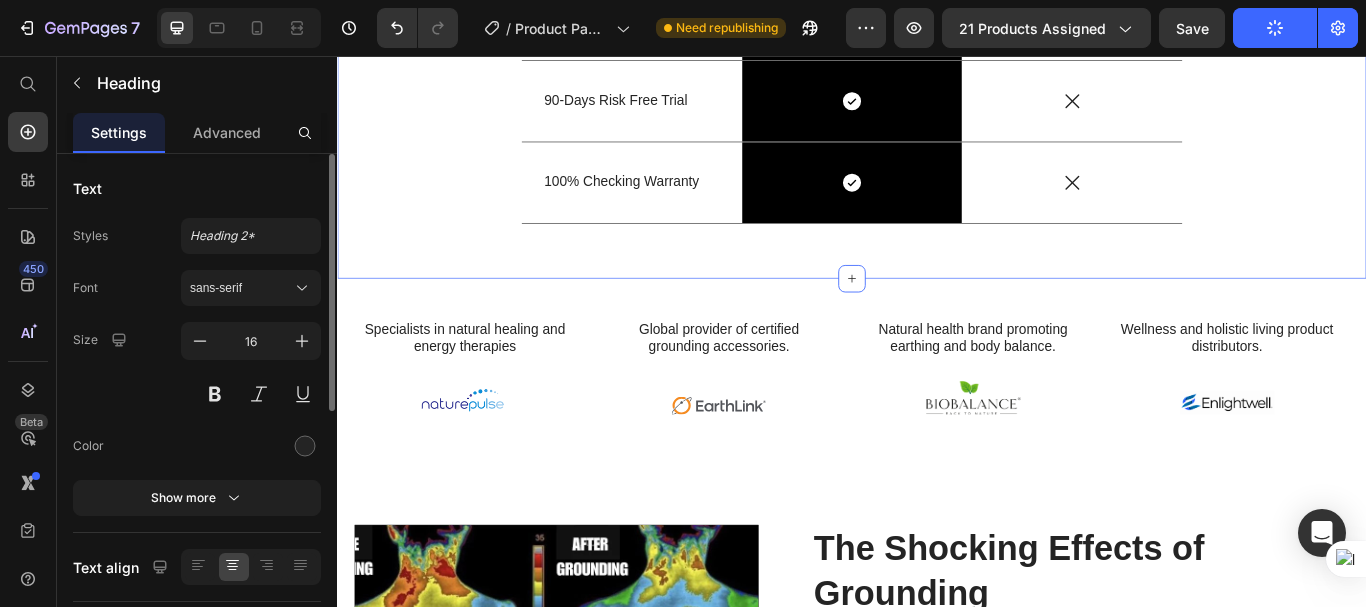 click on "RealGrounding VS Others Heading
Drop element here Image Row Other Text Block Row 100% Organic Cotton Text Block
Icon Row
Icon Row 100% Pure Silver Fiber Text Block
Icon Row
Icon Row Shorty Of 15Ft Grounding Cord Text Block
Icon Row
Icon Row 90-Days Risk Free Trial Text Block
Icon Row
Icon Row 100% Checking Warranty Text Block
Icon Row
Icon Row Row Section 5" at bounding box center (937, -99) 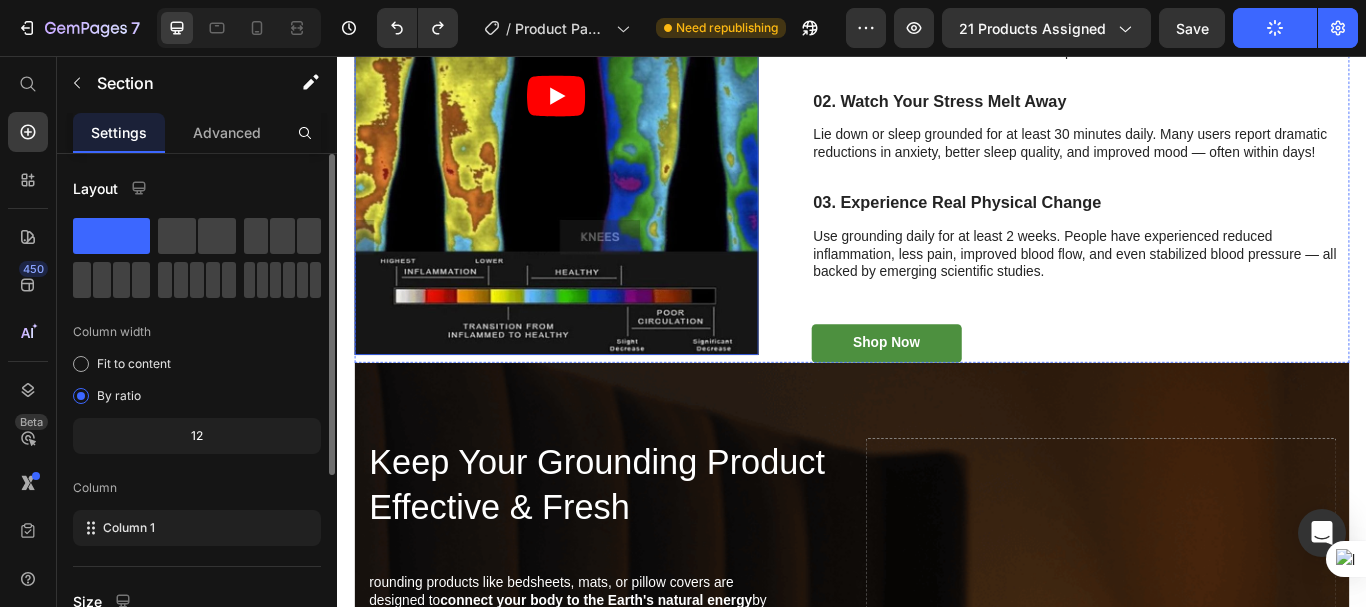 scroll, scrollTop: 4322, scrollLeft: 0, axis: vertical 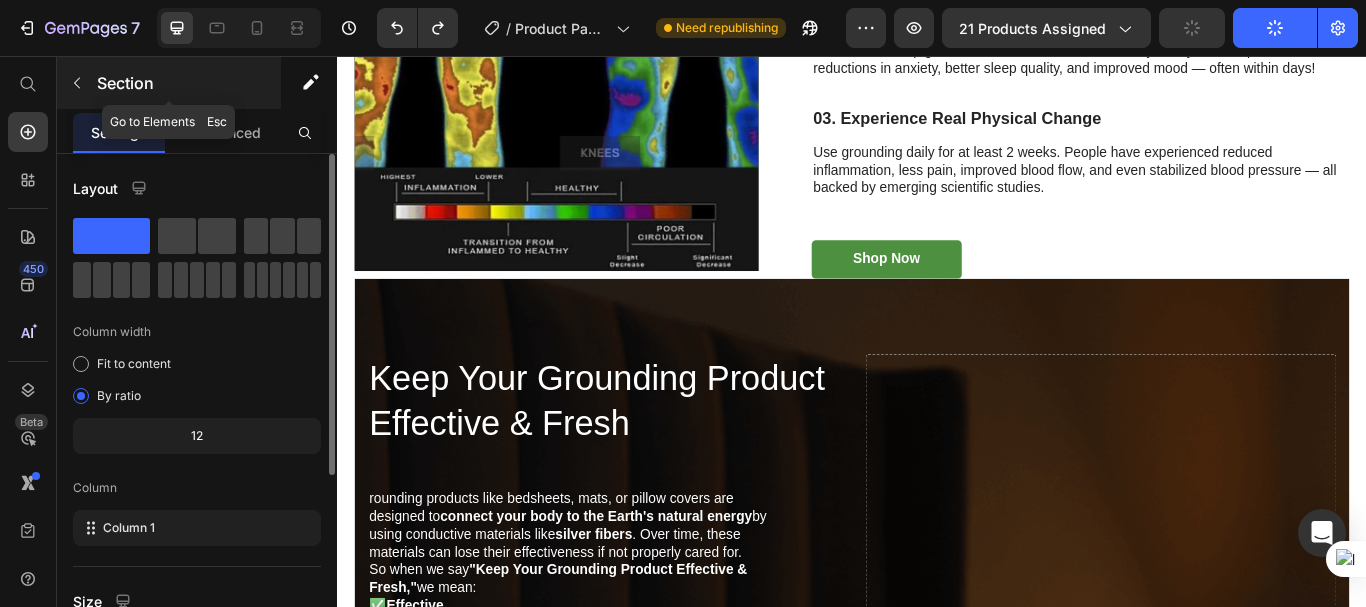 click 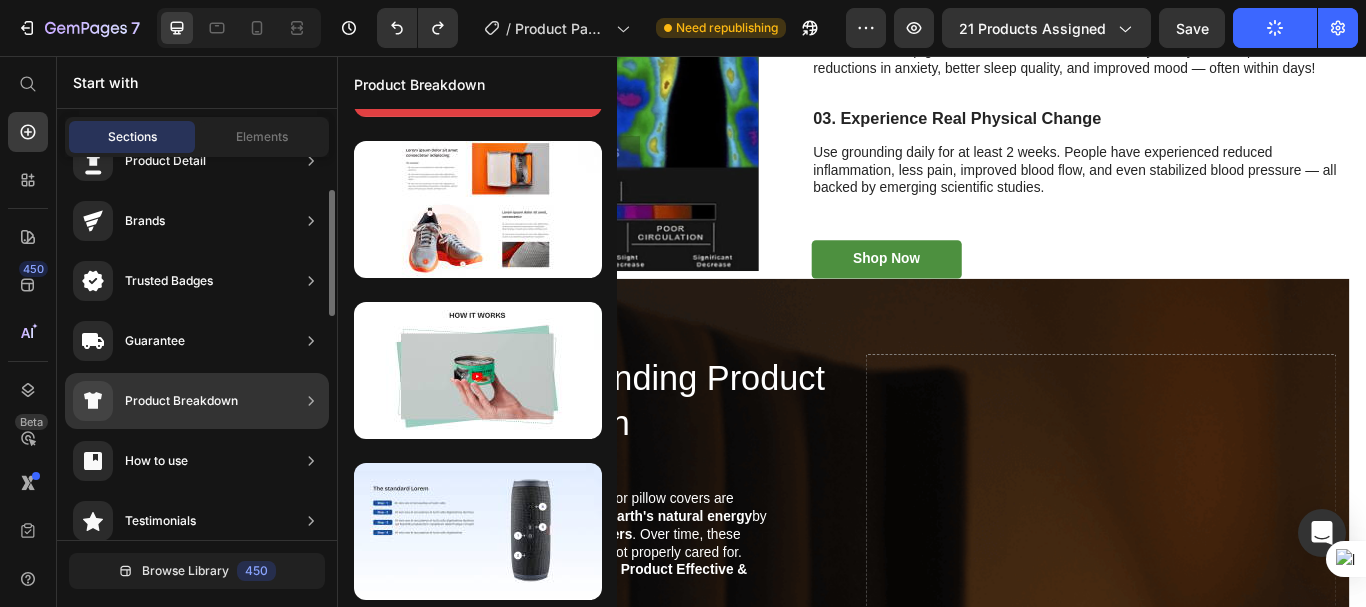 scroll, scrollTop: 200, scrollLeft: 0, axis: vertical 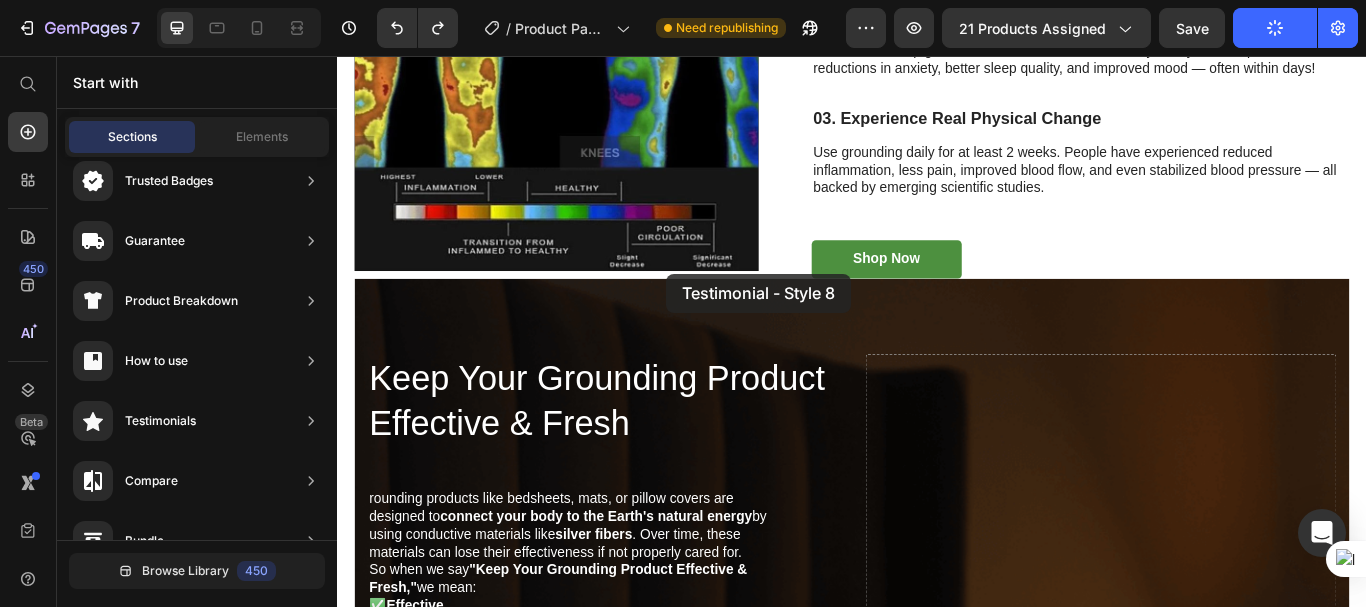 drag, startPoint x: 787, startPoint y: 421, endPoint x: 721, endPoint y: 310, distance: 129.13947 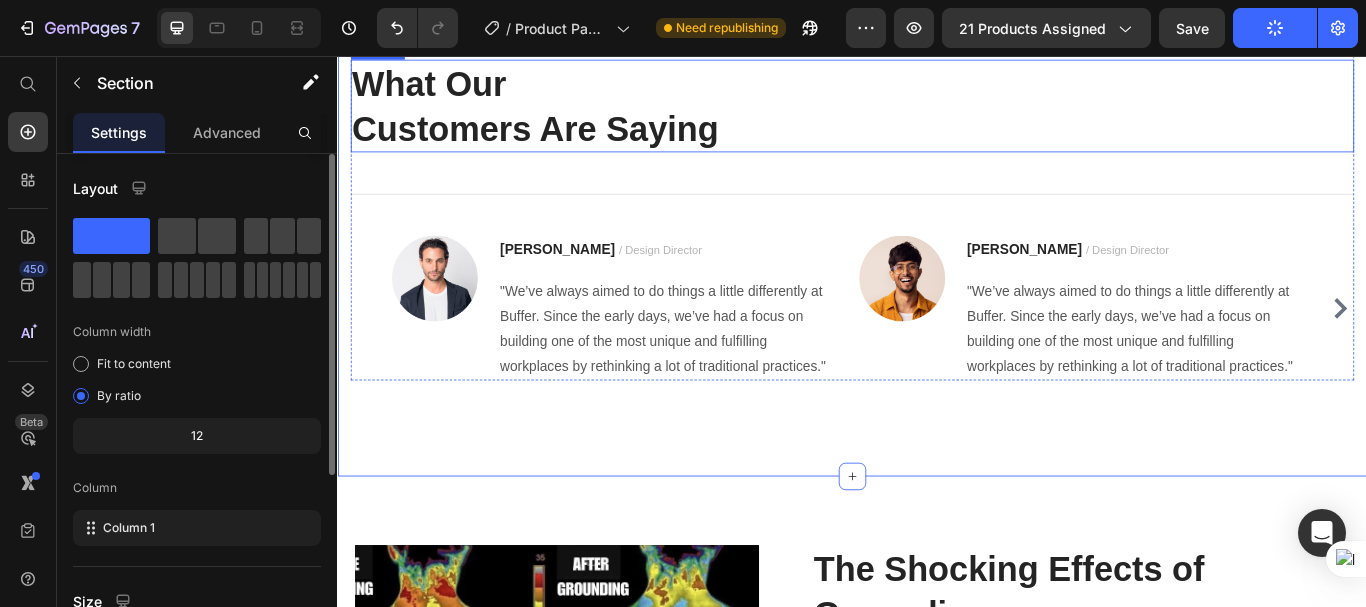scroll, scrollTop: 3904, scrollLeft: 0, axis: vertical 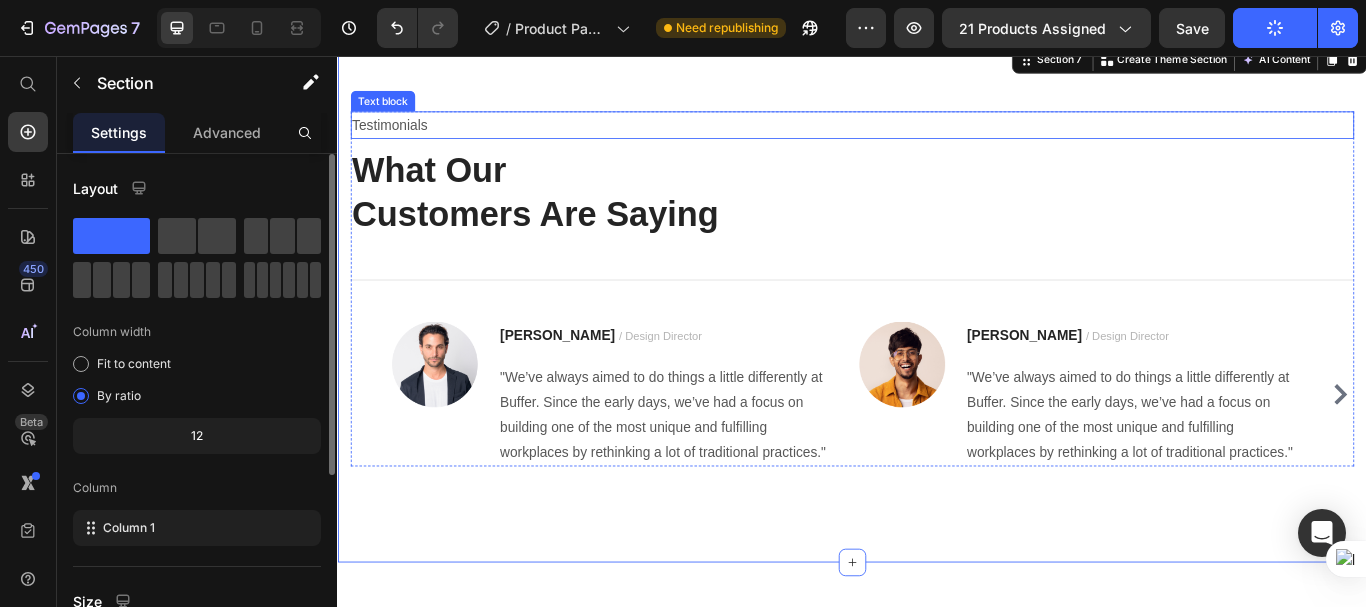 click on "Testimonials" at bounding box center (937, 137) 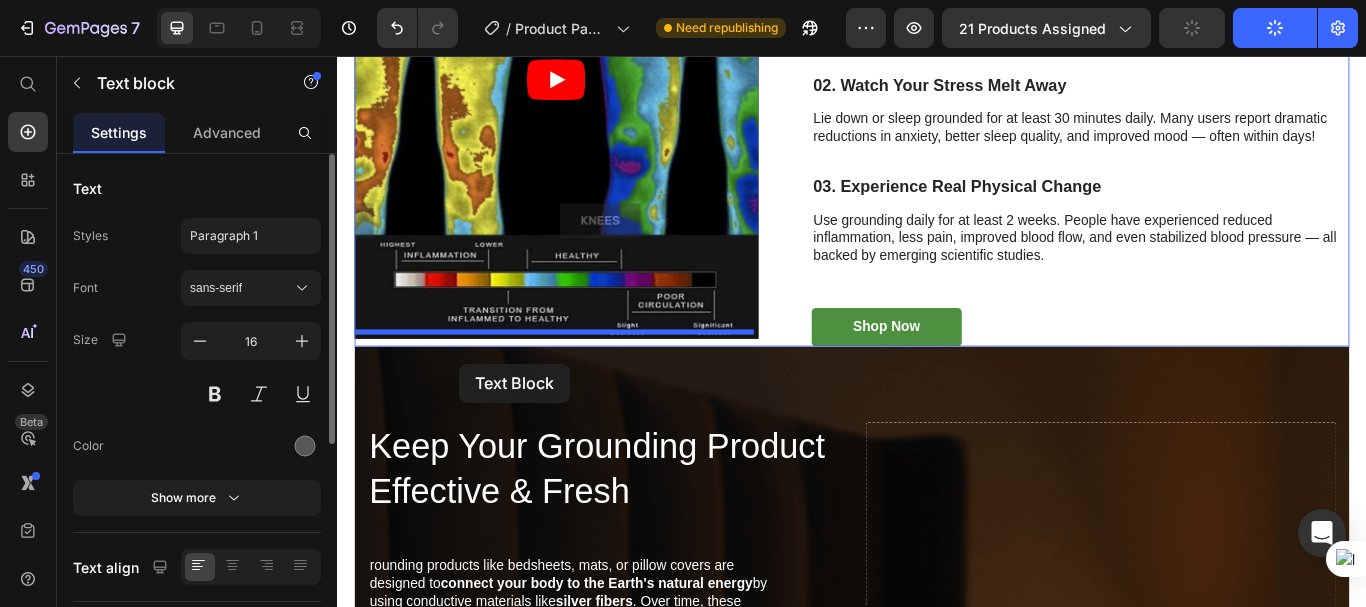 scroll, scrollTop: 4922, scrollLeft: 0, axis: vertical 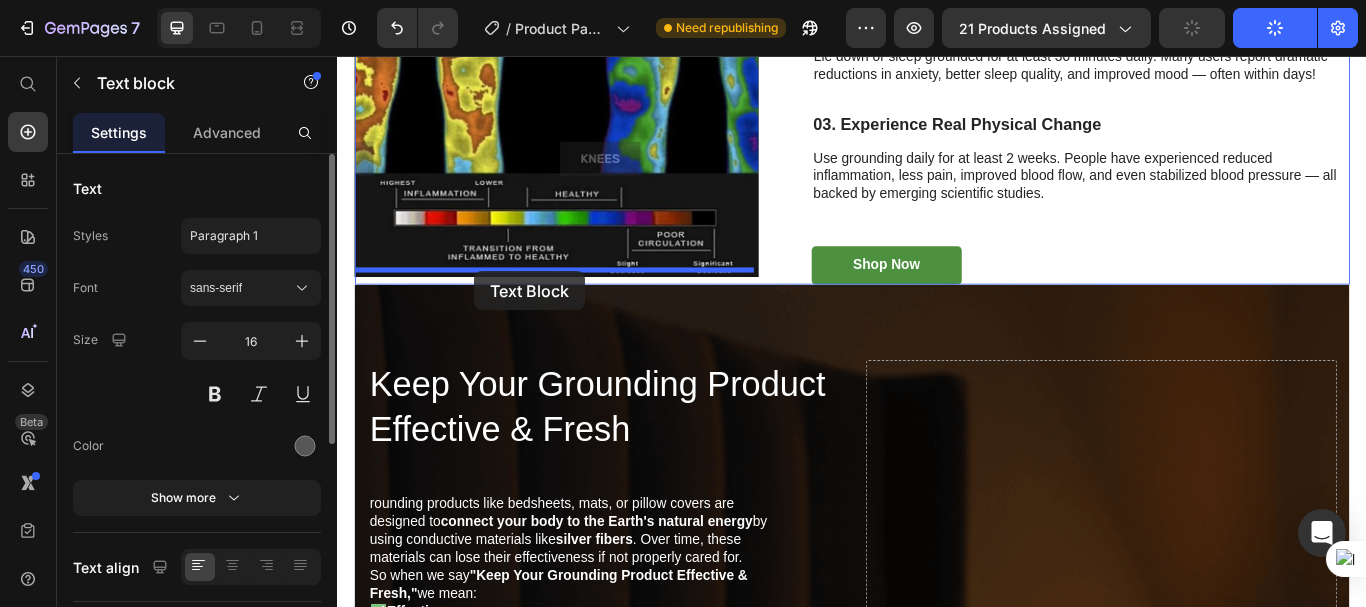 drag, startPoint x: 364, startPoint y: 172, endPoint x: 497, endPoint y: 307, distance: 189.50989 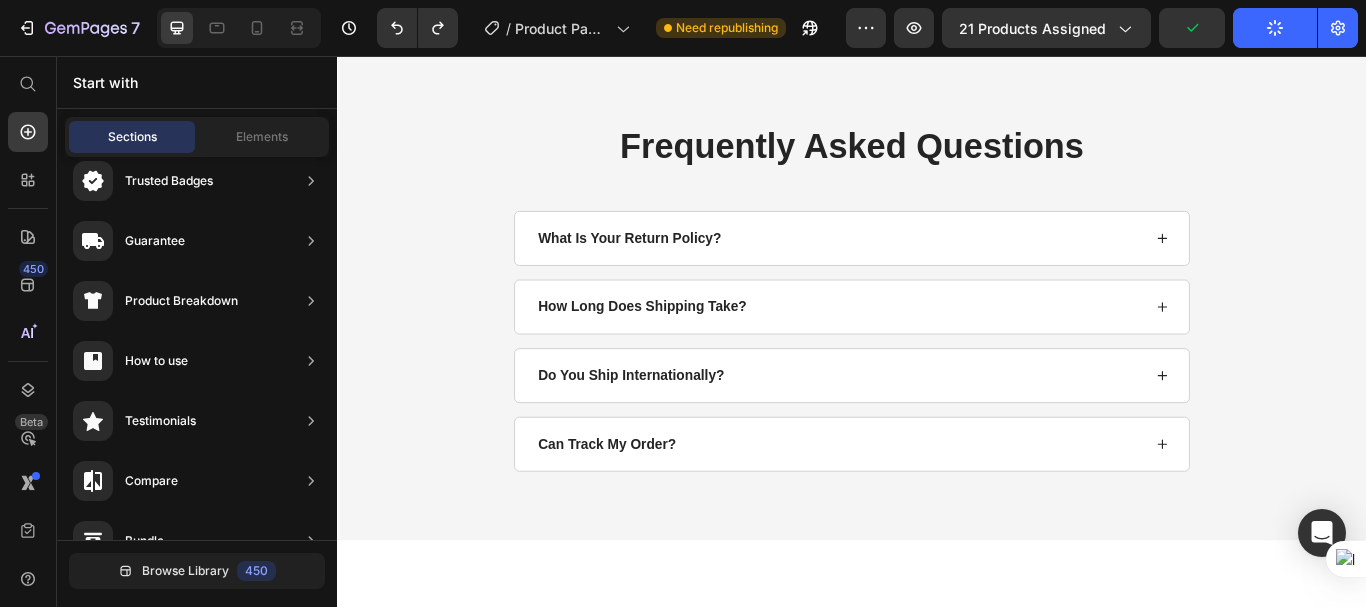 scroll, scrollTop: 5222, scrollLeft: 0, axis: vertical 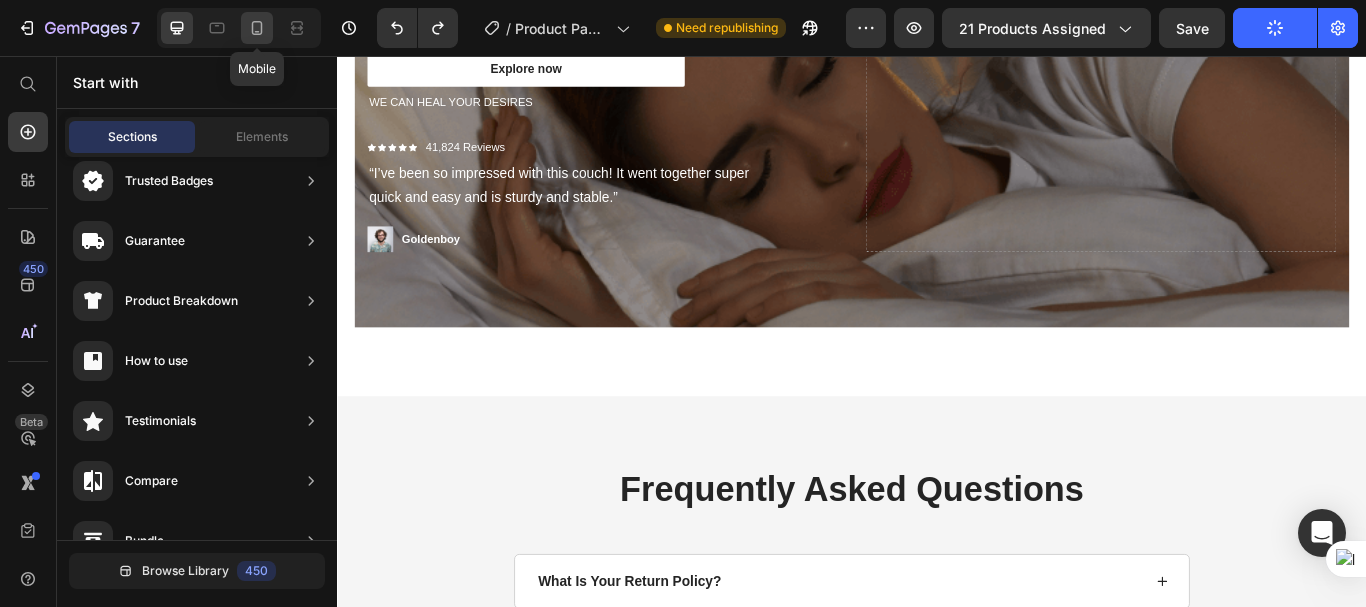 click 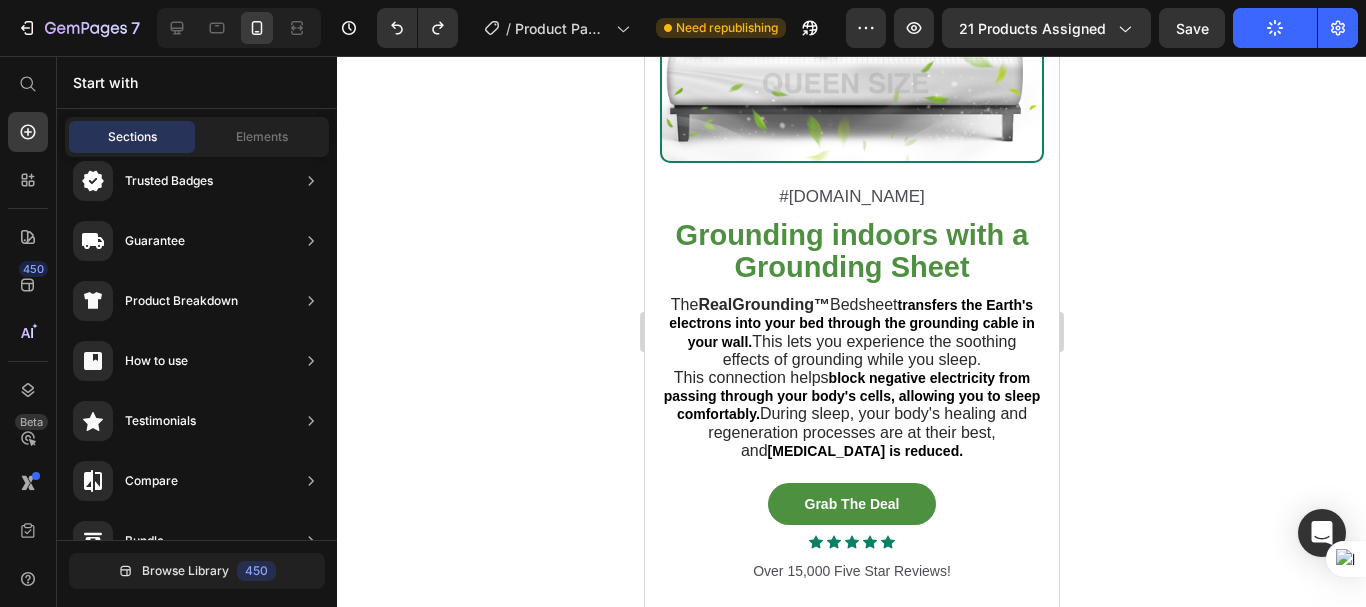 scroll, scrollTop: 700, scrollLeft: 0, axis: vertical 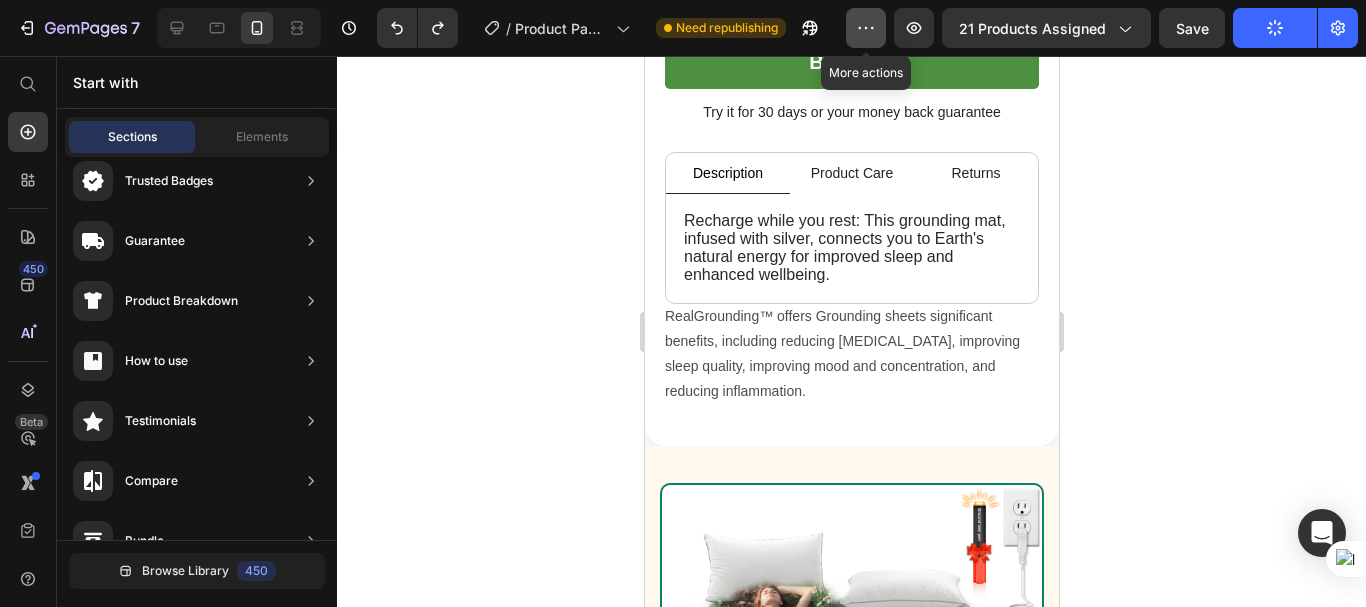click 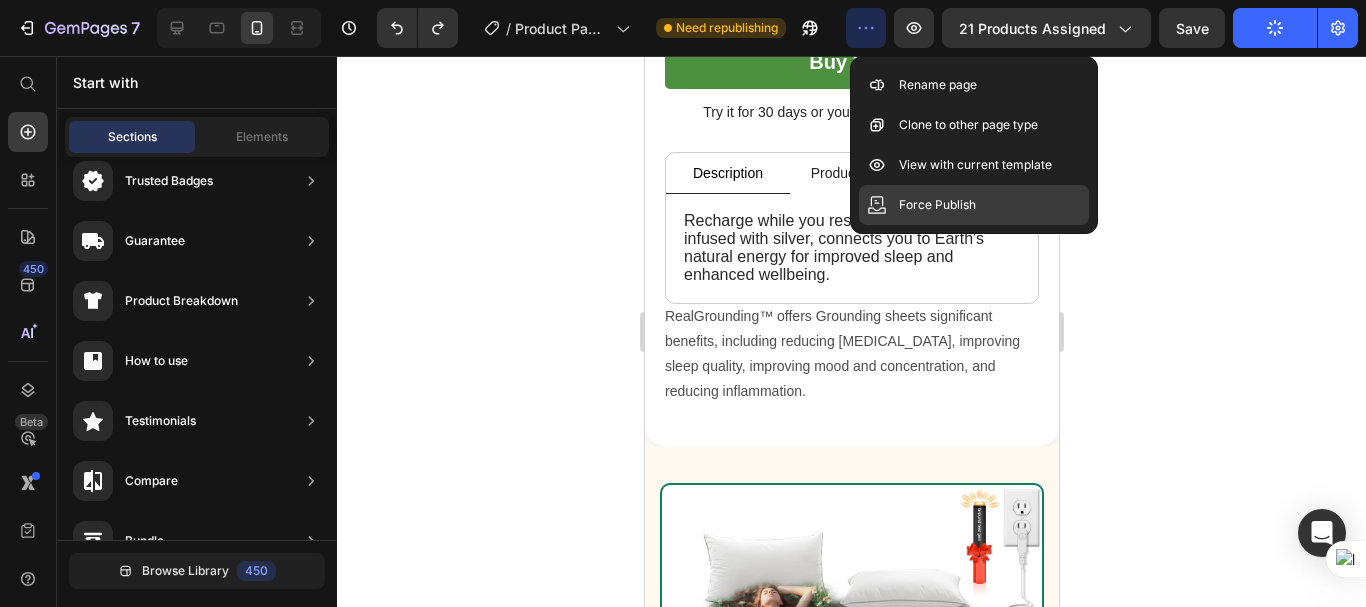 click on "Force Publish" at bounding box center (937, 205) 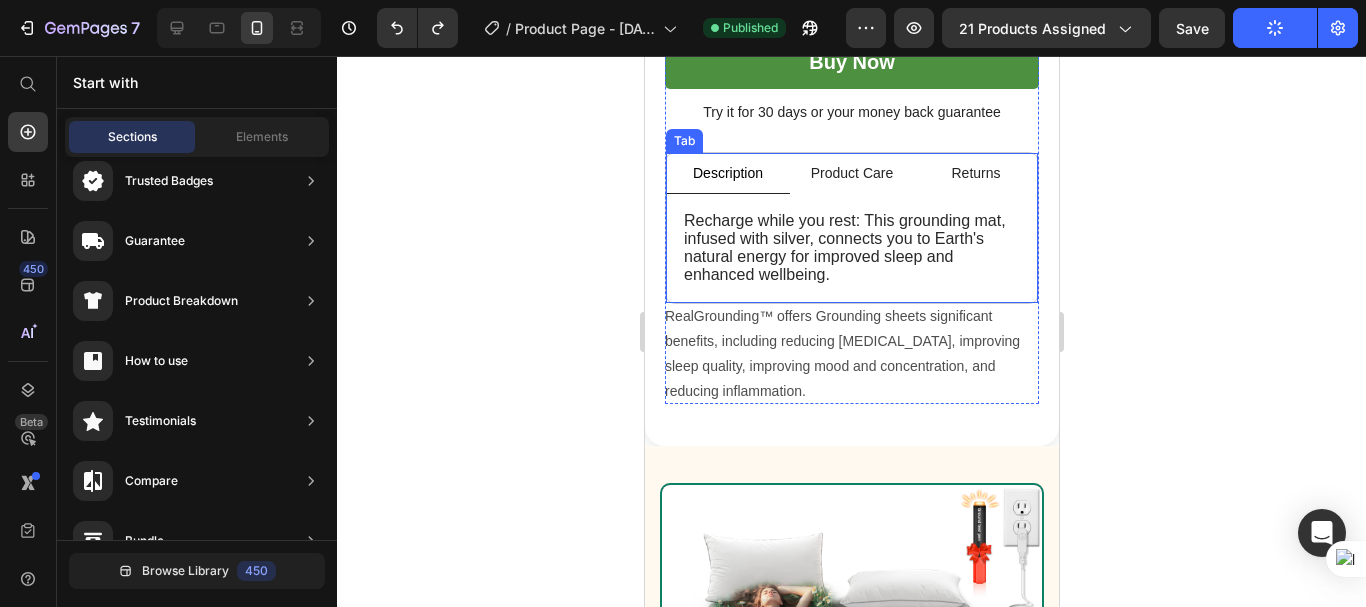 click on "Product Care" at bounding box center [851, 173] 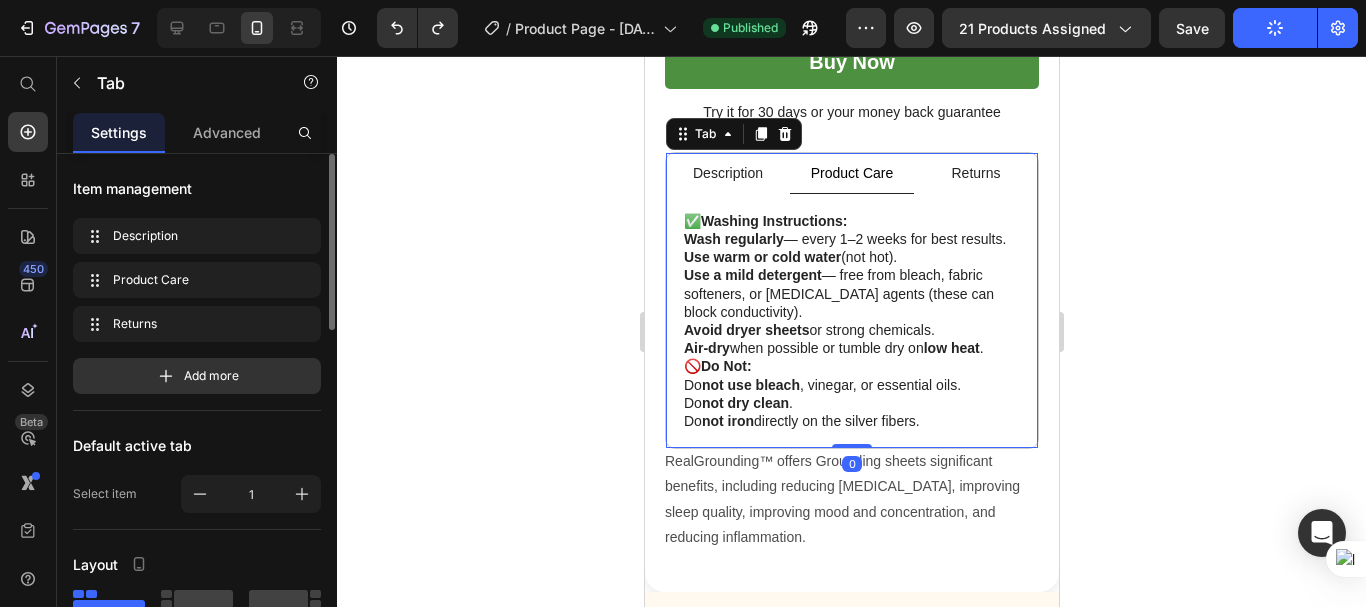 click on "Returns" at bounding box center [974, 173] 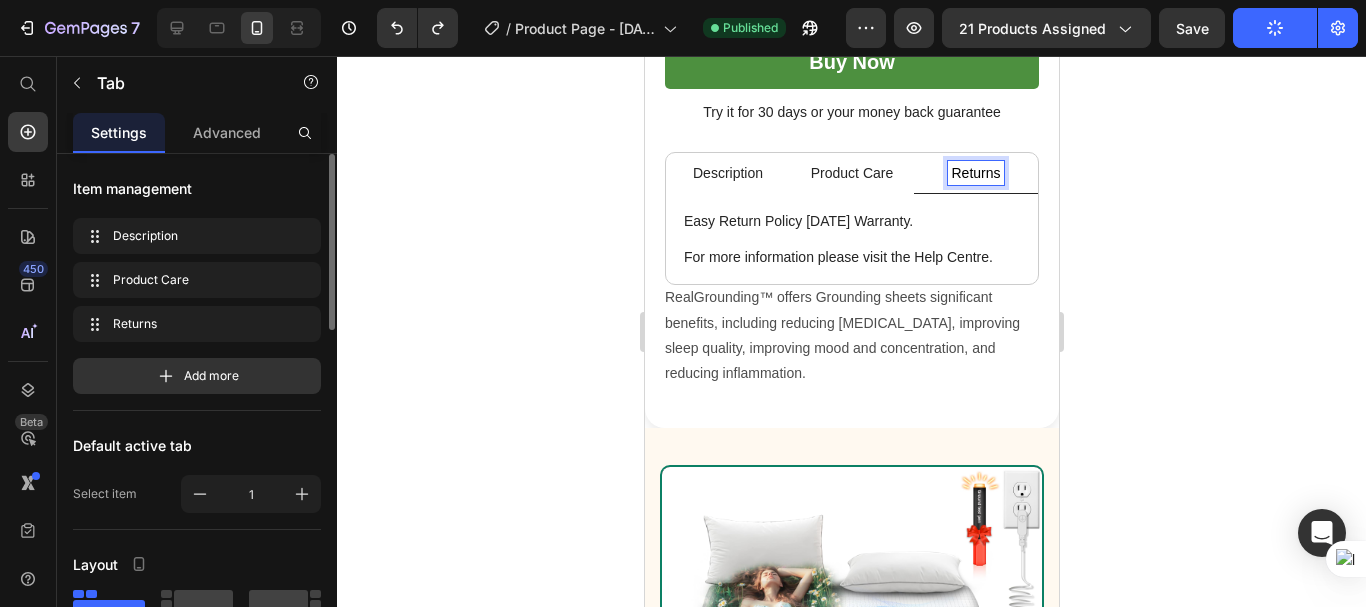 click on "Description" at bounding box center (727, 173) 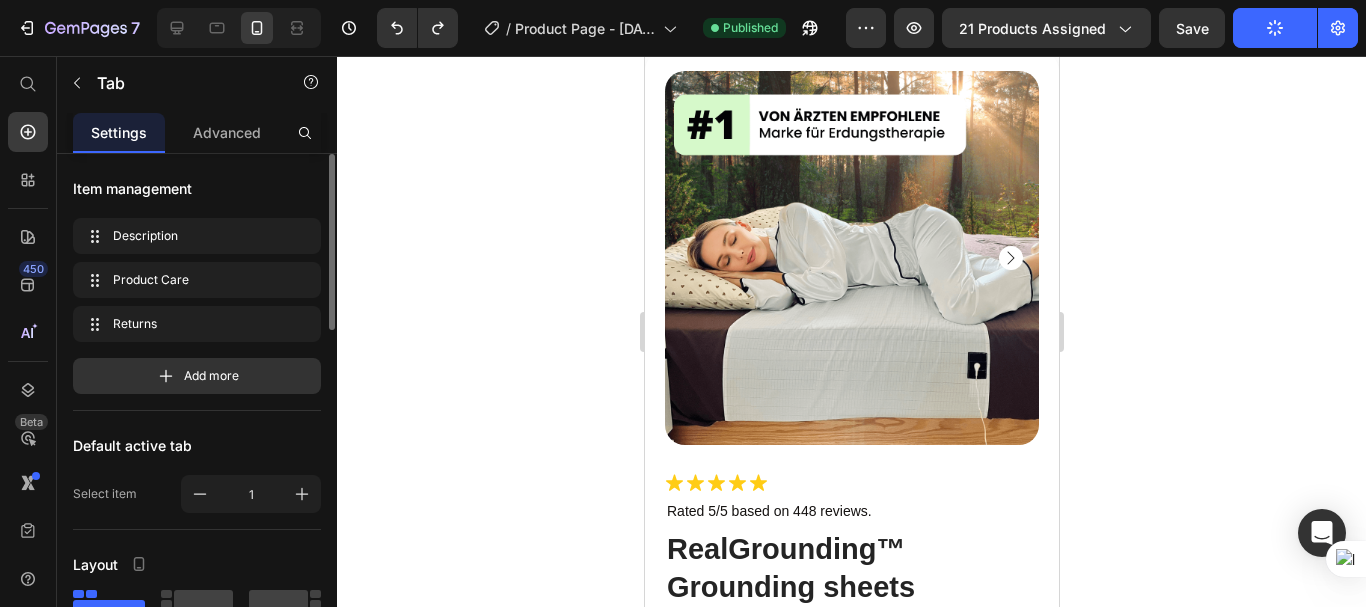 scroll, scrollTop: 0, scrollLeft: 0, axis: both 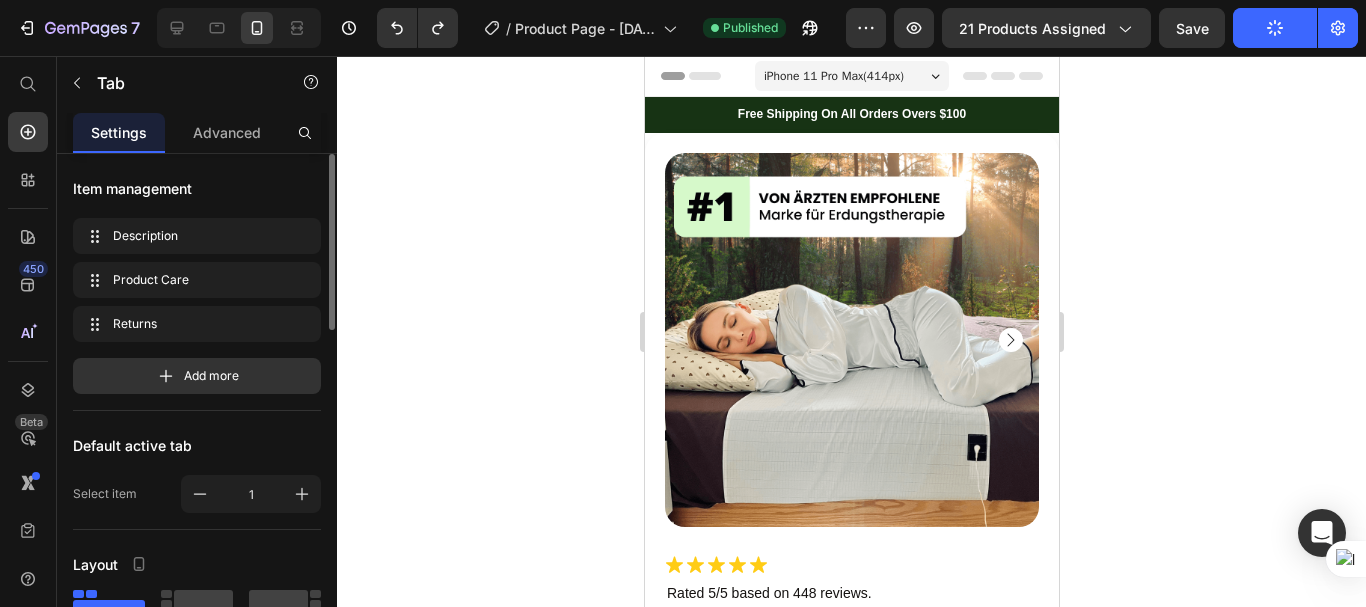 click 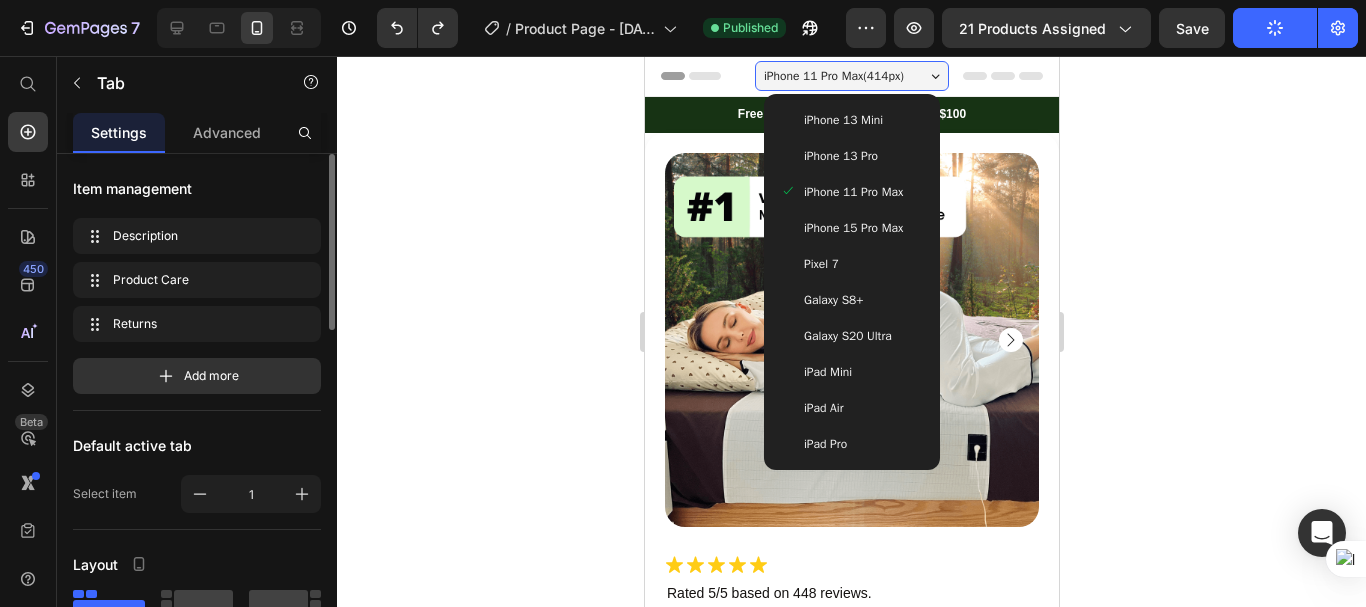 click on "iPhone 15 Pro Max" at bounding box center [851, 228] 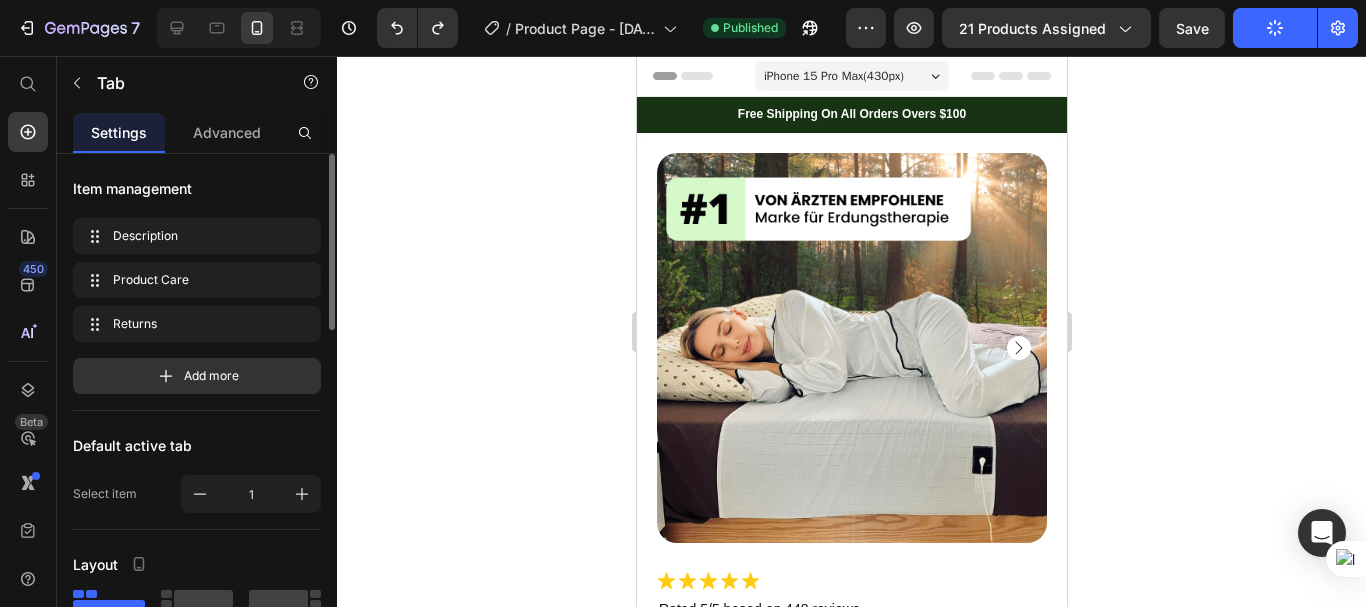click on "iPhone 15 Pro Max  ( 430 px)" at bounding box center (851, 76) 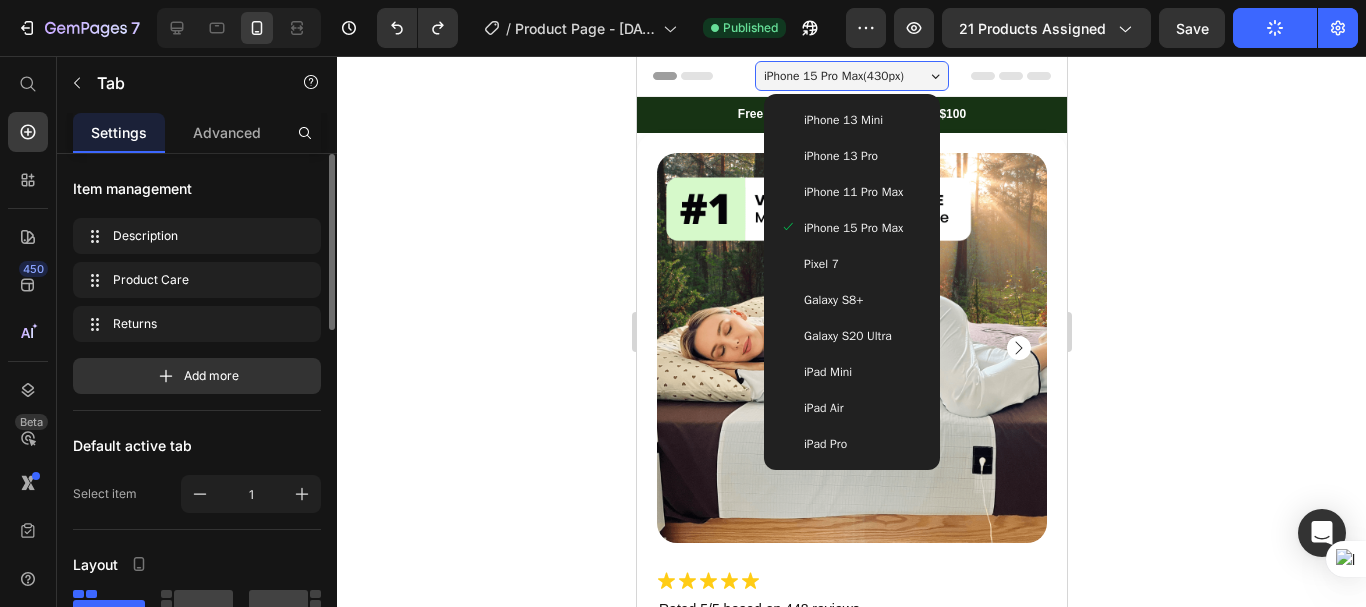 click on "Galaxy S8+" at bounding box center [832, 300] 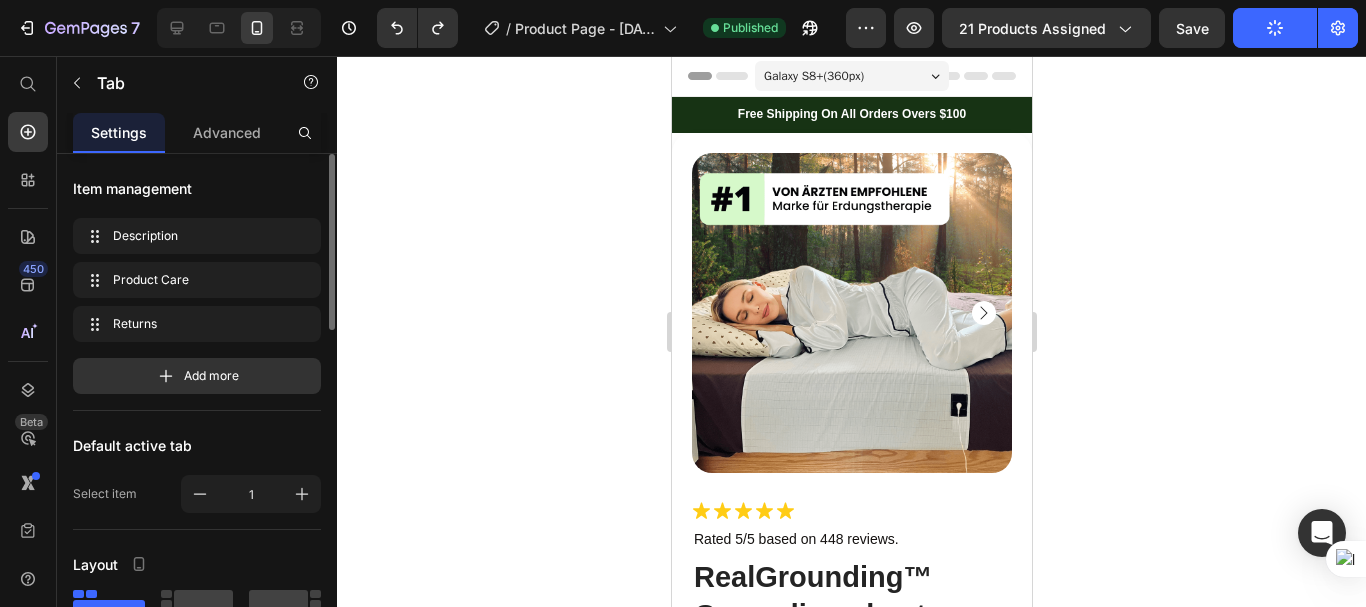 click on "Galaxy S8+  ( 360 px)" at bounding box center [851, 76] 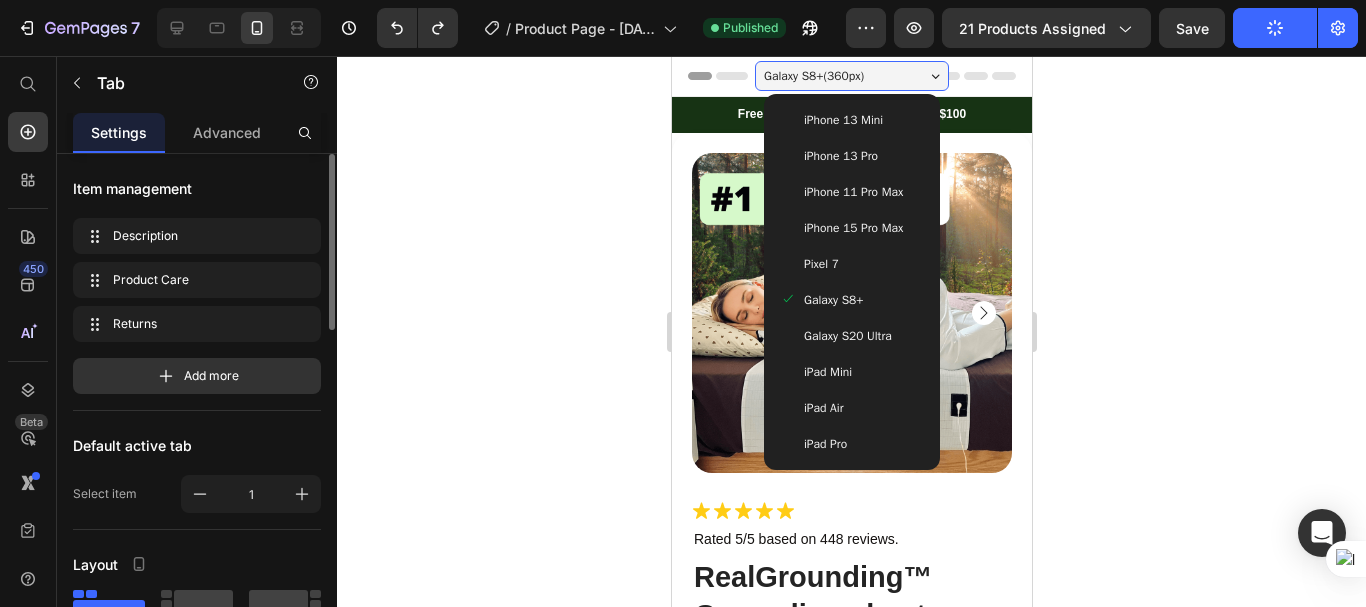 click on "iPad Mini" at bounding box center [827, 372] 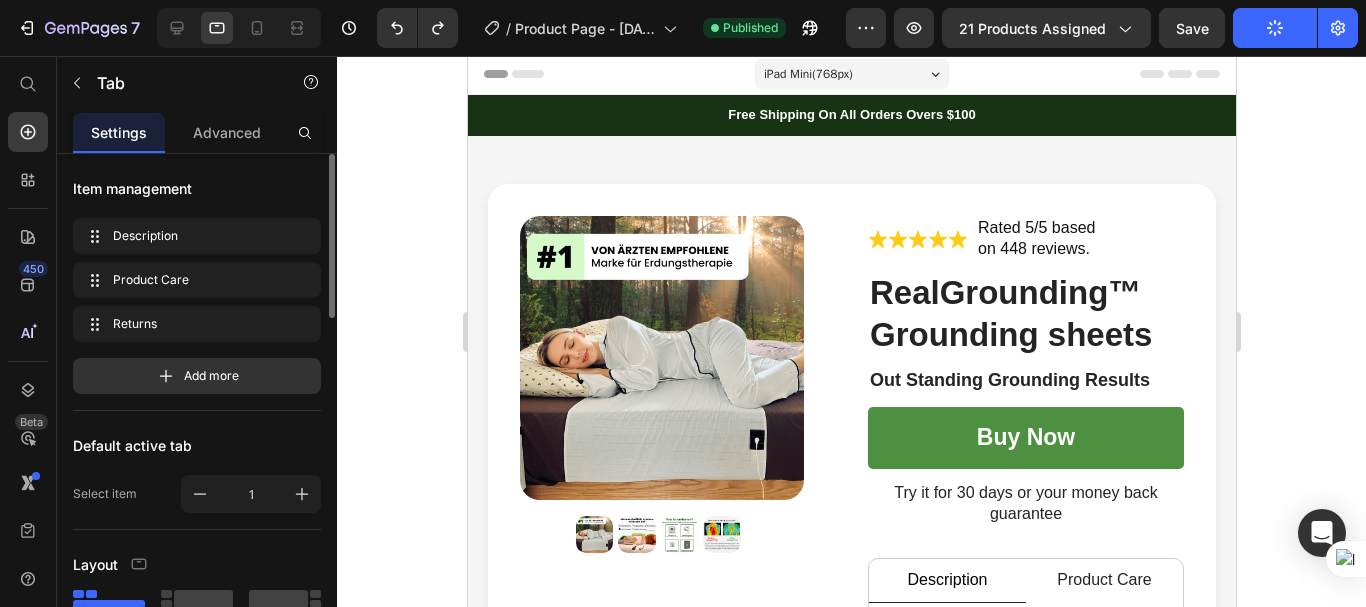 scroll, scrollTop: 0, scrollLeft: 0, axis: both 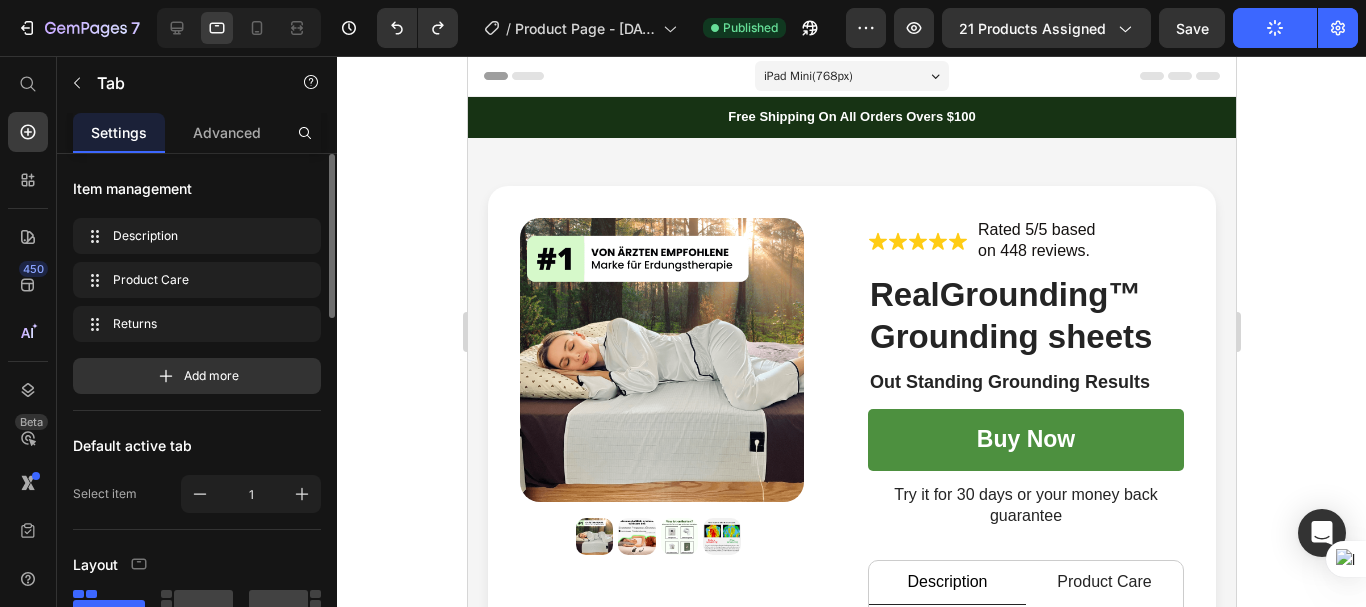 click on "iPad Mini  ( 768 px)" at bounding box center [851, 76] 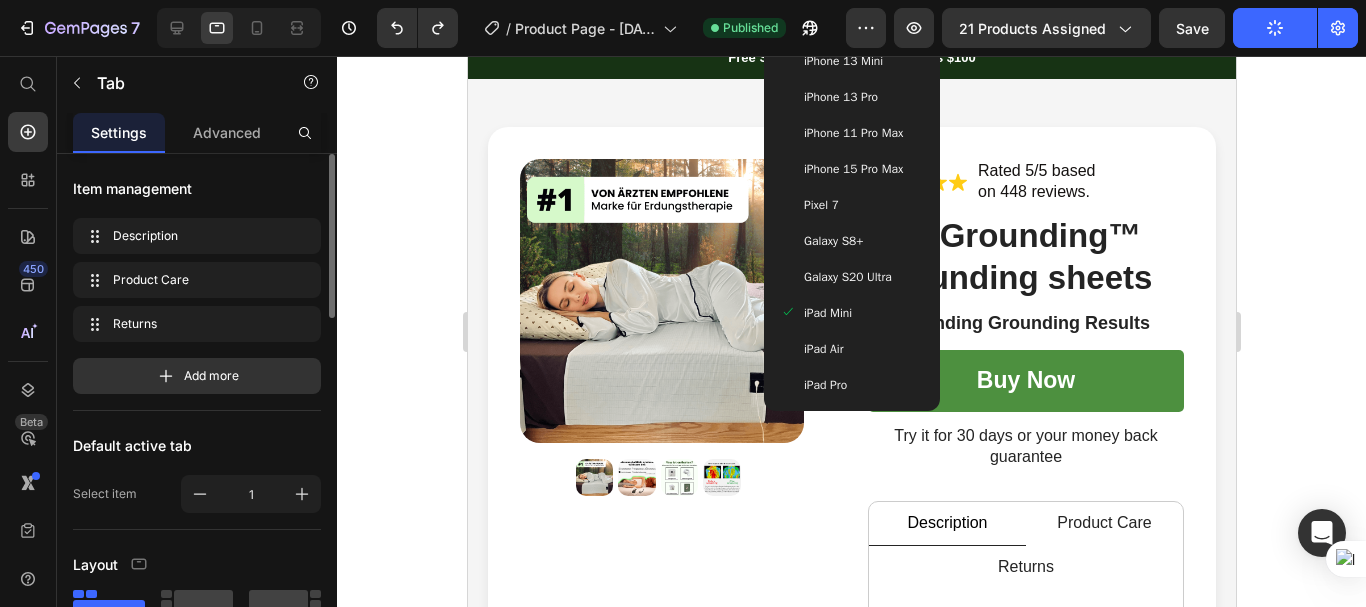 scroll, scrollTop: 0, scrollLeft: 0, axis: both 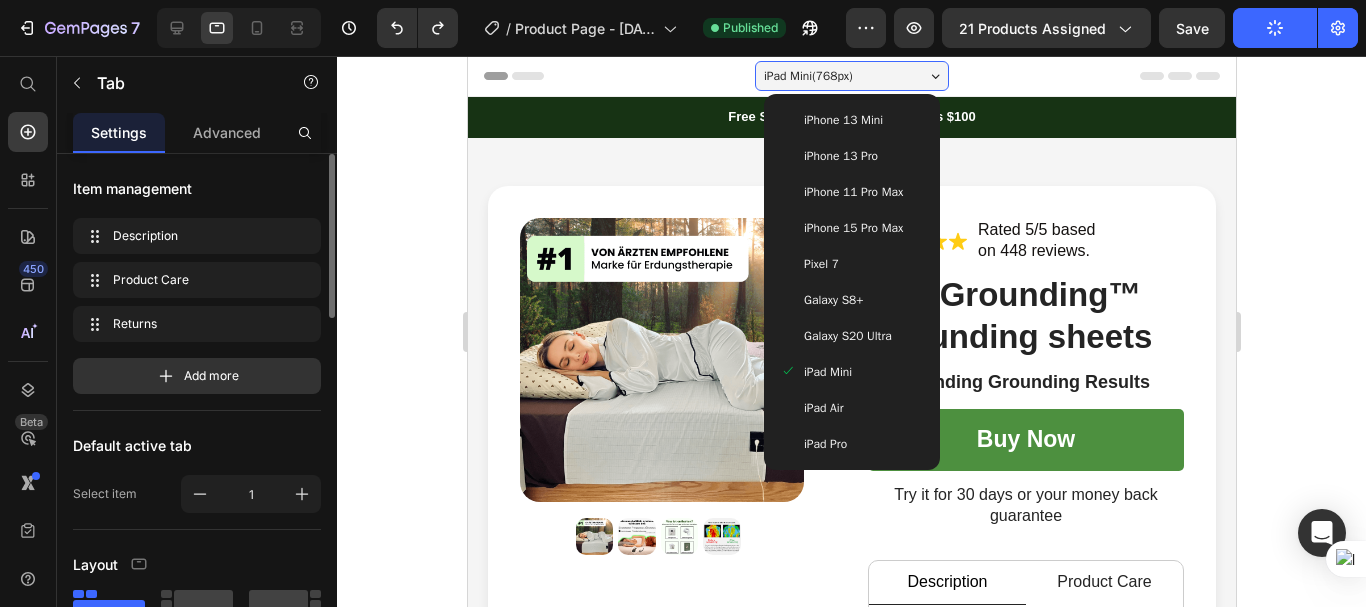 click on "iPhone 13 Mini" at bounding box center (842, 120) 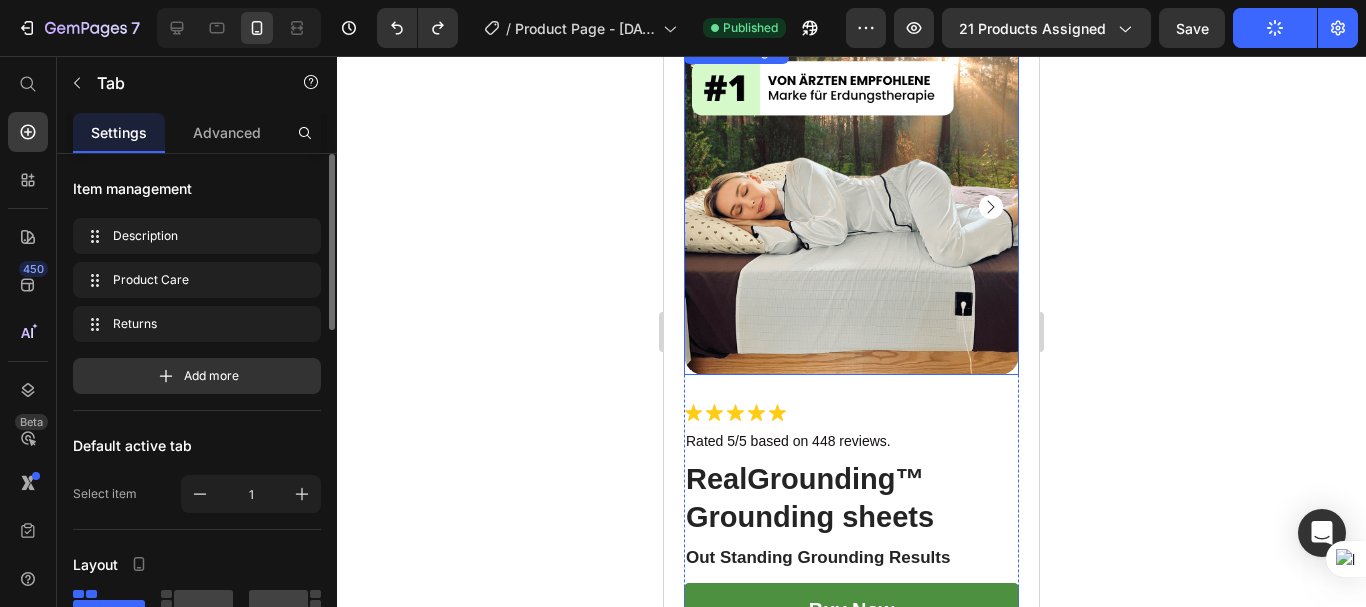 scroll, scrollTop: 0, scrollLeft: 0, axis: both 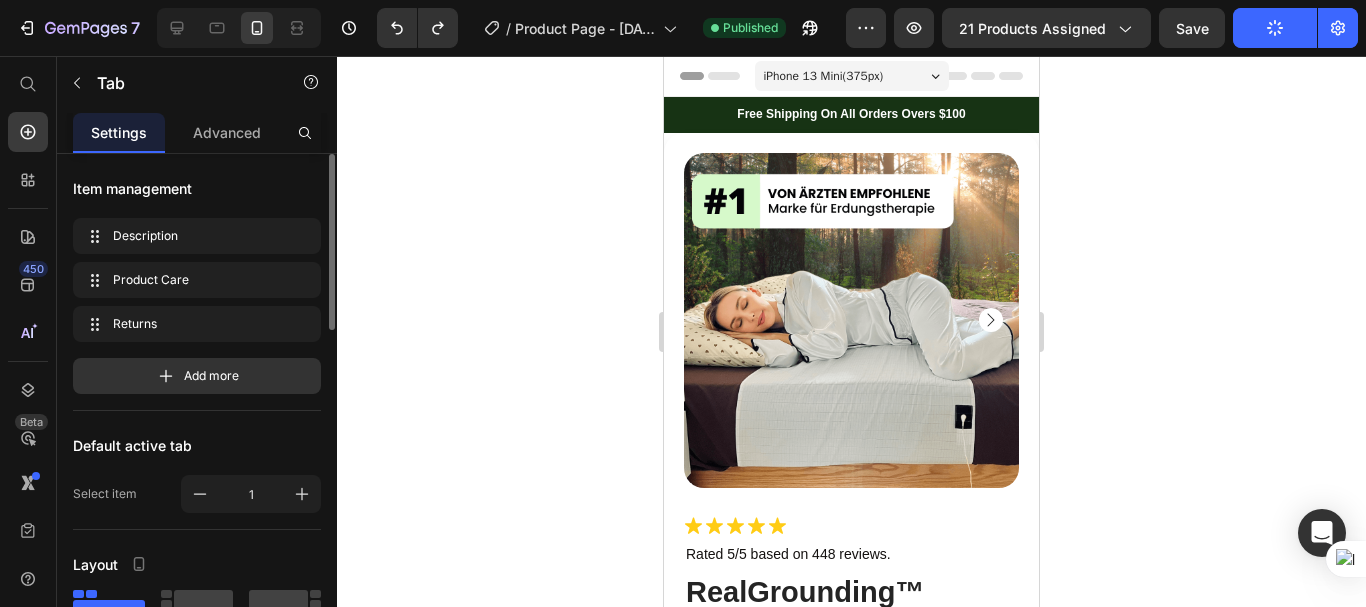 click on "iPhone 13 Mini  ( 375 px)" at bounding box center [852, 76] 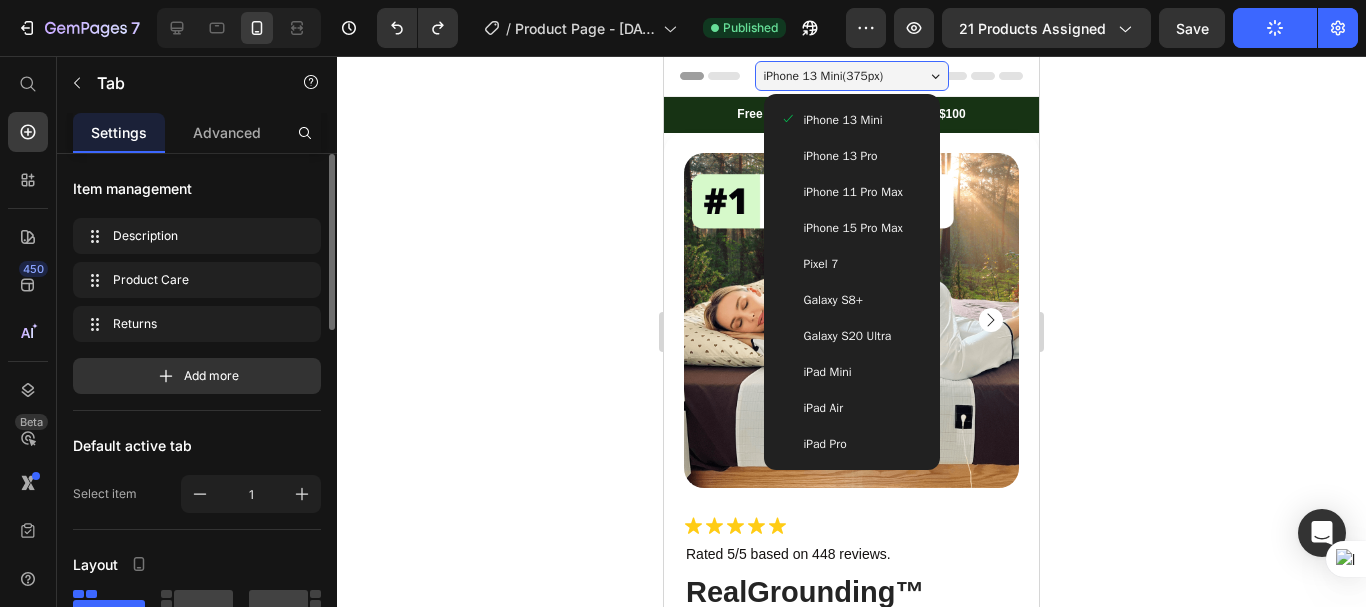 click on "iPhone 15 Pro Max" at bounding box center [852, 228] 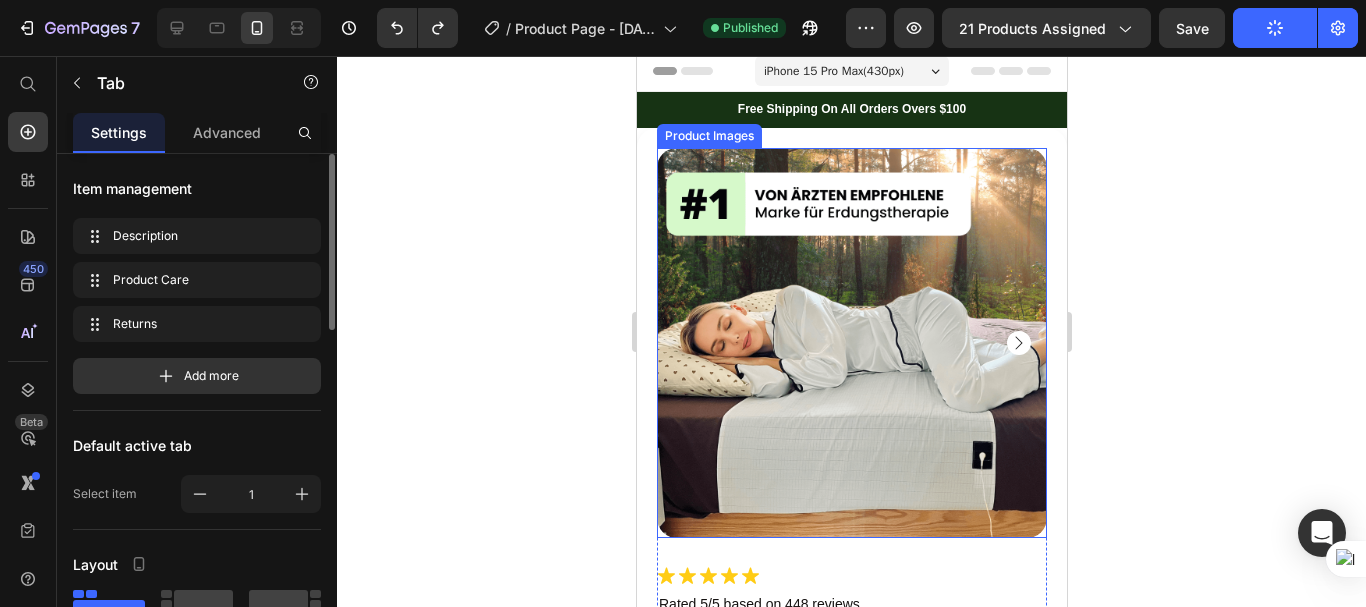 scroll, scrollTop: 0, scrollLeft: 0, axis: both 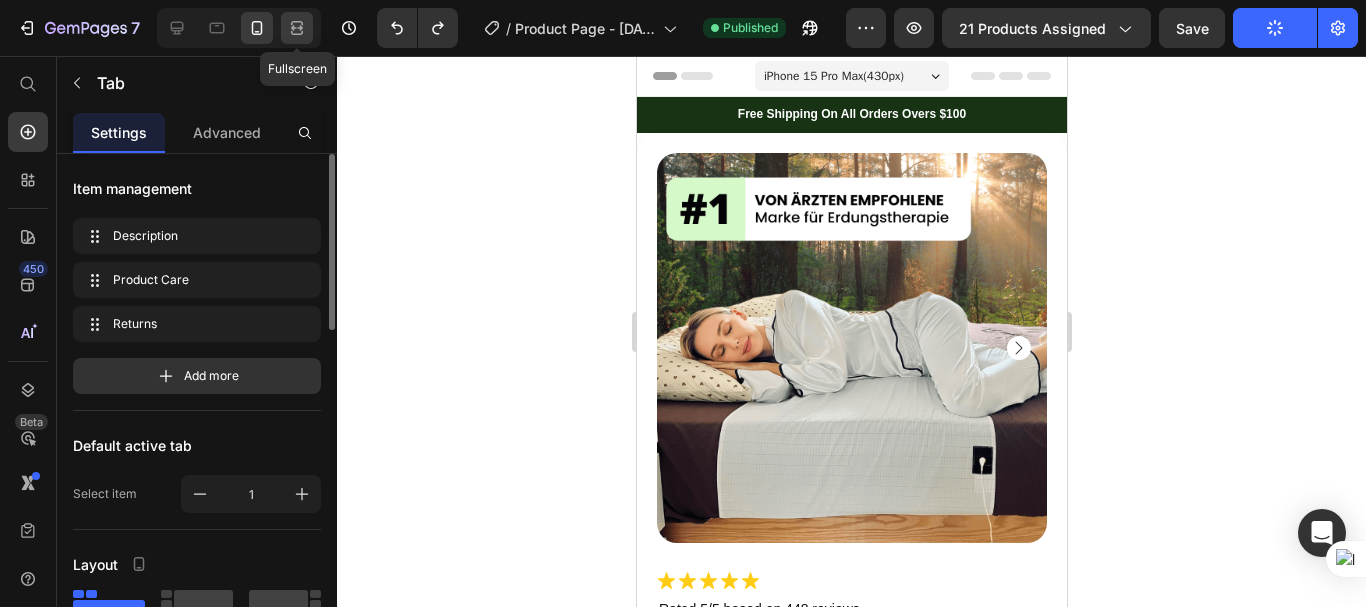 click 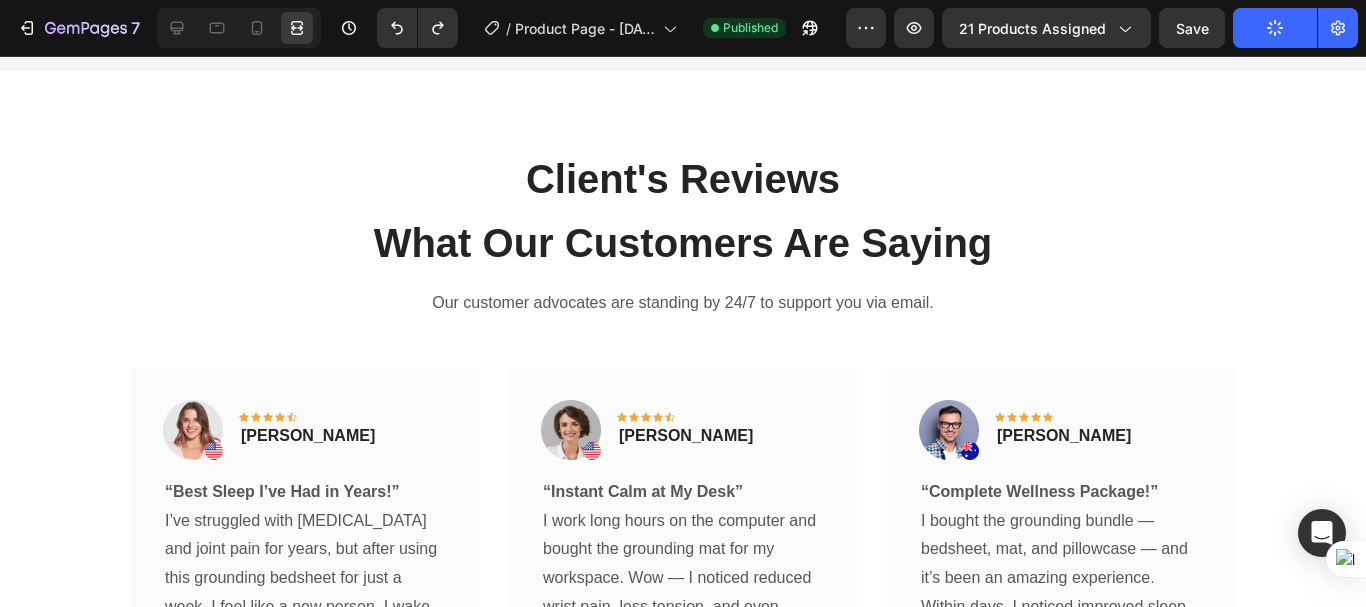 scroll, scrollTop: 5994, scrollLeft: 0, axis: vertical 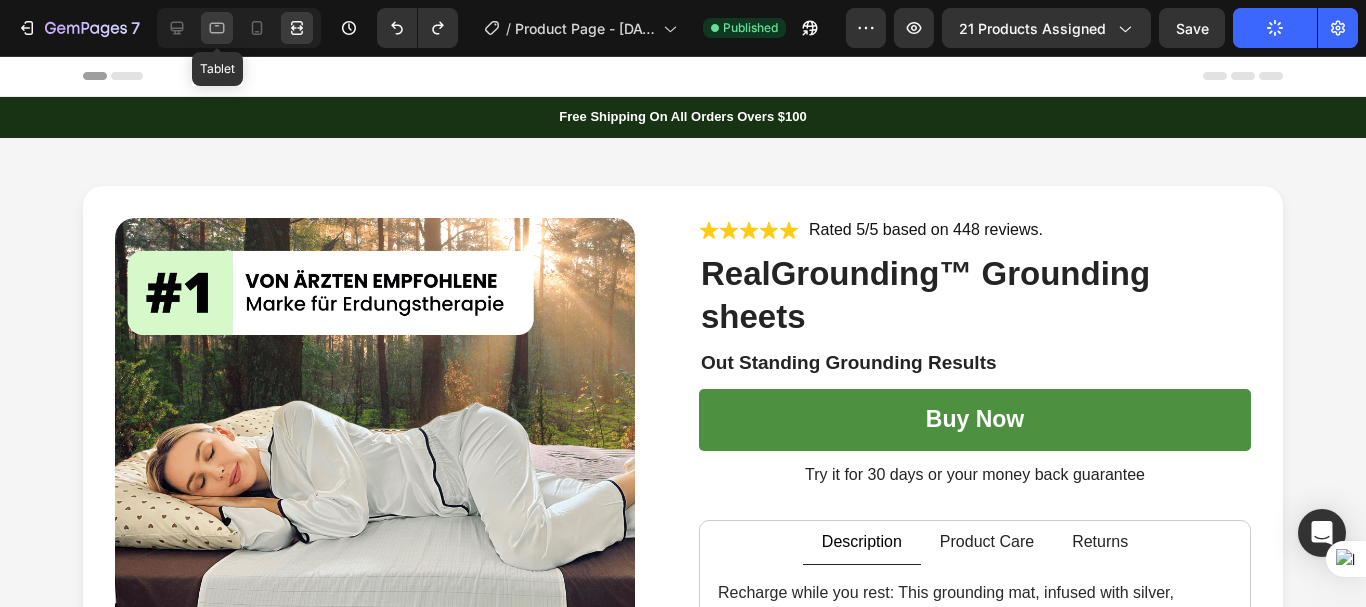 click 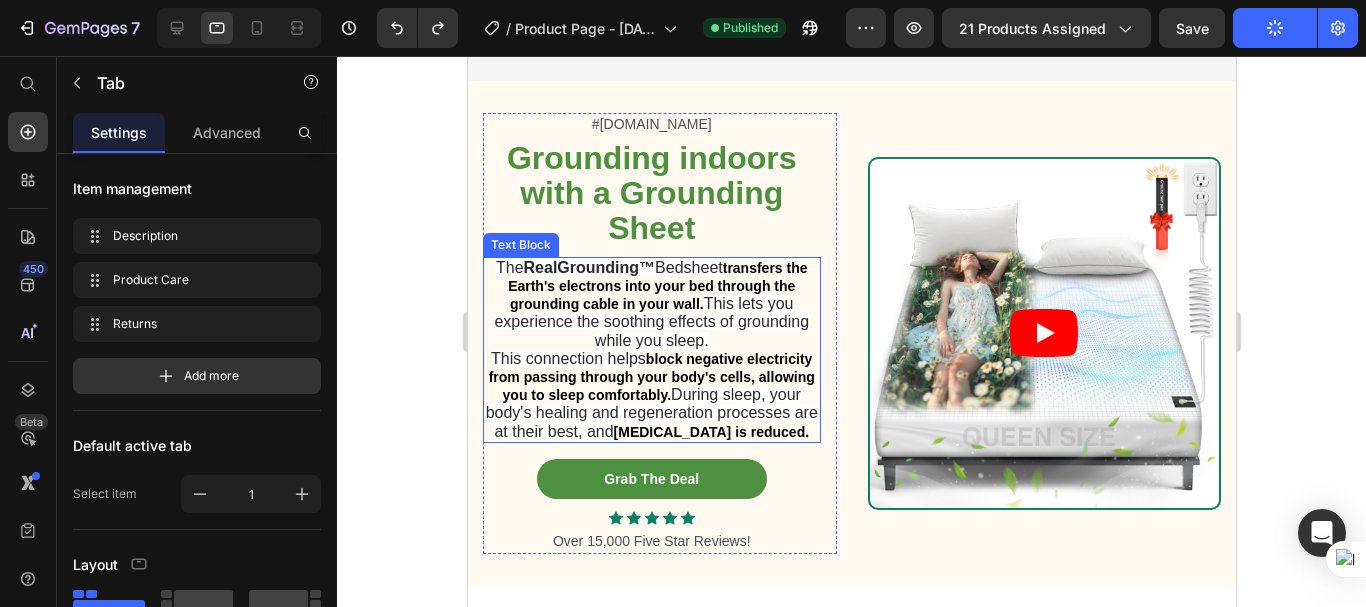 scroll, scrollTop: 1034, scrollLeft: 0, axis: vertical 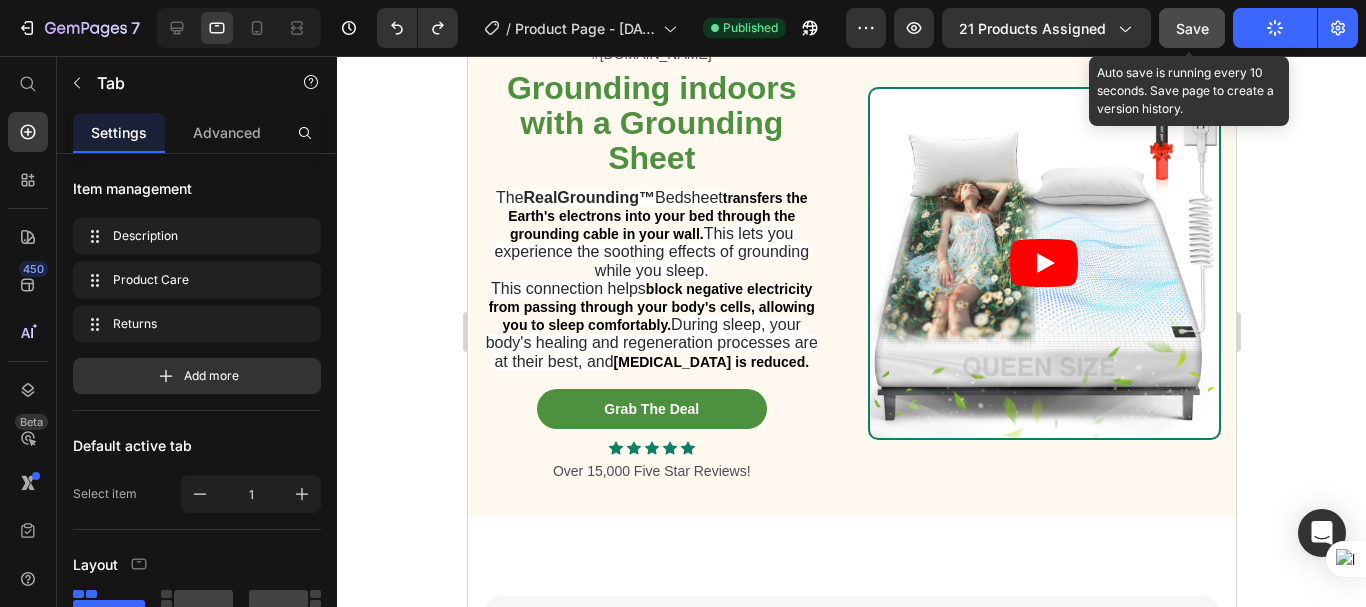 click on "Save" at bounding box center (1192, 28) 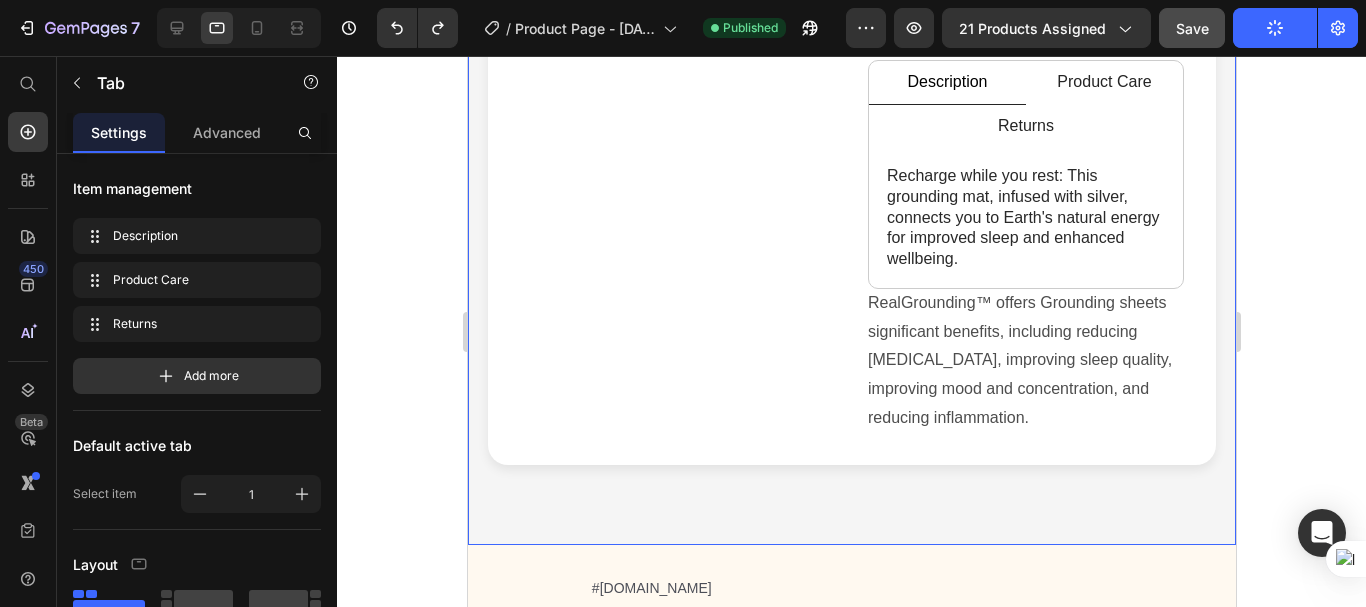 scroll, scrollTop: 0, scrollLeft: 0, axis: both 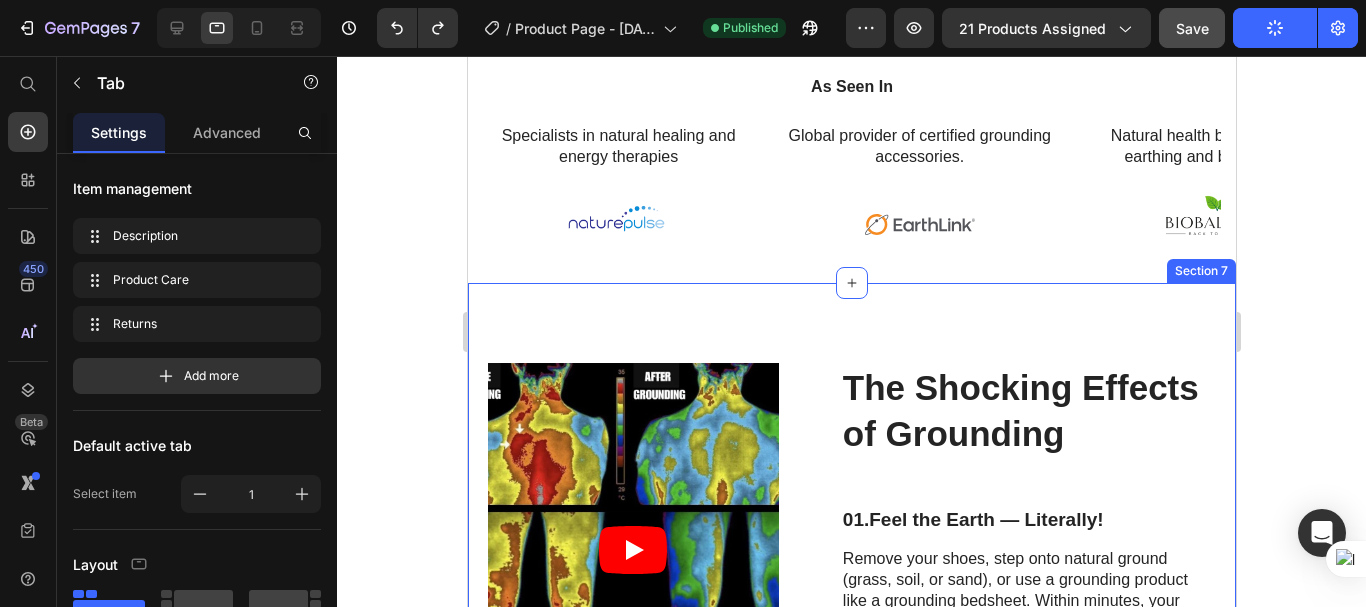 click on "Basic instructions Heading Video The Shocking Effects of Grounding   Heading 01.Feel the Earth — Literally! Text Block Remove your shoes, step onto natural ground (grass, soil, or sand), or use a grounding product like a grounding bedsheet. Within minutes, your body begins to absorb free electrons from the Earth — a natural and powerful antioxidant source. Text Block 02. Watch Your Stress Melt Away Text Block Lie down or sleep grounded for at least 30 minutes daily. Many users report dramatic reductions in anxiety, better sleep quality, and improved mood — often within days! Text Block 03. Experience Real Physical Change Text Block Use grounding daily for at least 2 weeks. People have experienced reduced inflammation, less pain, improved blood flow, and even stabilized blood pressure — all backed by emerging scientific studies. Text Block Shop Now Button Row Row Keep Your Grounding Product Effective & Fresh Heading rounding products like bedsheets, mats, or pillow covers are designed to   we mean:" at bounding box center [851, 1158] 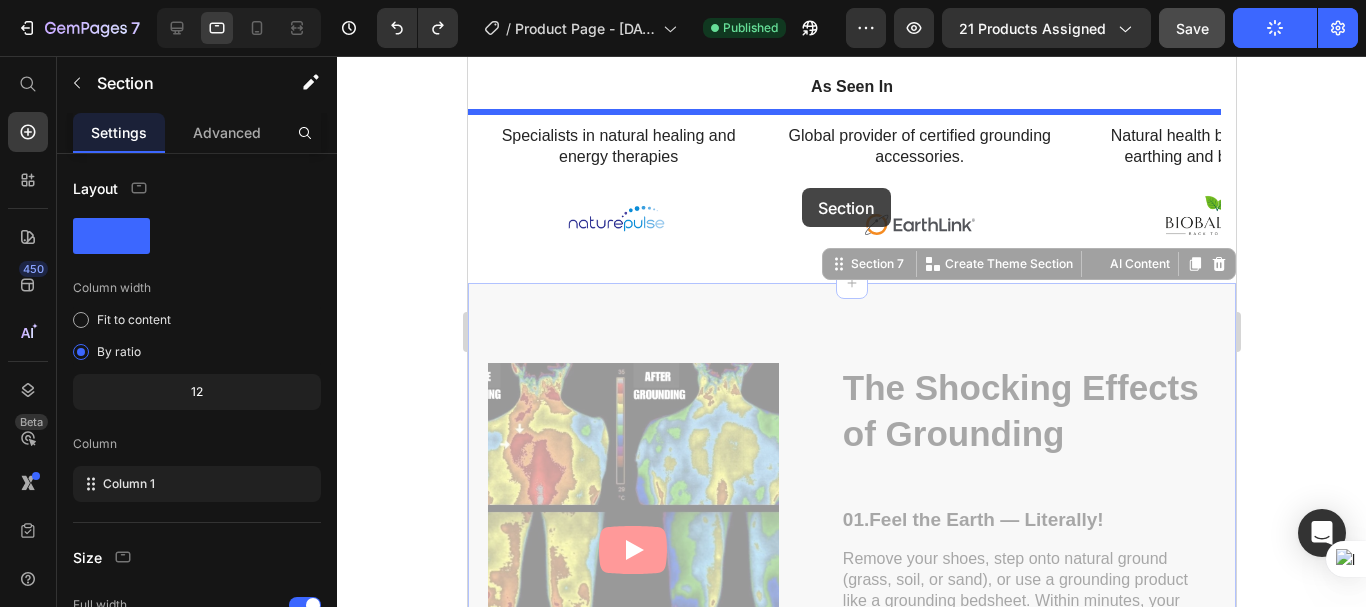 drag, startPoint x: 822, startPoint y: 355, endPoint x: 801, endPoint y: 188, distance: 168.31519 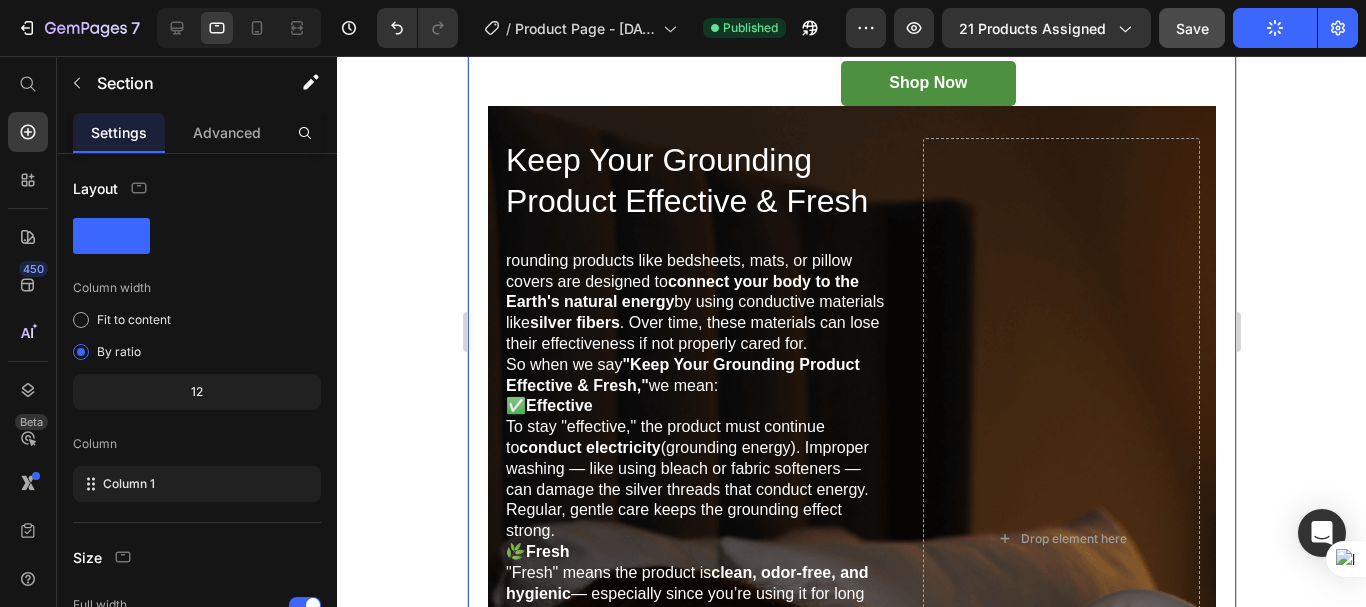 scroll, scrollTop: 4400, scrollLeft: 0, axis: vertical 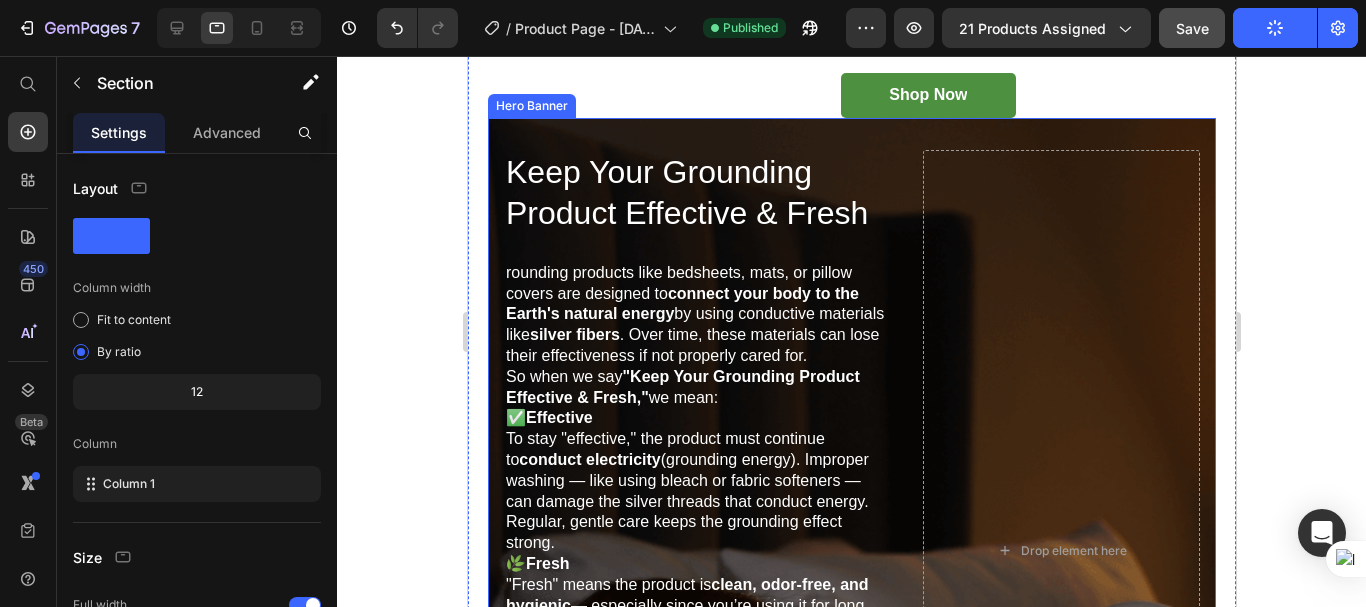 click on "Keep Your Grounding Product Effective & Fresh Heading rounding products like bedsheets, mats, or pillow covers are designed to  connect your body to the Earth's natural energy  by using conductive materials like  silver fibers . Over time, these materials can lose their effectiveness if not properly cared for. So when we say  "Keep Your Grounding Product Effective & Fresh,"  we mean: ✅  Effective To stay "effective," the product must continue to  conduct electricity  (grounding energy). Improper washing — like using bleach or fabric softeners — can damage the silver threads that conduct energy. Regular, gentle care keeps the grounding effect strong. 🌿  Fresh "Fresh" means the product is  clean, odor-free, and hygienic  — especially since you’re using it for long hours (often overnight). Regular washing with mild detergent keeps it feeling and smelling fresh, without harming its functionality. Text Block Explore now Button WE CAN HEAL YOUR DESIRES  Text Block Icon Icon Icon Icon Icon Icon List" at bounding box center [851, 551] 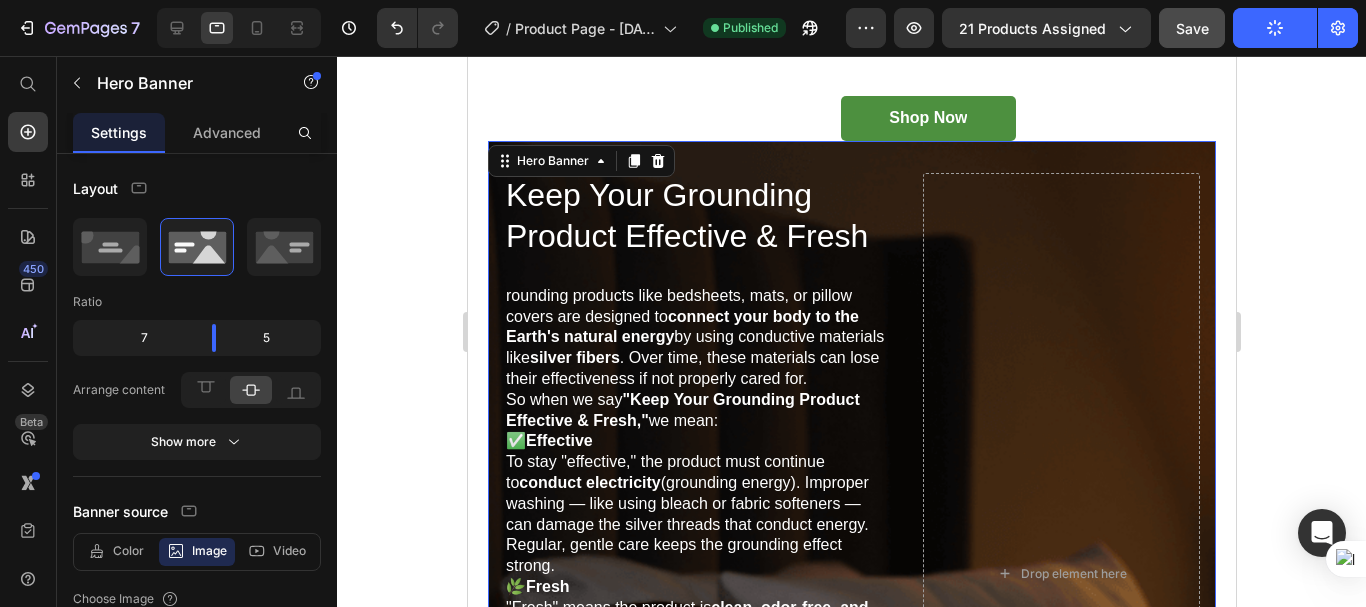 scroll, scrollTop: 4300, scrollLeft: 0, axis: vertical 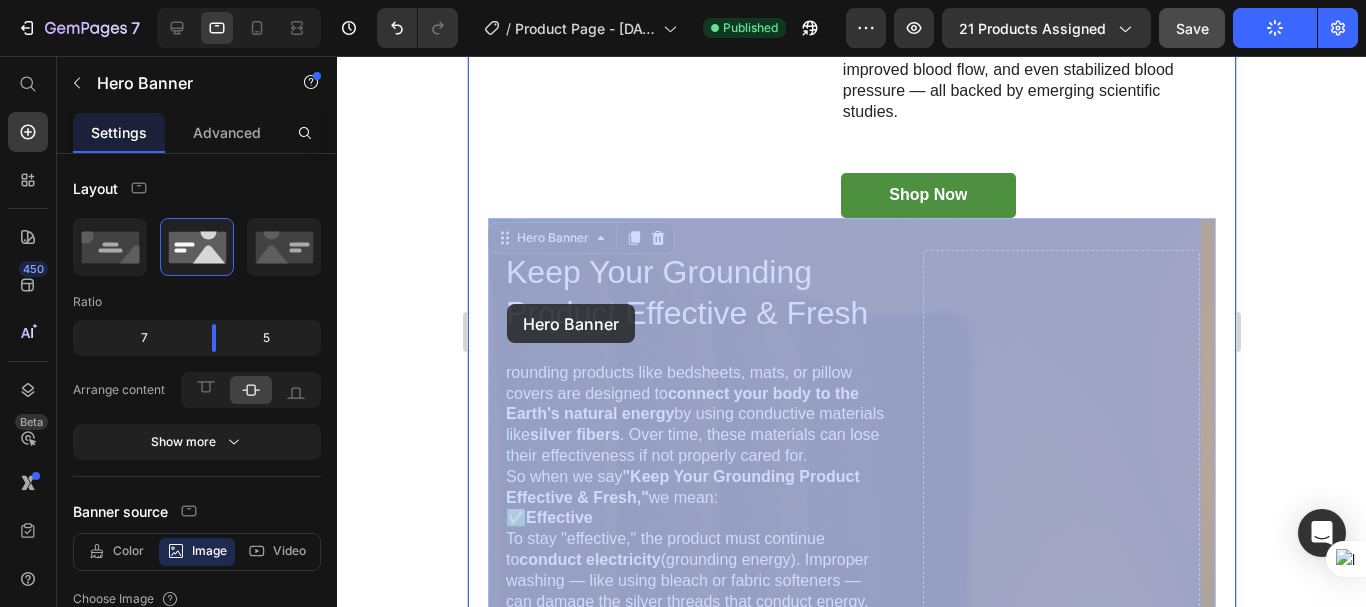 drag, startPoint x: 498, startPoint y: 245, endPoint x: 506, endPoint y: 304, distance: 59.5399 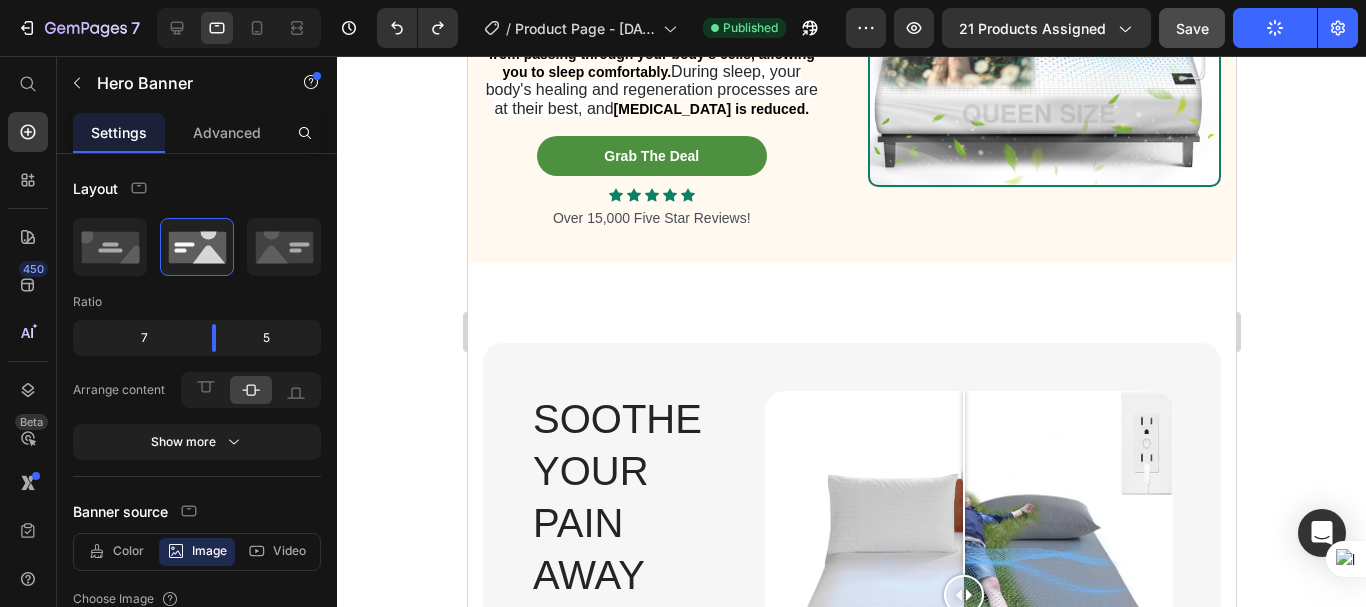scroll, scrollTop: 1400, scrollLeft: 0, axis: vertical 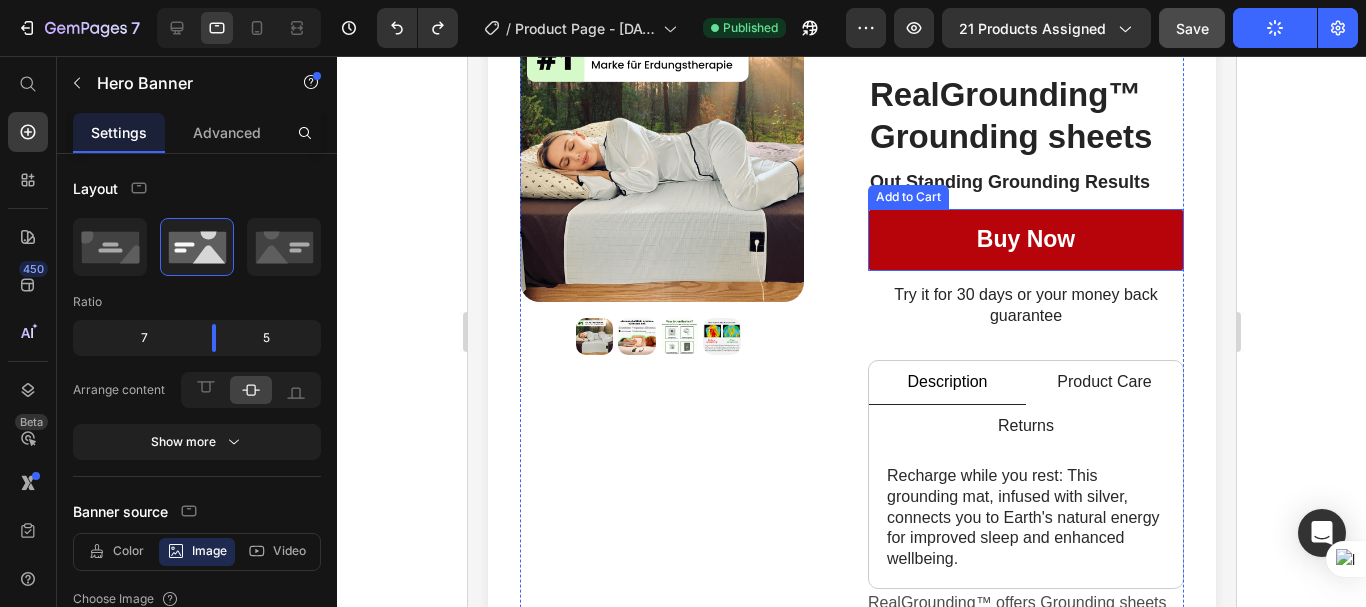 click on "buy now" at bounding box center [1025, 240] 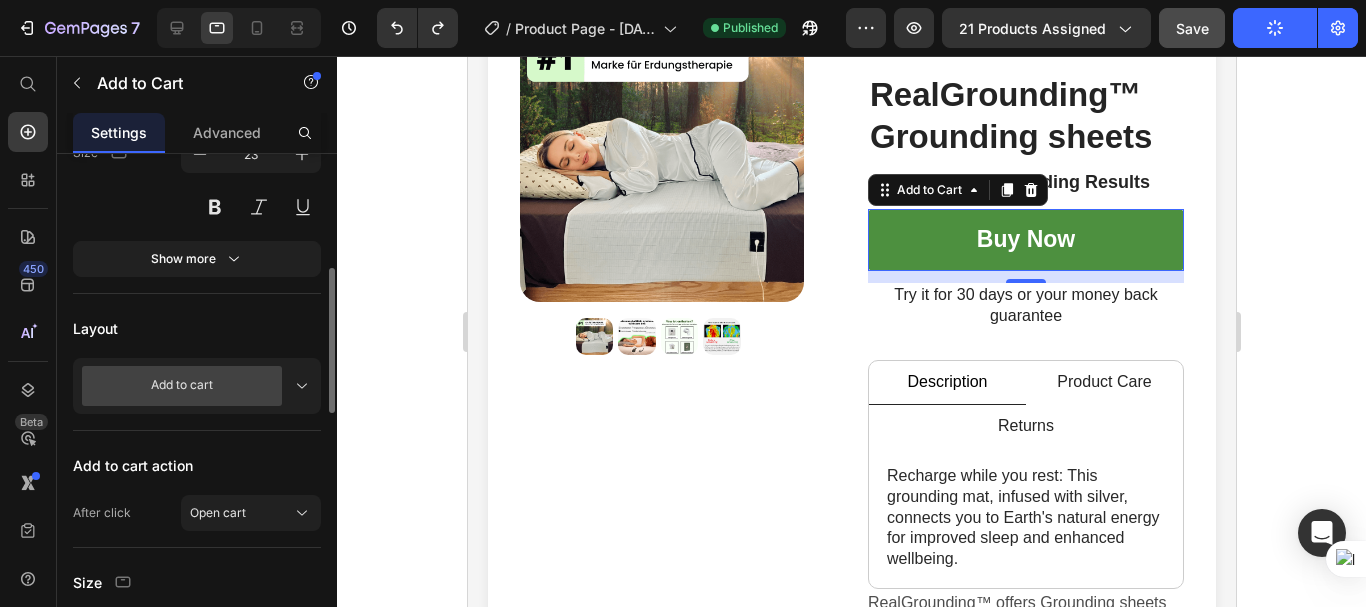 scroll, scrollTop: 300, scrollLeft: 0, axis: vertical 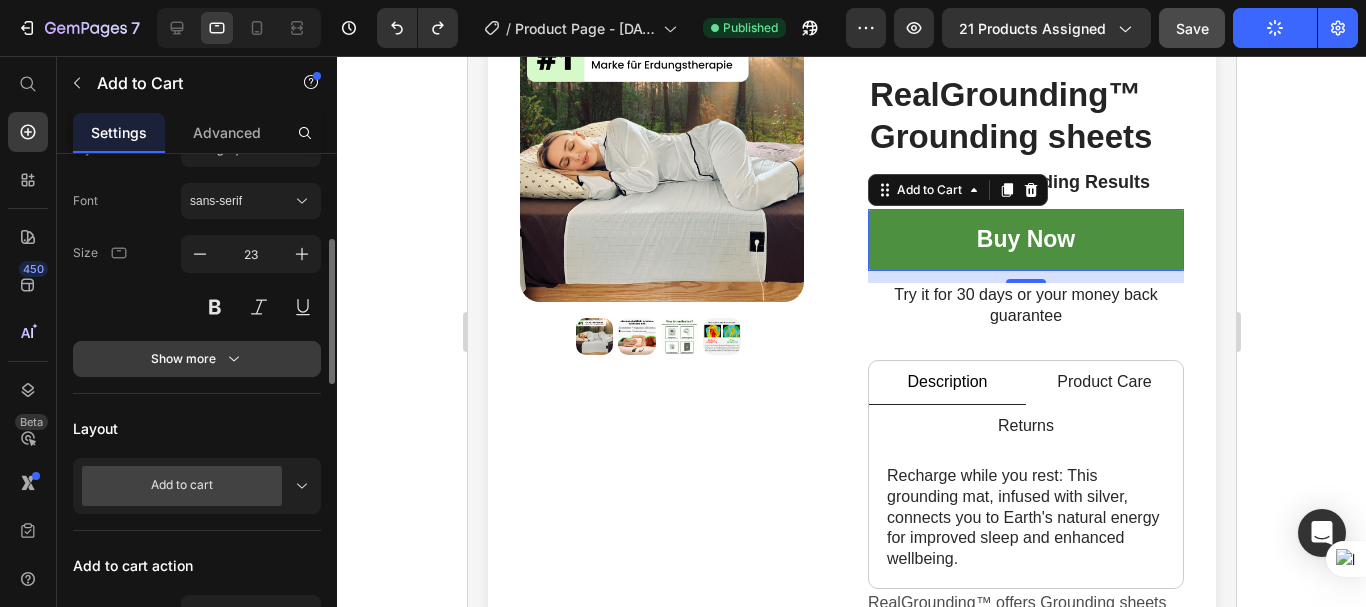 click on "Show more" at bounding box center [197, 359] 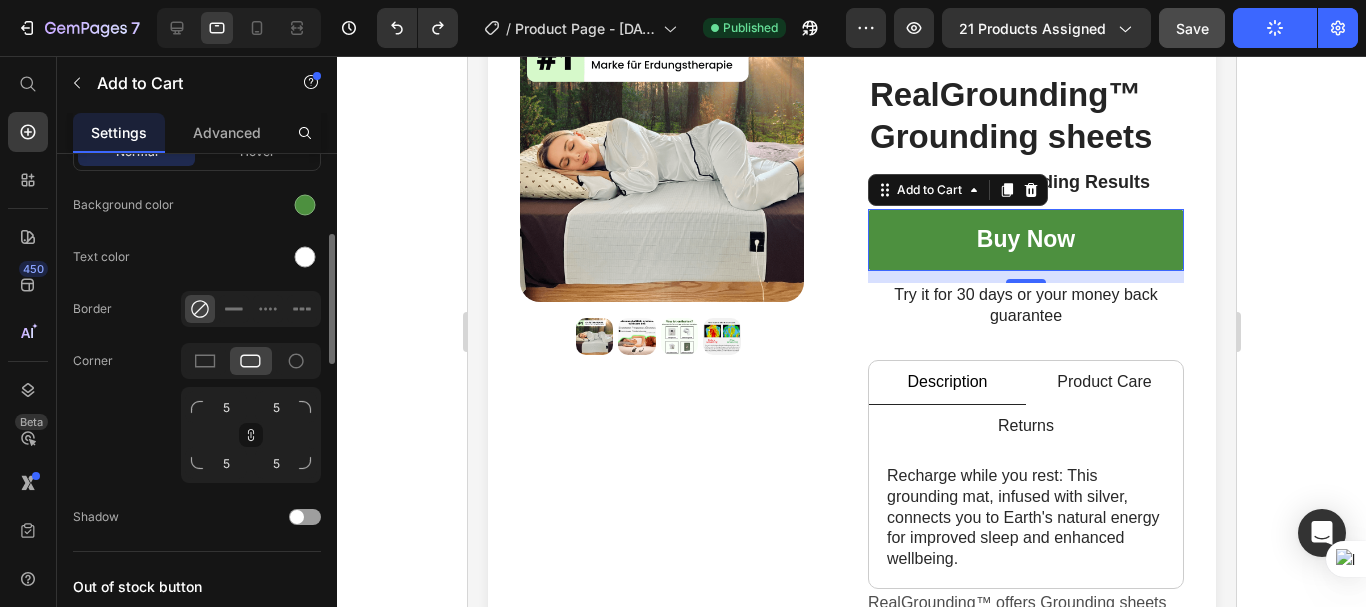 scroll, scrollTop: 1000, scrollLeft: 0, axis: vertical 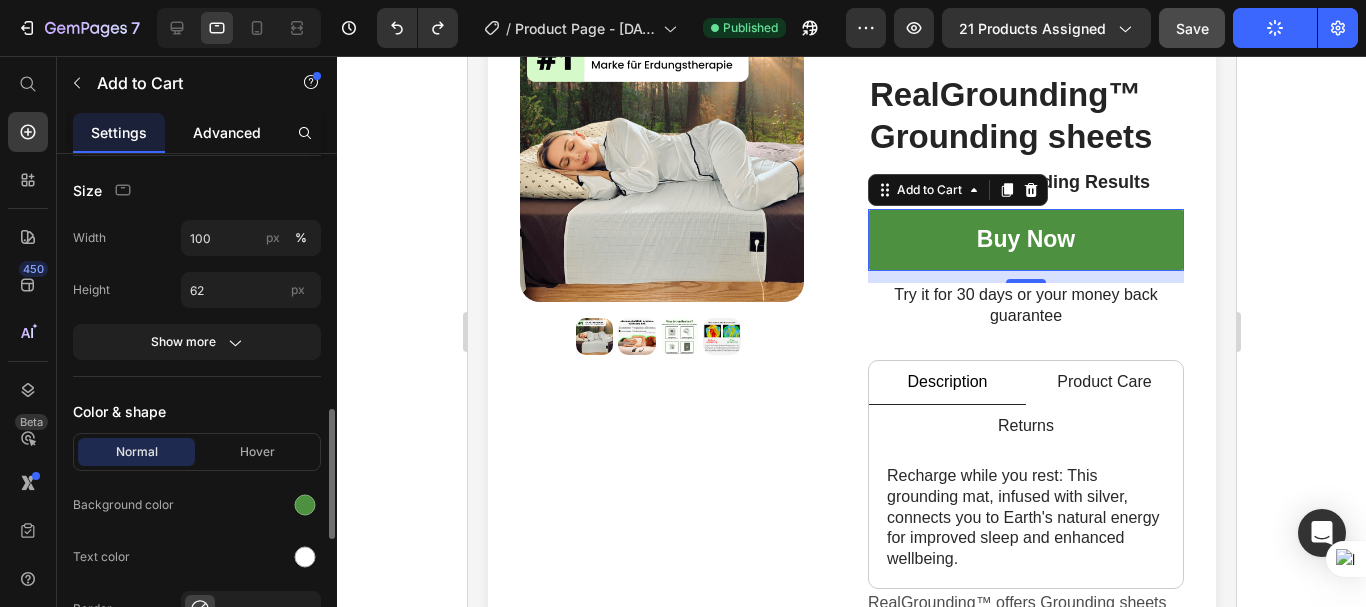 click on "Advanced" at bounding box center (227, 132) 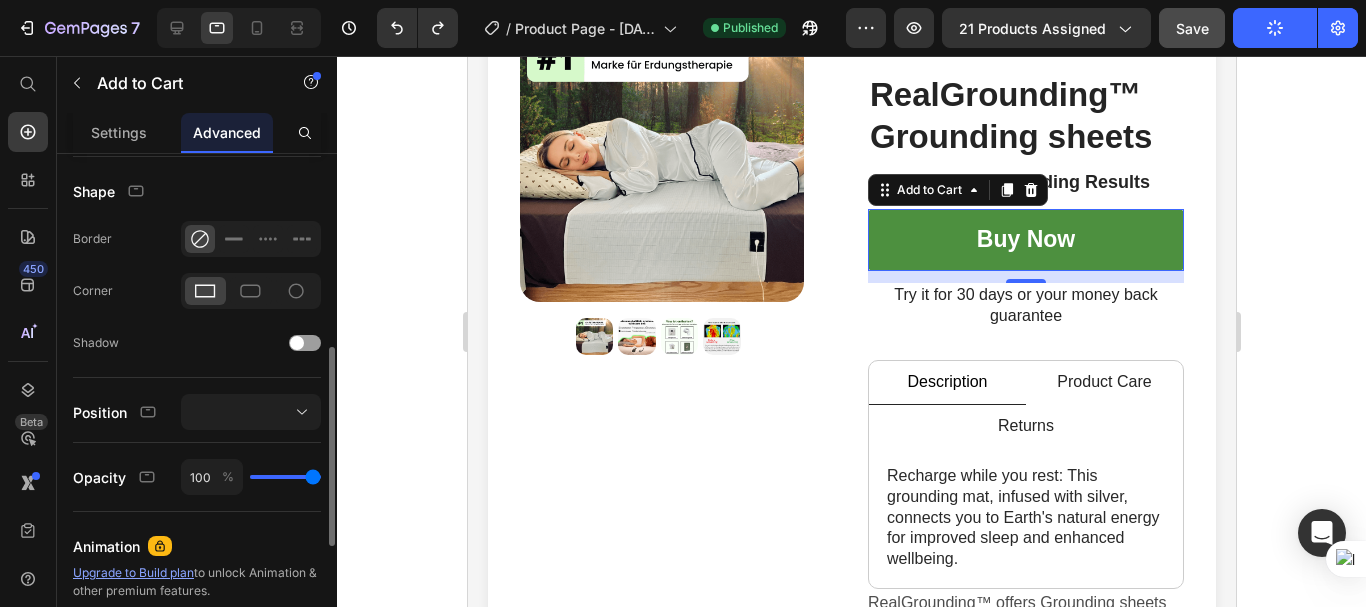 scroll, scrollTop: 195, scrollLeft: 0, axis: vertical 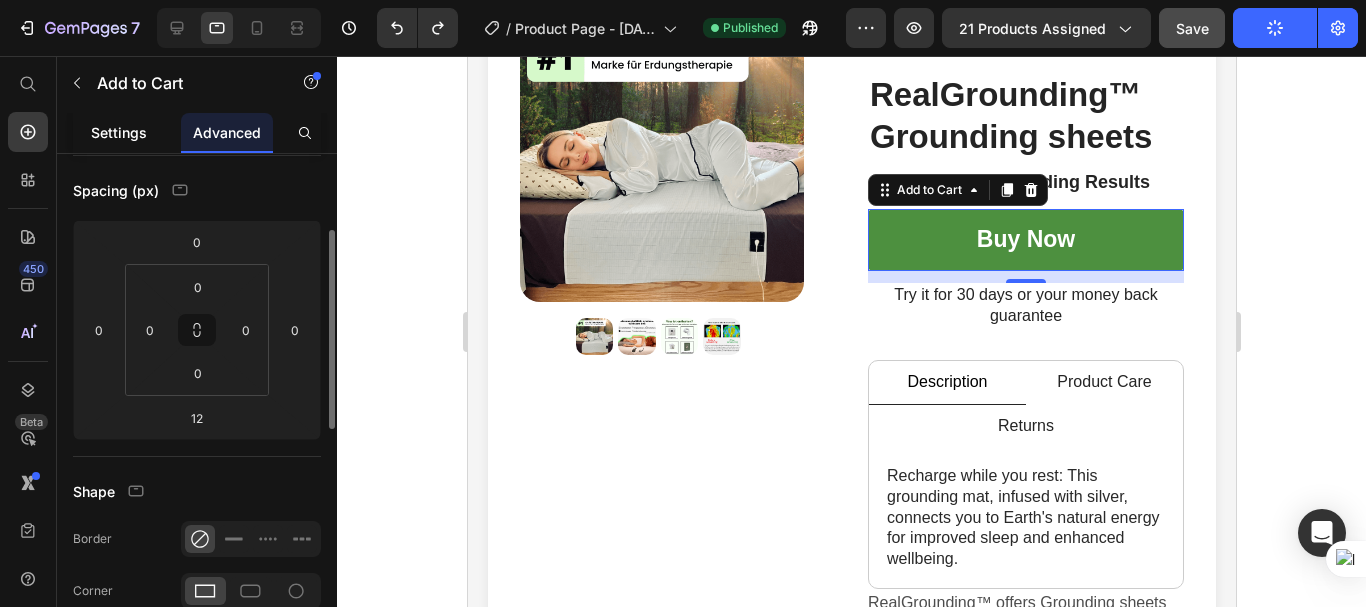 click on "Settings" at bounding box center [119, 132] 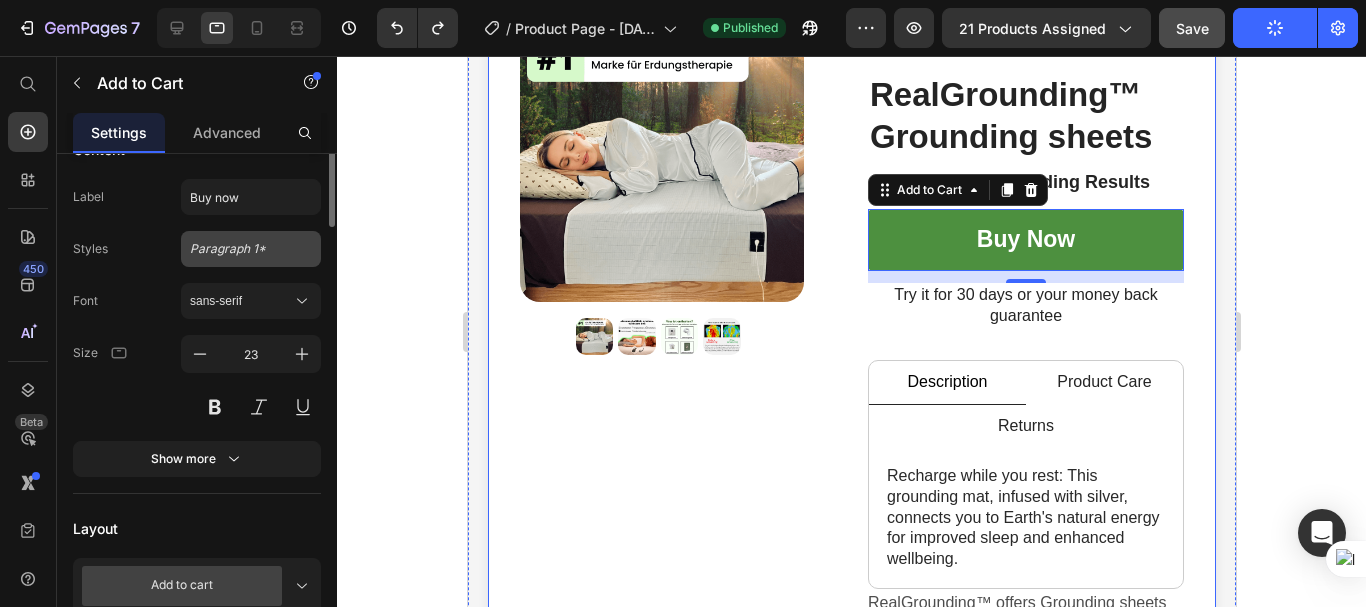 scroll, scrollTop: 0, scrollLeft: 0, axis: both 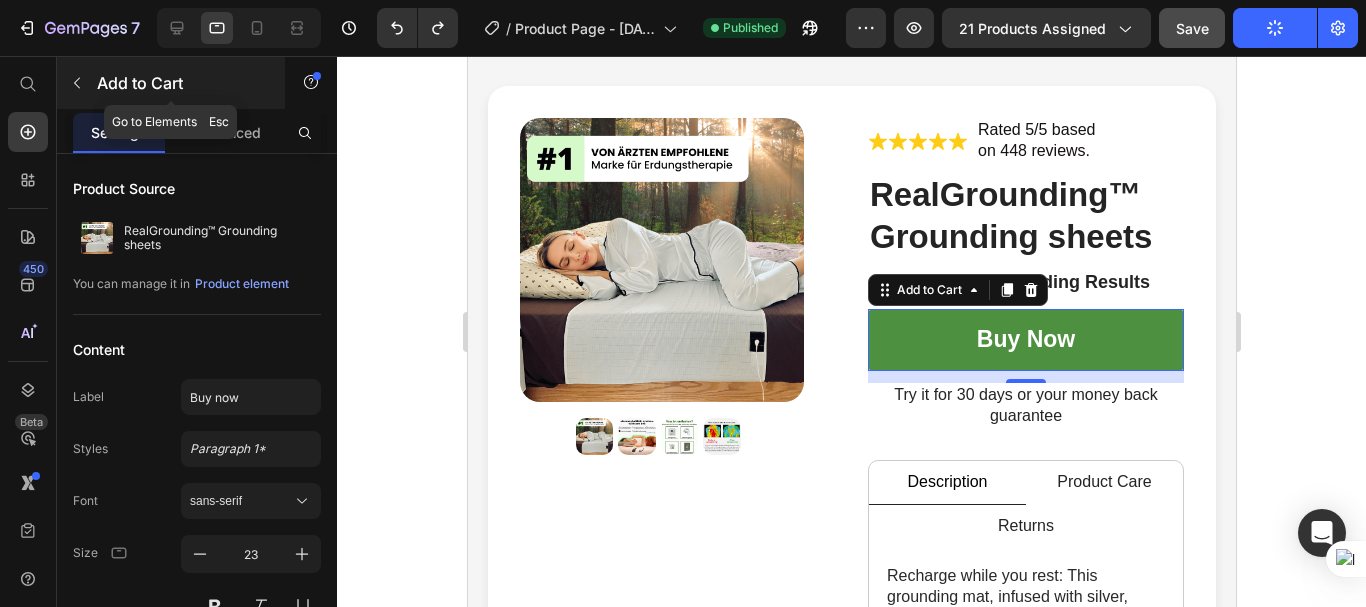 click 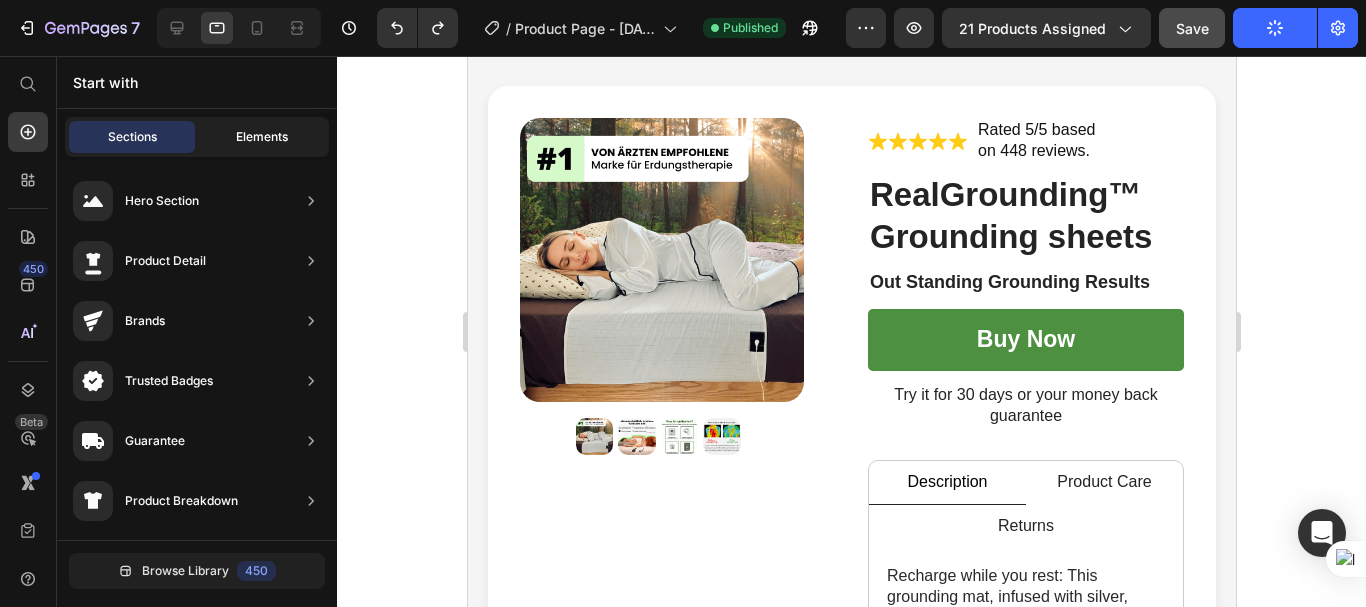 click on "Elements" at bounding box center (262, 137) 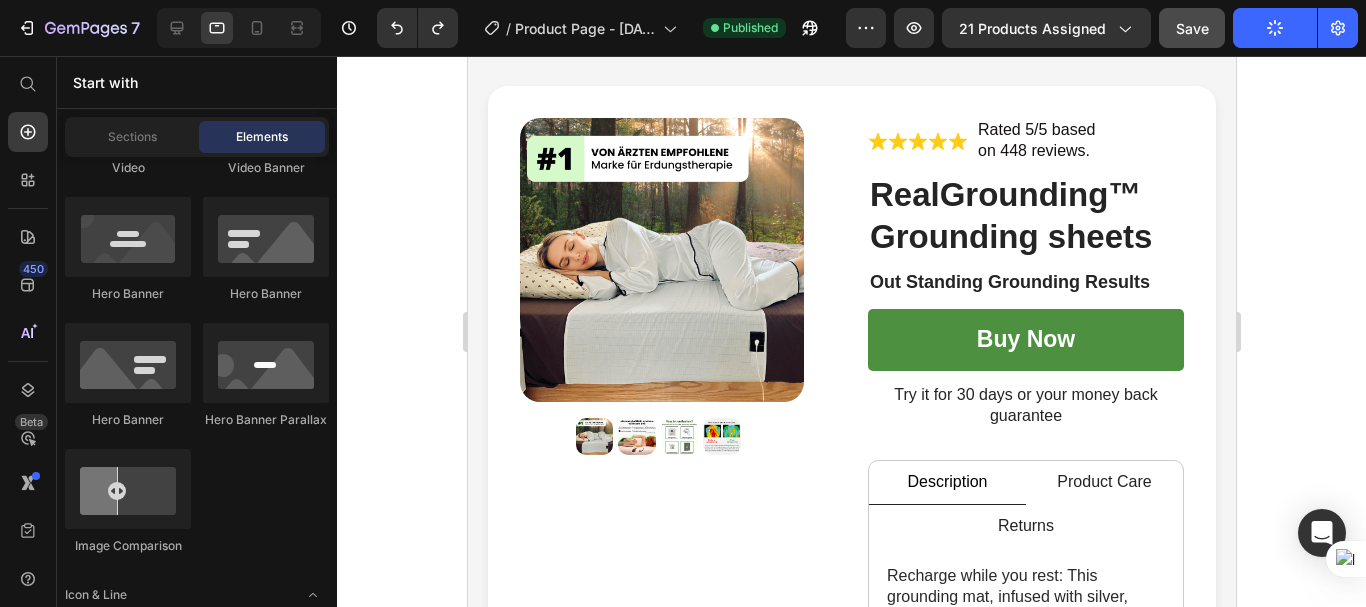 scroll, scrollTop: 800, scrollLeft: 0, axis: vertical 